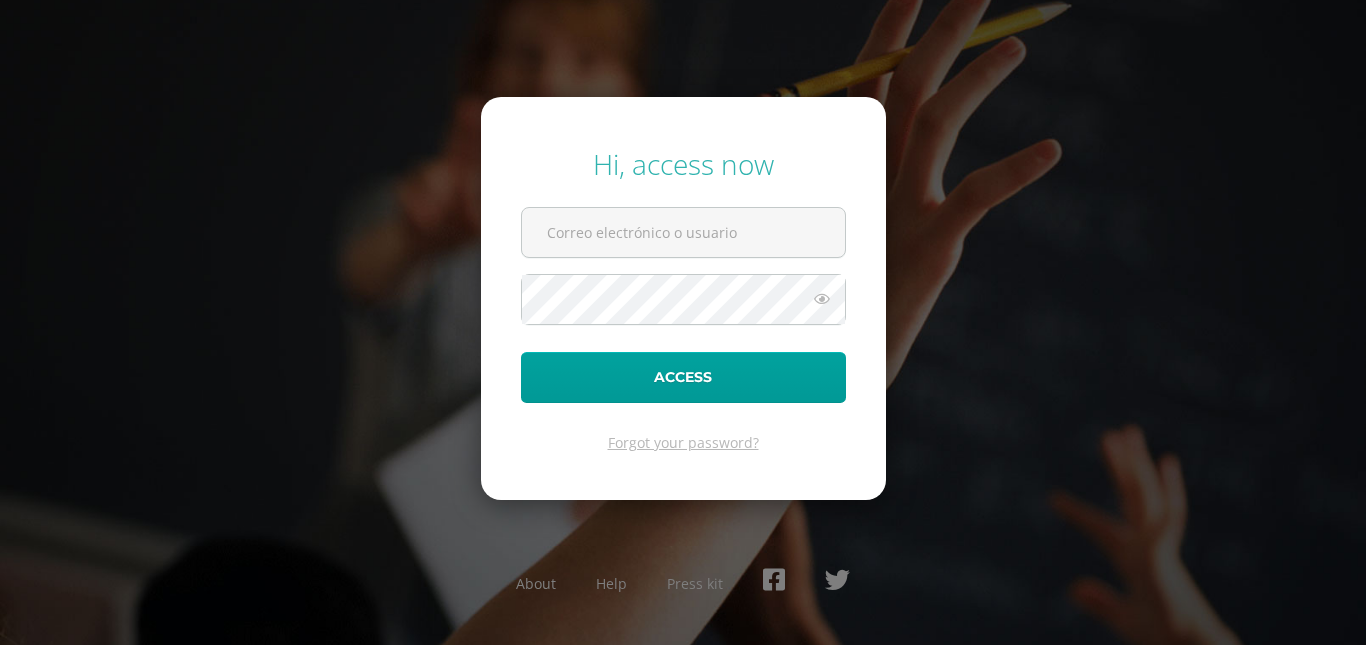 scroll, scrollTop: 0, scrollLeft: 0, axis: both 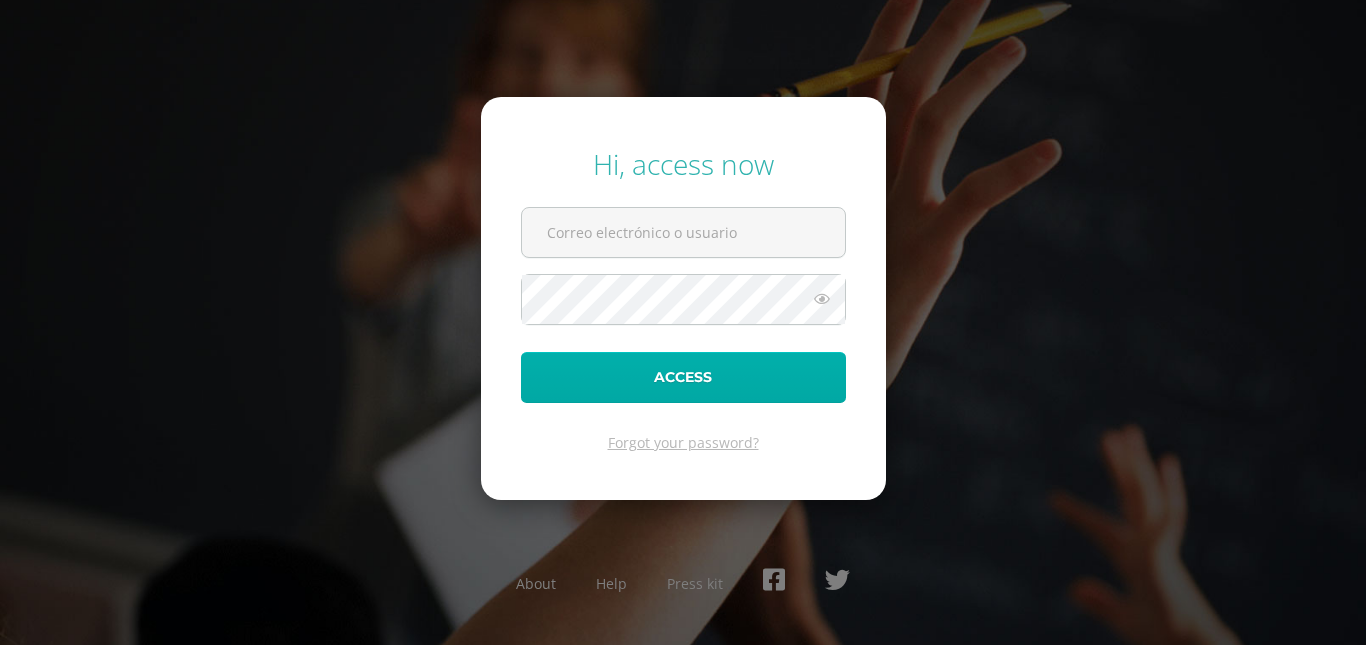 type on "[EMAIL_ADDRESS][DOMAIN_NAME]" 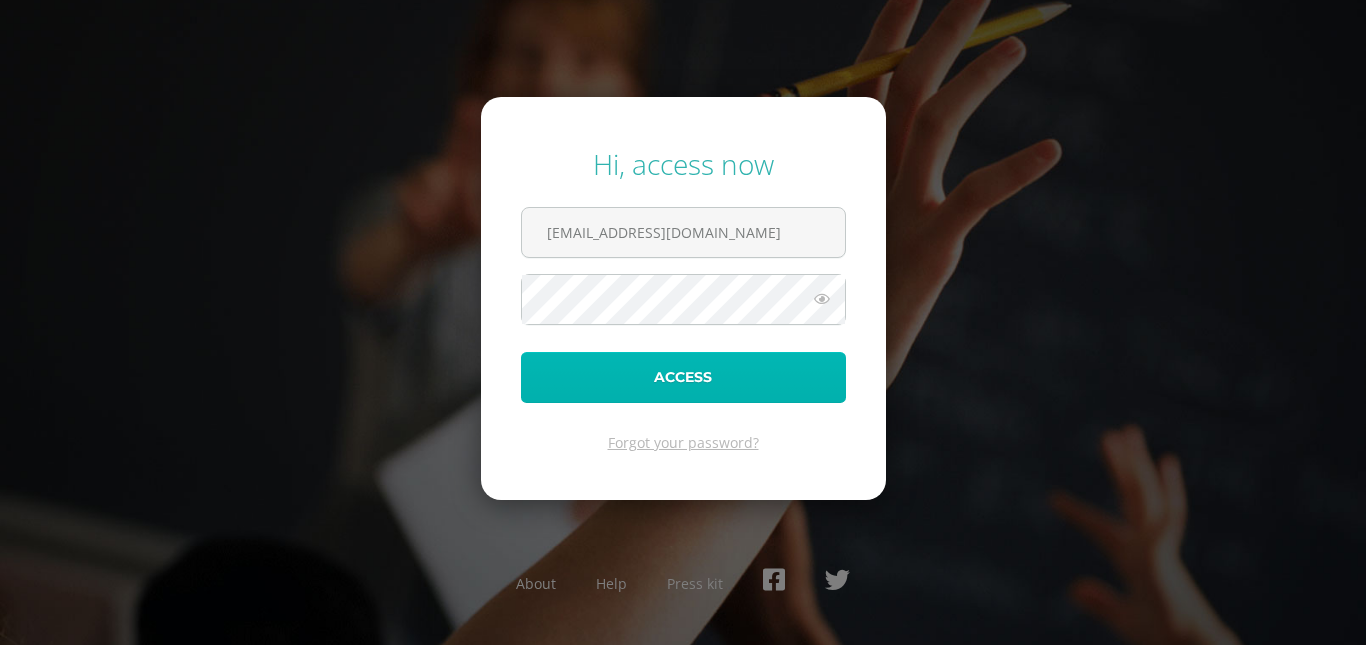 click on "Access" at bounding box center [683, 377] 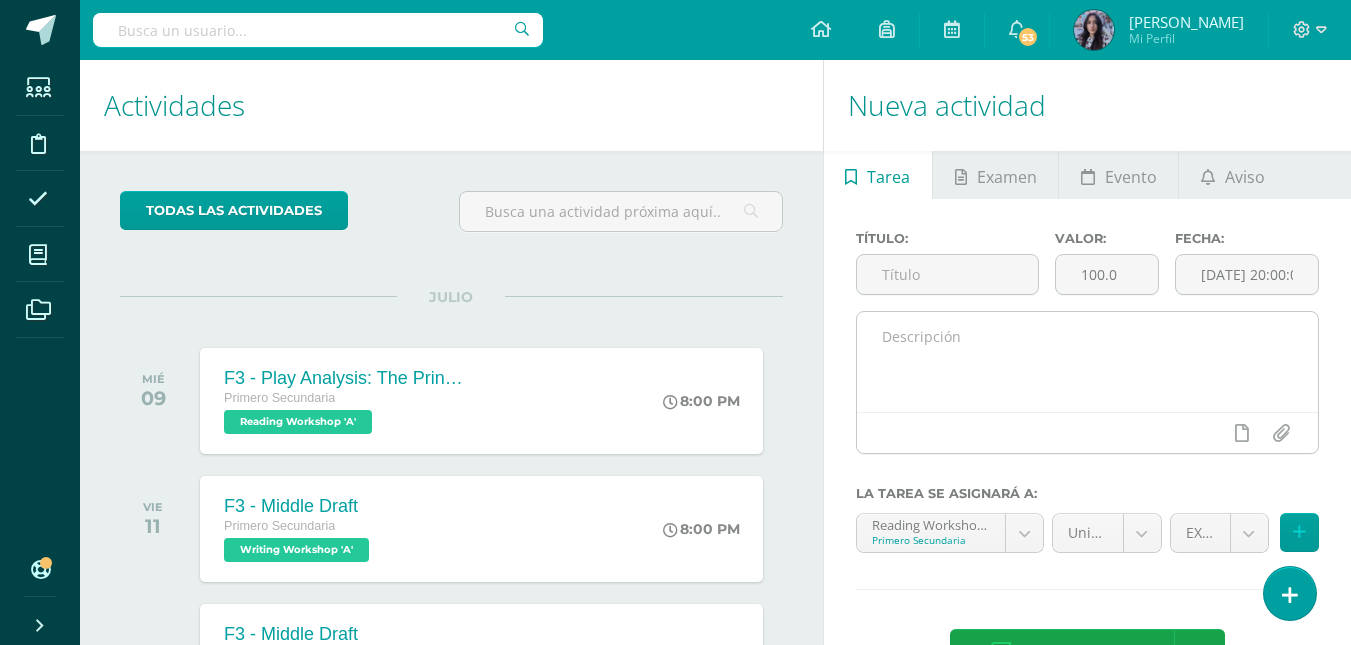 scroll, scrollTop: 0, scrollLeft: 0, axis: both 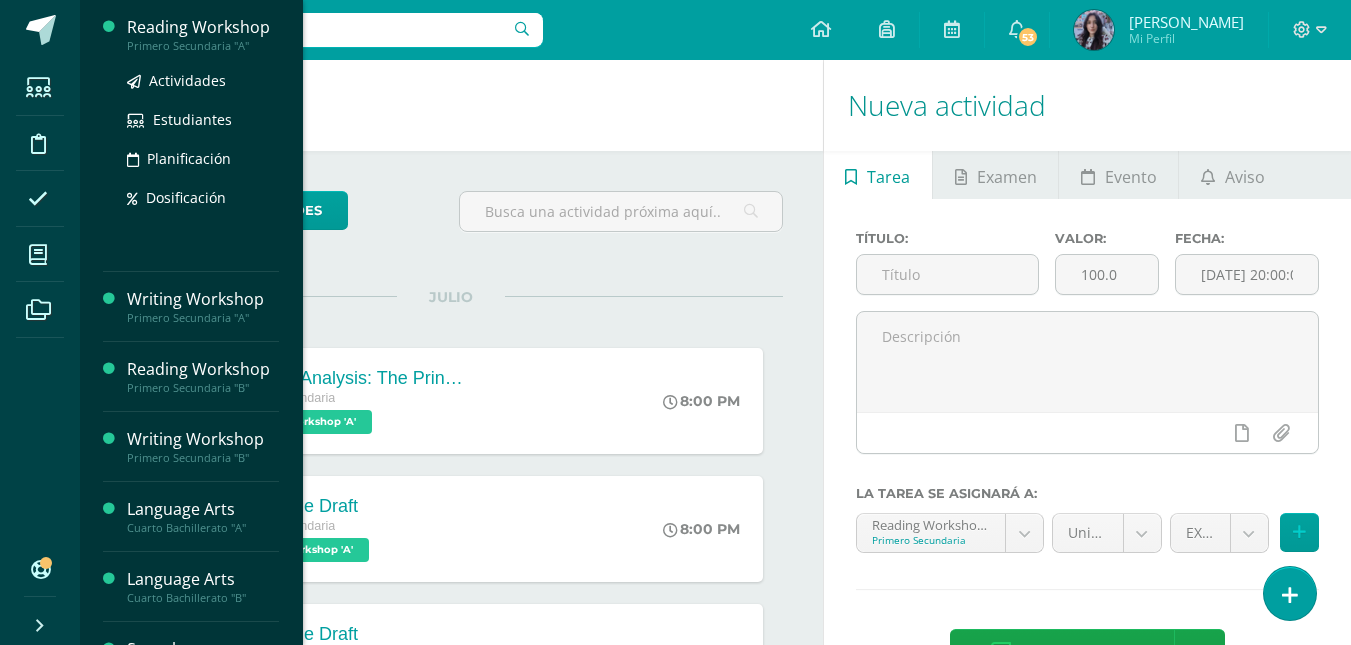 click on "Reading Workshop" at bounding box center (203, 27) 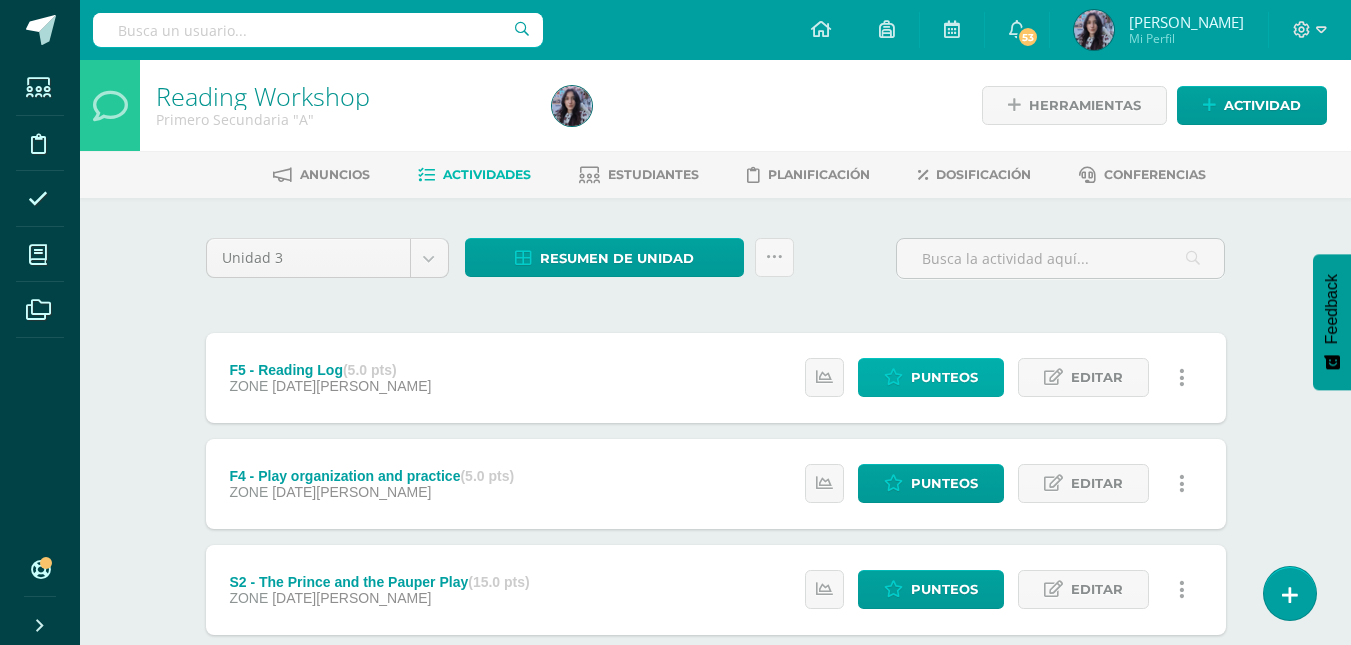 scroll, scrollTop: 547, scrollLeft: 0, axis: vertical 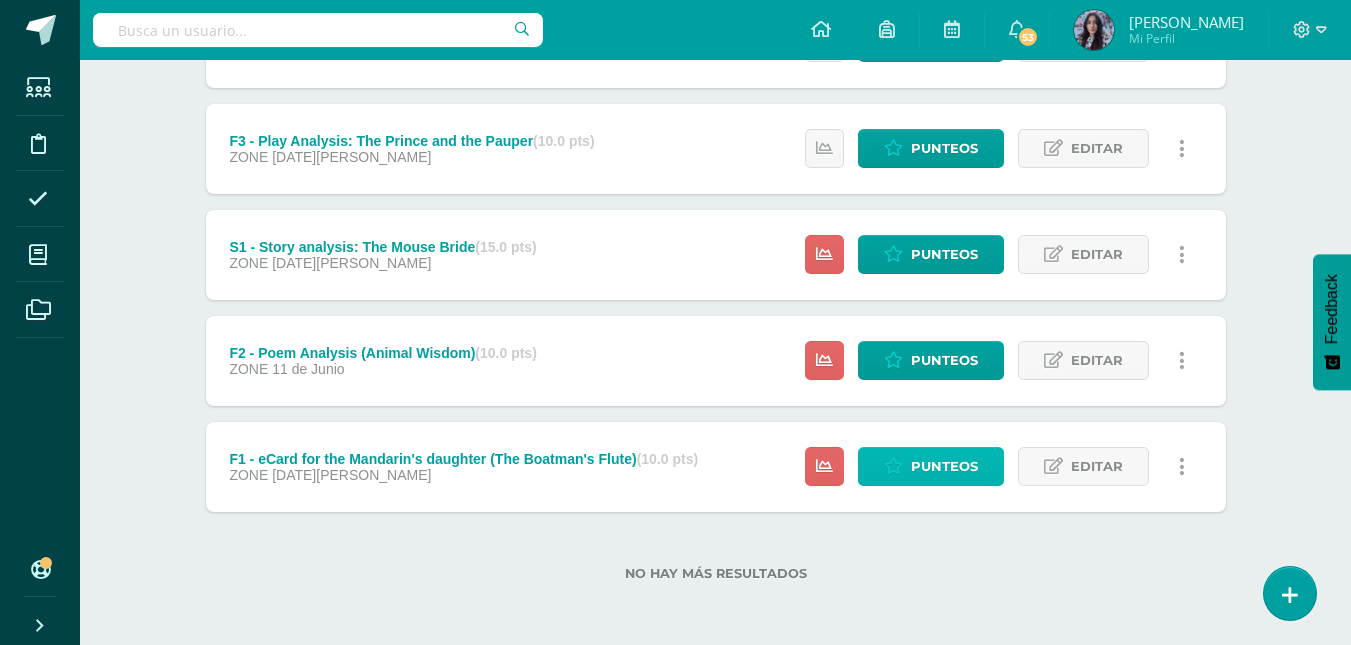 click on "Punteos" at bounding box center (931, 466) 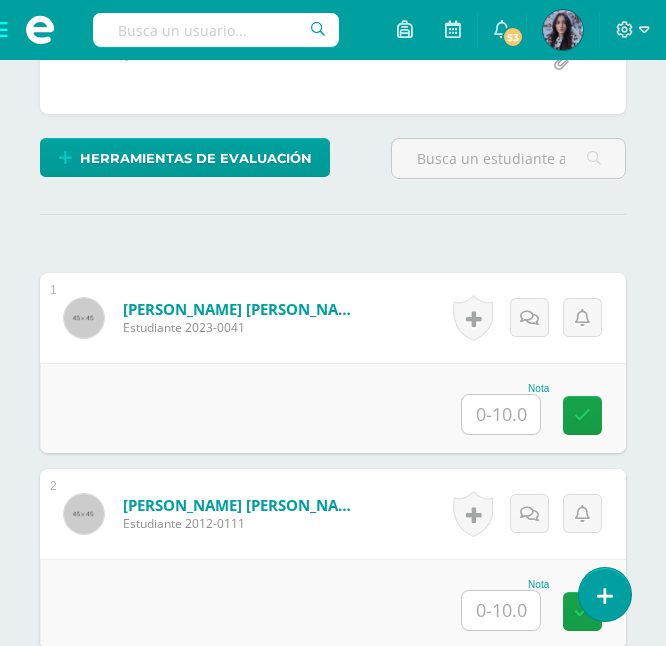 scroll, scrollTop: 507, scrollLeft: 0, axis: vertical 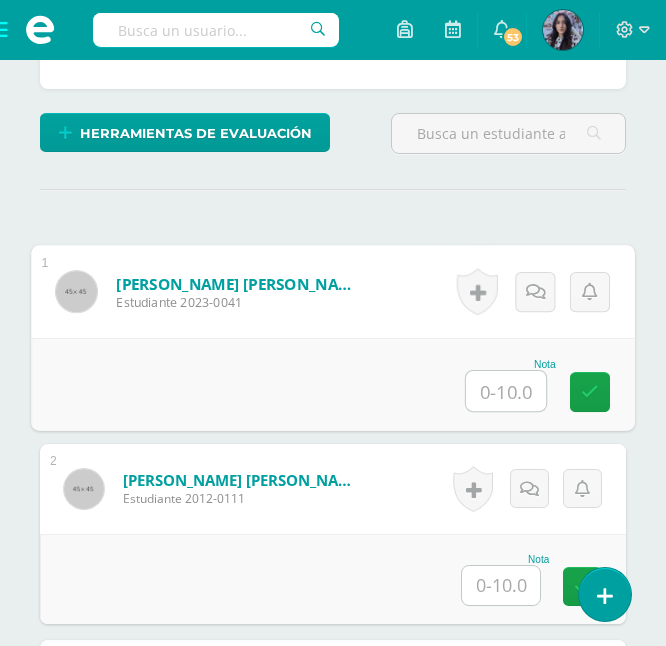click at bounding box center [506, 391] 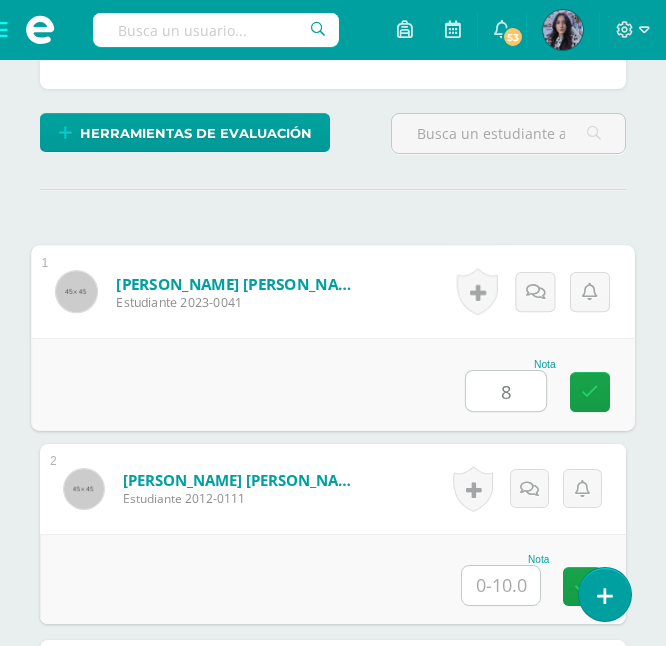 type on "8" 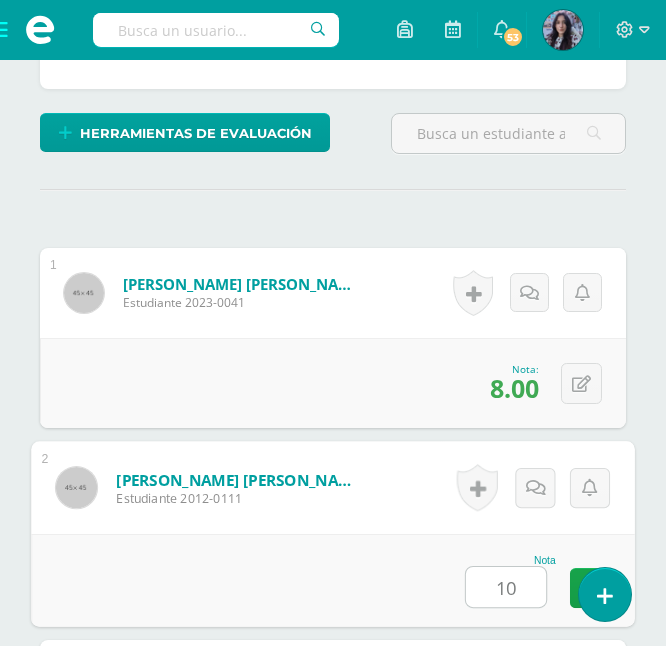 type on "10" 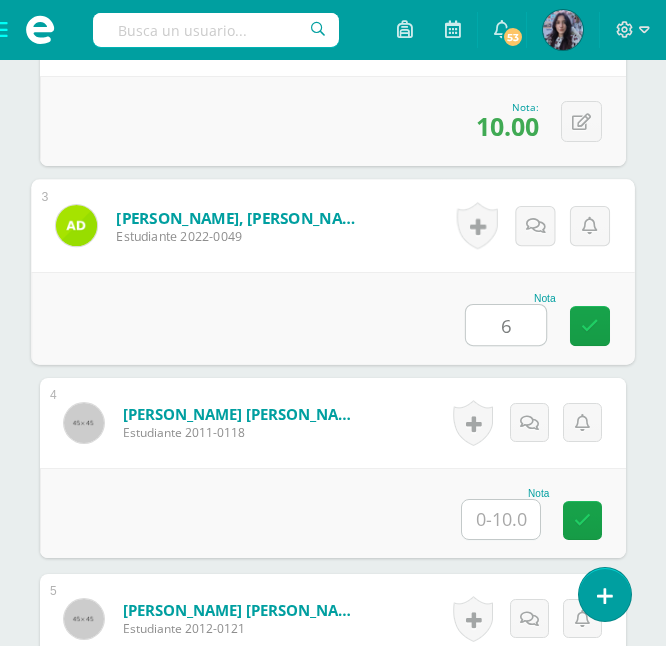 type on "6" 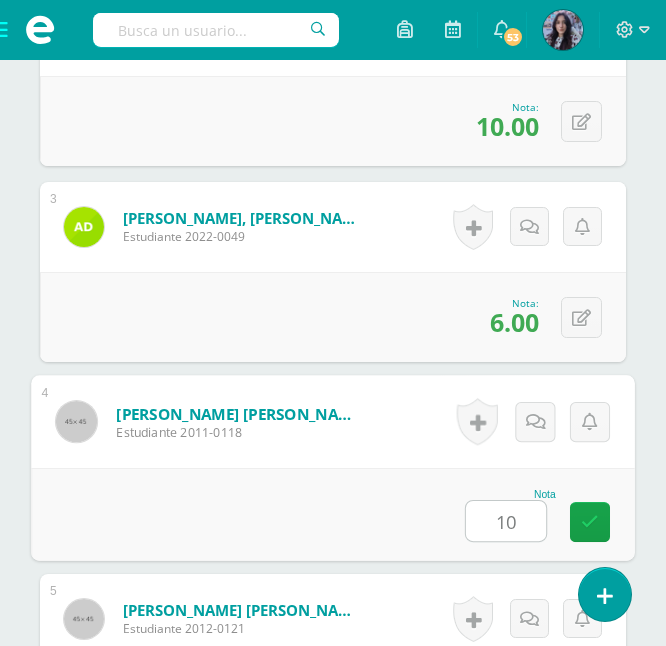 type on "10" 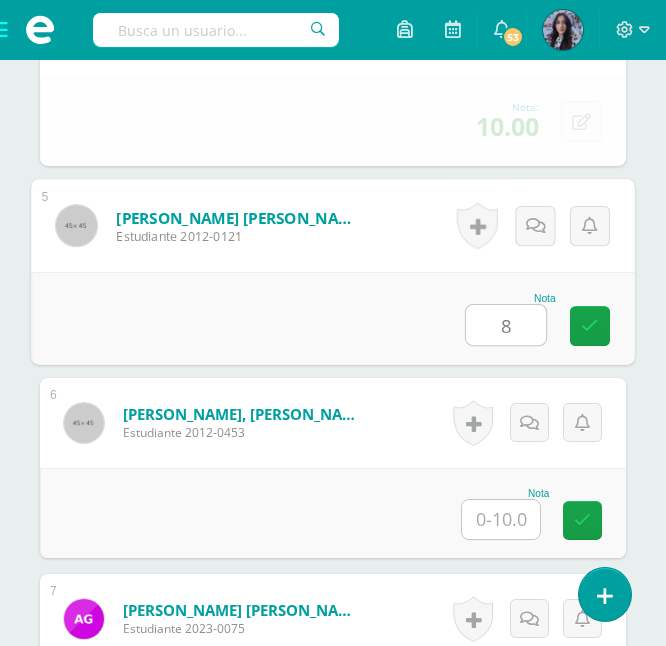 type on "8" 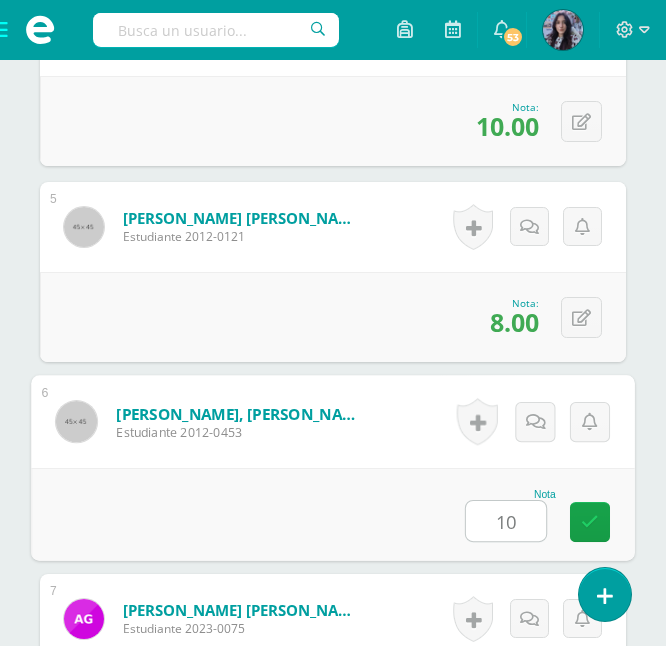 type on "10" 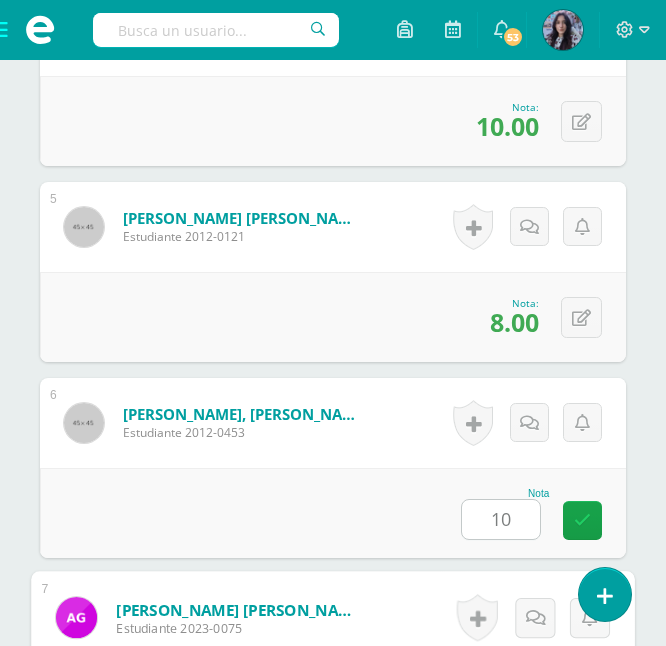 scroll, scrollTop: 1749, scrollLeft: 0, axis: vertical 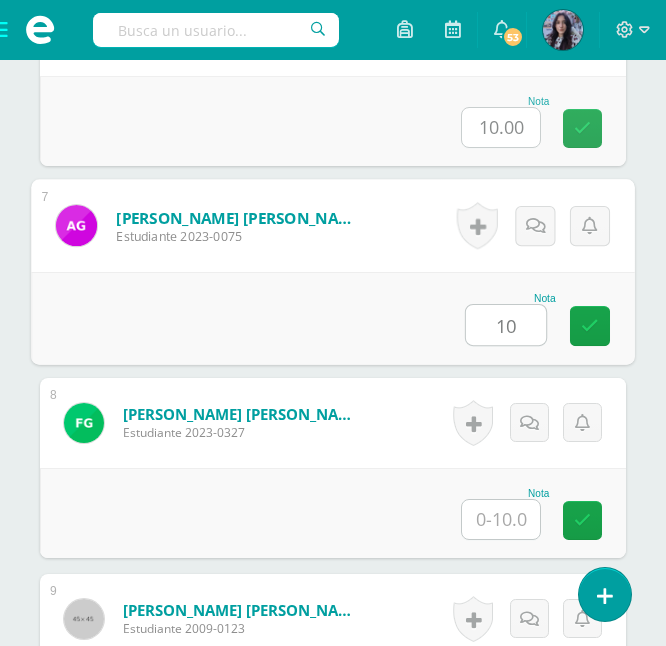 type on "10" 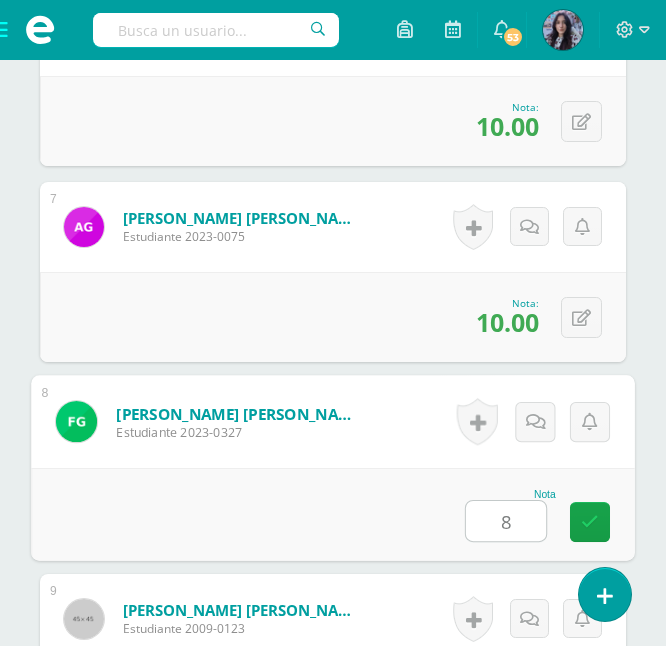 type on "8" 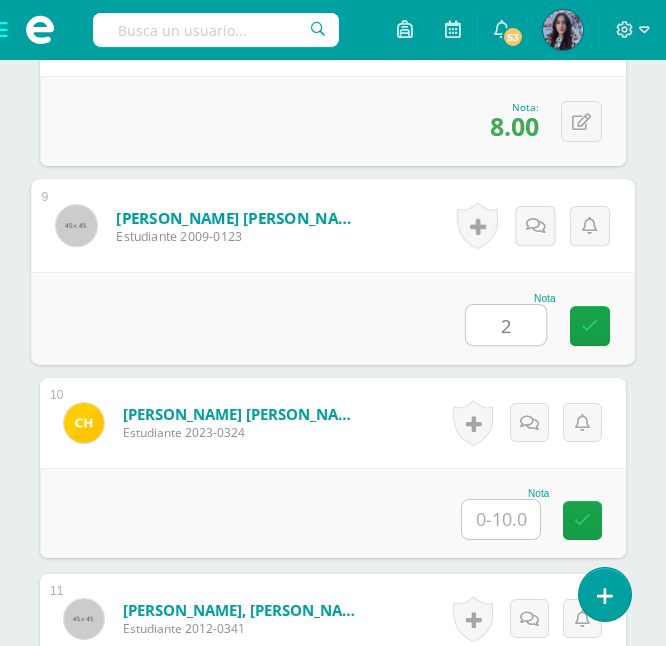 type on "2" 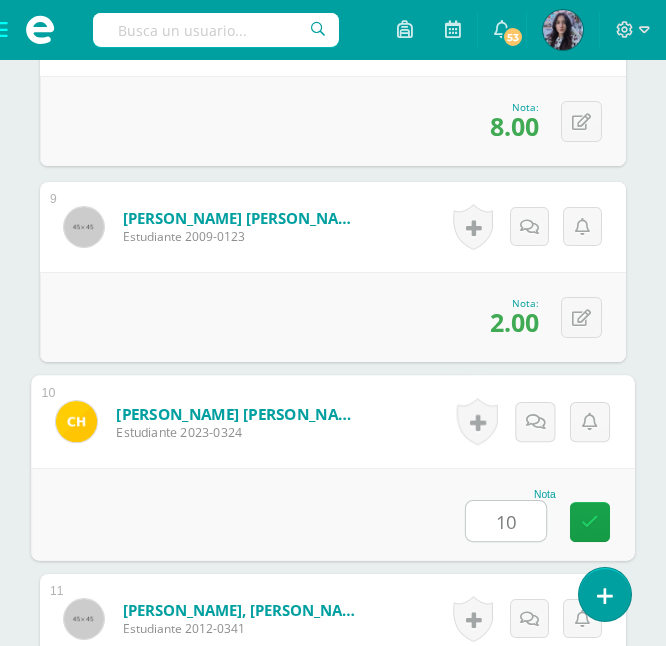 type on "10" 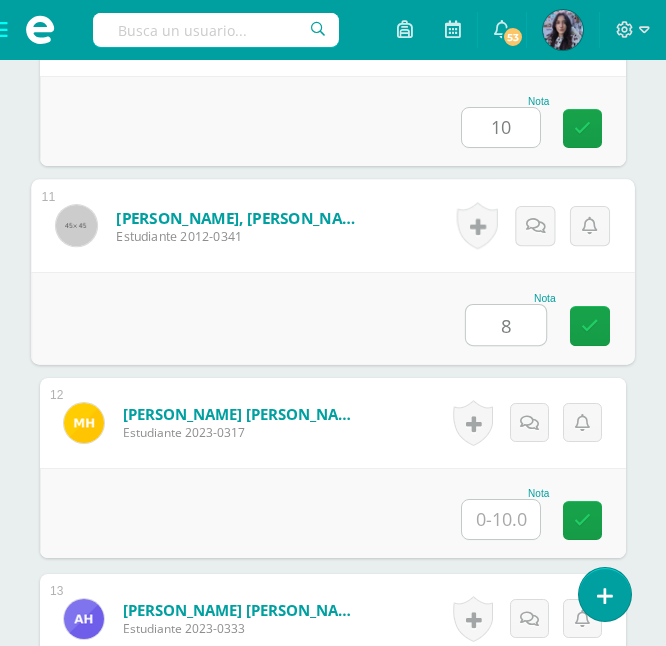 type on "8" 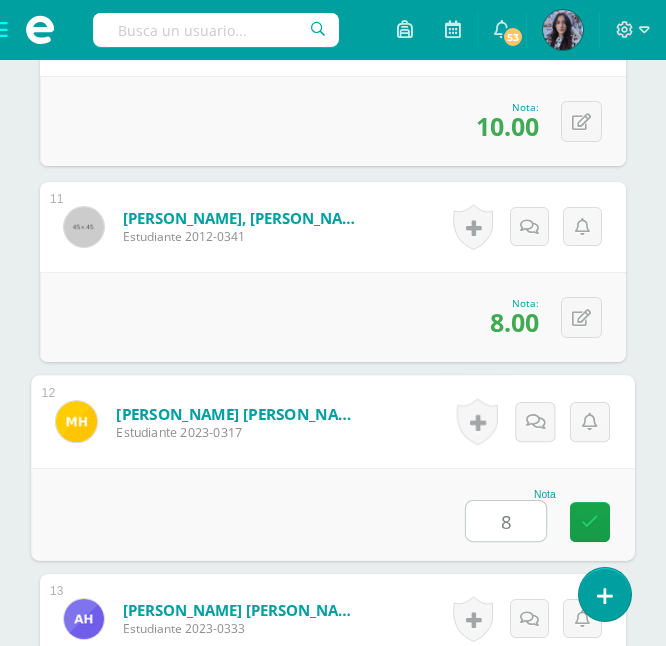 type on "8" 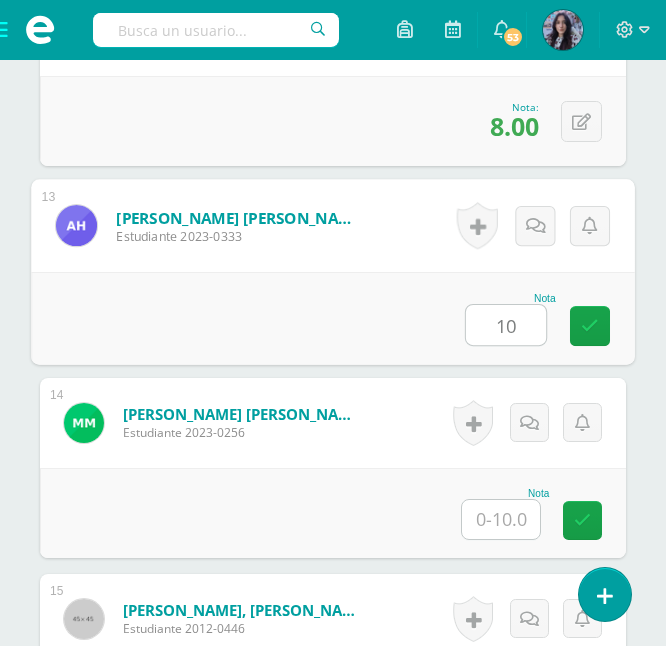type on "10" 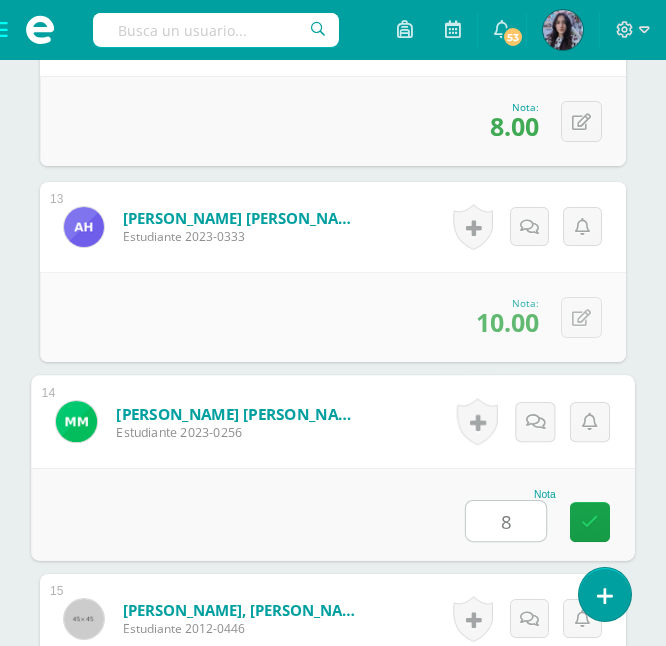 type on "8" 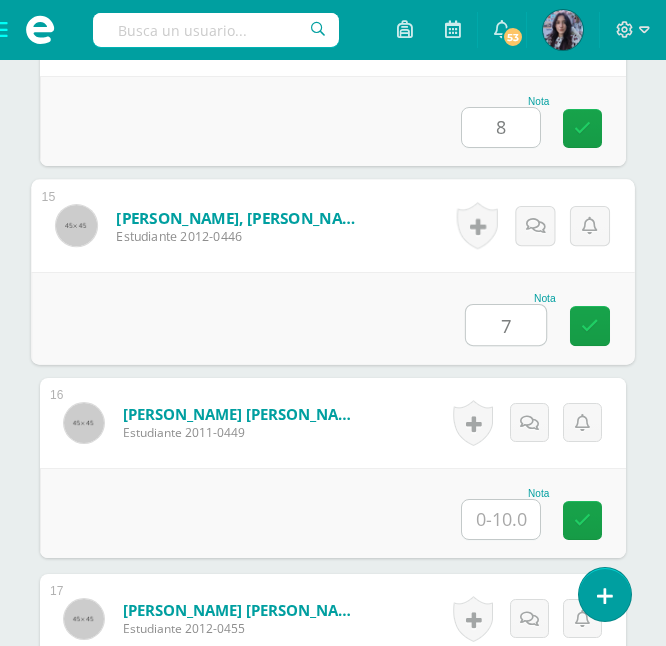 type on "7" 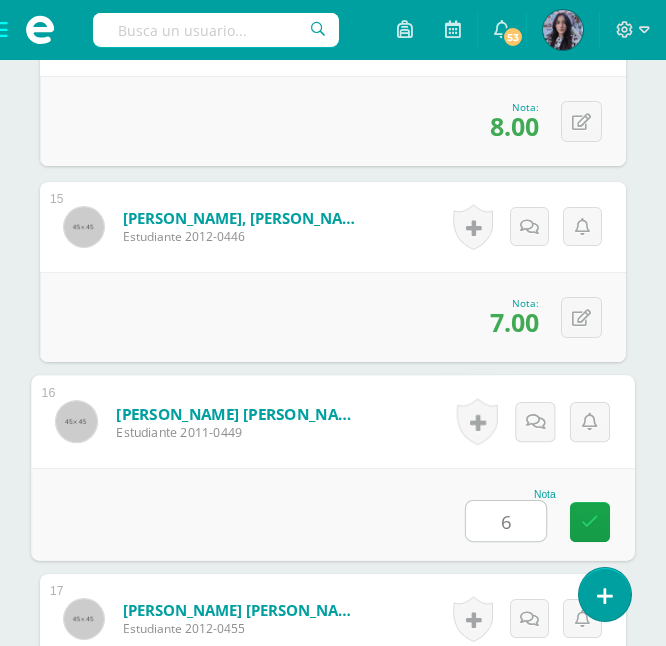 type on "6" 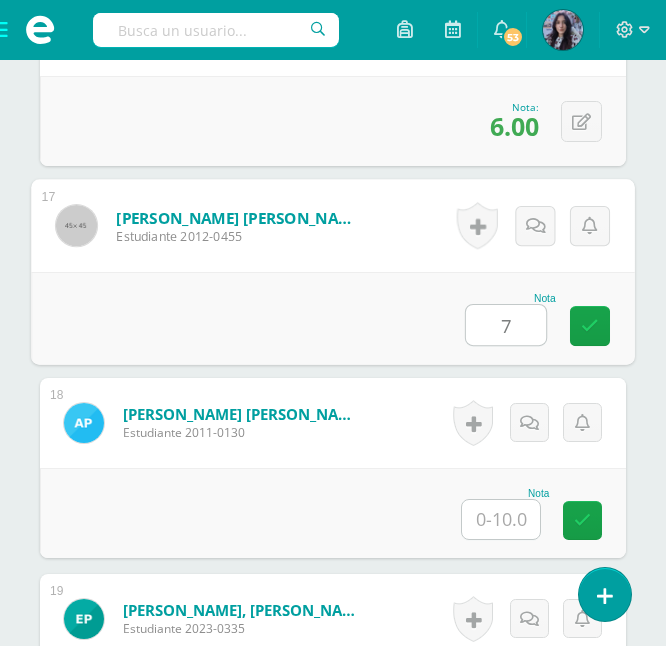 type on "7" 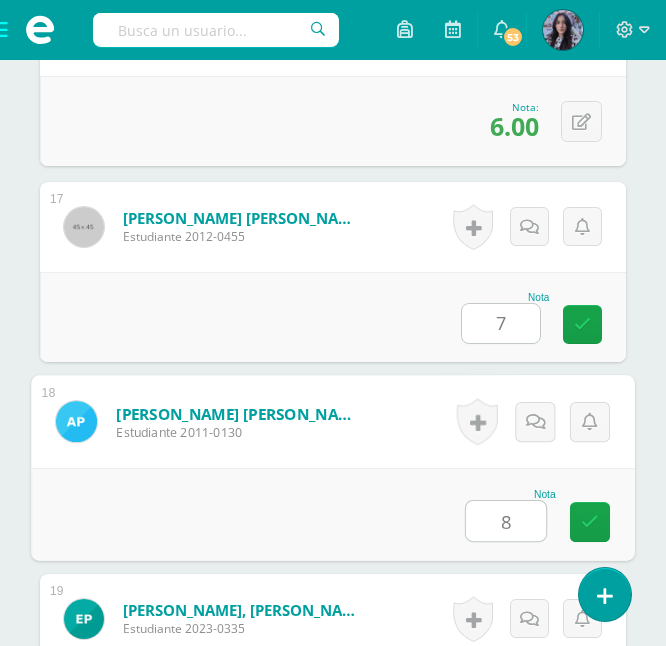 type on "8" 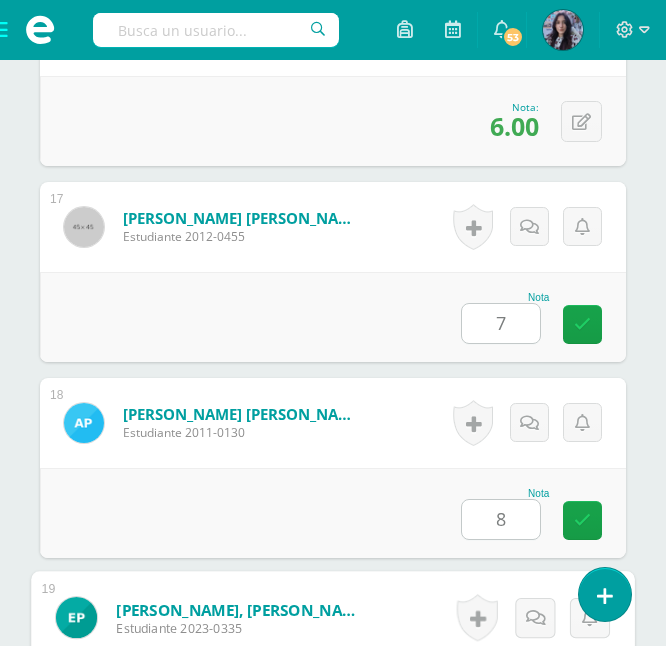 scroll, scrollTop: 4101, scrollLeft: 0, axis: vertical 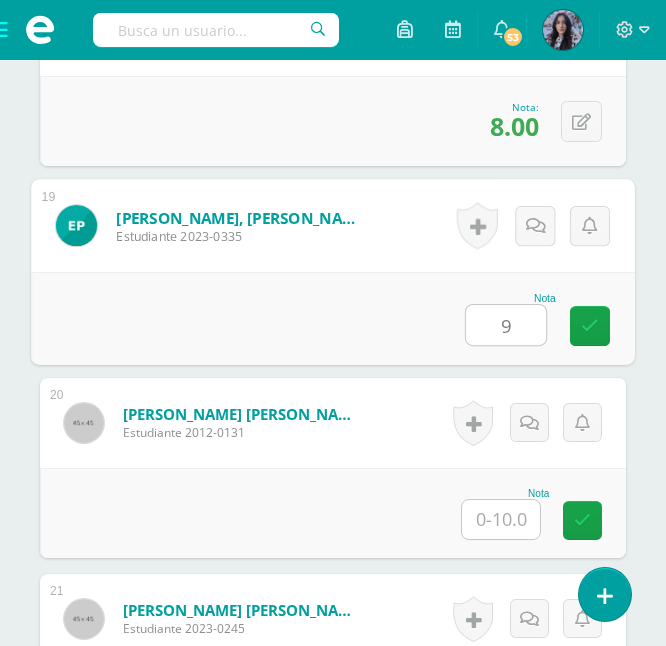 type on "9" 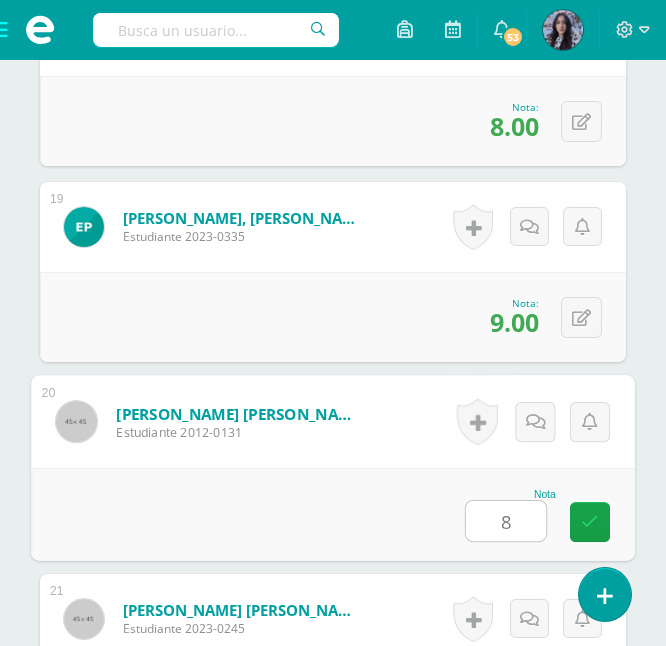 type on "8" 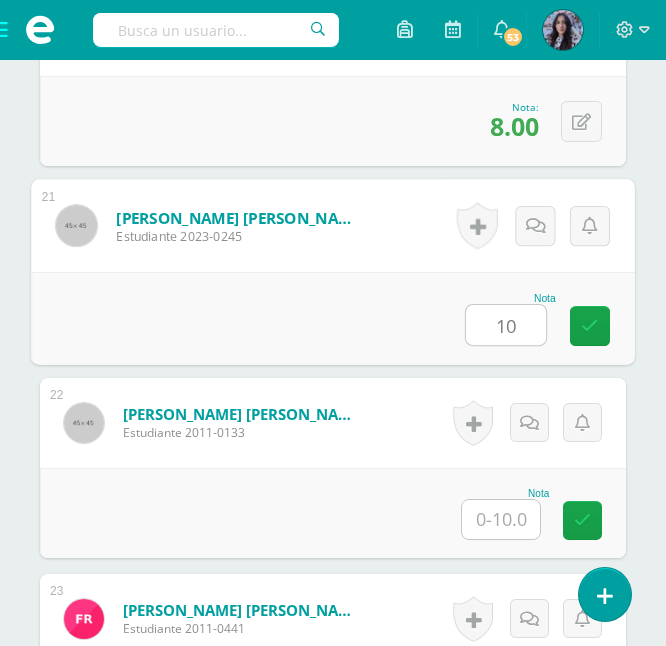 type on "10" 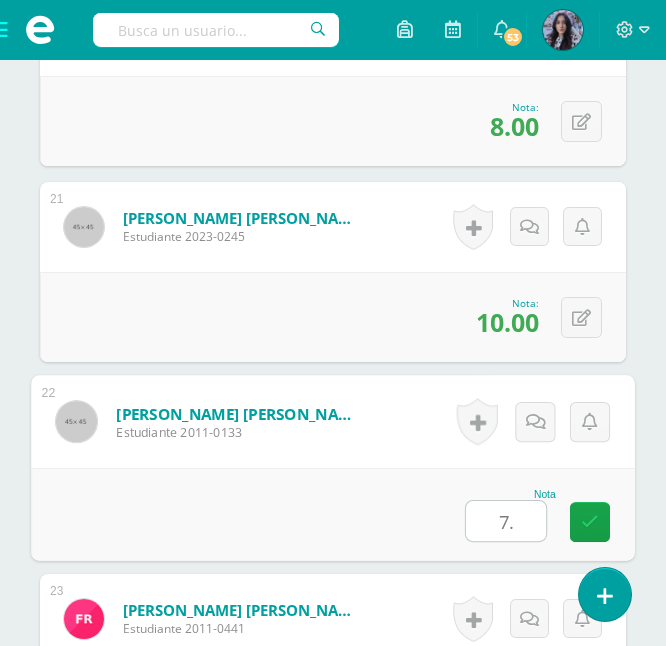 type on "7" 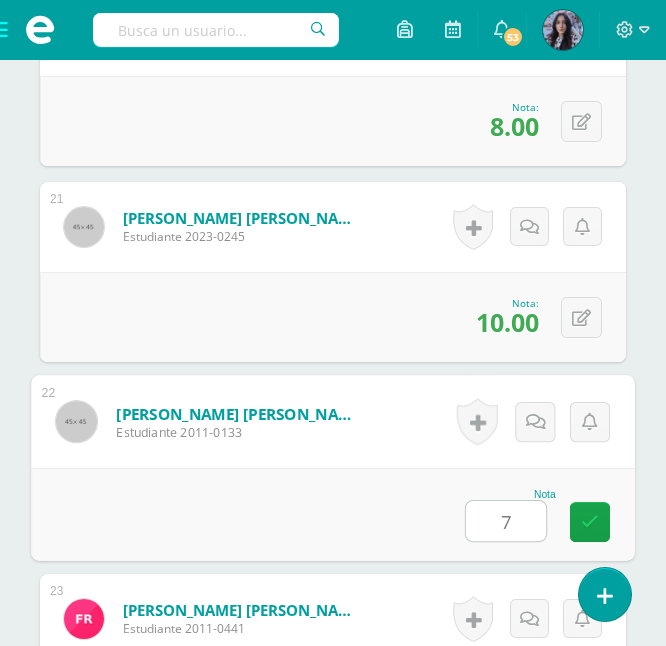 type 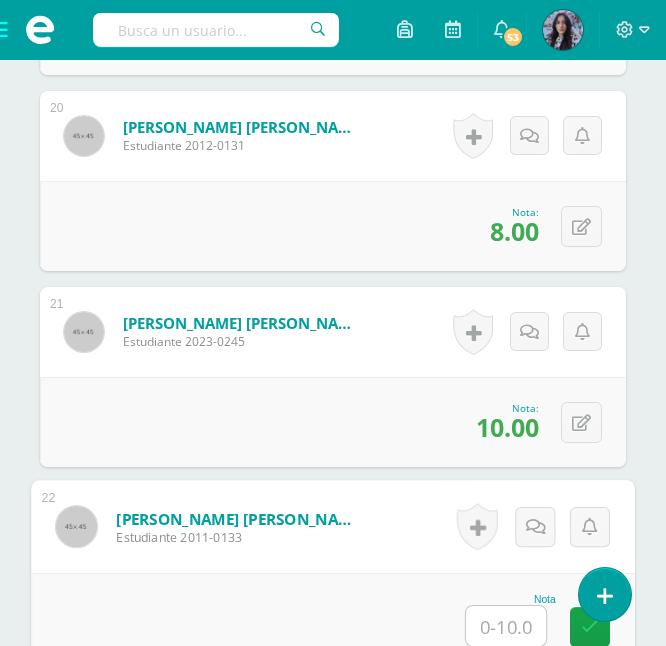 scroll, scrollTop: 4389, scrollLeft: 0, axis: vertical 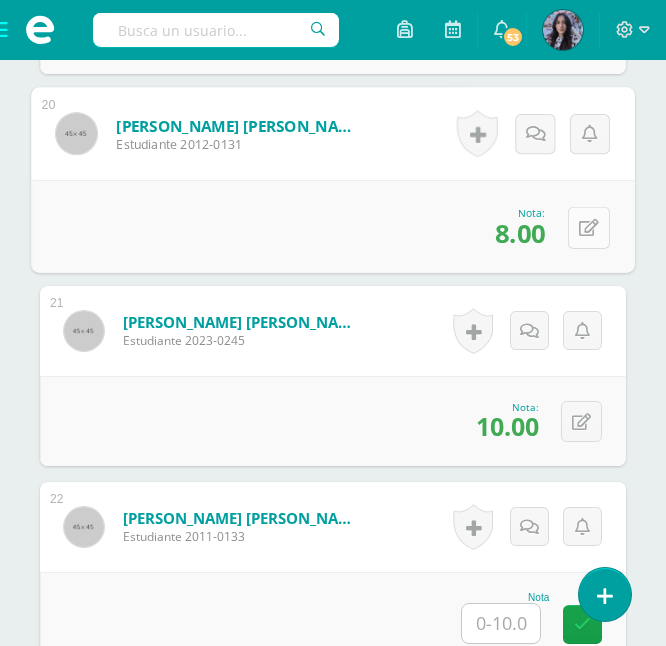 click at bounding box center (589, 227) 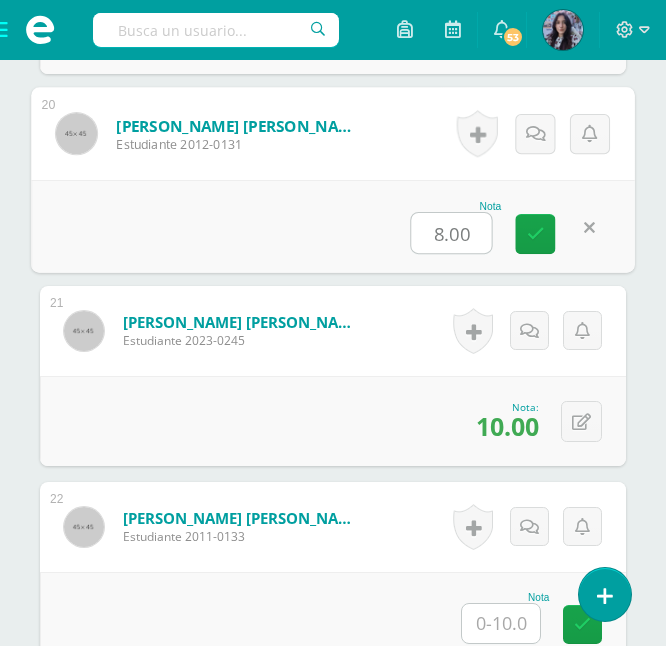 type on "4" 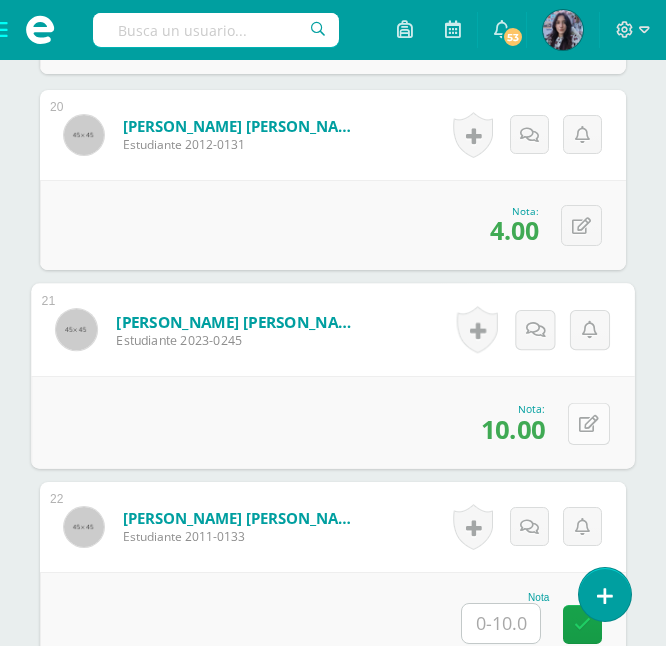 click at bounding box center (589, 423) 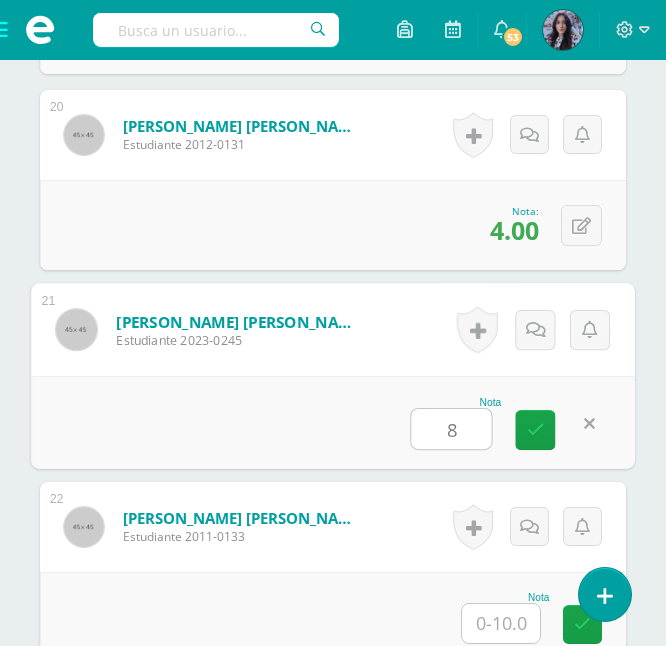 type on "8" 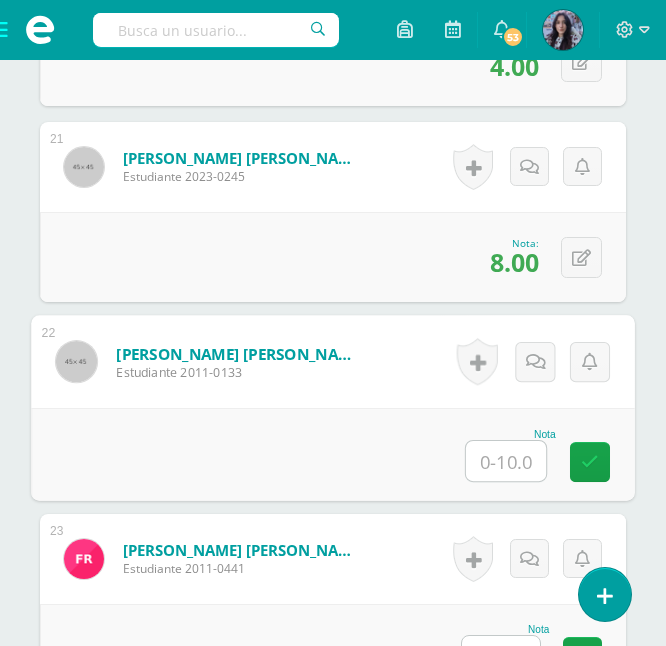 scroll, scrollTop: 4554, scrollLeft: 0, axis: vertical 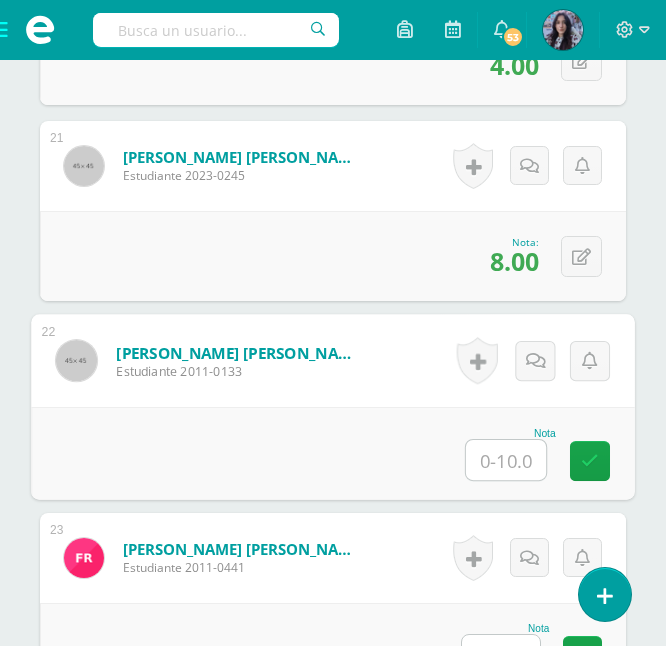 click at bounding box center (506, 460) 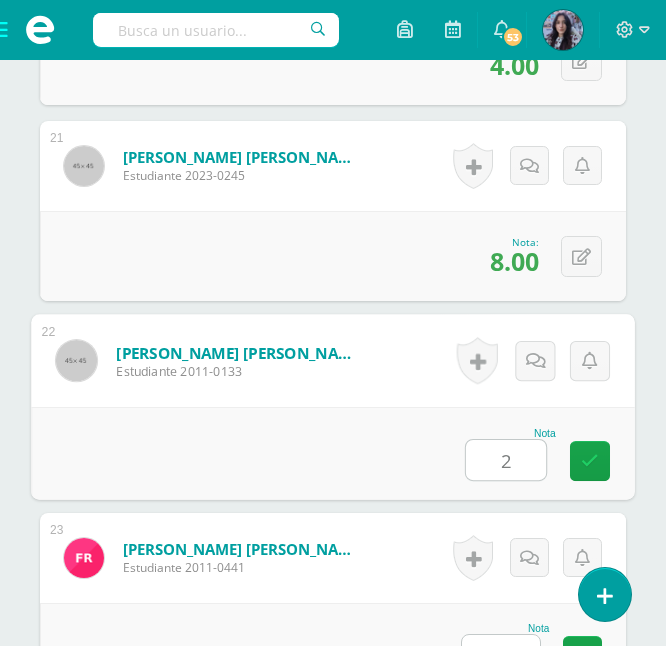 type on "2" 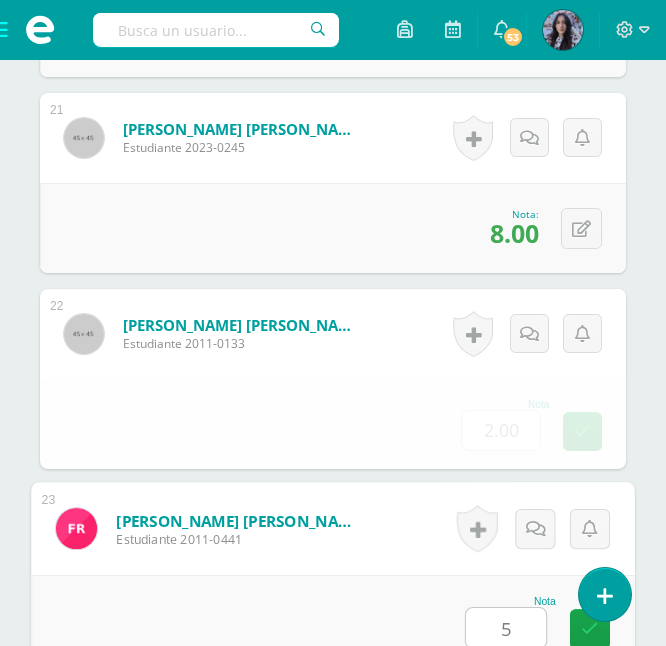 type on "5" 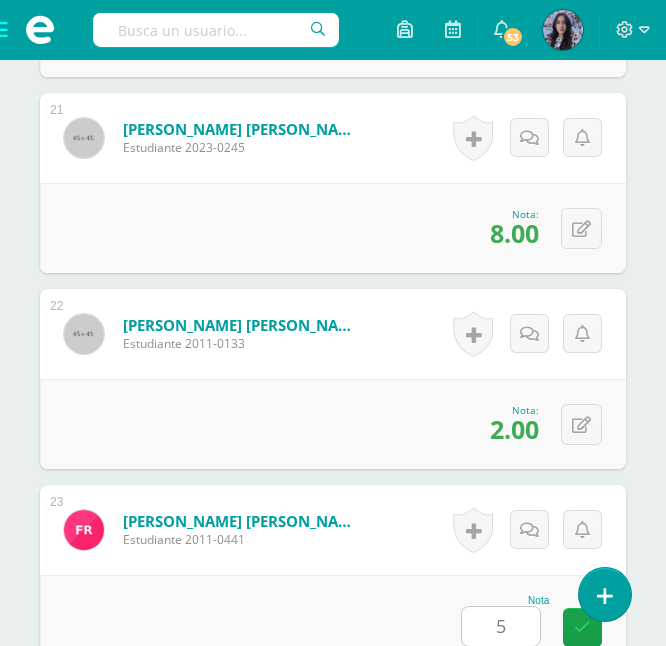 scroll, scrollTop: 5081, scrollLeft: 0, axis: vertical 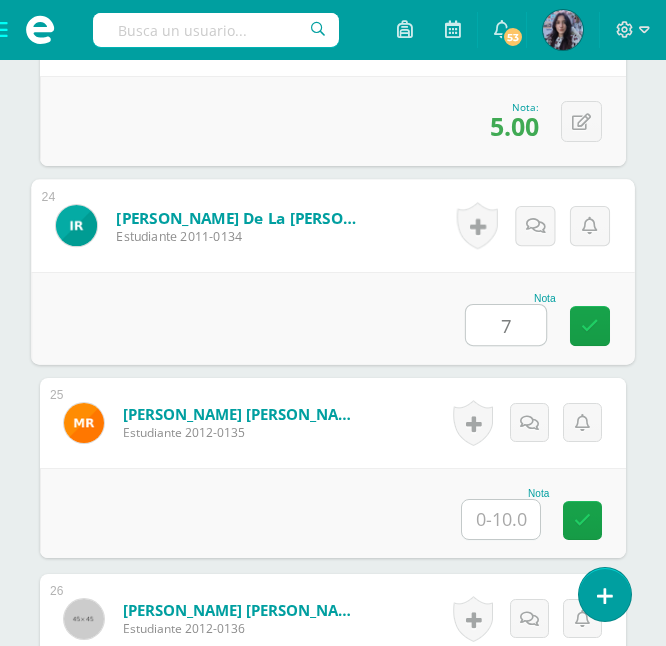 type on "7" 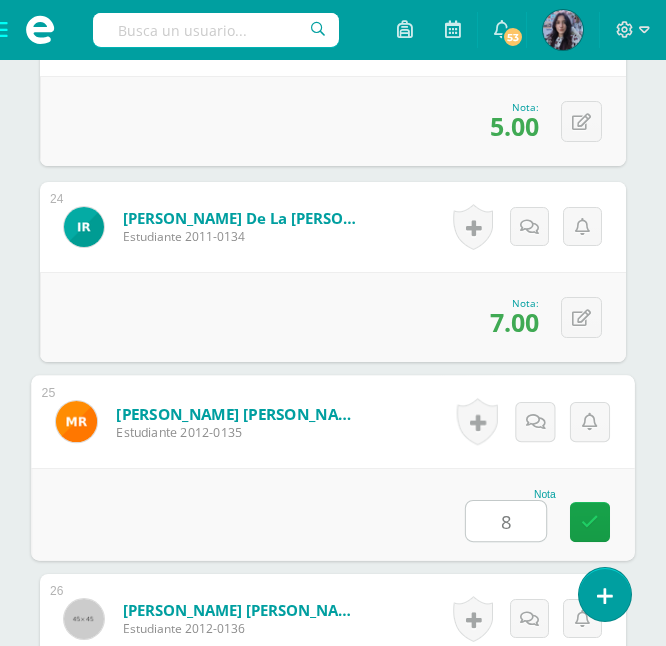 type on "8" 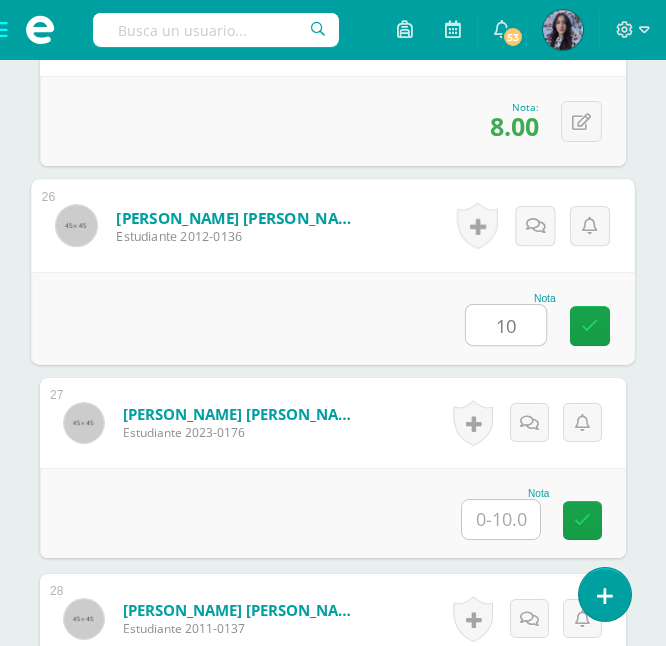 type on "10" 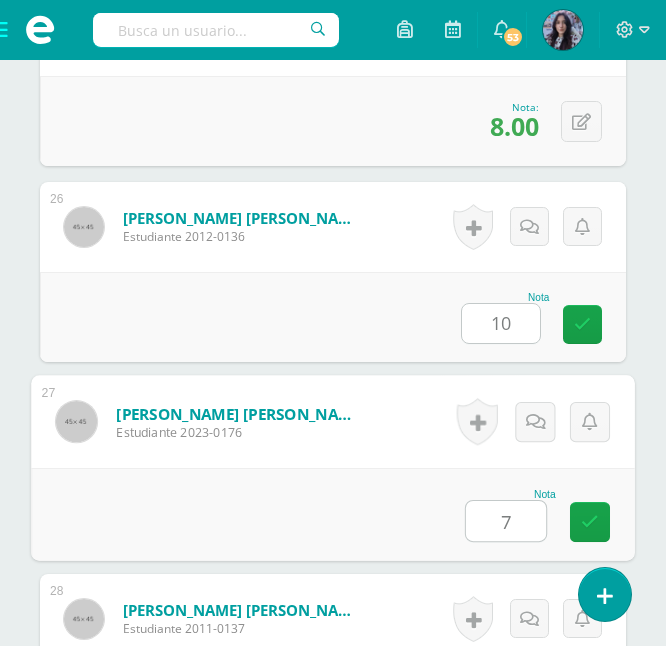 type on "7" 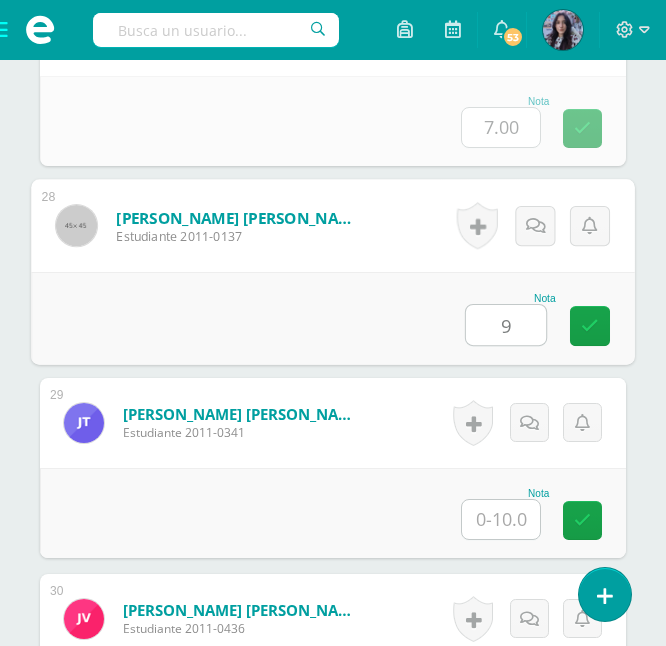 type on "9" 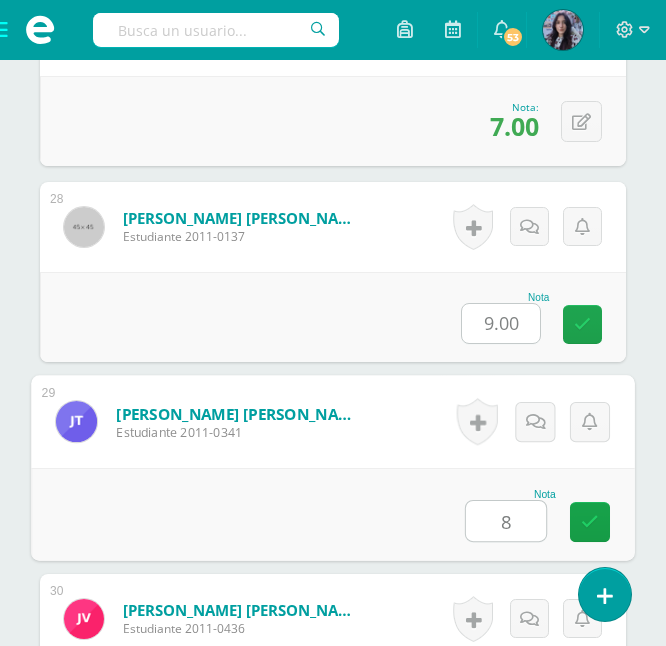 type on "8" 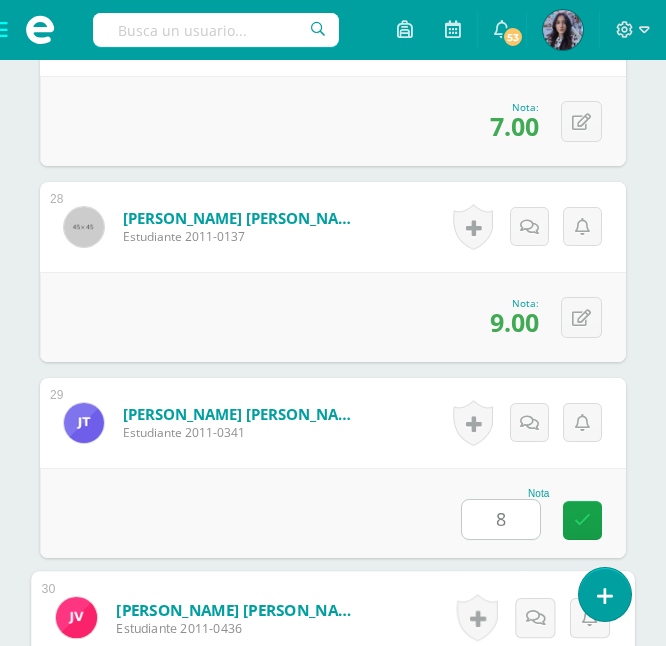 scroll, scrollTop: 6202, scrollLeft: 0, axis: vertical 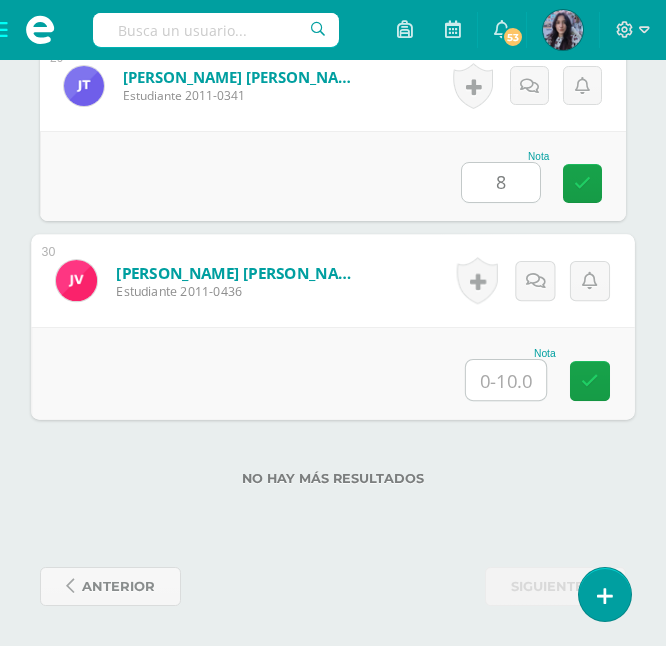 type on "6" 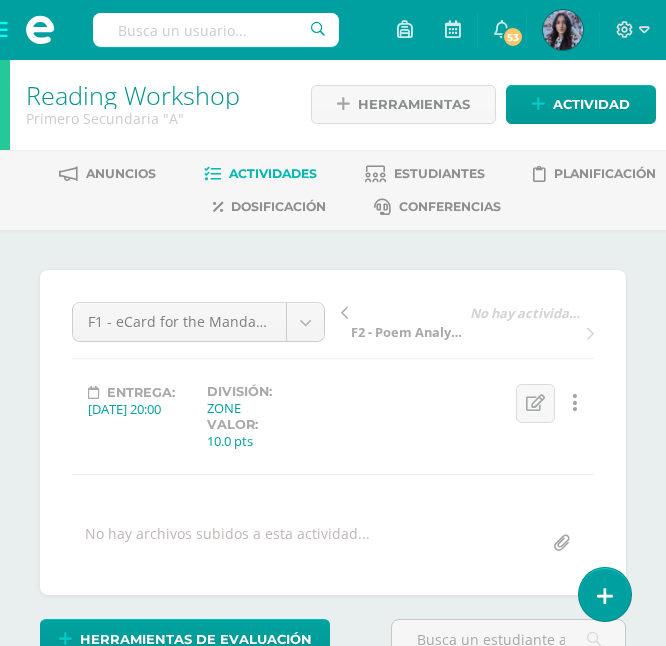 scroll, scrollTop: 0, scrollLeft: 0, axis: both 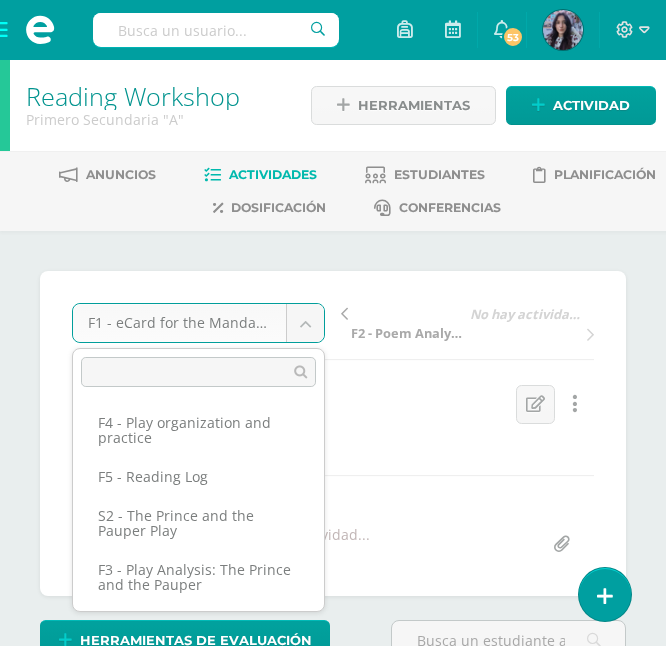click on "Estudiantes Disciplina Asistencia Mis cursos Archivos Soporte
Centro de ayuda
Últimas actualizaciones
10+ Cerrar panel
Reading Workshop
Primero
Secundaria
"A"
Actividades Estudiantes Planificación Dosificación
Writing Workshop
Primero
Secundaria
"A"
Actividades Estudiantes Planificación Dosificación
Reading Workshop
Primero
Secundaria
"B"
Actividades Estudiantes Planificación Dosificación
Writing Workshop
Actividades Estudiantes Planificación Actividades" at bounding box center (333, 3424) 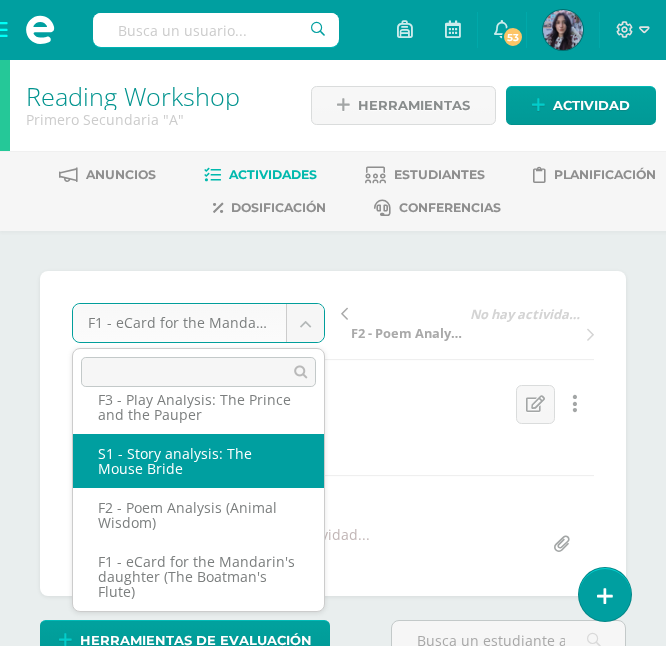 scroll, scrollTop: 155, scrollLeft: 0, axis: vertical 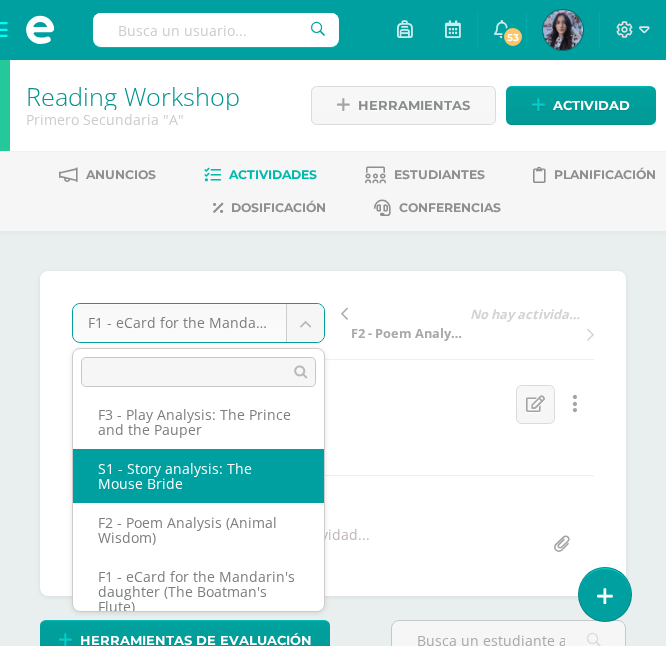 select on "/dashboard/teacher/grade-activity/43887/" 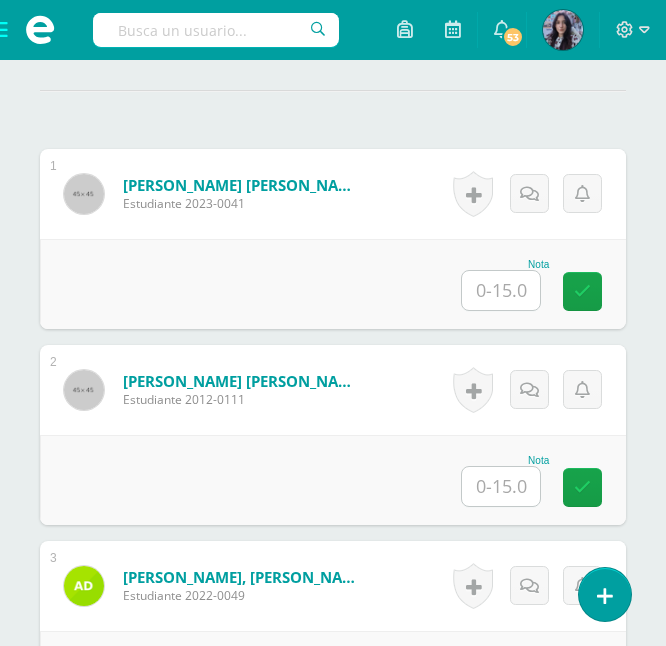 scroll, scrollTop: 607, scrollLeft: 0, axis: vertical 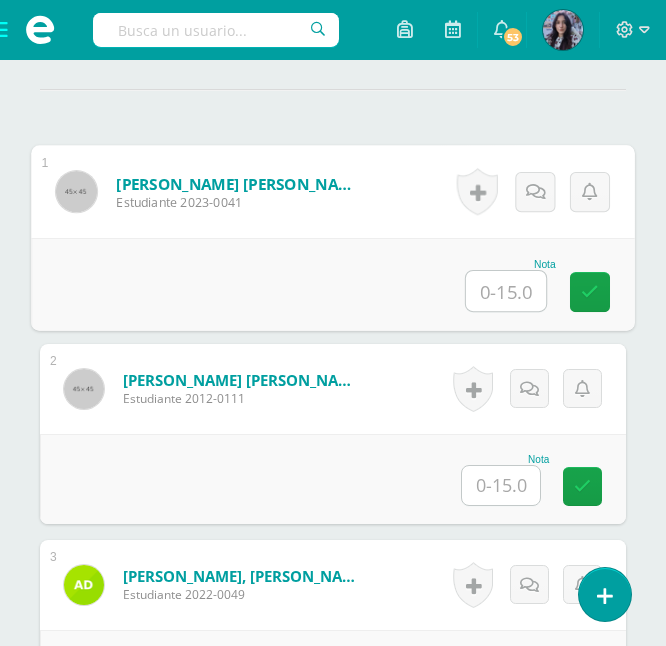 click at bounding box center [506, 291] 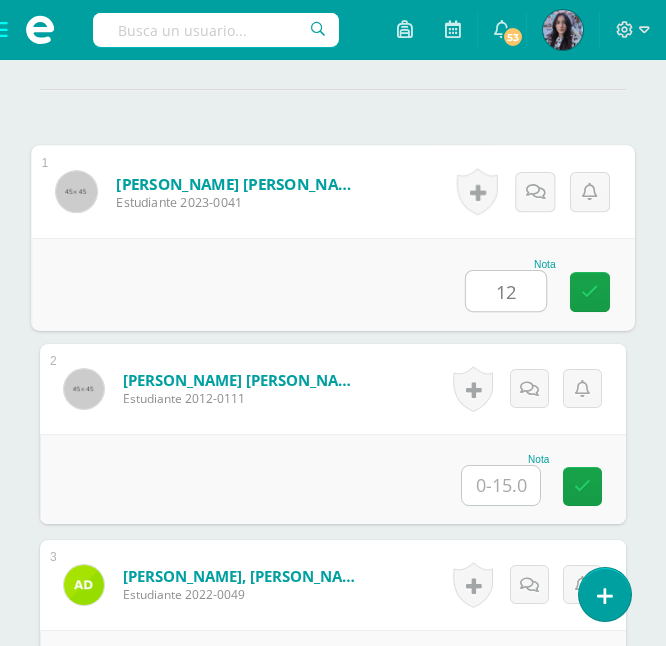 type on "12" 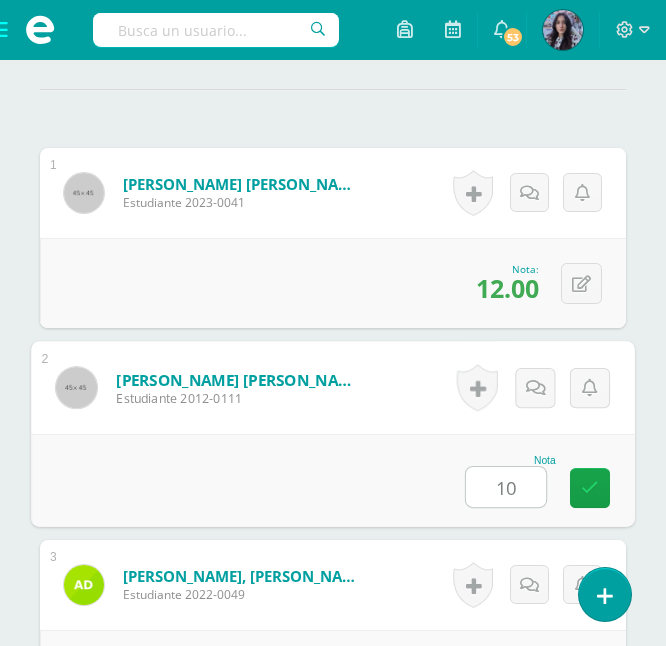 type on "10" 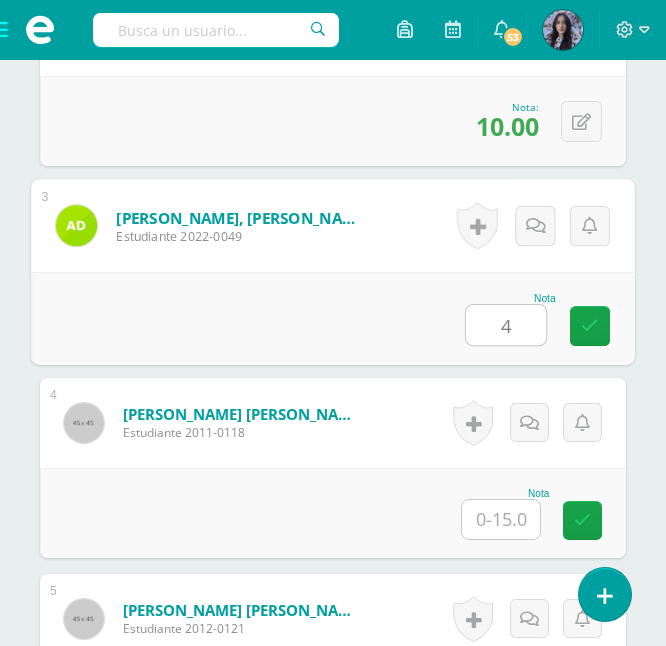 scroll, scrollTop: 966, scrollLeft: 0, axis: vertical 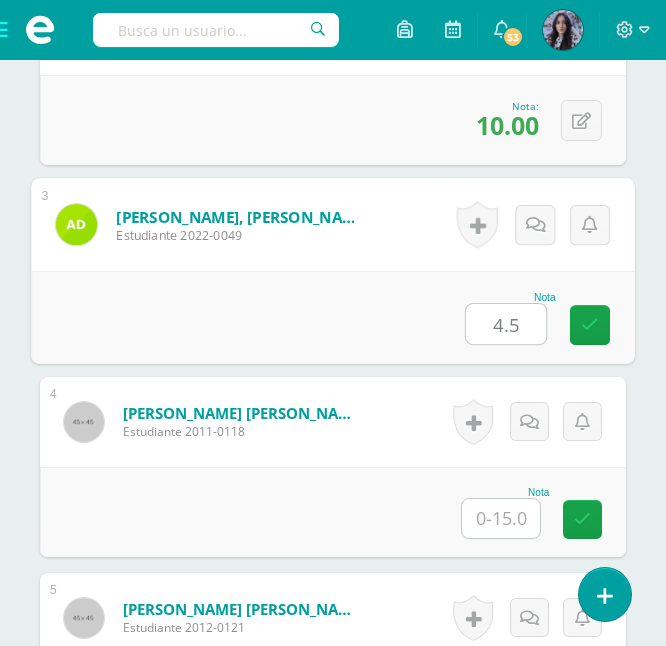 type on "4.5" 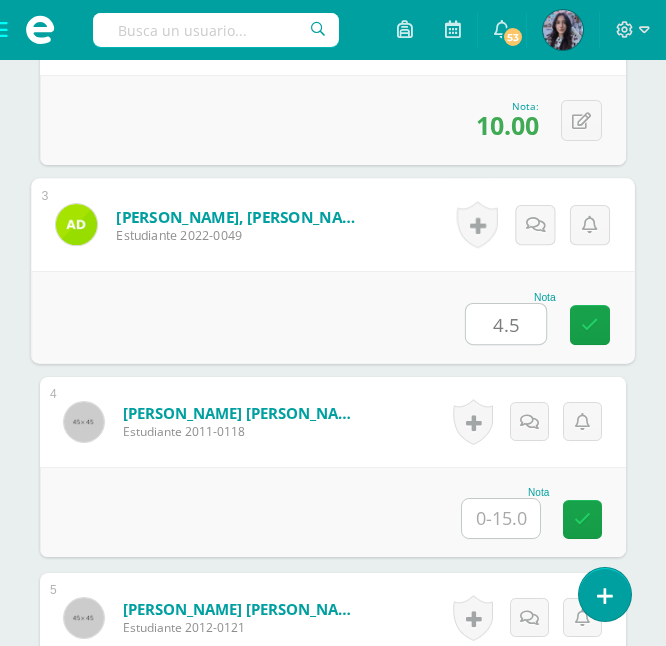 scroll, scrollTop: 967, scrollLeft: 0, axis: vertical 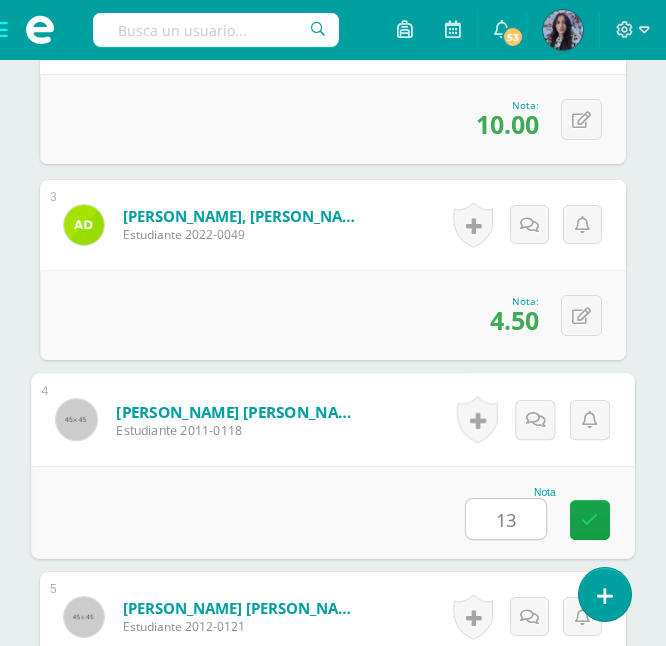 type on "13" 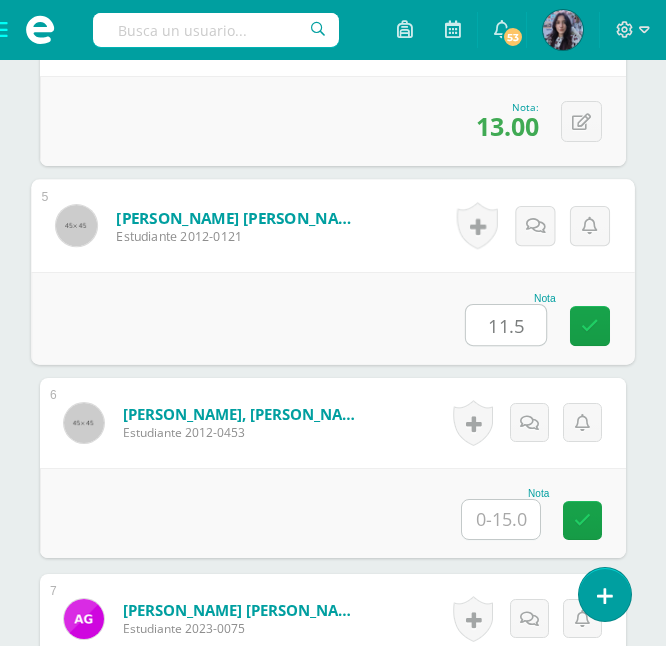 type on "11.5" 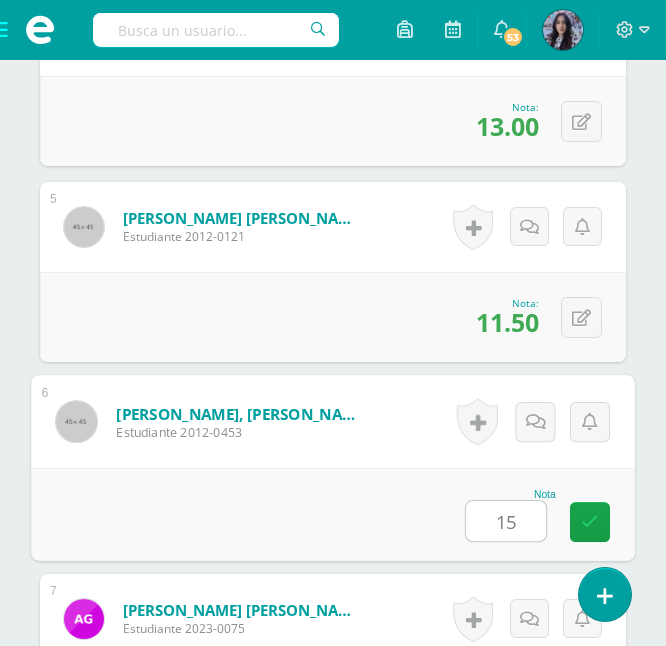 type on "15" 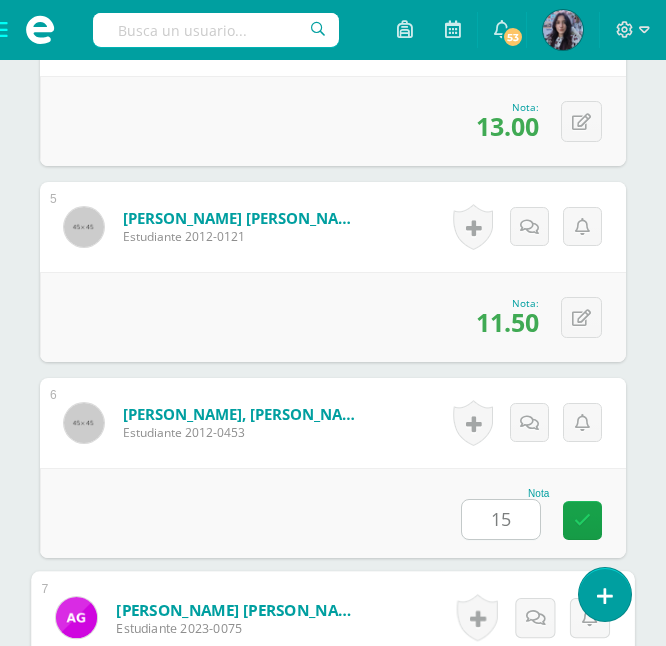 scroll, scrollTop: 1749, scrollLeft: 0, axis: vertical 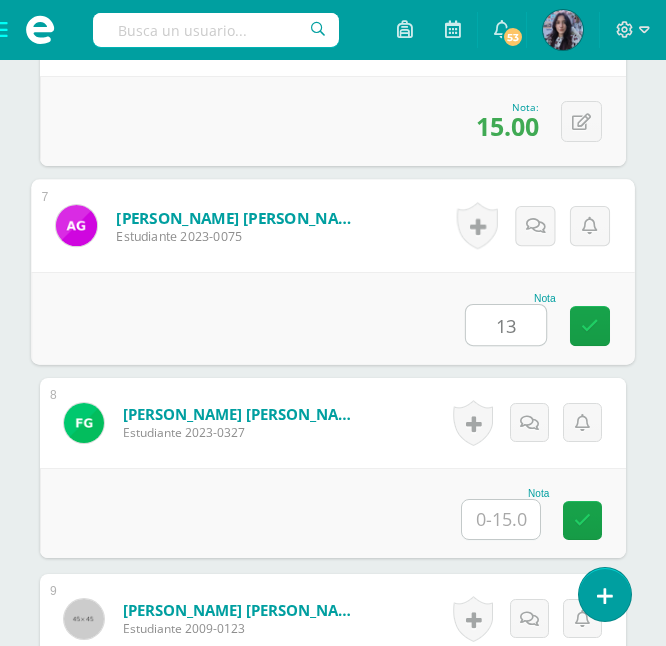 type on "13" 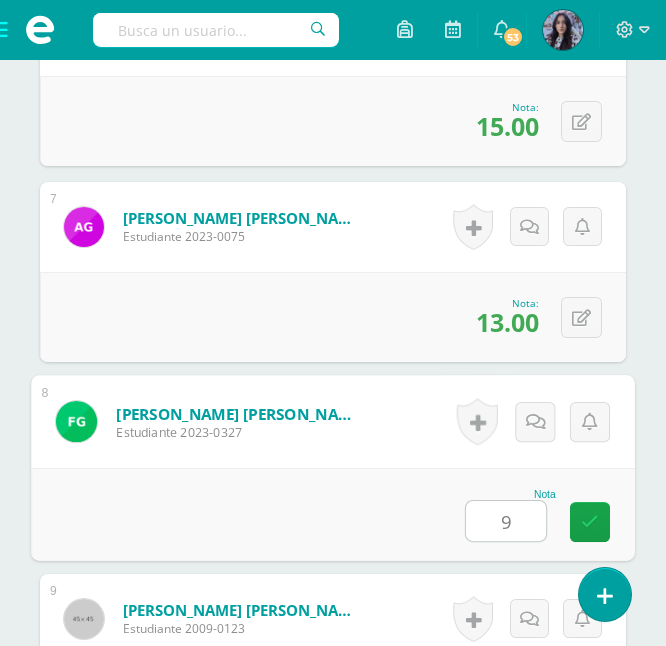type on "9" 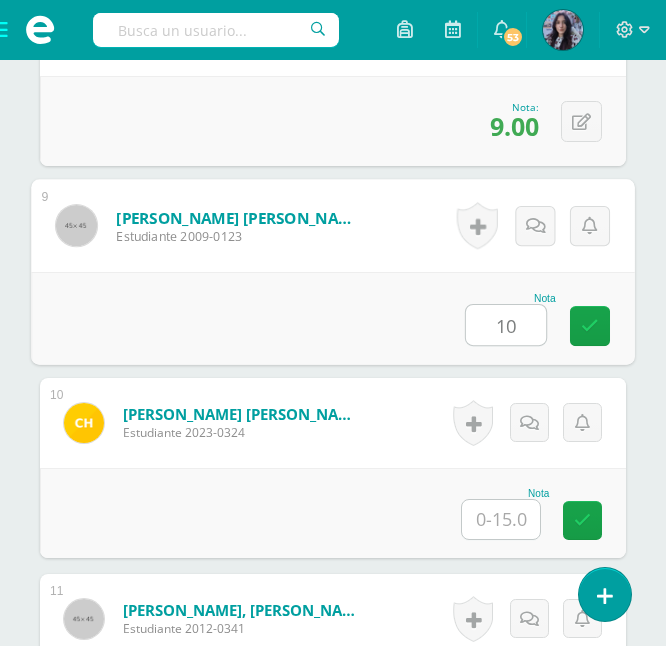 type on "10" 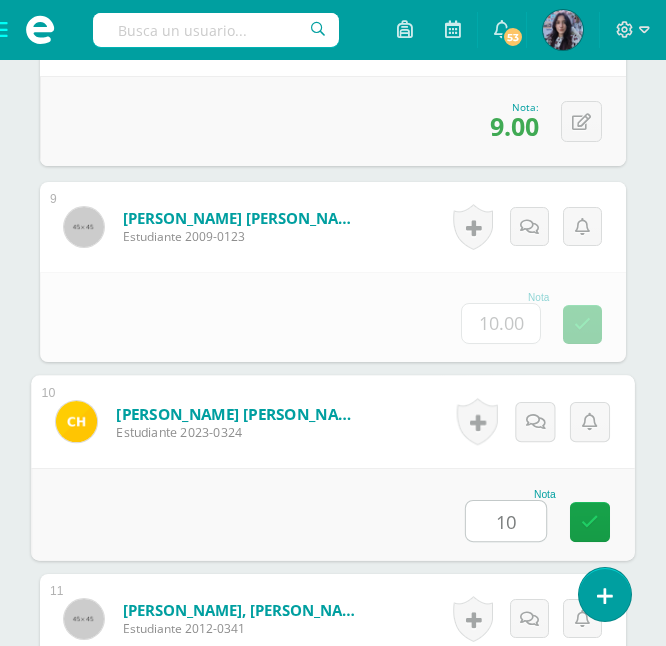 type on "10" 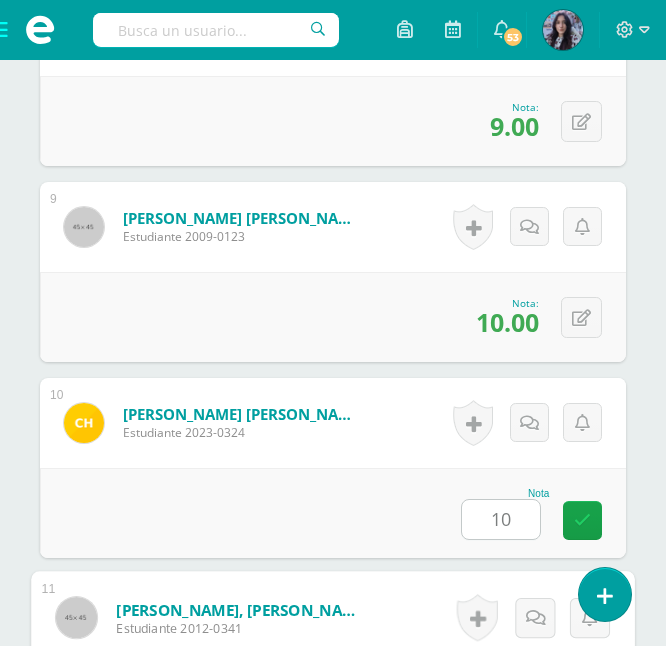 scroll, scrollTop: 2533, scrollLeft: 0, axis: vertical 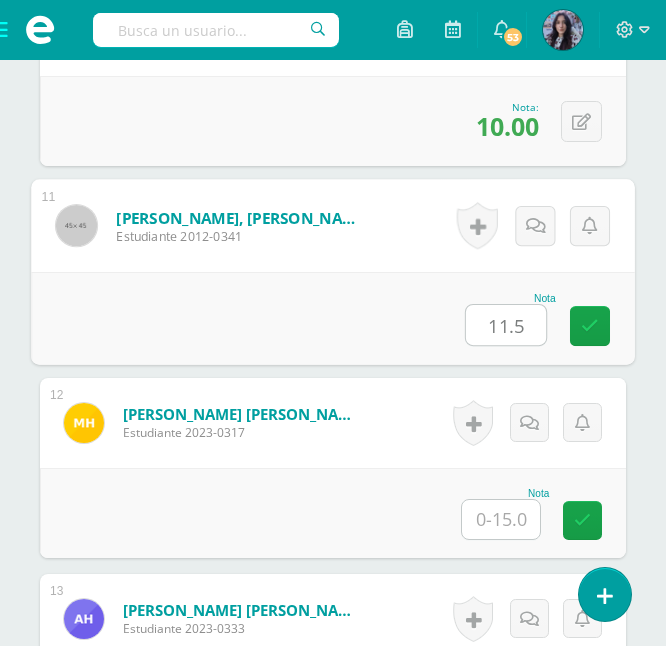 type on "11.5" 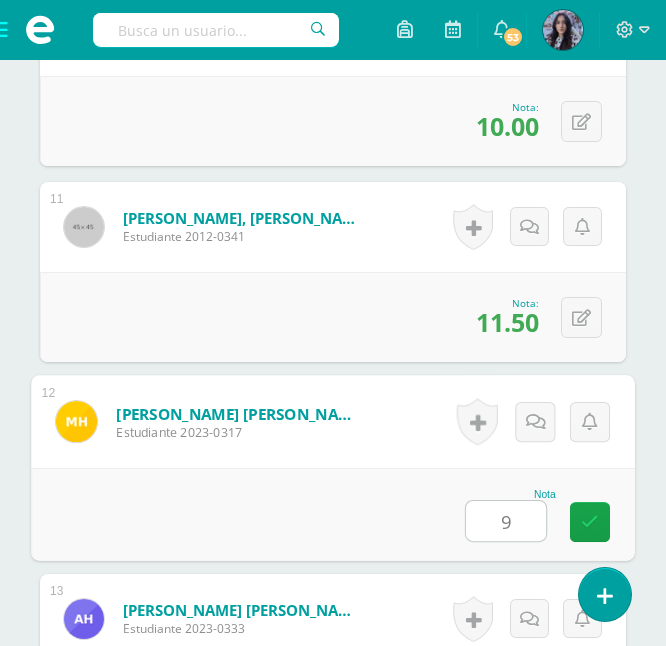type on "9" 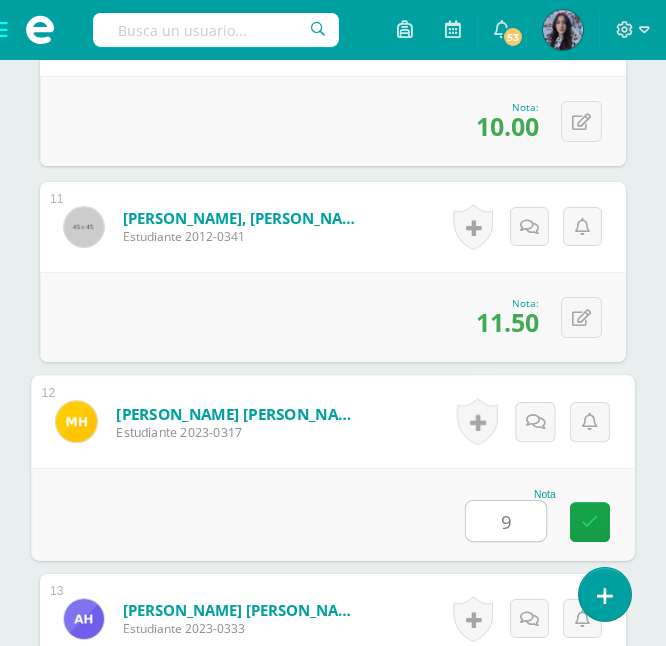 scroll, scrollTop: 2925, scrollLeft: 0, axis: vertical 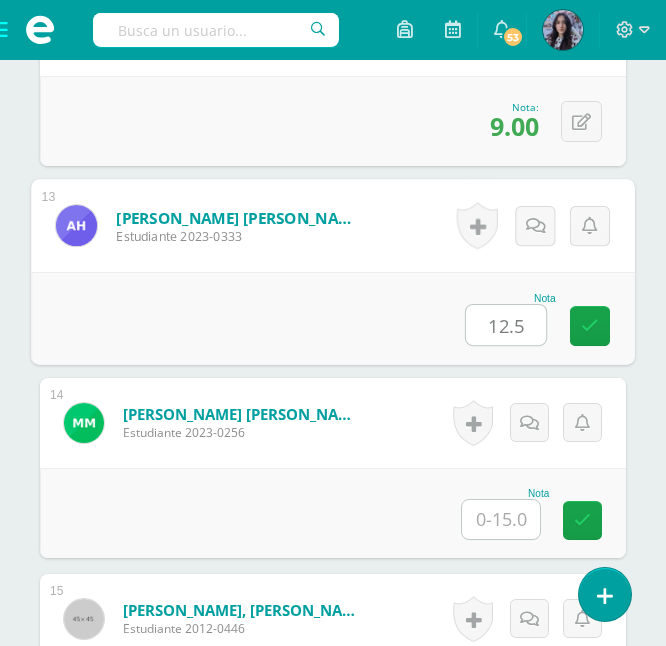 type on "12.5" 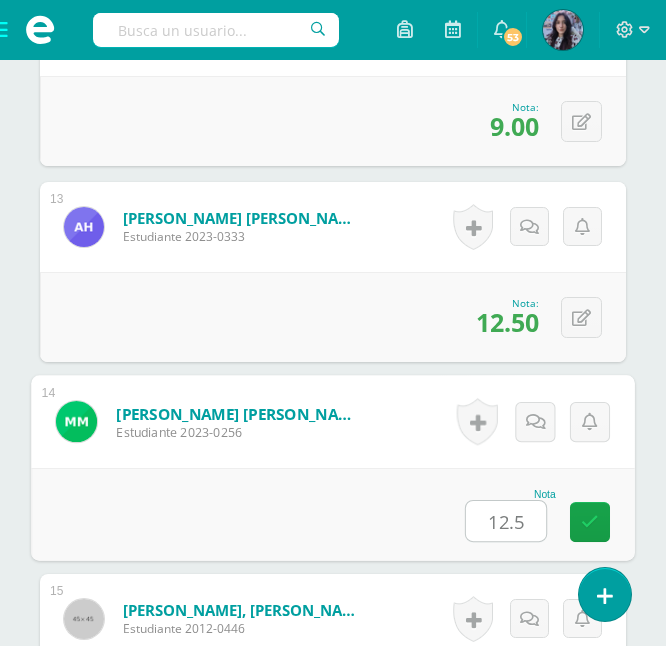 type on "12.5" 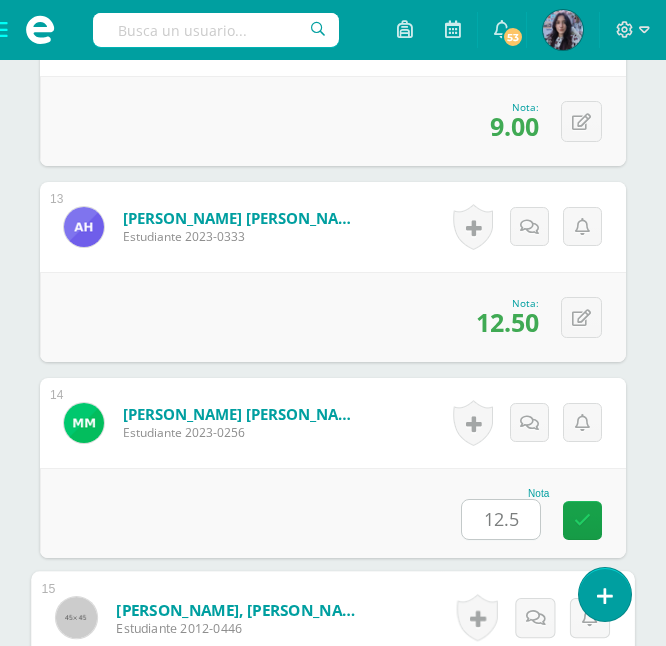 scroll, scrollTop: 3317, scrollLeft: 0, axis: vertical 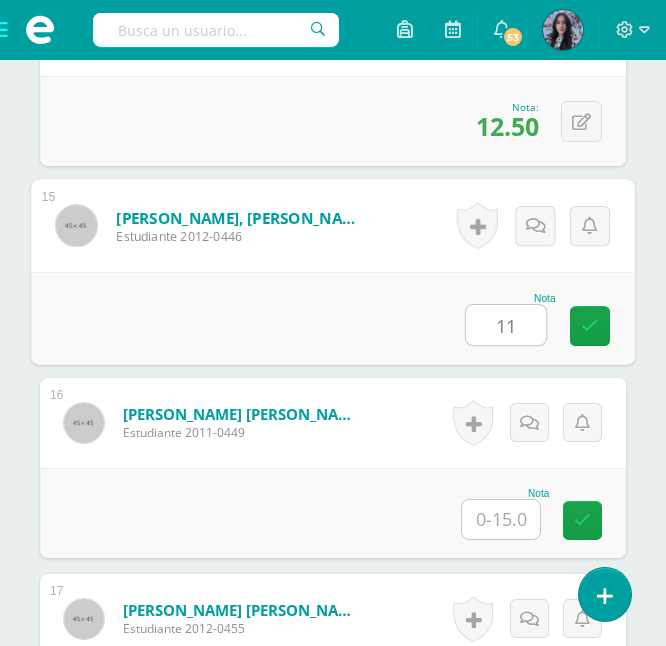 type on "11" 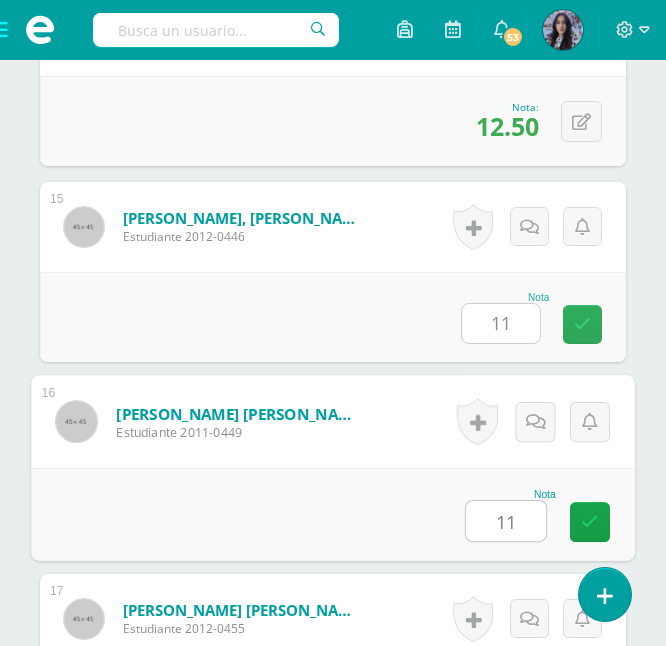 type on "11" 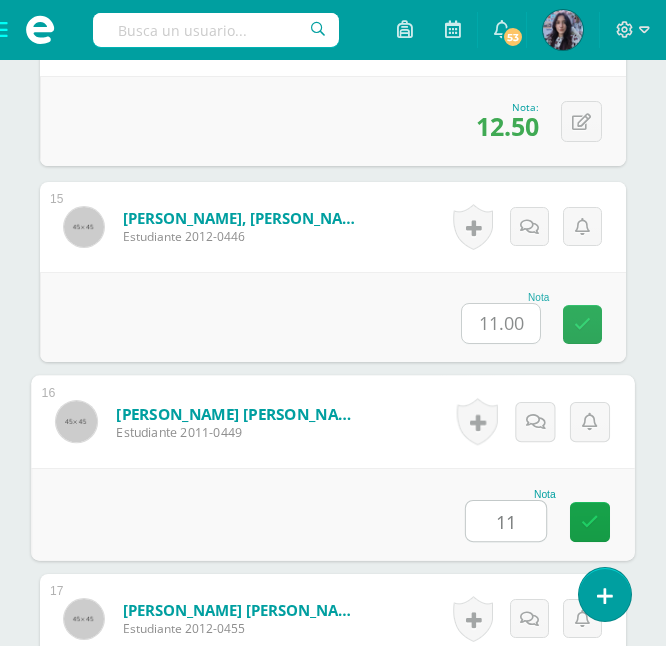 scroll, scrollTop: 3709, scrollLeft: 0, axis: vertical 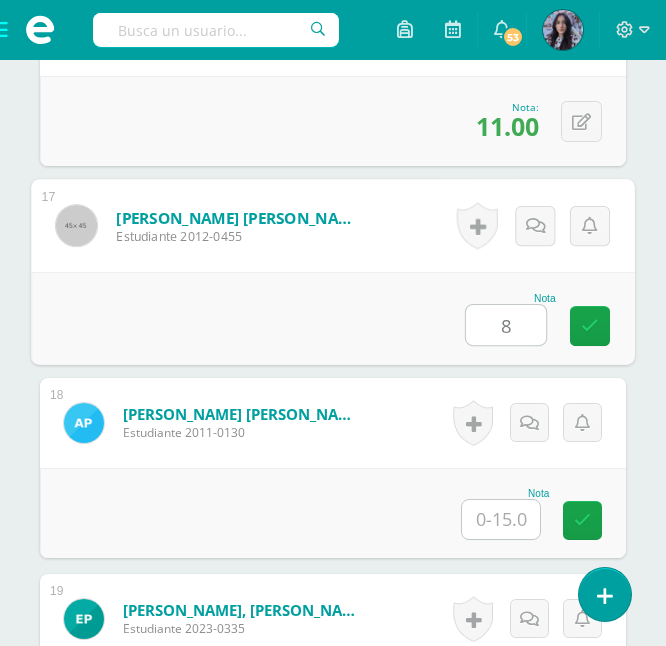 type on "8" 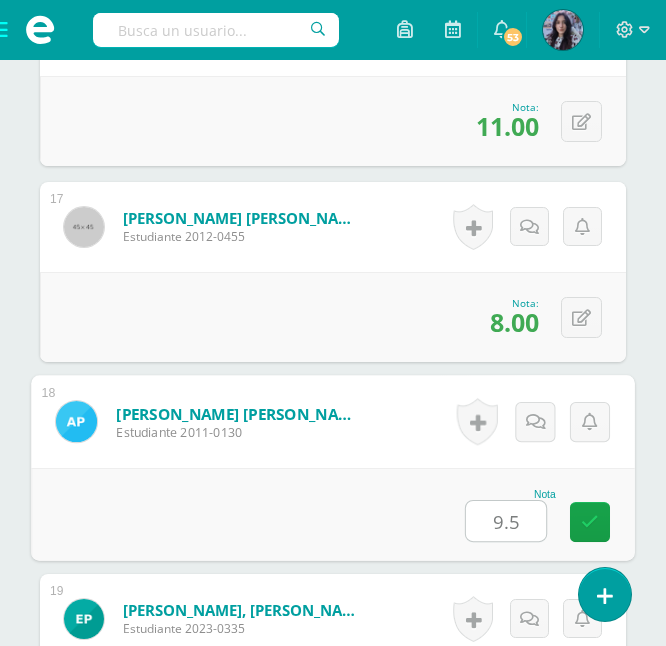 type on "9.5" 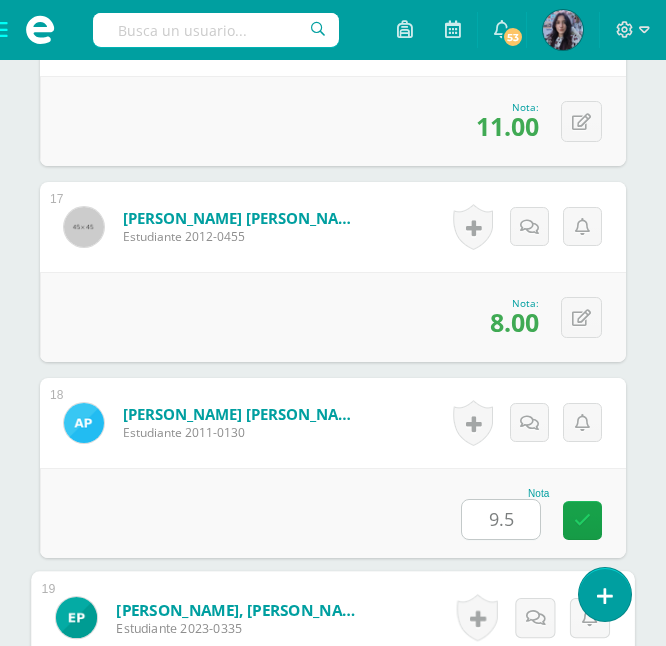 scroll, scrollTop: 4101, scrollLeft: 0, axis: vertical 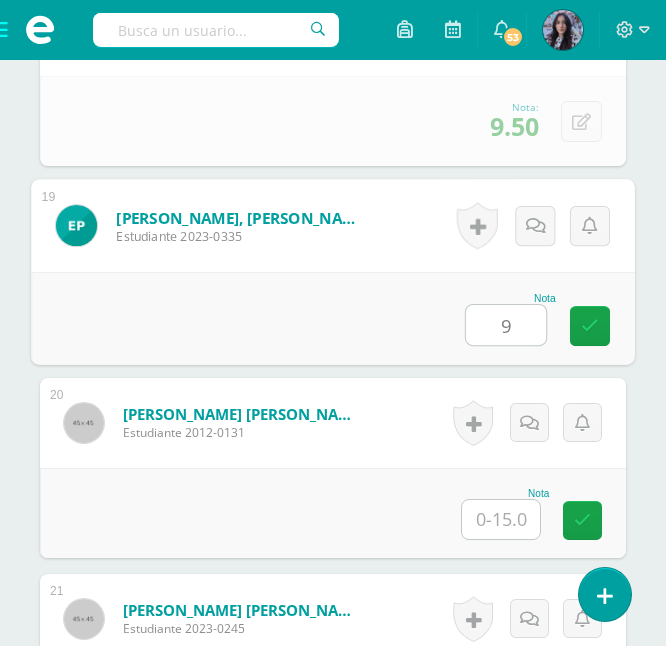 type on "9" 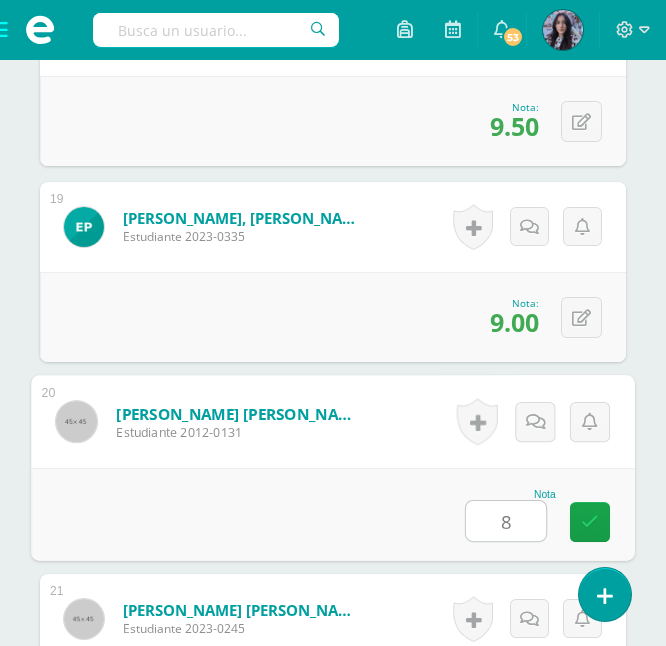 type on "8" 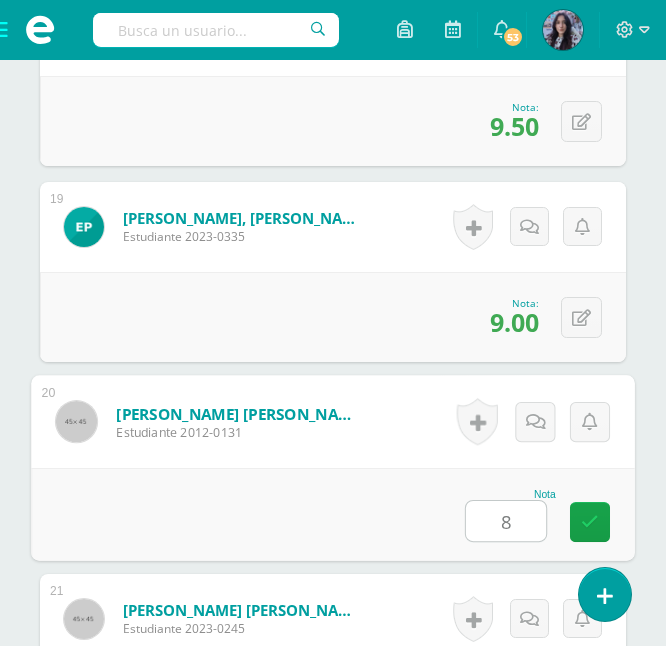 scroll, scrollTop: 4493, scrollLeft: 0, axis: vertical 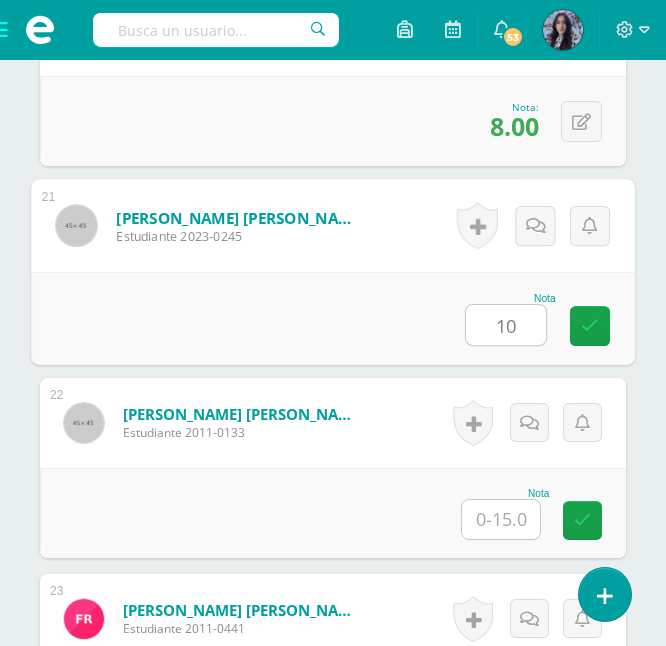 type on "10" 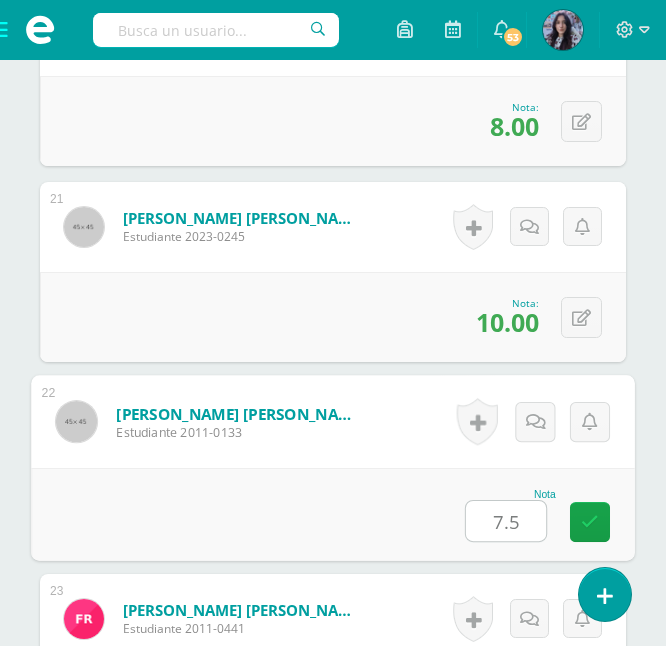 type on "7.5" 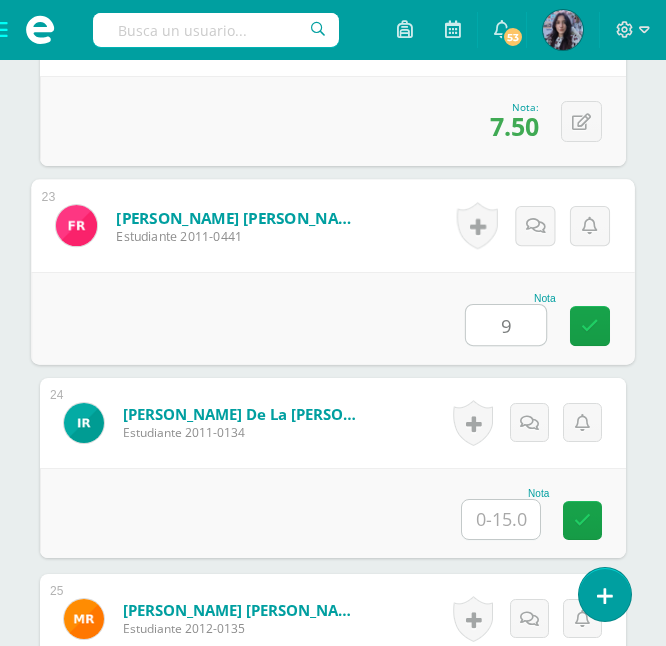 type on "9" 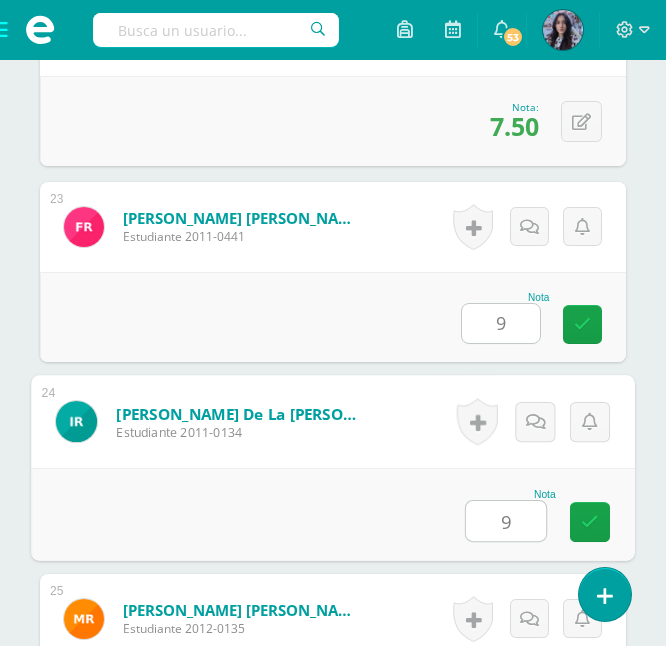 type on "9" 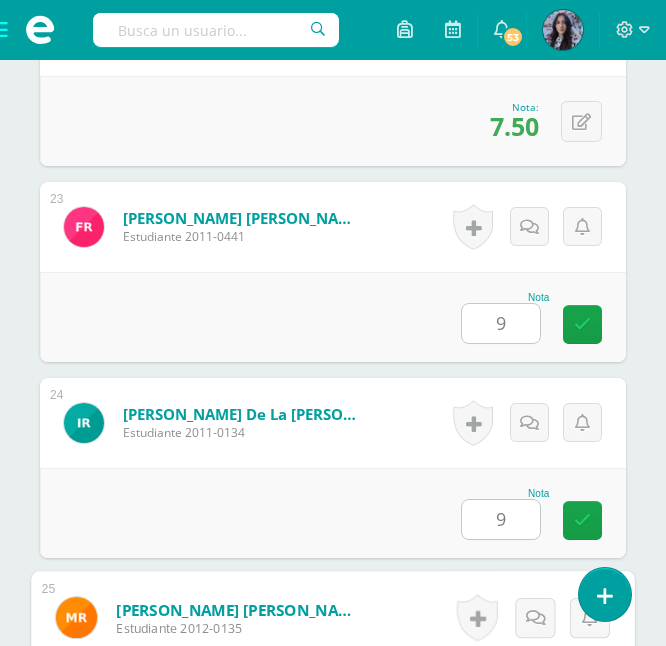 scroll, scrollTop: 5277, scrollLeft: 0, axis: vertical 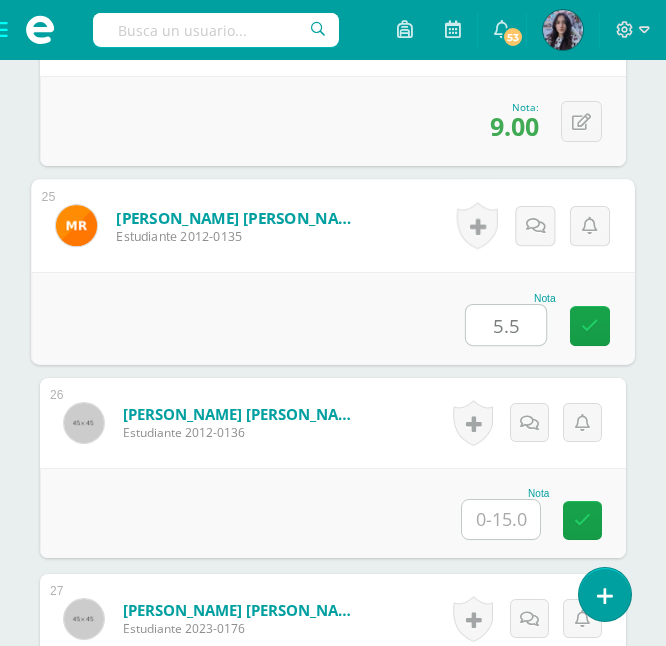 type on "5.5" 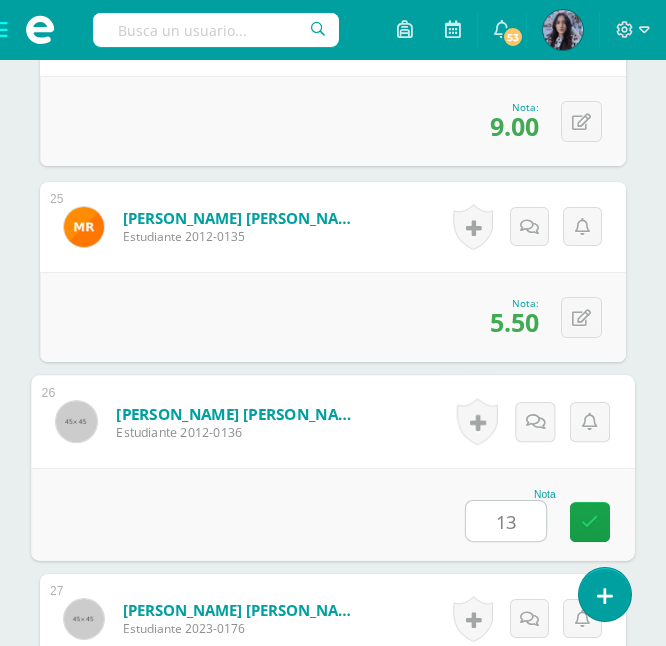 type on "13" 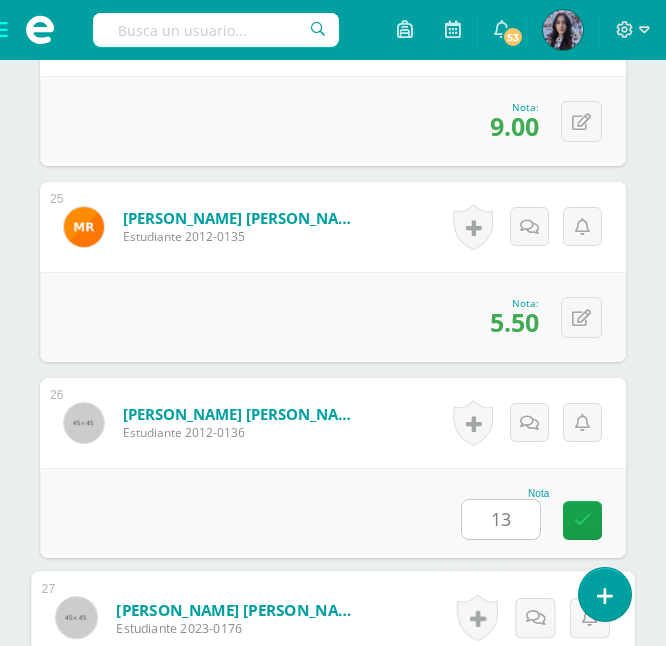 scroll, scrollTop: 5669, scrollLeft: 0, axis: vertical 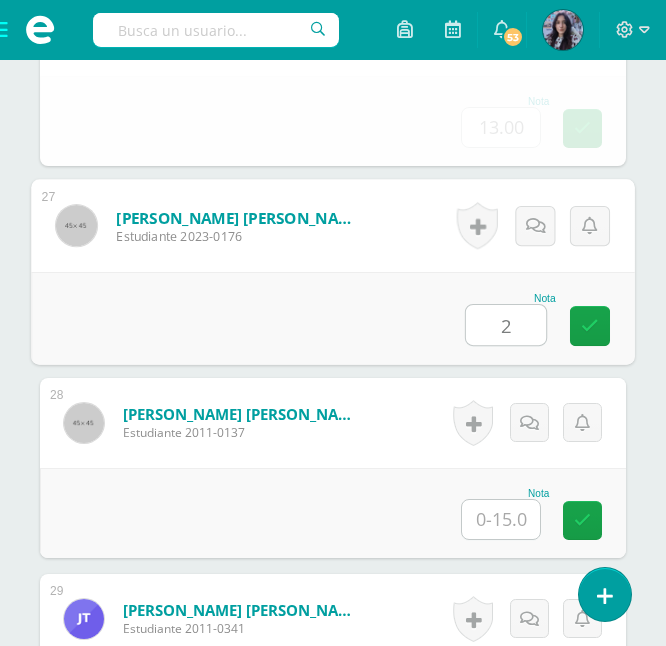 type on "2" 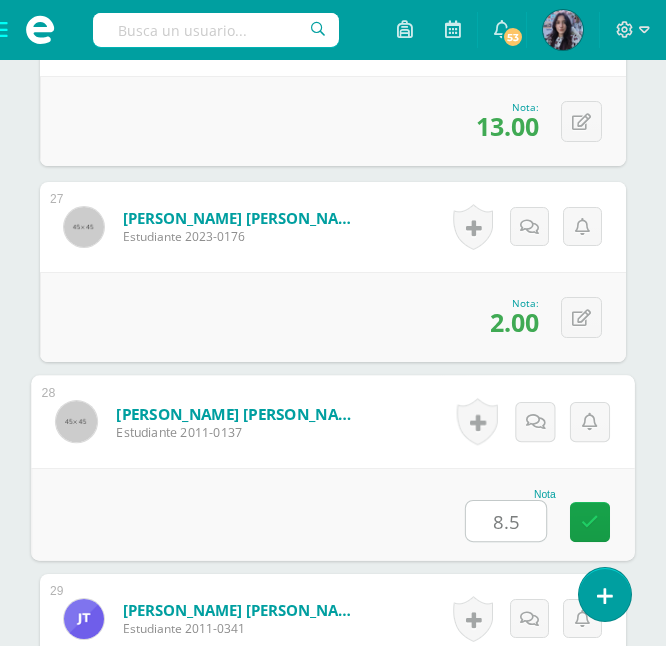 type on "8.5" 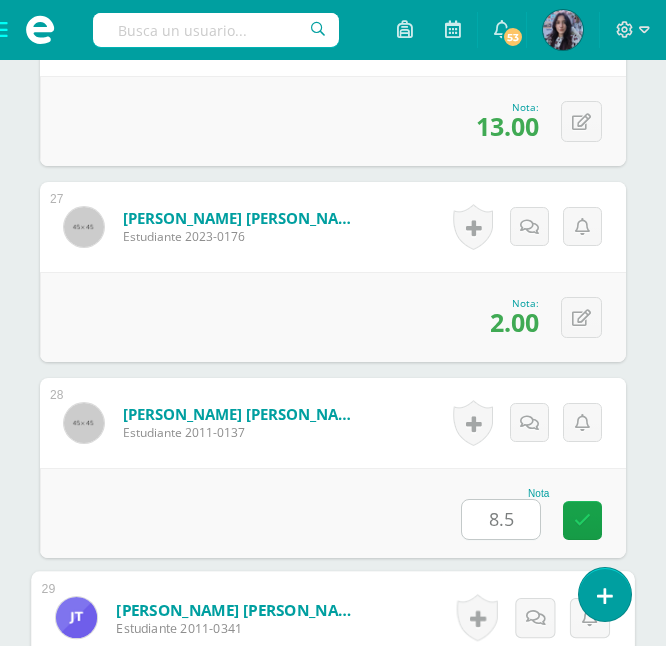 scroll, scrollTop: 6061, scrollLeft: 0, axis: vertical 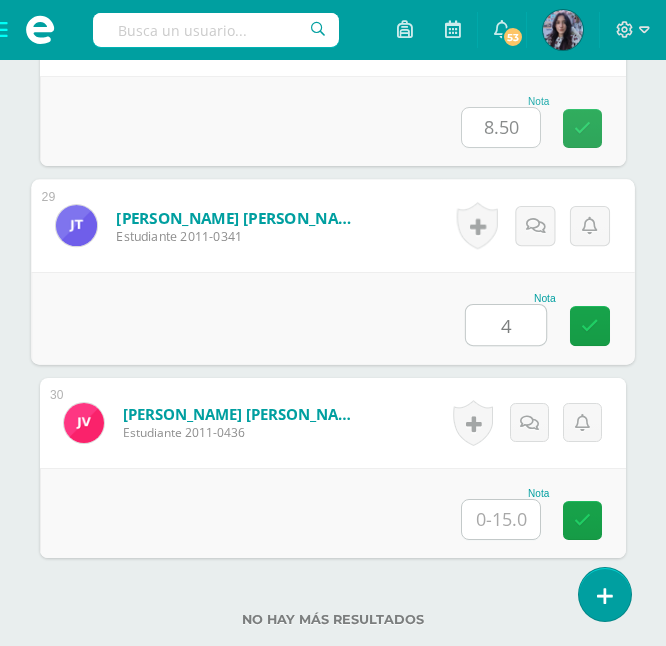 type on "4" 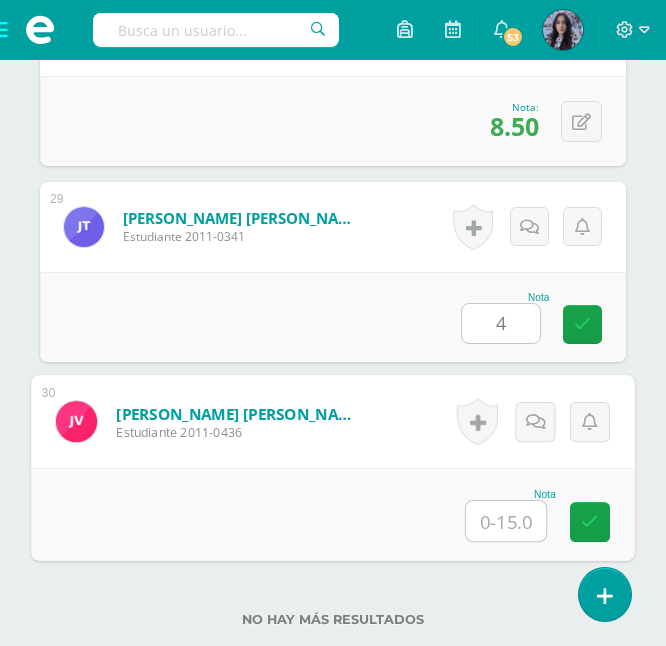 type on "4" 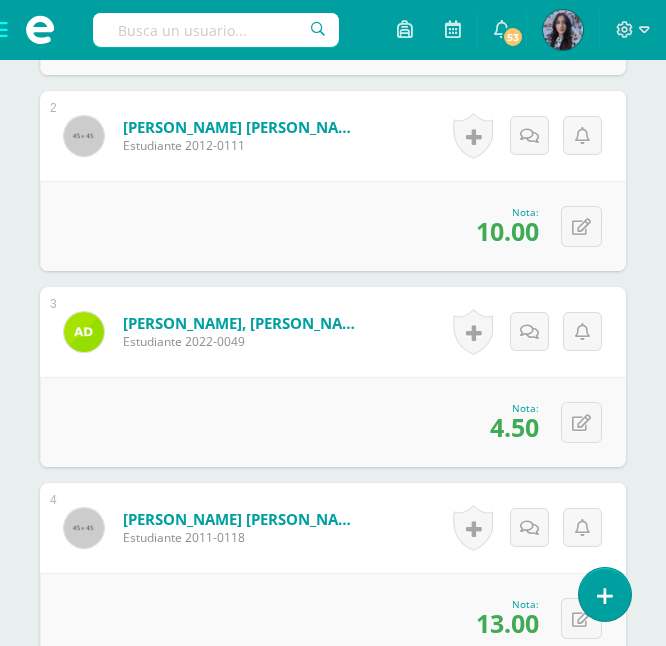 scroll, scrollTop: 0, scrollLeft: 0, axis: both 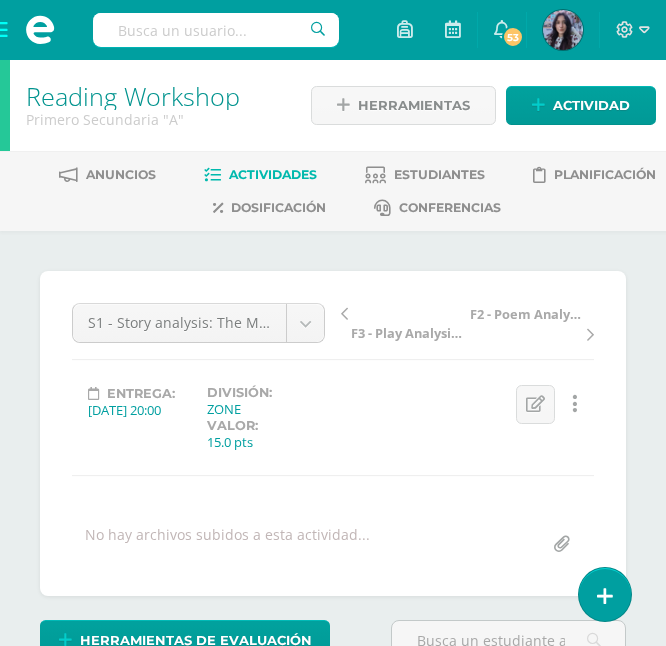 click at bounding box center [40, 30] 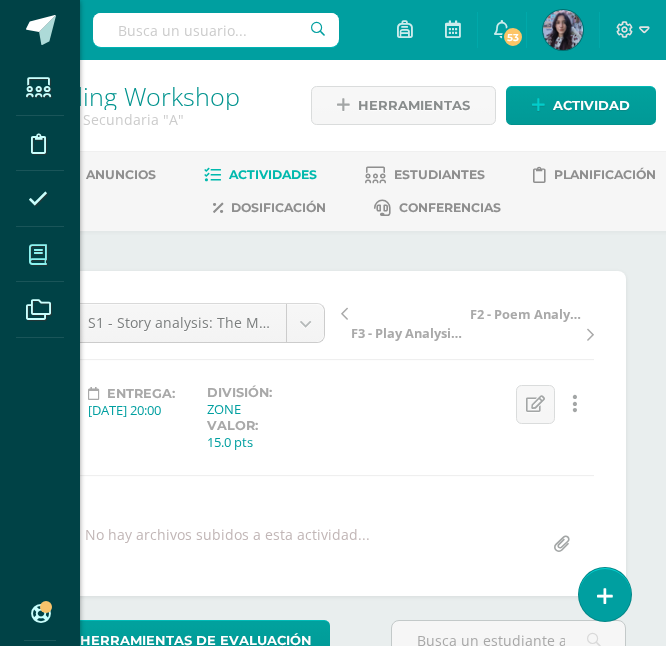 click at bounding box center [38, 254] 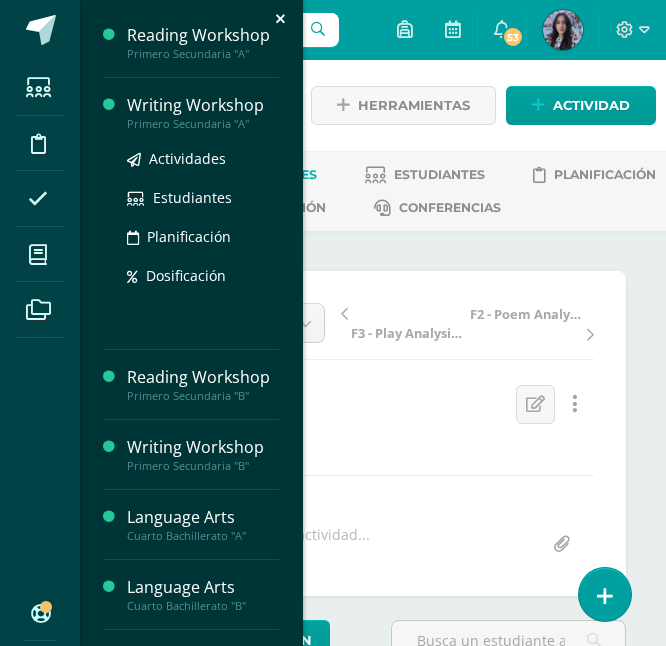 click on "Writing Workshop" at bounding box center (203, 105) 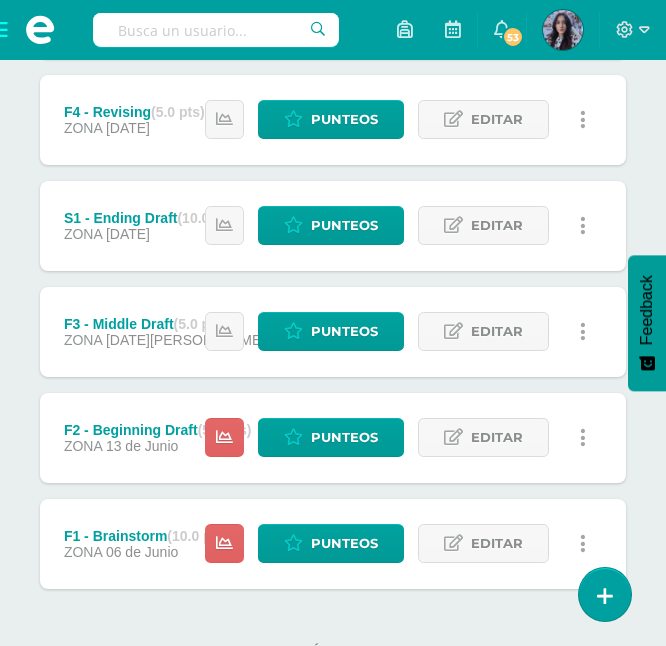 scroll, scrollTop: 866, scrollLeft: 0, axis: vertical 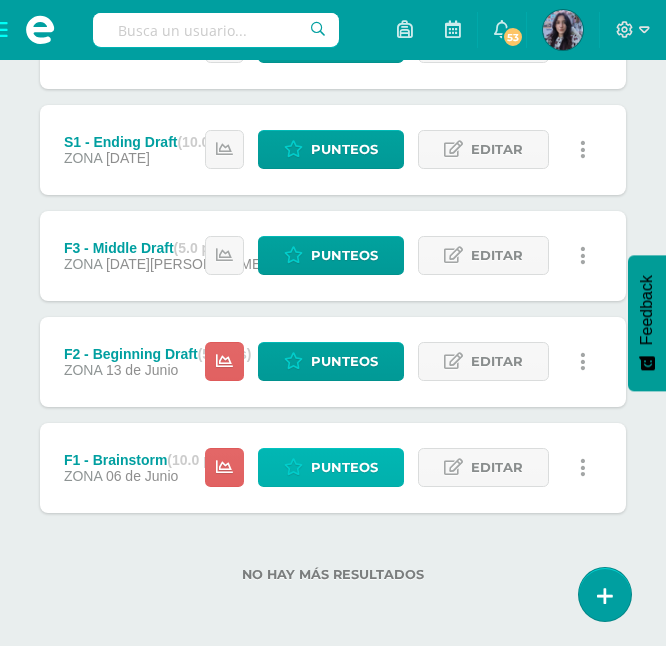 click on "Punteos" at bounding box center (344, 467) 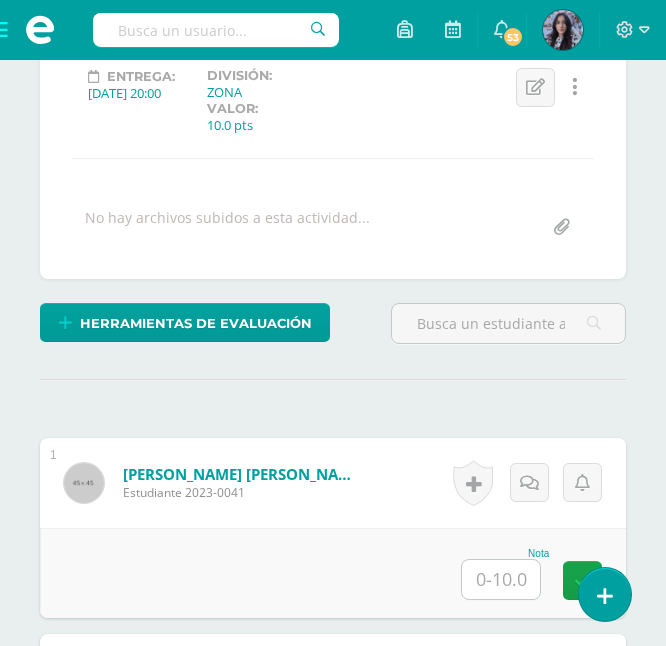 scroll, scrollTop: 323, scrollLeft: 0, axis: vertical 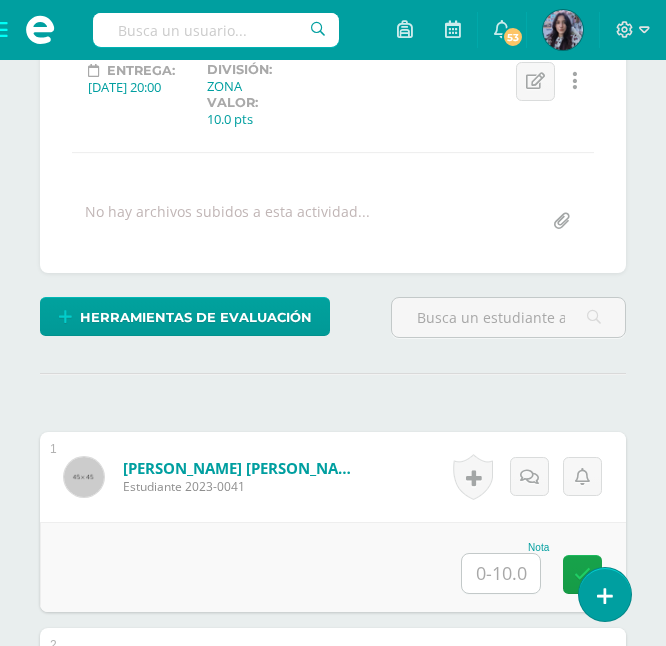click at bounding box center [501, 573] 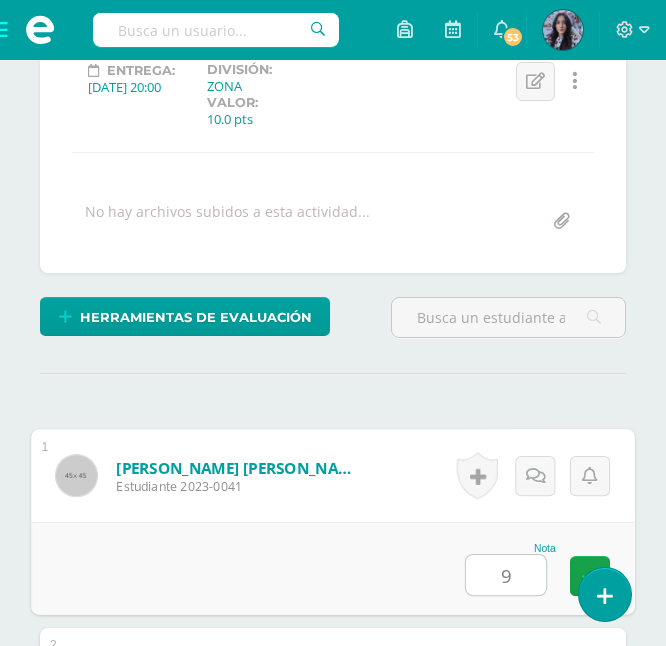 type on "9" 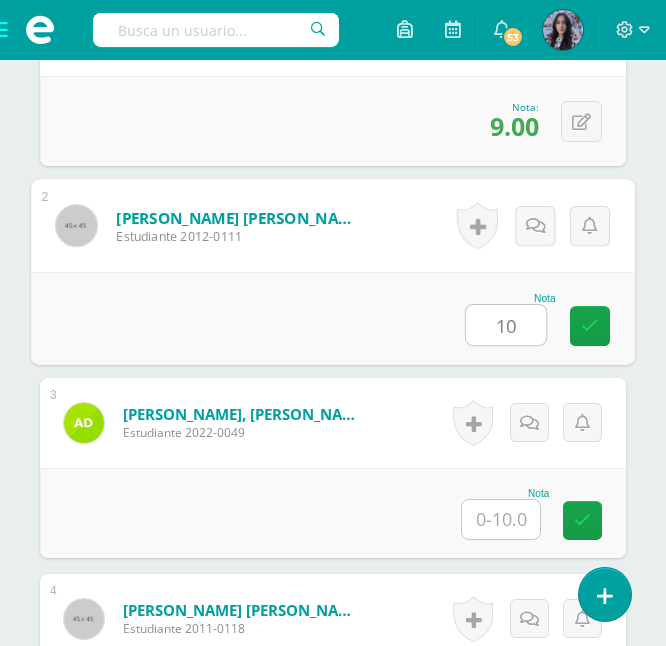 type on "10" 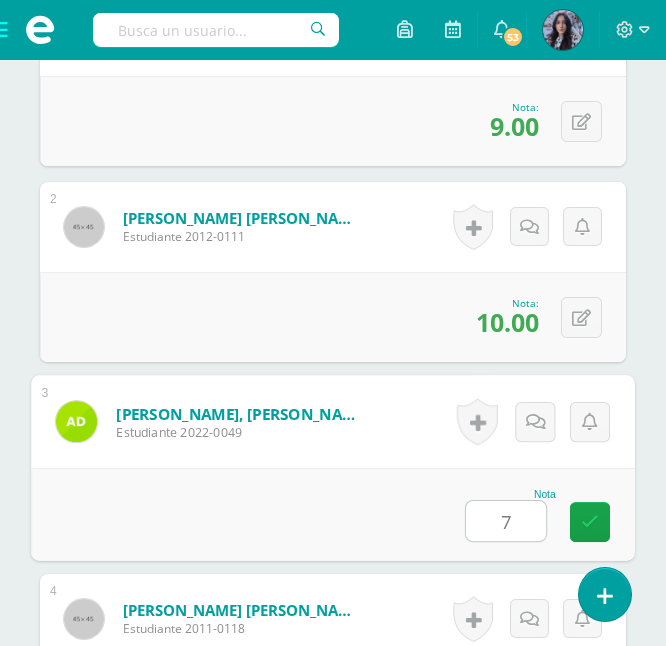 type on "7" 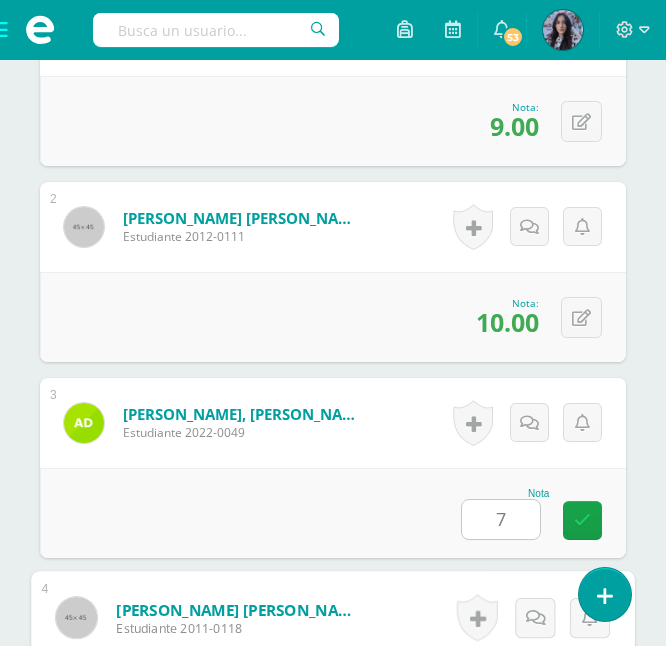 scroll, scrollTop: 1161, scrollLeft: 0, axis: vertical 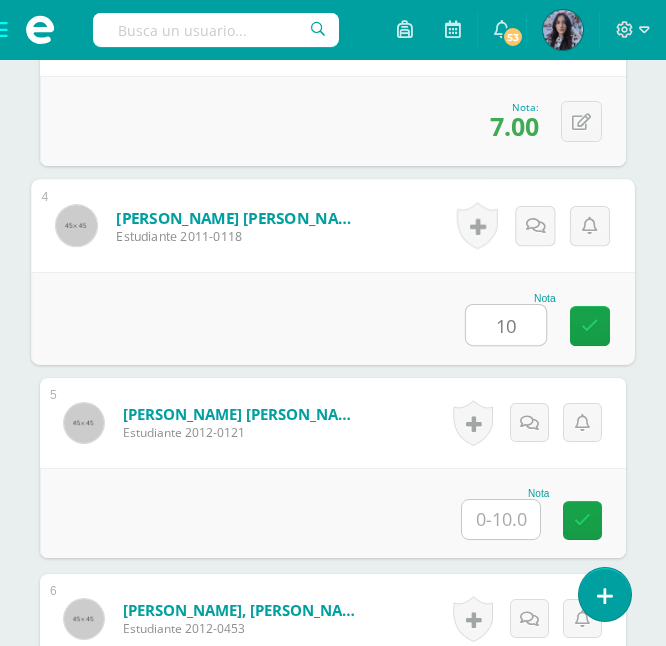 type on "10" 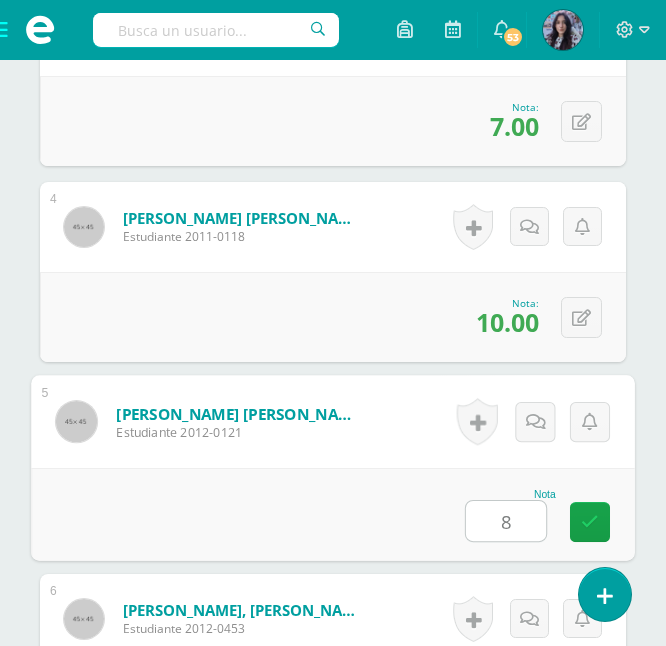 type on "8" 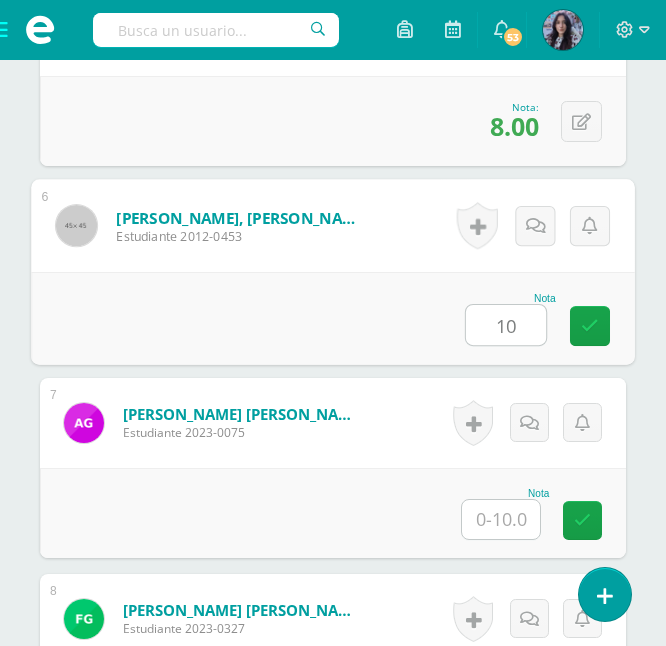type on "10" 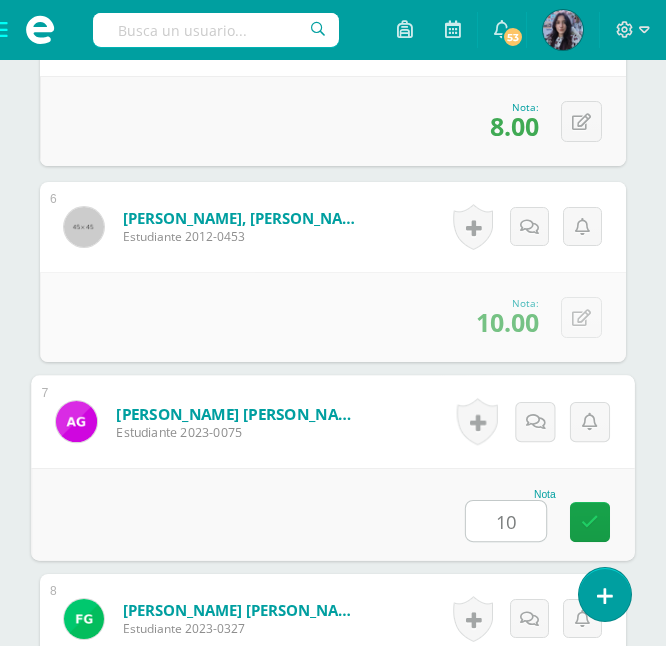 type on "10" 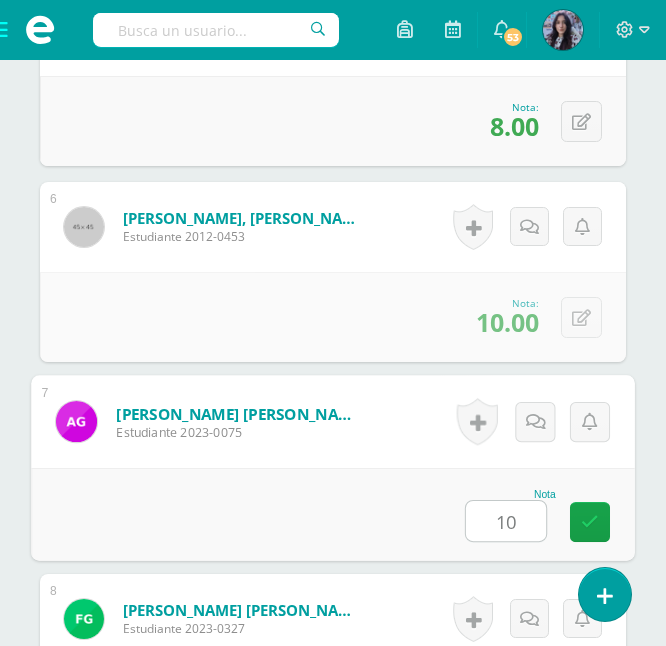 scroll, scrollTop: 1945, scrollLeft: 0, axis: vertical 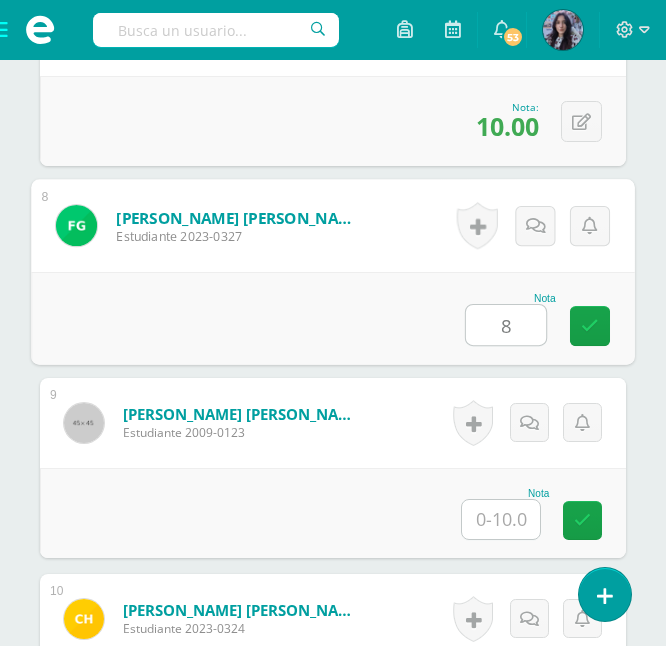 type on "8" 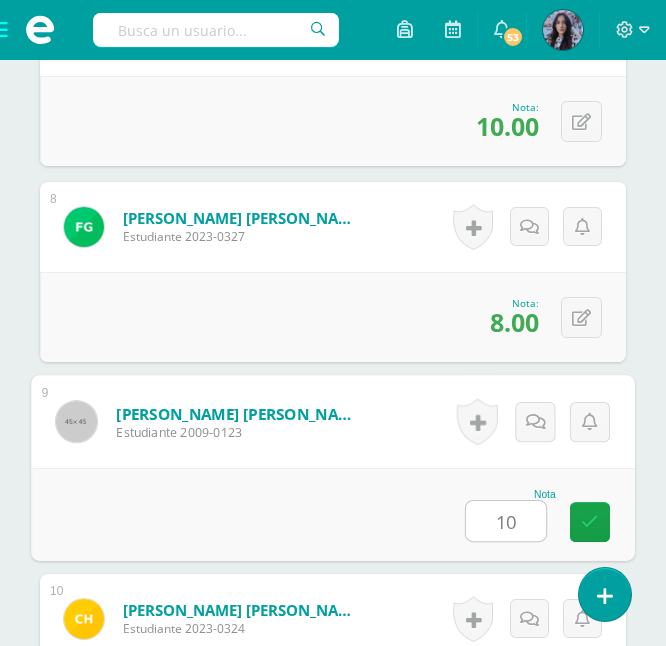 type on "10" 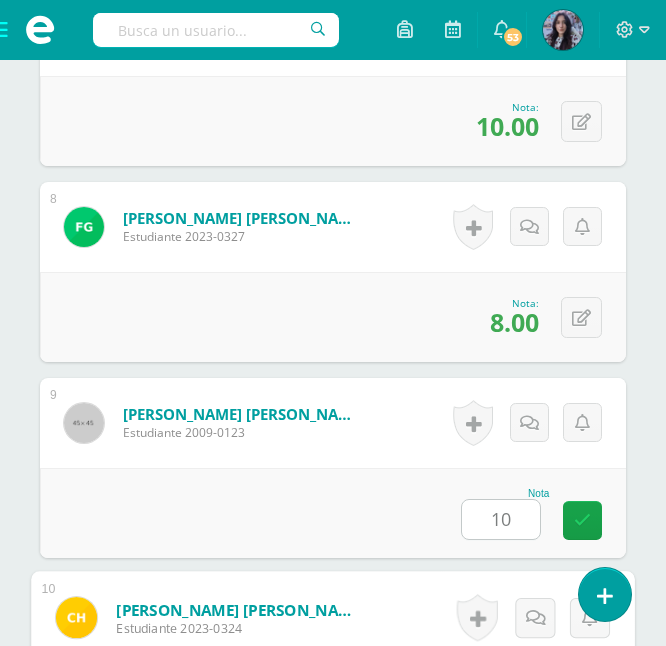 scroll, scrollTop: 2337, scrollLeft: 0, axis: vertical 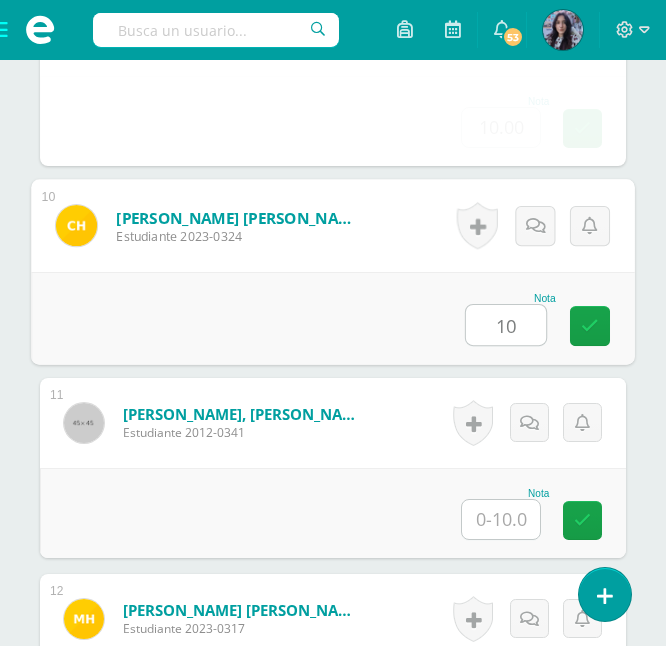 type on "10" 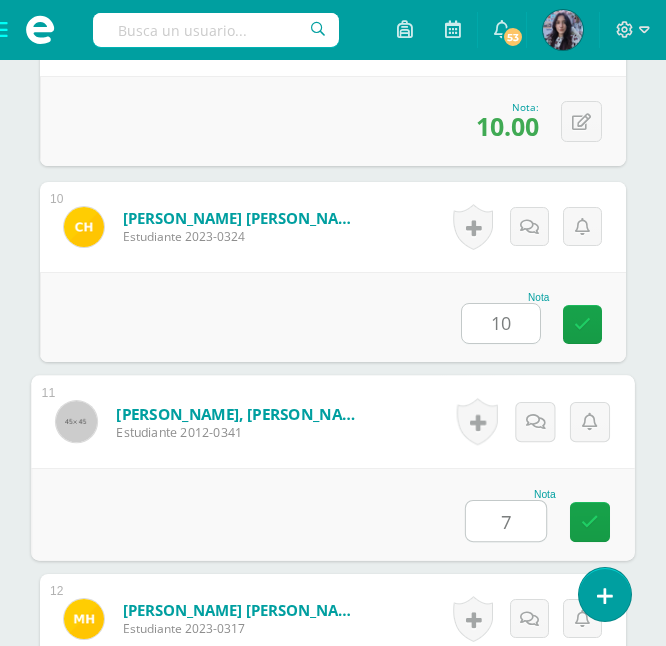 type on "7" 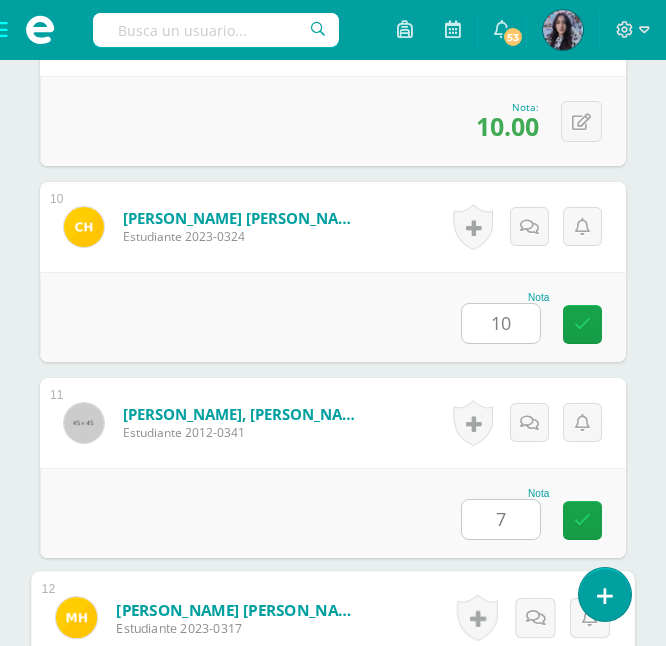 scroll, scrollTop: 2729, scrollLeft: 0, axis: vertical 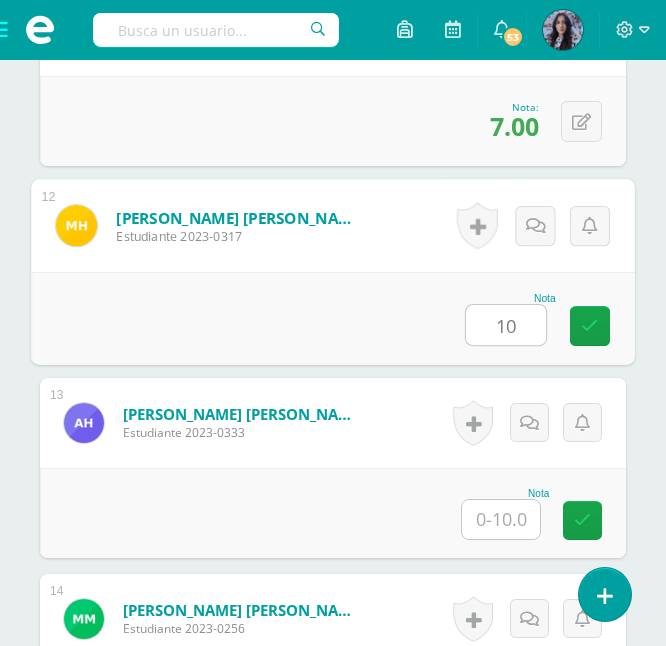 type on "10" 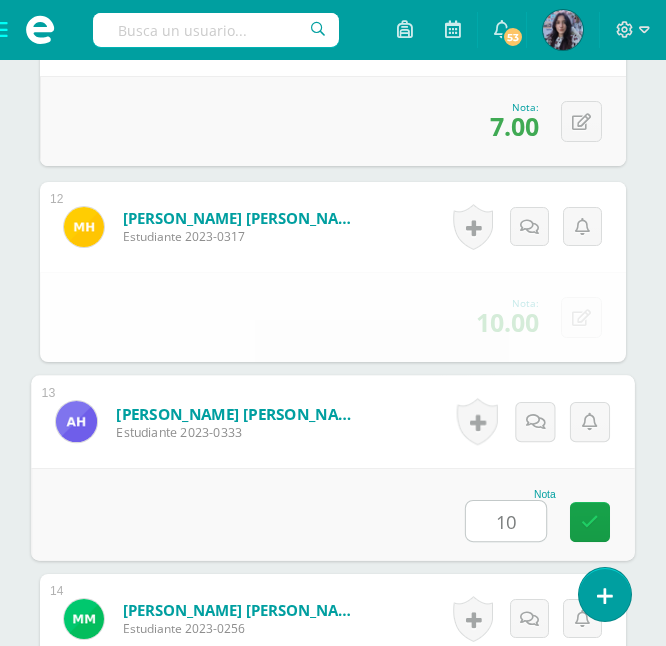 type on "10" 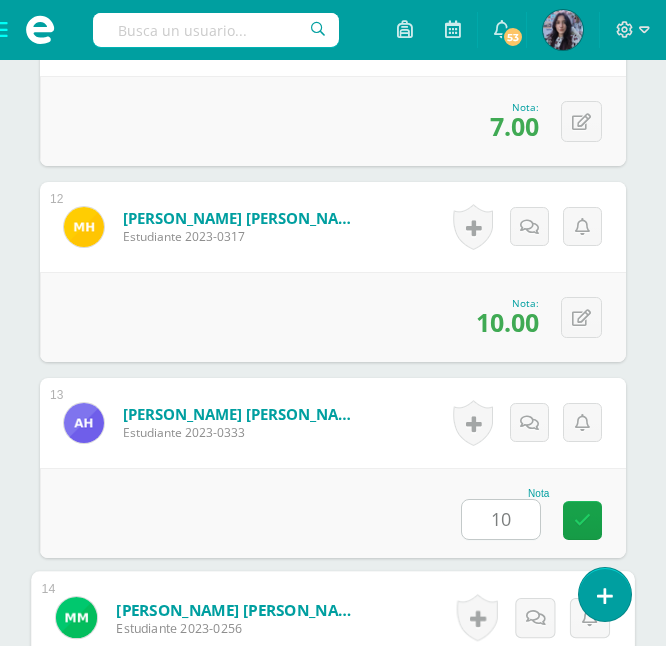 scroll, scrollTop: 3121, scrollLeft: 0, axis: vertical 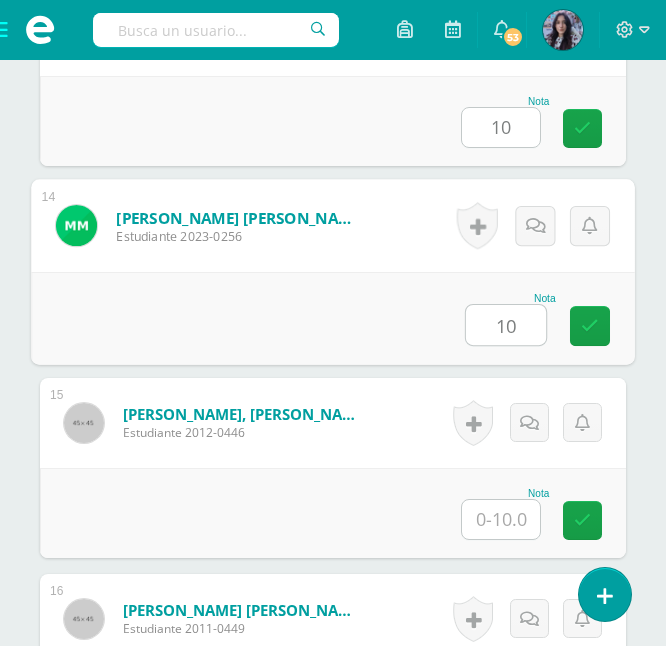 type on "10" 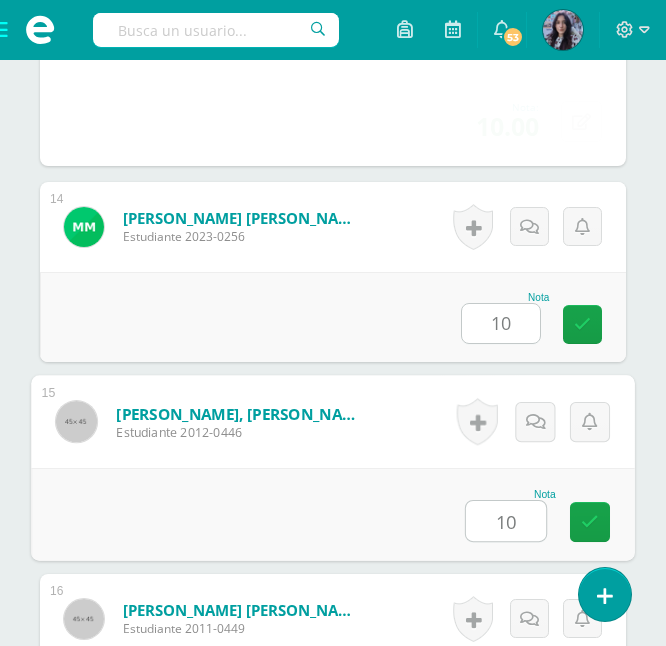 type on "10" 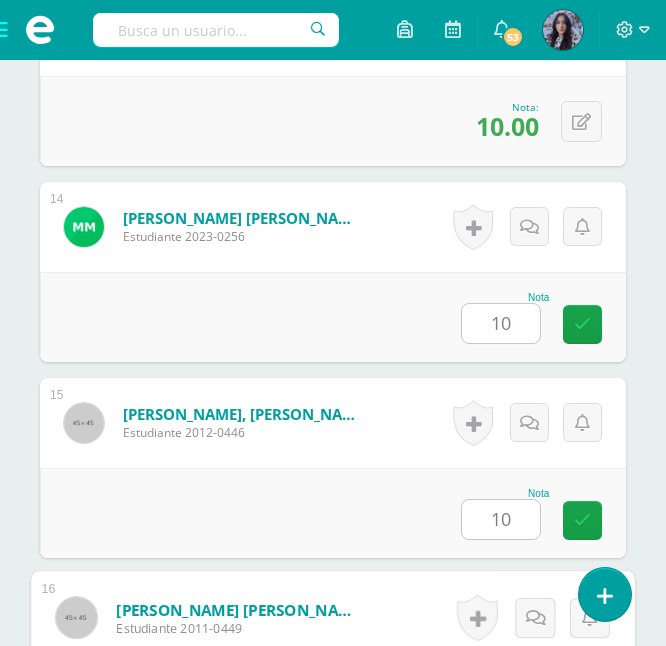scroll, scrollTop: 3513, scrollLeft: 0, axis: vertical 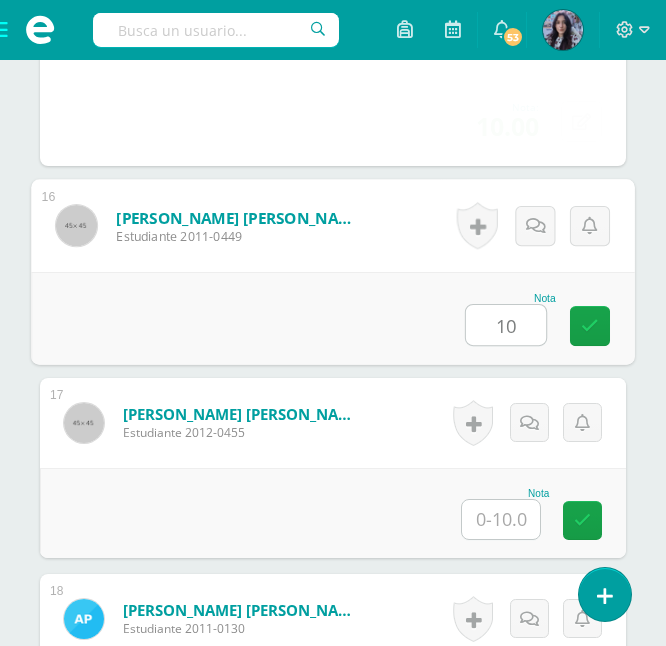 type on "10" 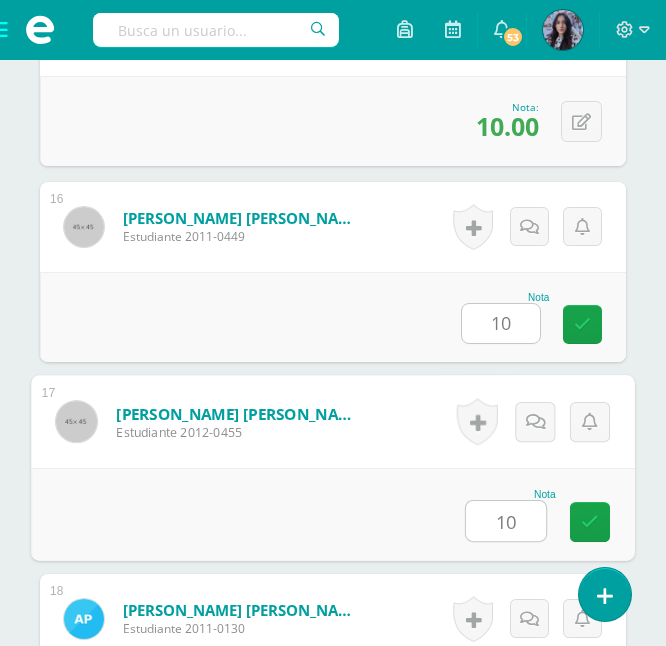 type on "10" 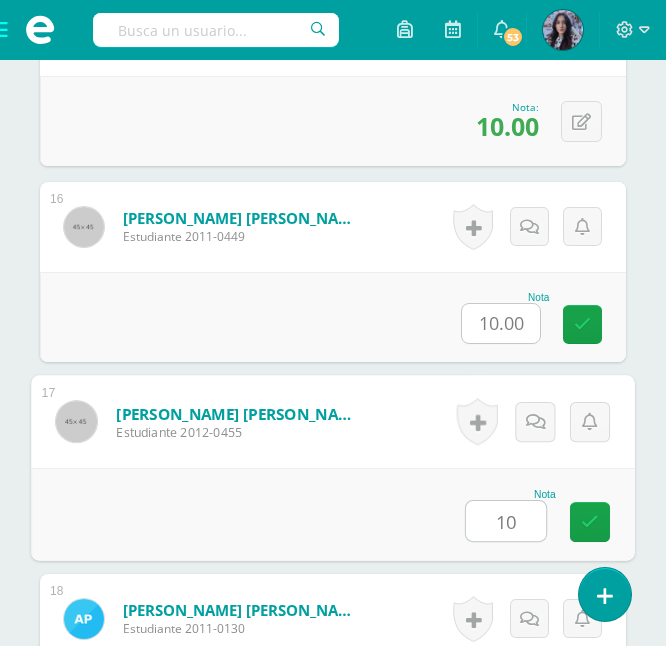 scroll, scrollTop: 3905, scrollLeft: 0, axis: vertical 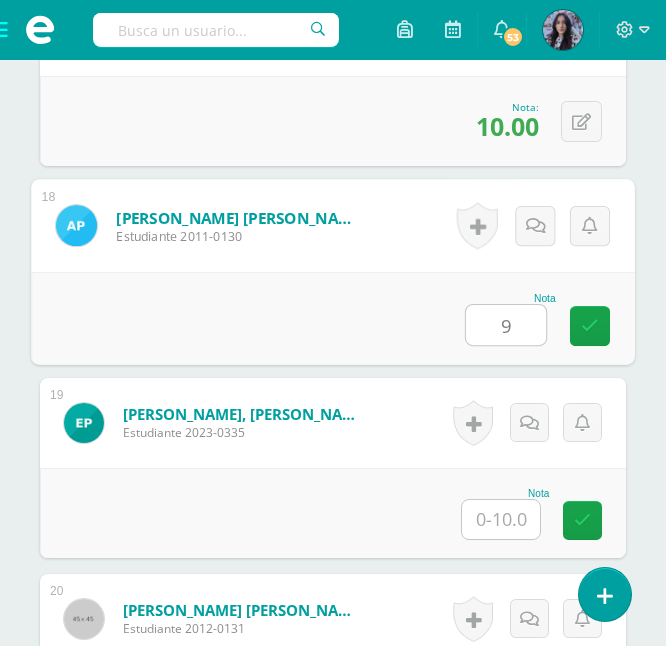type on "9" 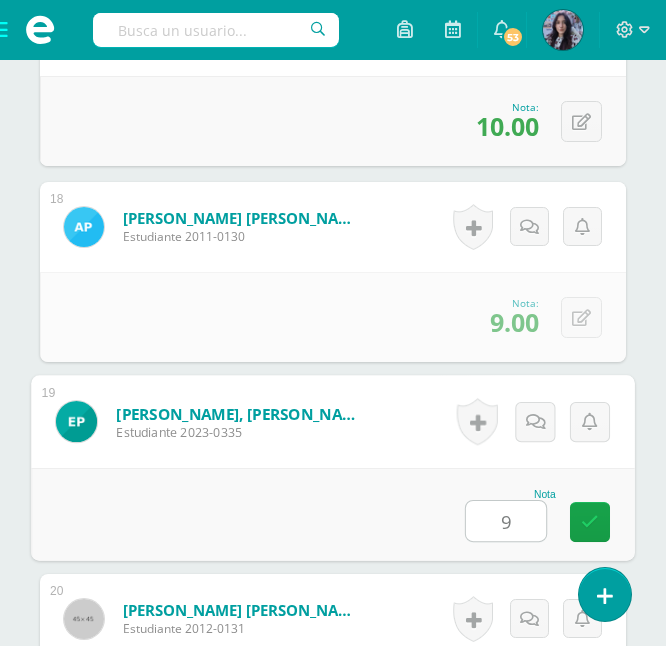 type on "9" 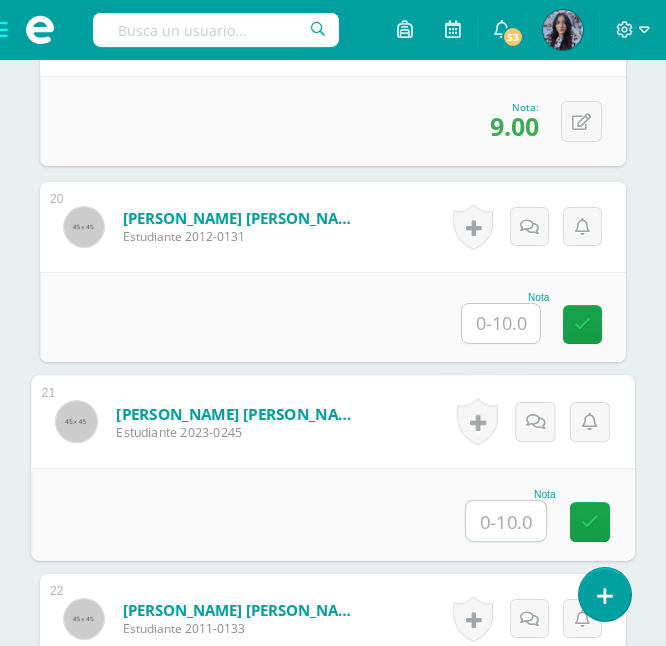 click at bounding box center [506, 521] 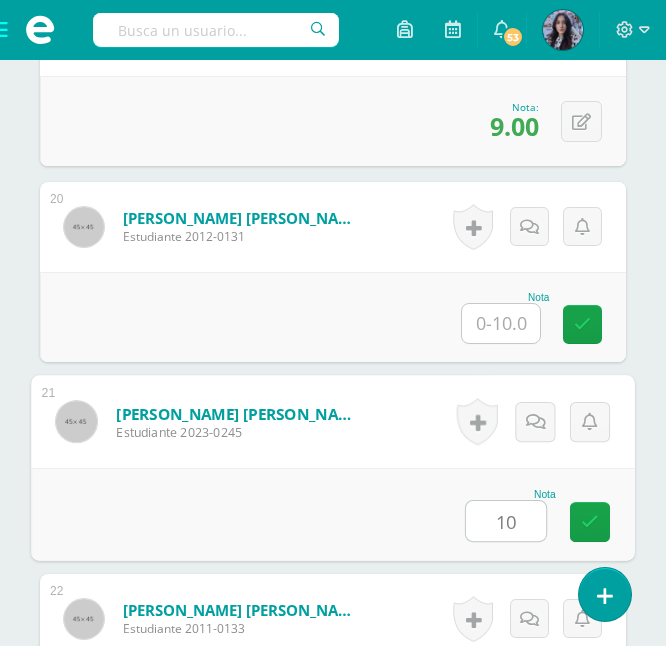 type on "10" 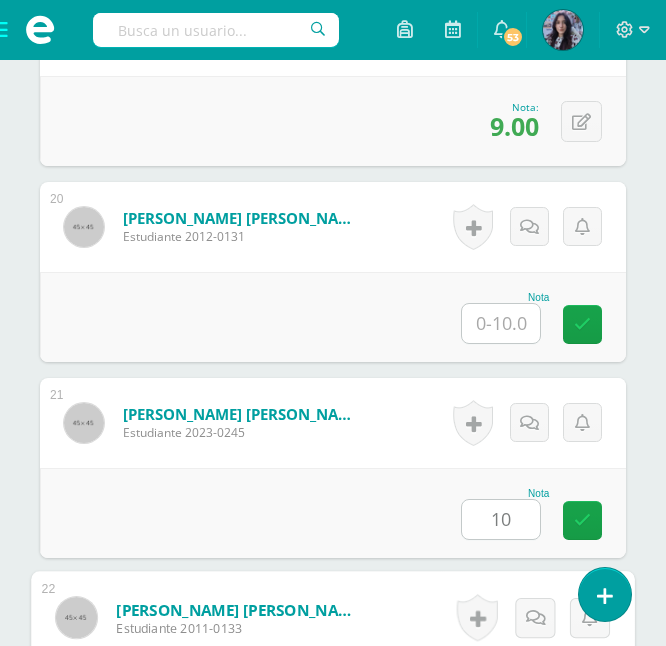 scroll, scrollTop: 4689, scrollLeft: 0, axis: vertical 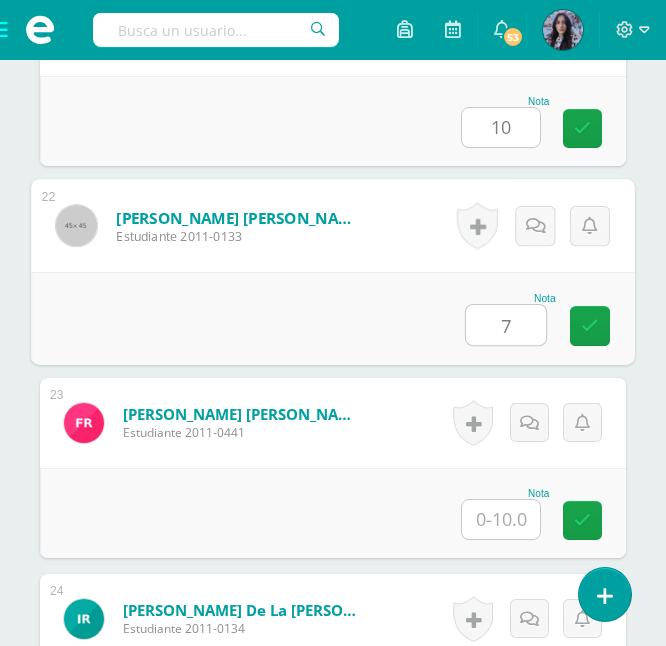 type on "7" 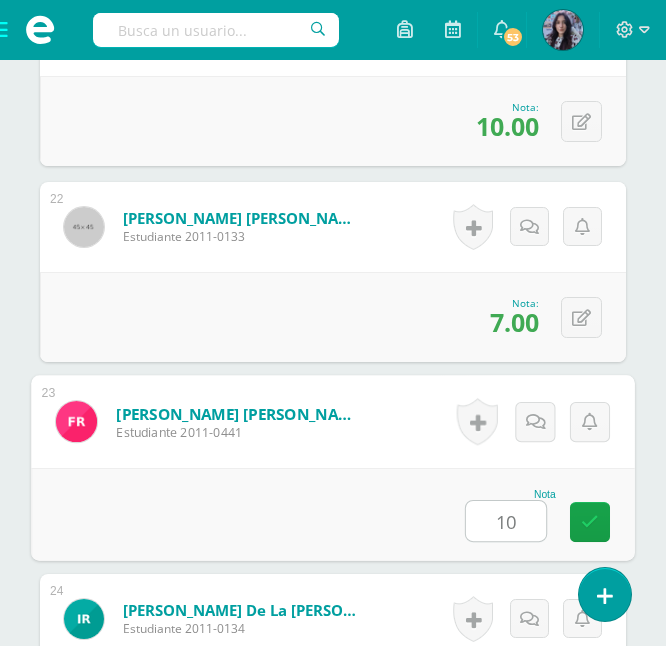 type on "10" 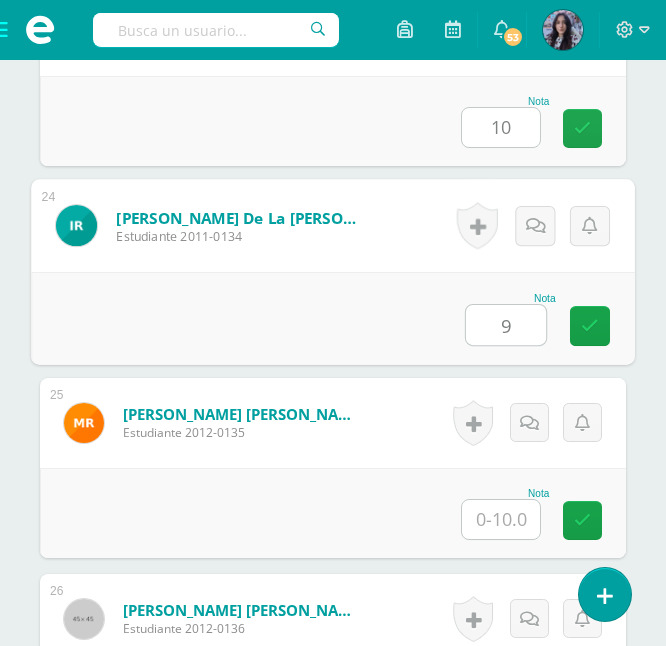type on "9" 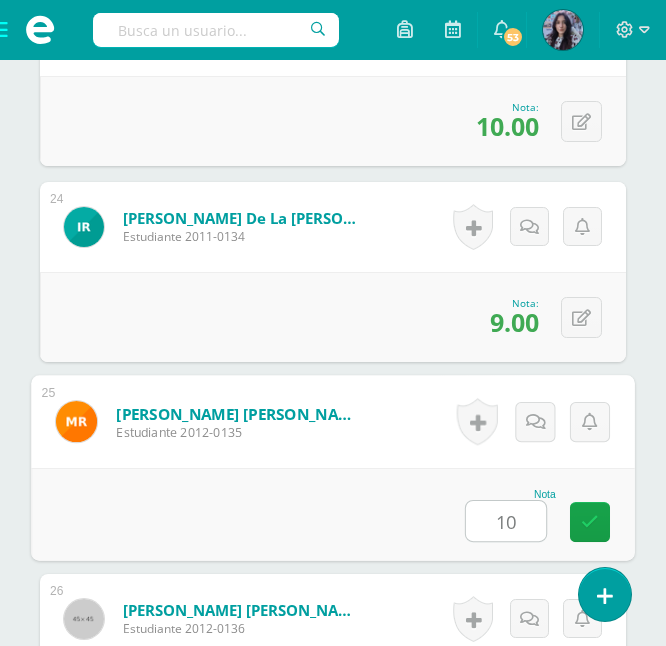 type on "10" 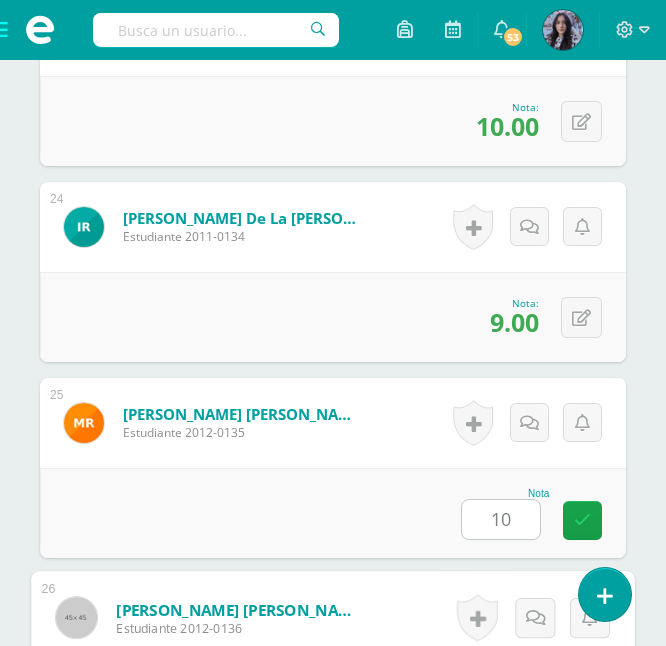scroll, scrollTop: 5473, scrollLeft: 0, axis: vertical 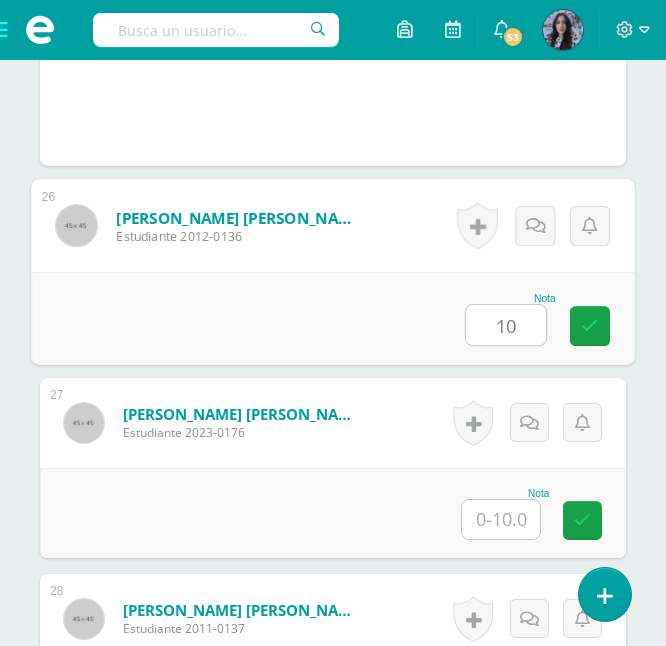 type on "10" 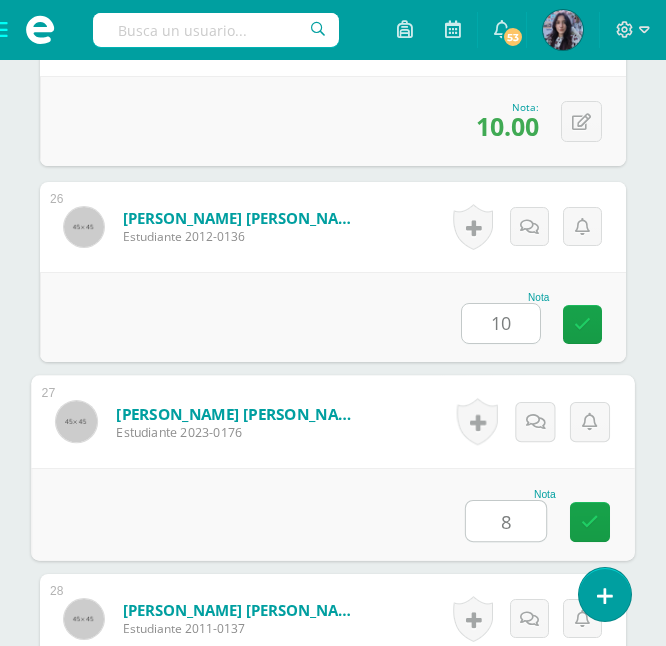 type on "8" 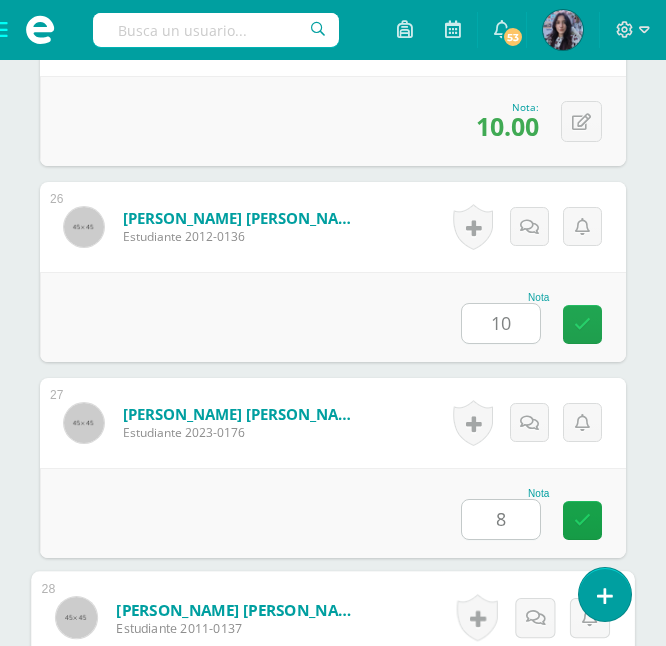 scroll, scrollTop: 5865, scrollLeft: 0, axis: vertical 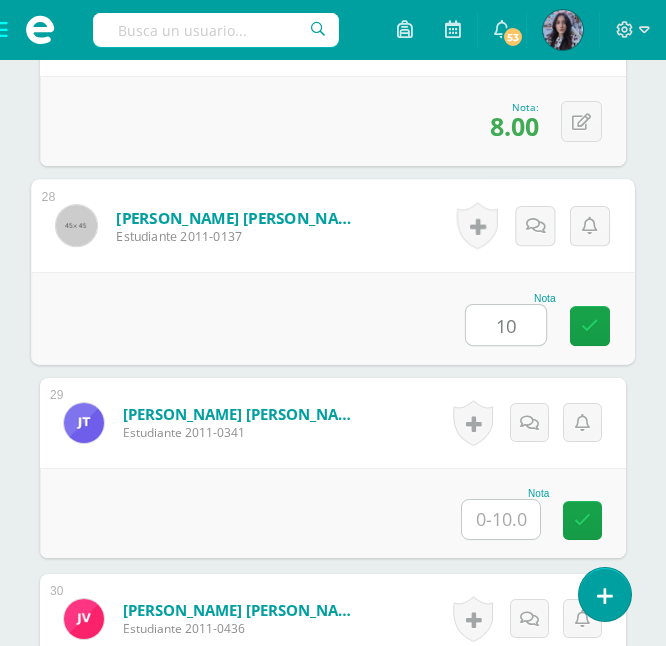 type on "10" 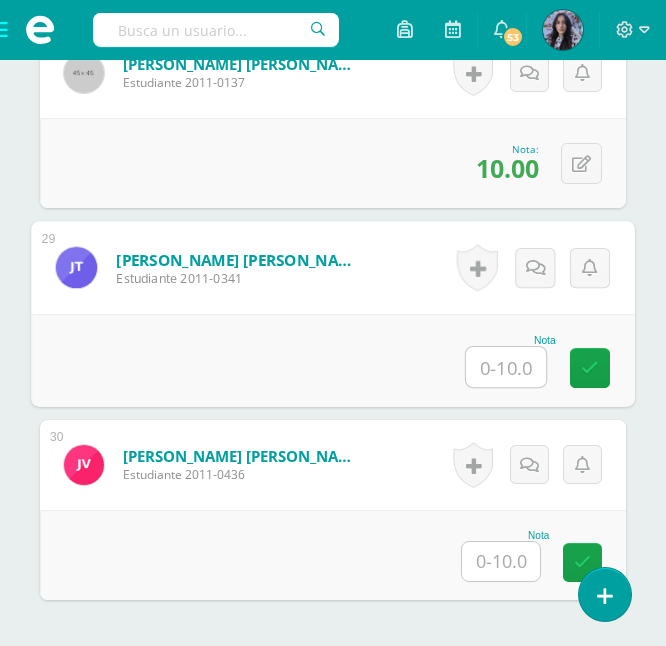 scroll, scrollTop: 6020, scrollLeft: 0, axis: vertical 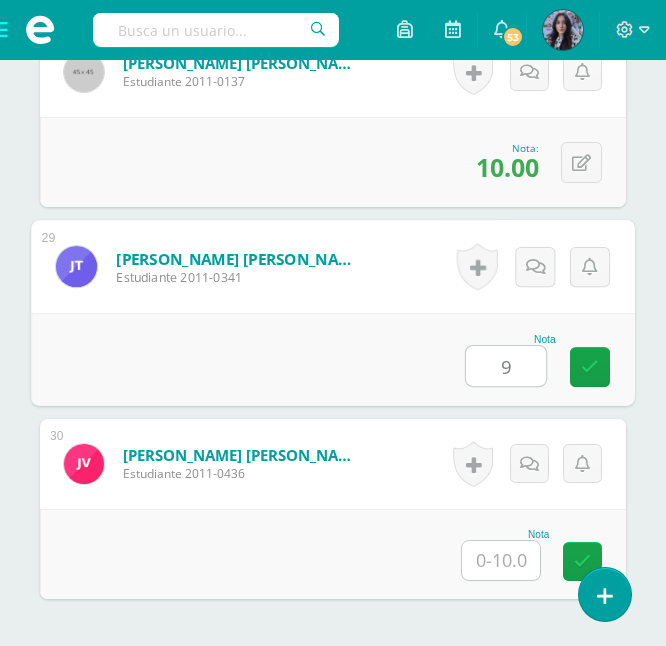 type on "9" 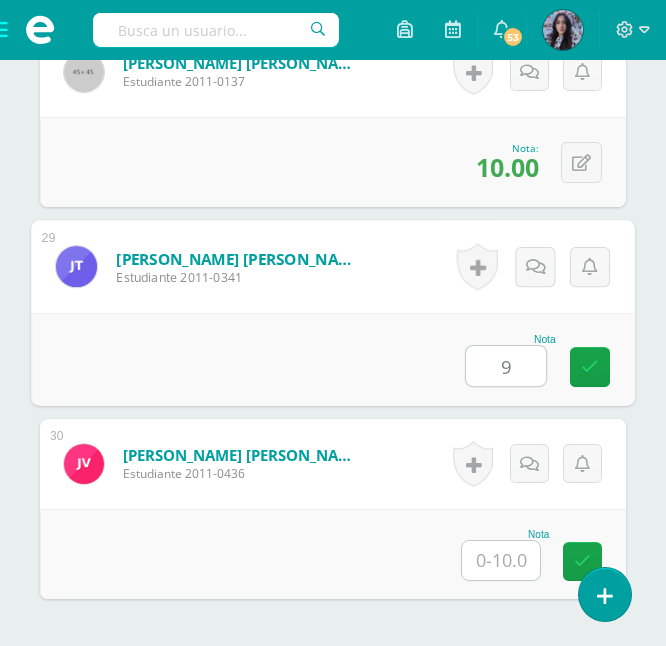 type on "9" 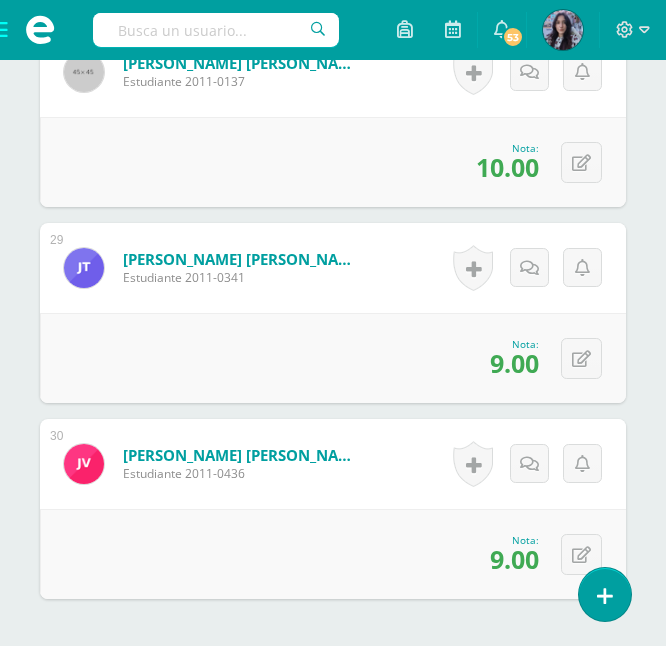scroll, scrollTop: 6202, scrollLeft: 0, axis: vertical 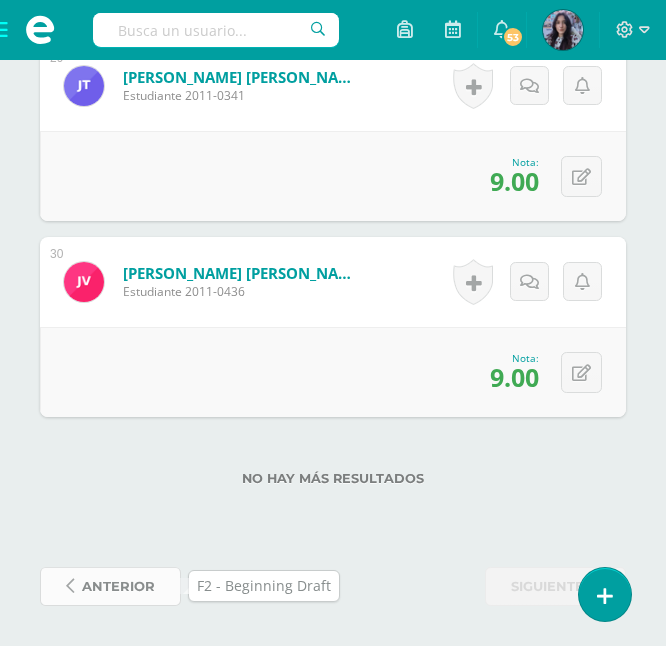 click on "anterior" at bounding box center (118, 586) 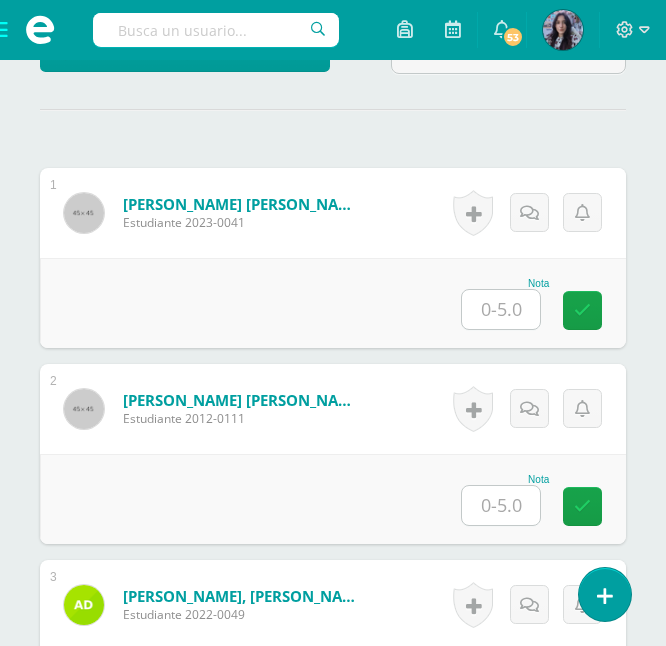 scroll, scrollTop: 588, scrollLeft: 0, axis: vertical 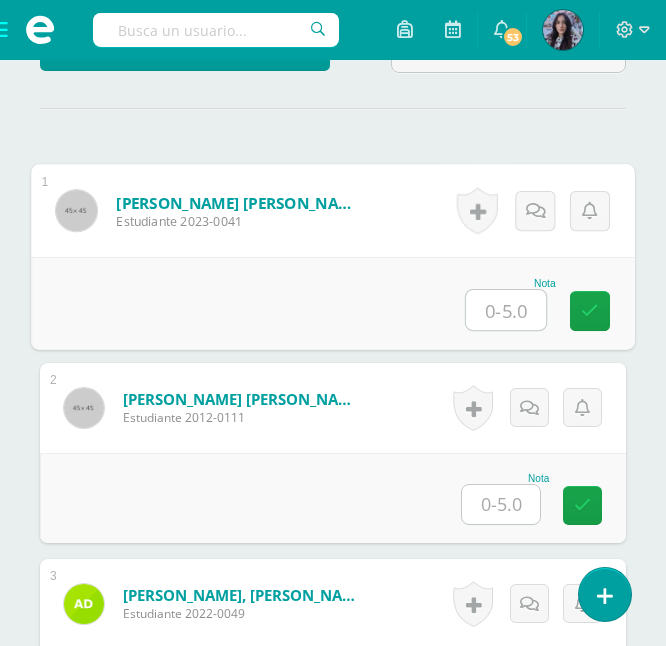 click at bounding box center [506, 310] 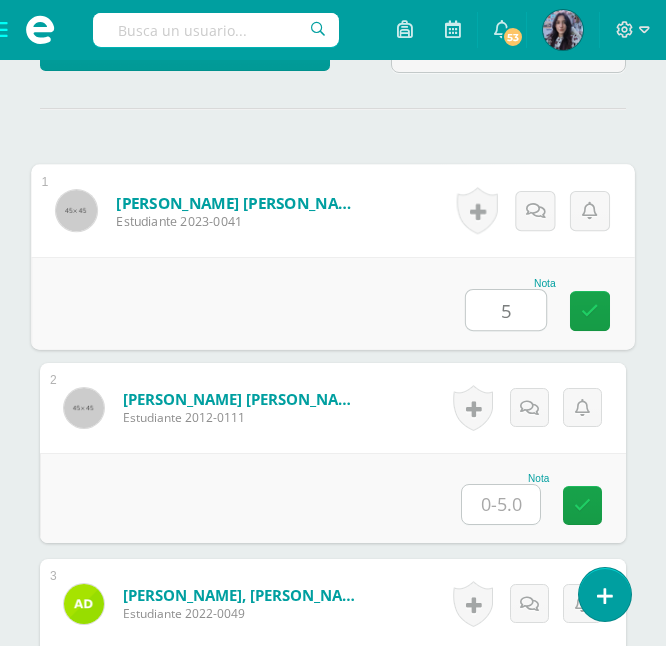 type on "5" 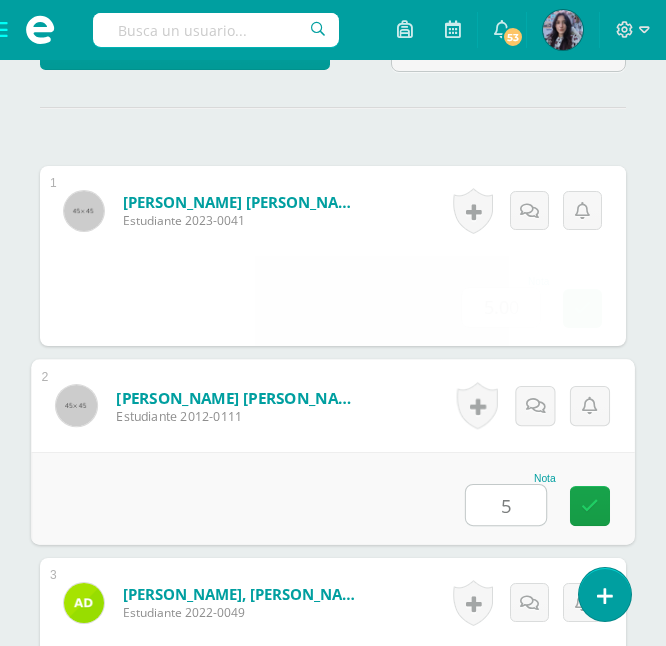 type on "5" 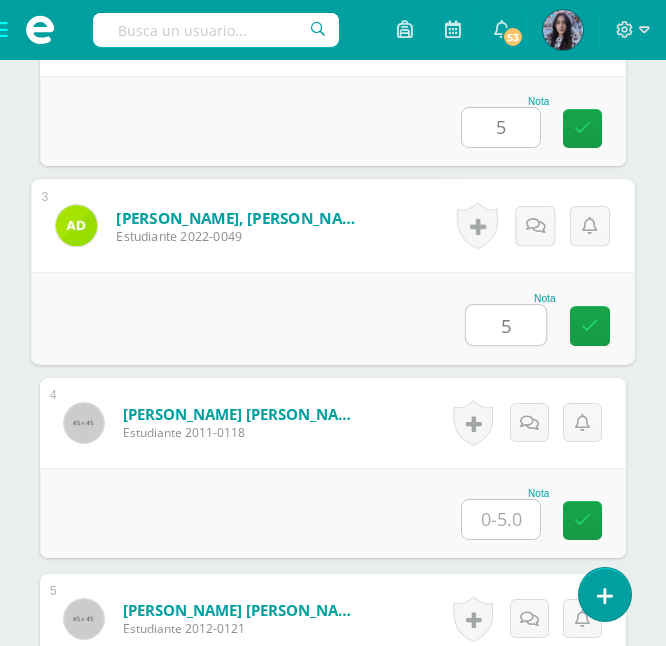 type on "5" 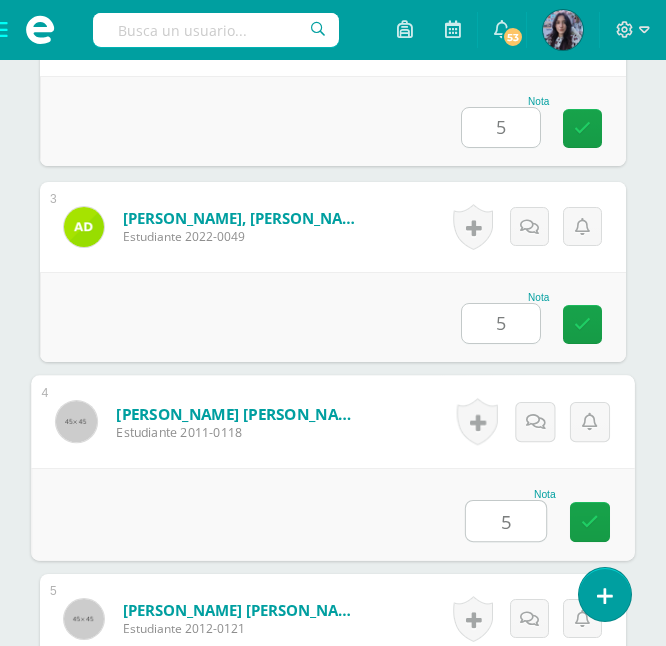 type on "5" 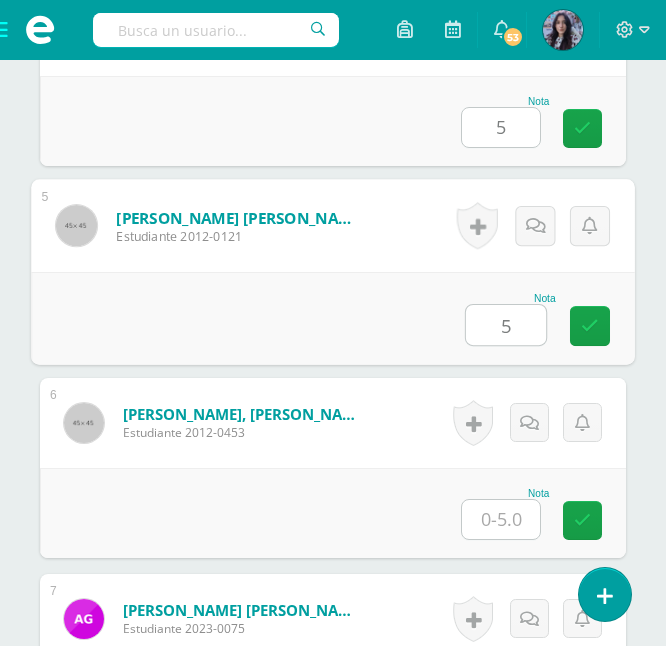 type on "5" 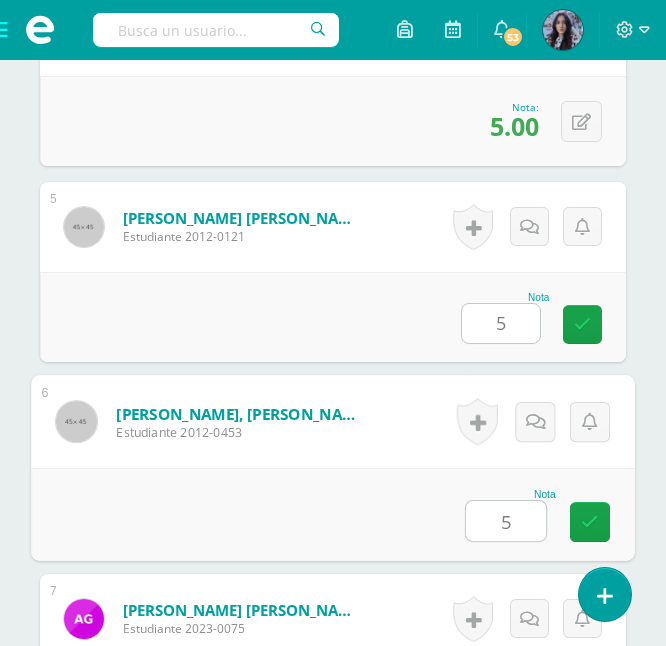 type on "5" 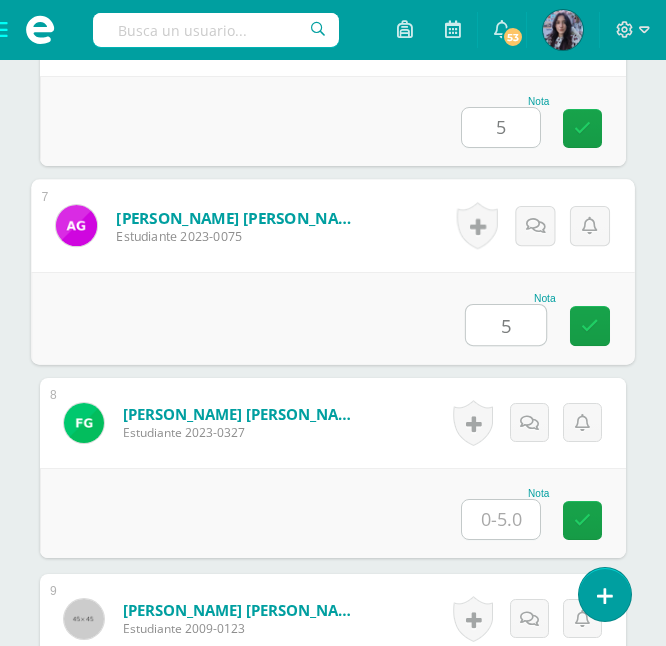 type on "5" 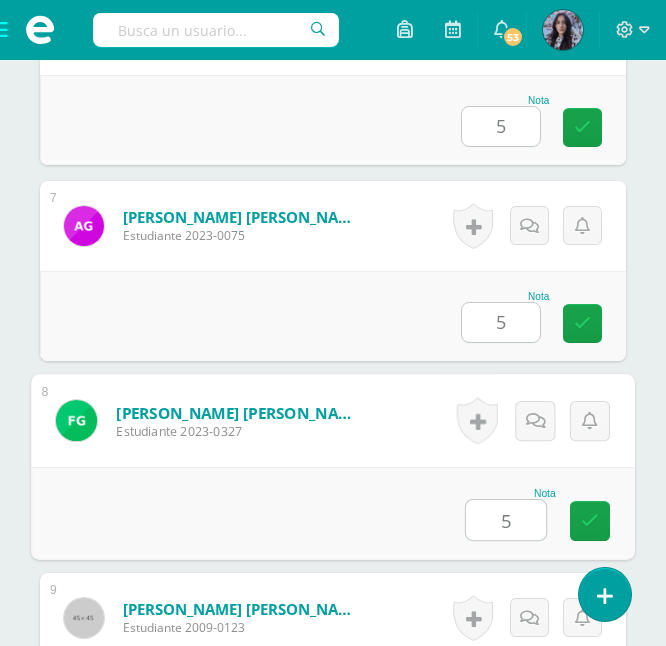 type on "5" 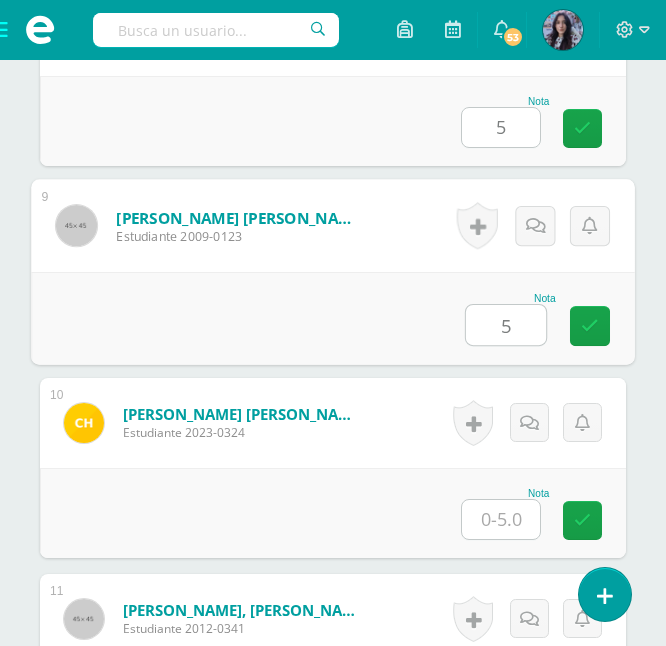 type on "5" 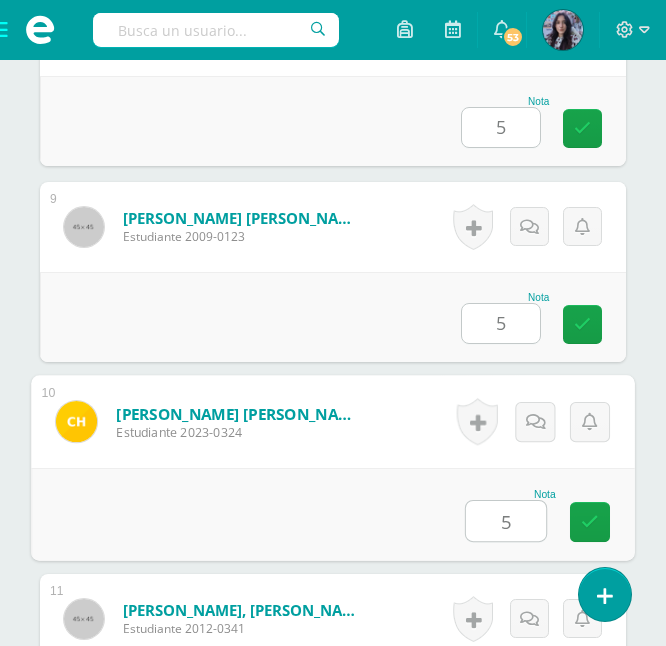 type on "5" 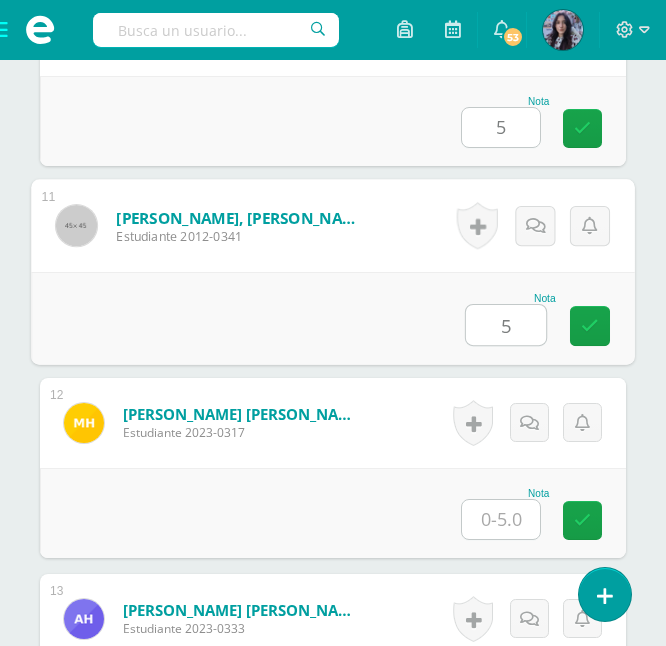 type on "5" 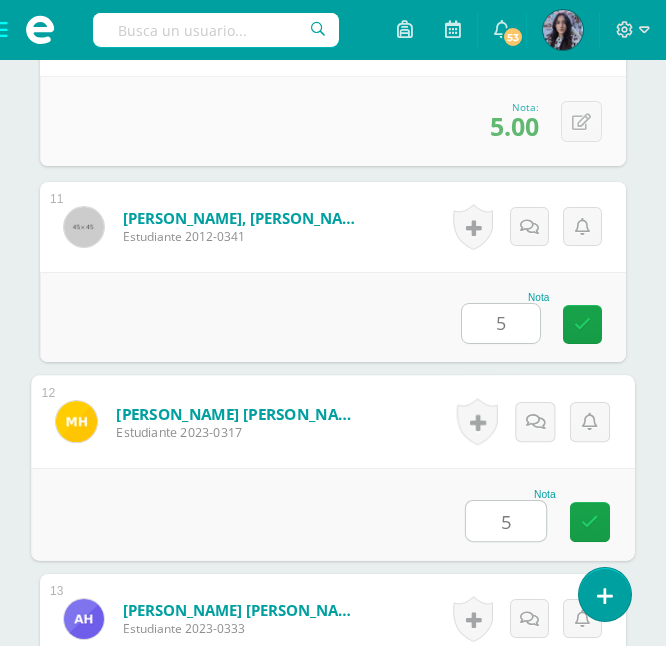 type on "5" 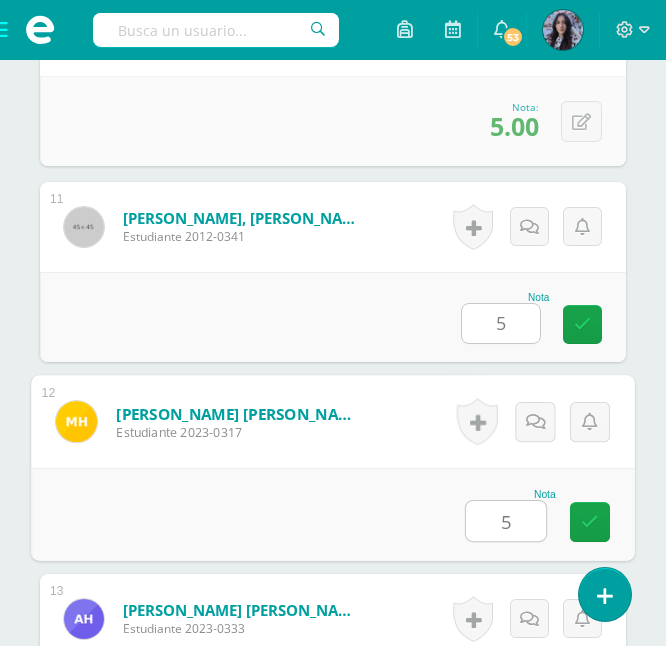scroll, scrollTop: 2925, scrollLeft: 0, axis: vertical 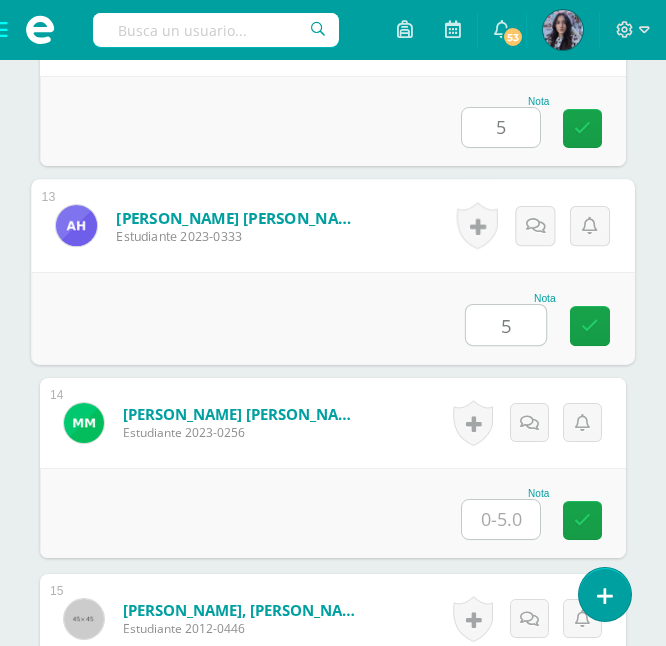 type on "5" 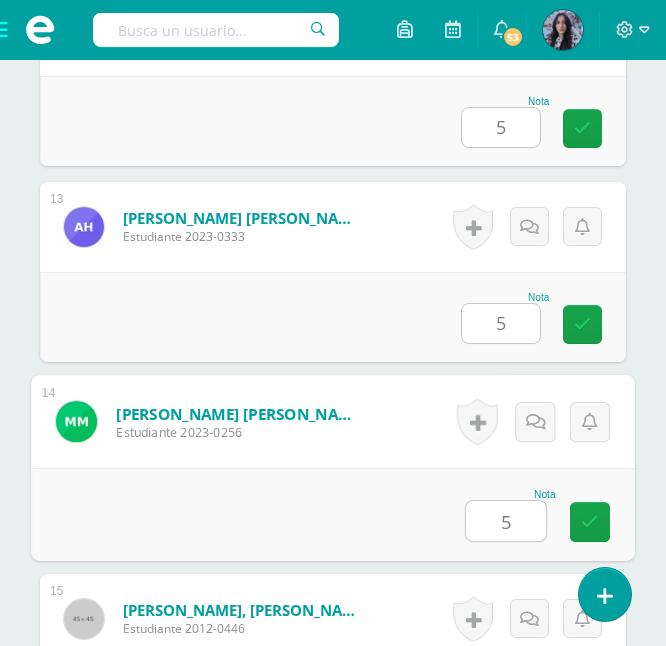 type on "5" 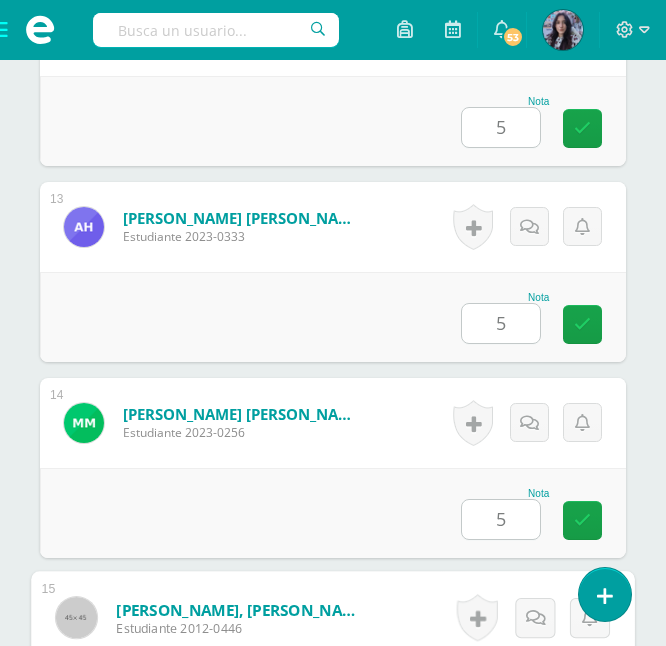scroll, scrollTop: 3317, scrollLeft: 0, axis: vertical 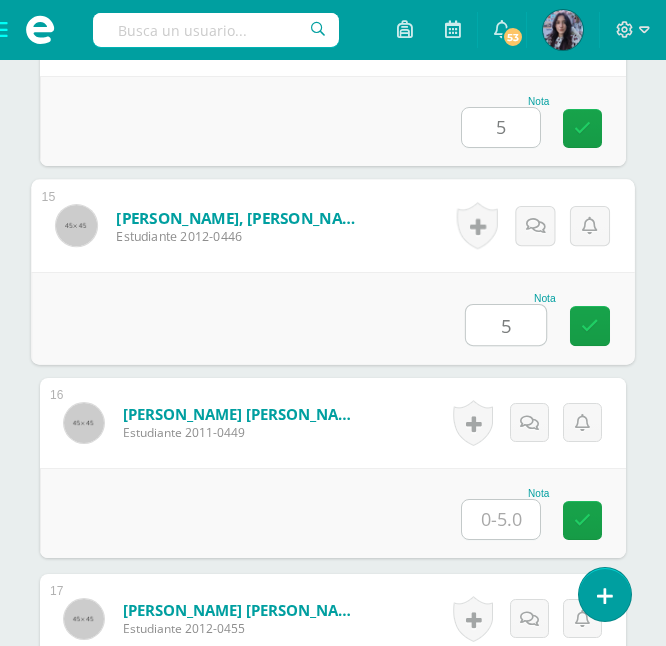 type on "5" 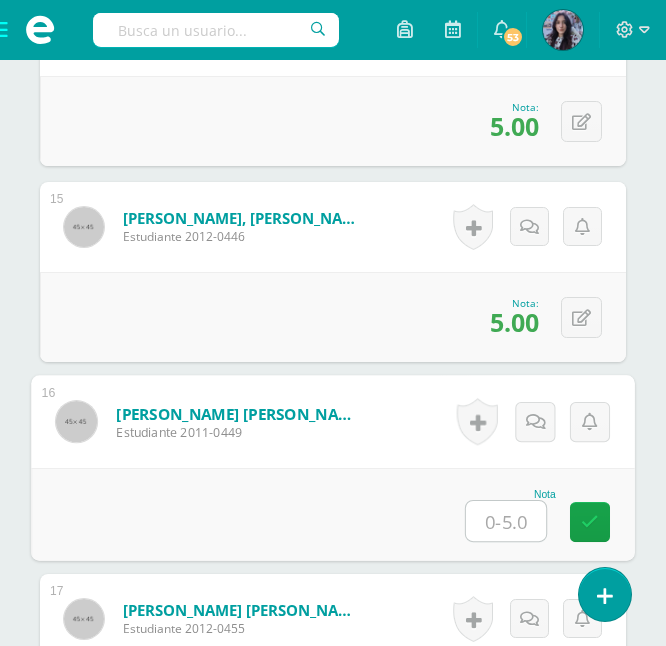 scroll, scrollTop: 3318, scrollLeft: 0, axis: vertical 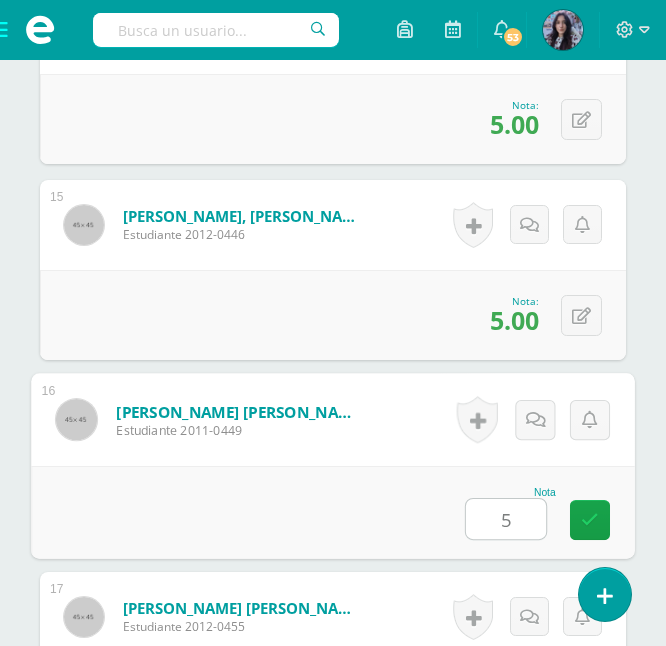 type on "5" 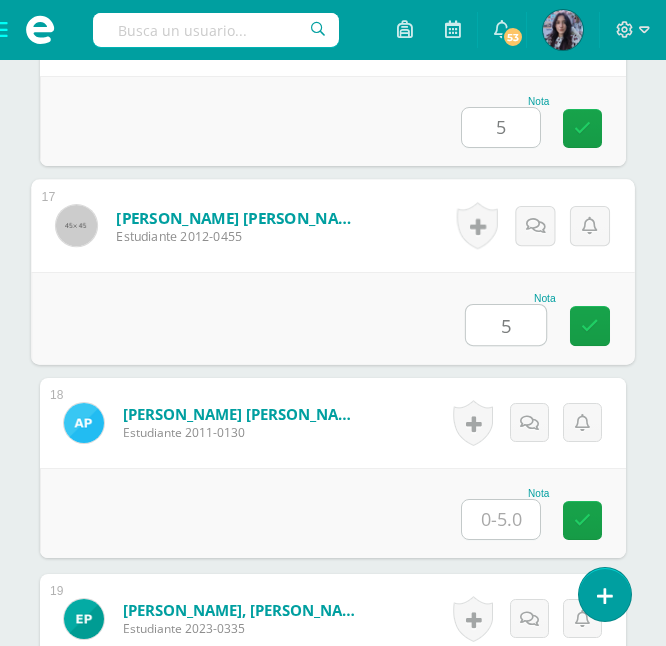 type on "5" 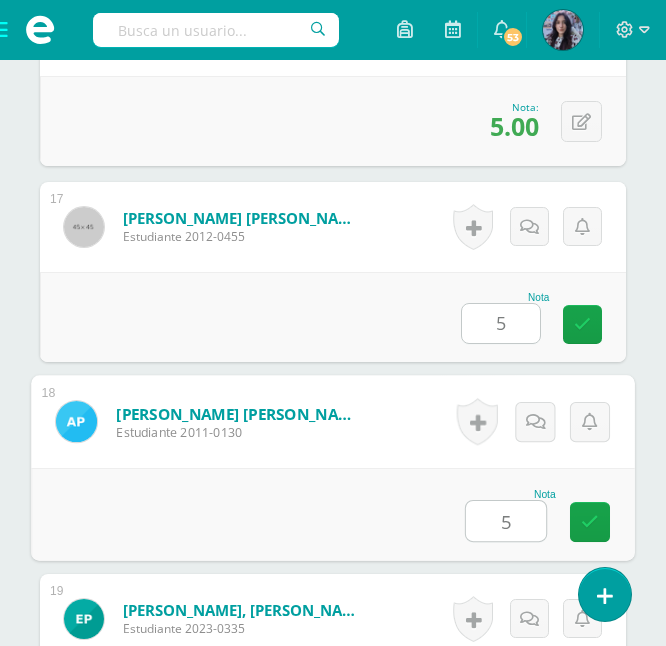 type on "5" 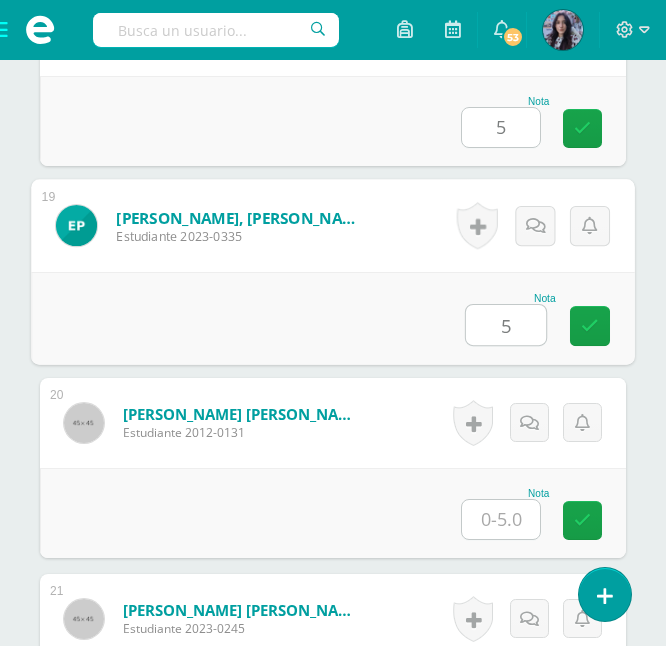 type on "5" 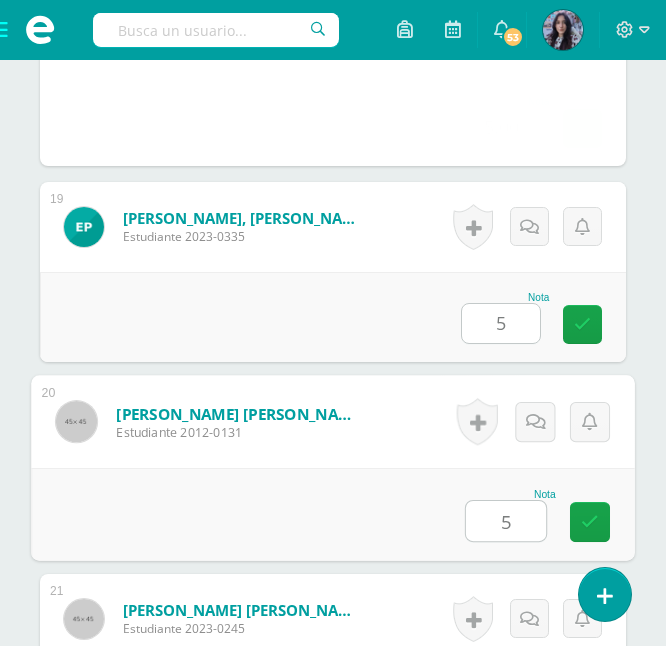 type on "5" 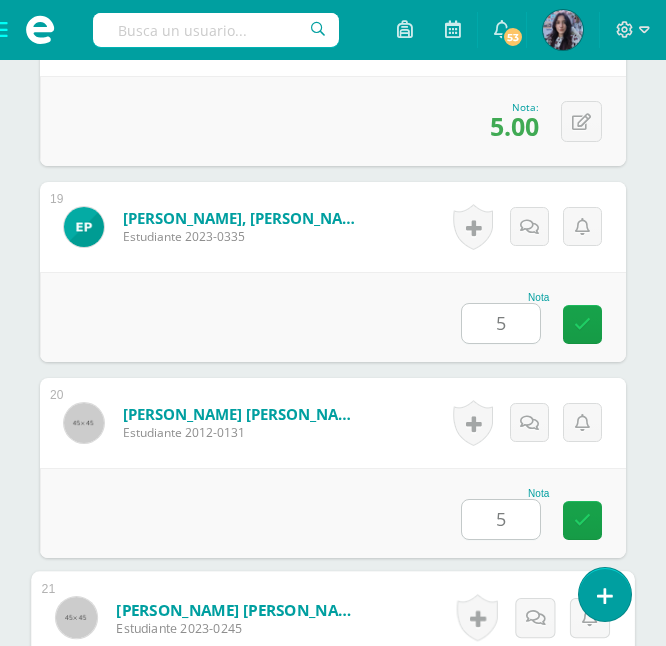 scroll, scrollTop: 4493, scrollLeft: 0, axis: vertical 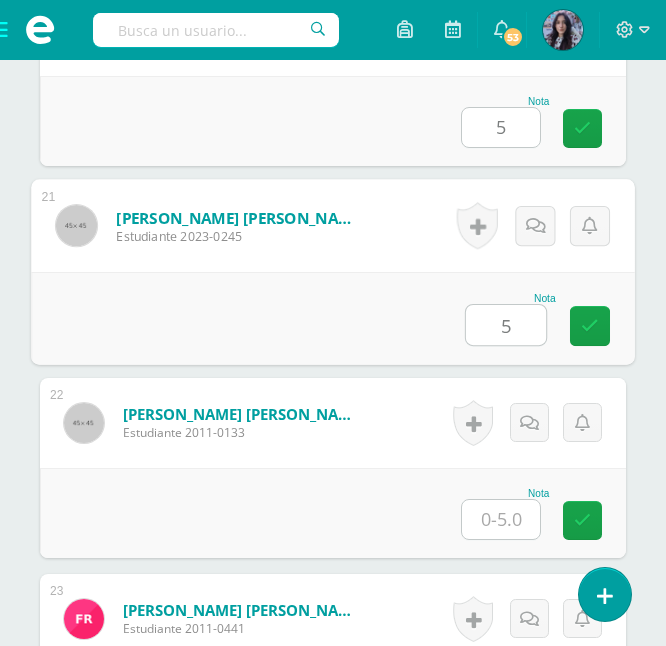 type on "5" 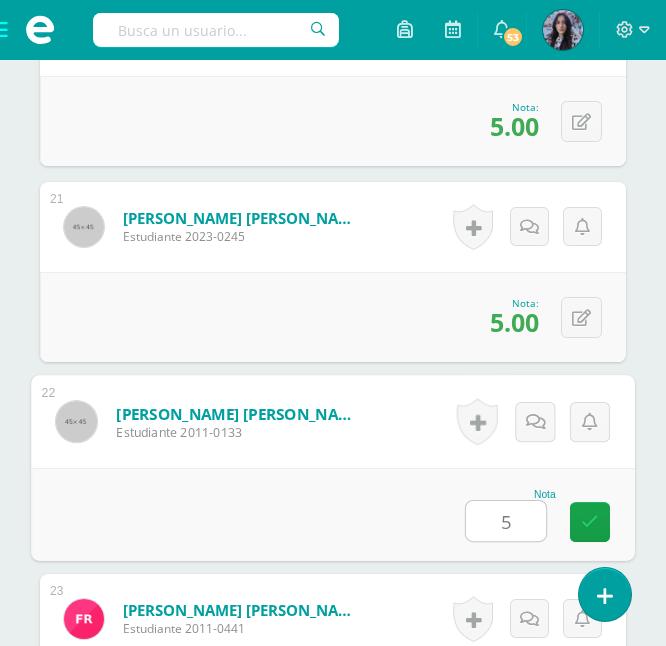 type on "5" 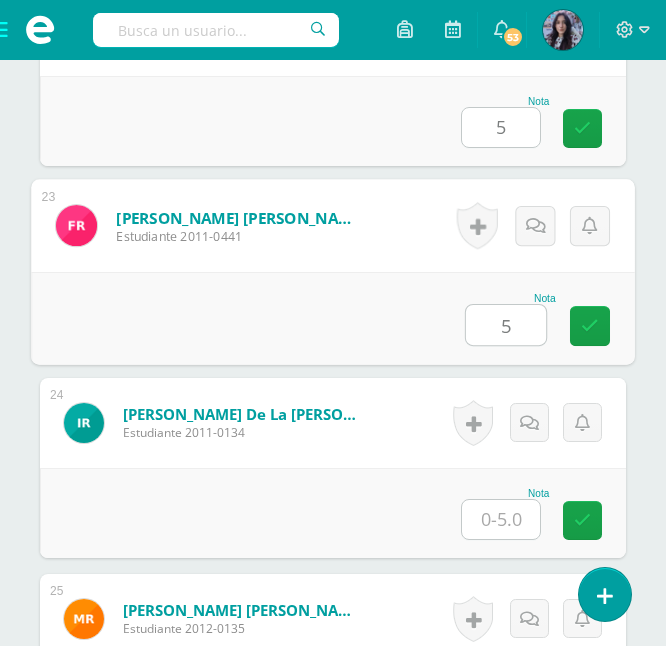 type on "5" 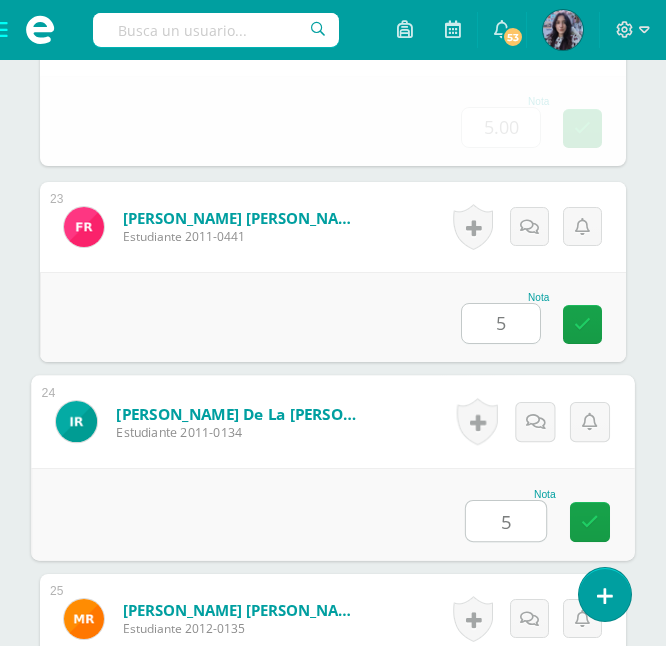 type on "5" 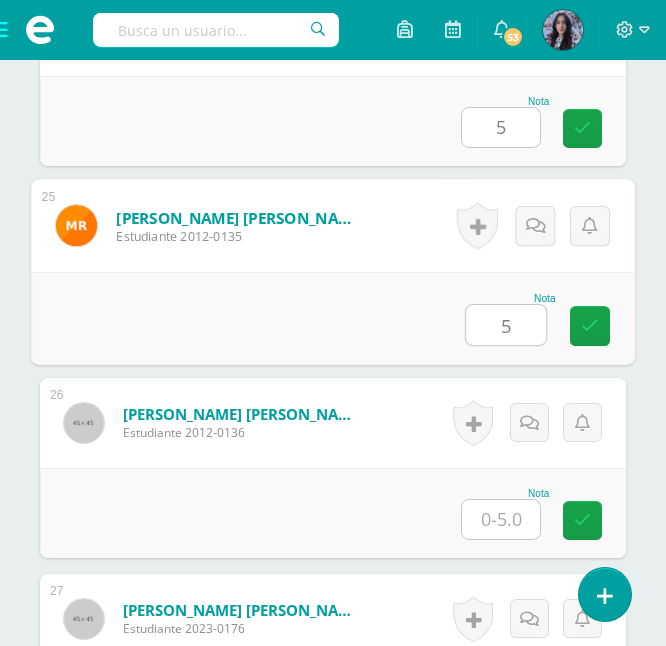 type on "5" 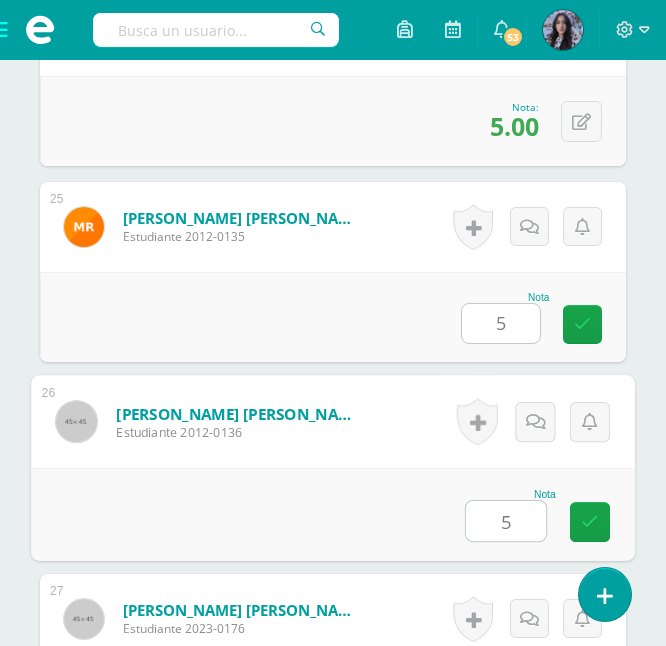 type on "5" 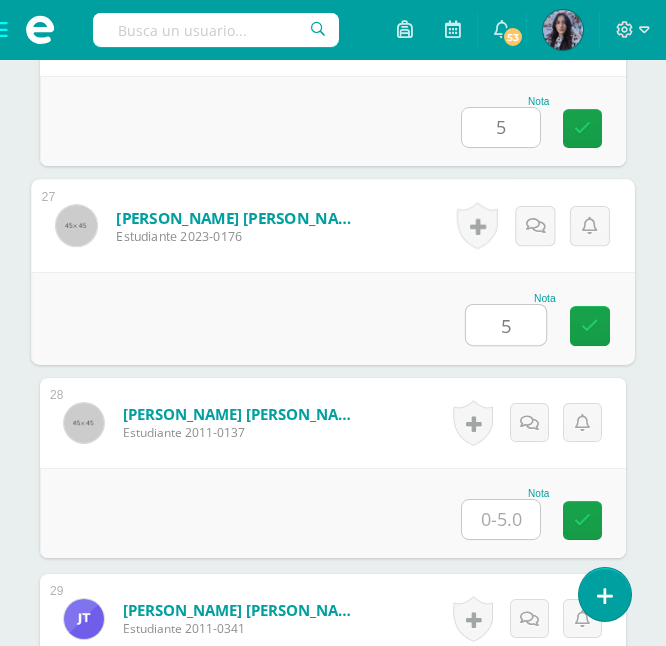 type on "5" 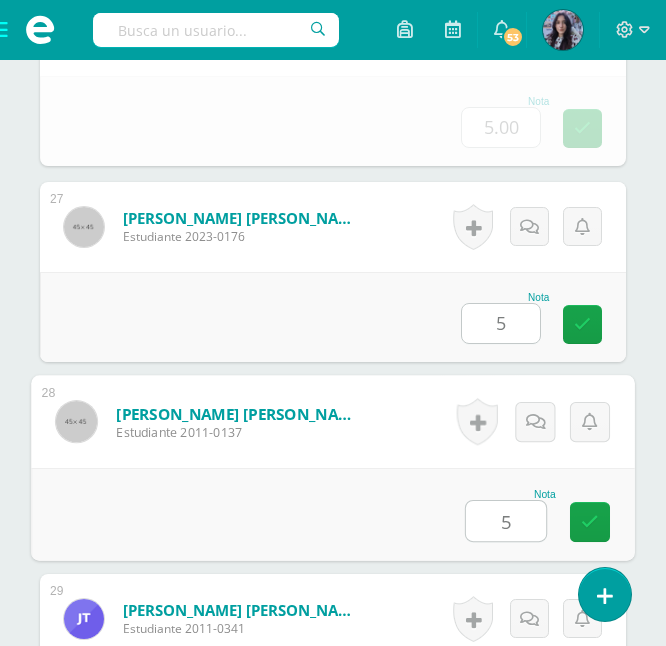 type on "5" 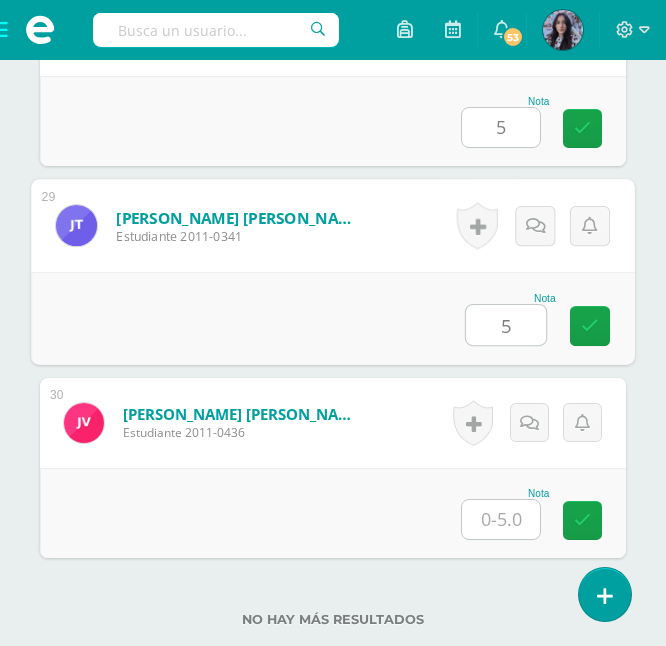 type on "5" 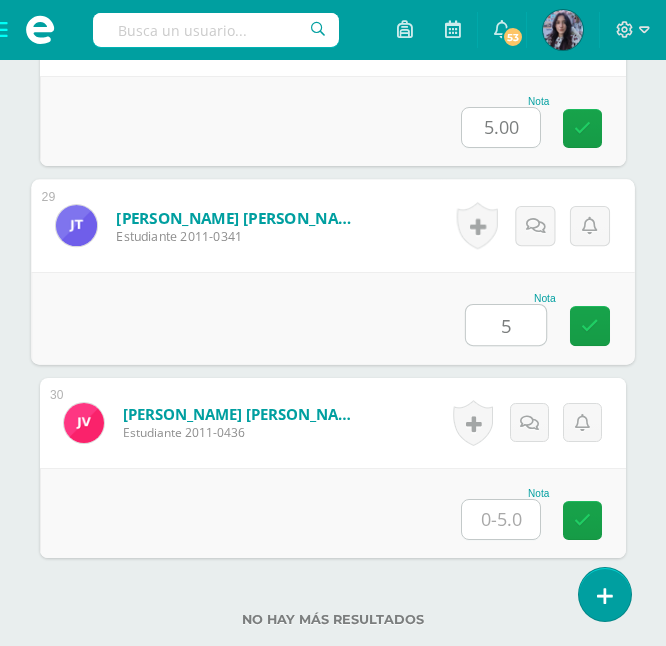 type on "5" 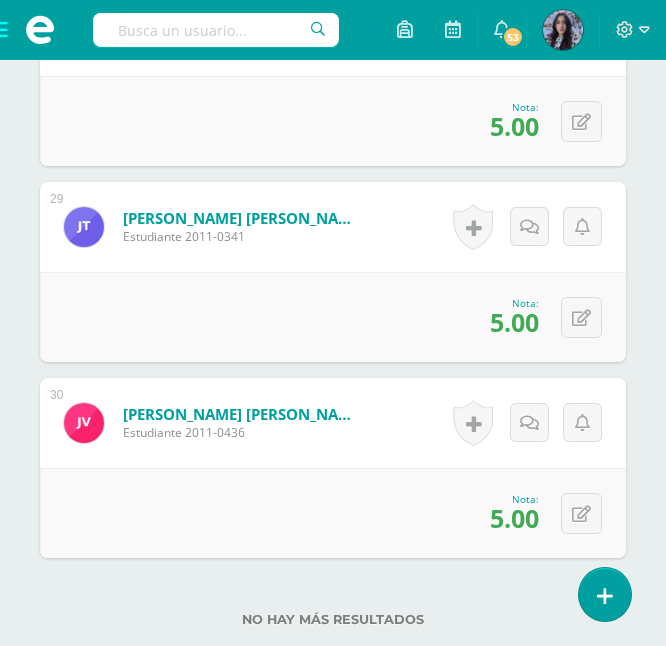 click at bounding box center (40, 30) 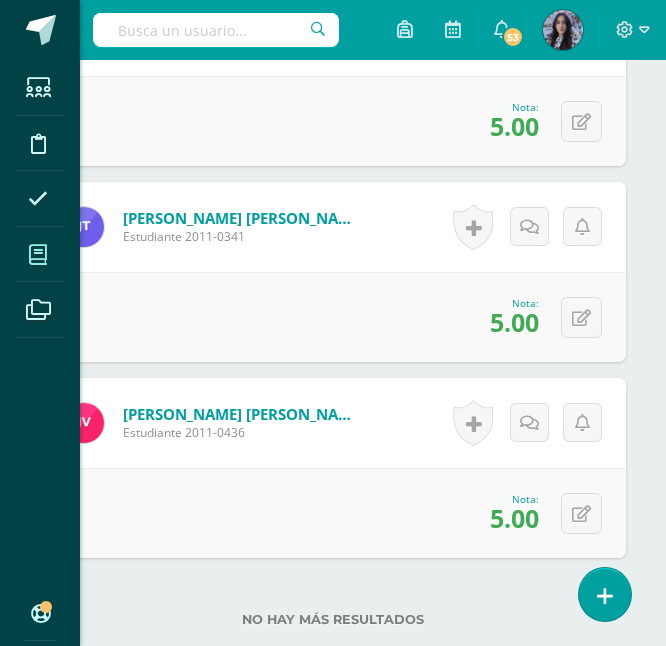 click at bounding box center (38, 255) 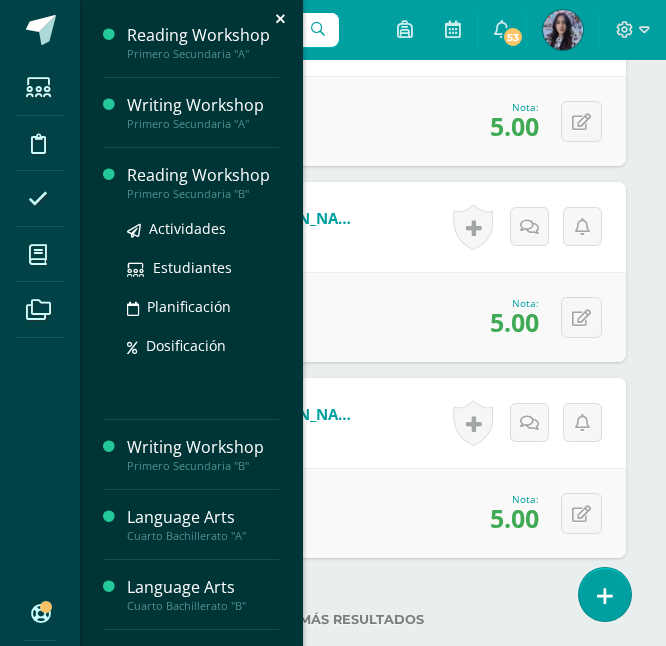 click on "Reading Workshop" at bounding box center (203, 175) 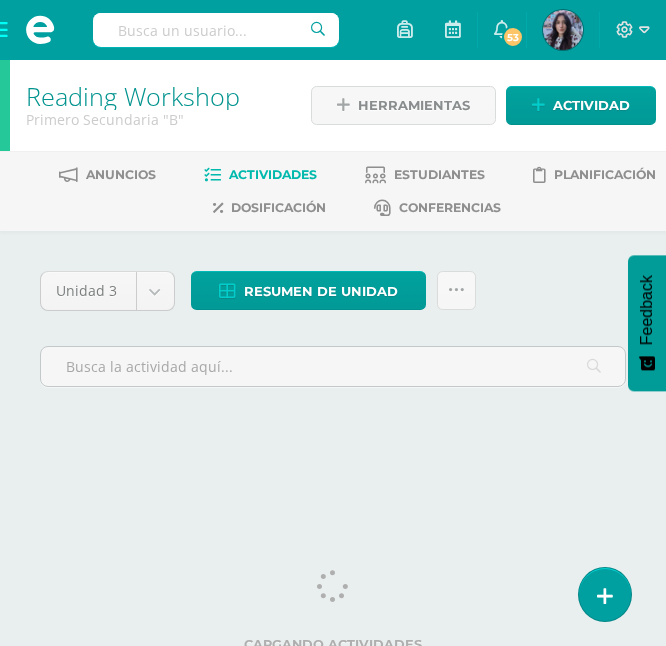 scroll, scrollTop: 0, scrollLeft: 0, axis: both 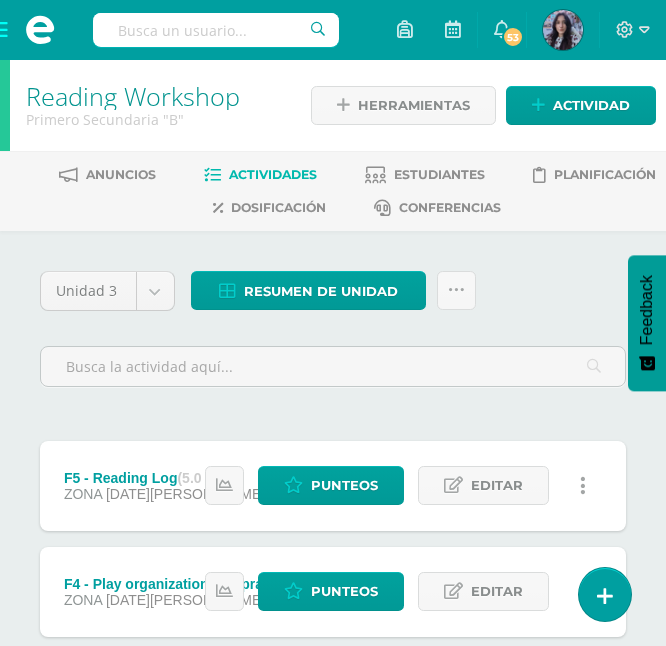 click at bounding box center [333, 365] 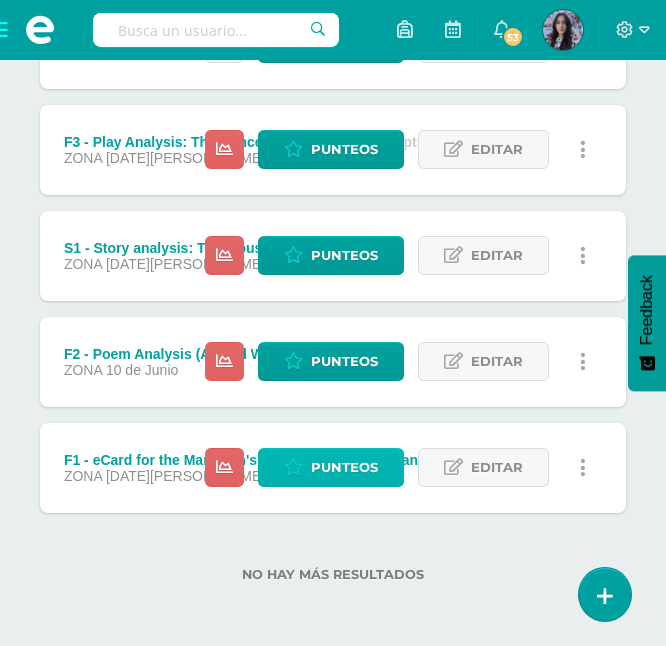click on "Punteos" at bounding box center [344, 467] 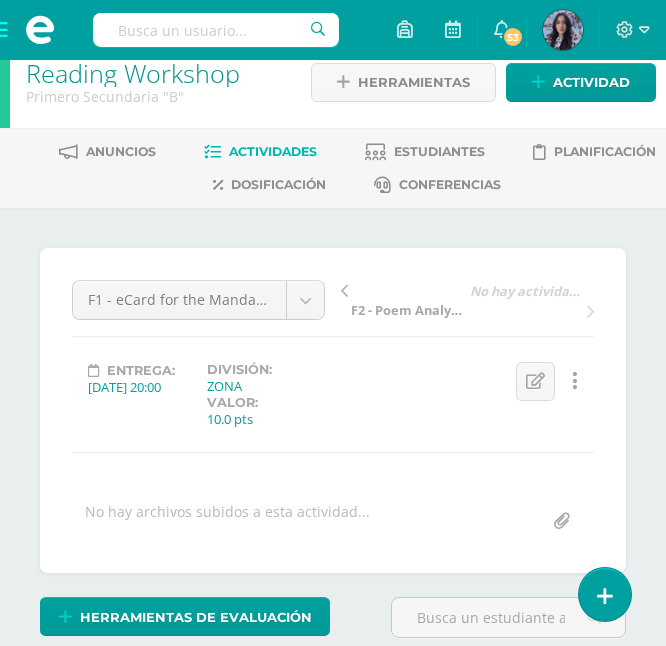 scroll, scrollTop: 0, scrollLeft: 0, axis: both 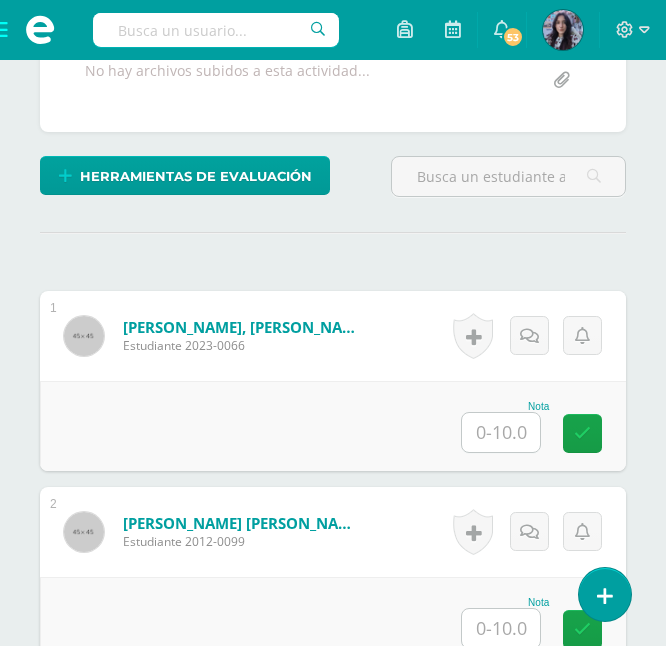 click at bounding box center (501, 432) 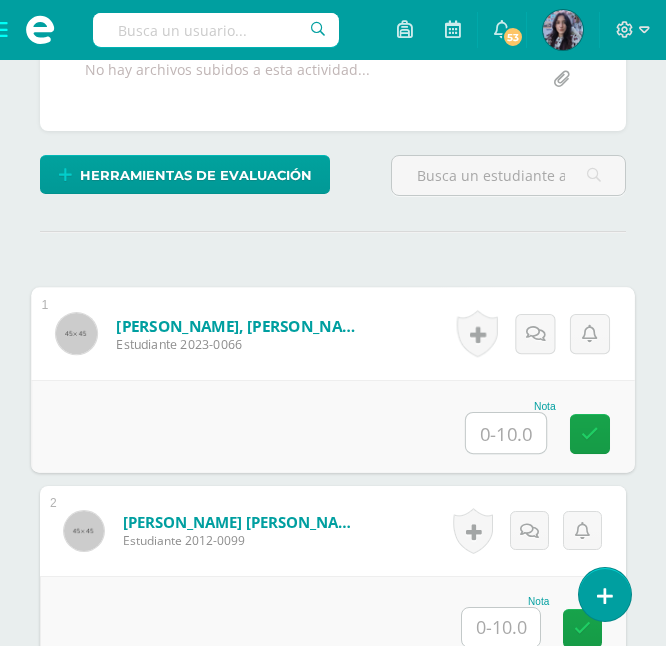 scroll, scrollTop: 466, scrollLeft: 0, axis: vertical 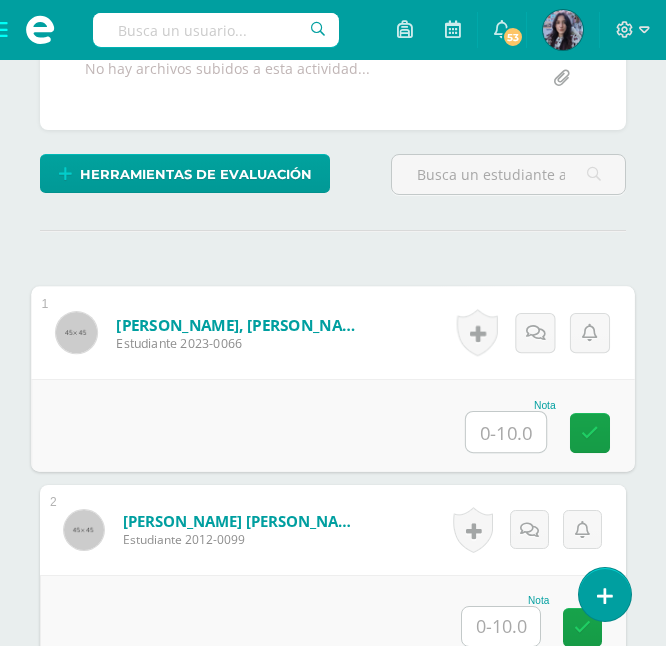 click at bounding box center (506, 432) 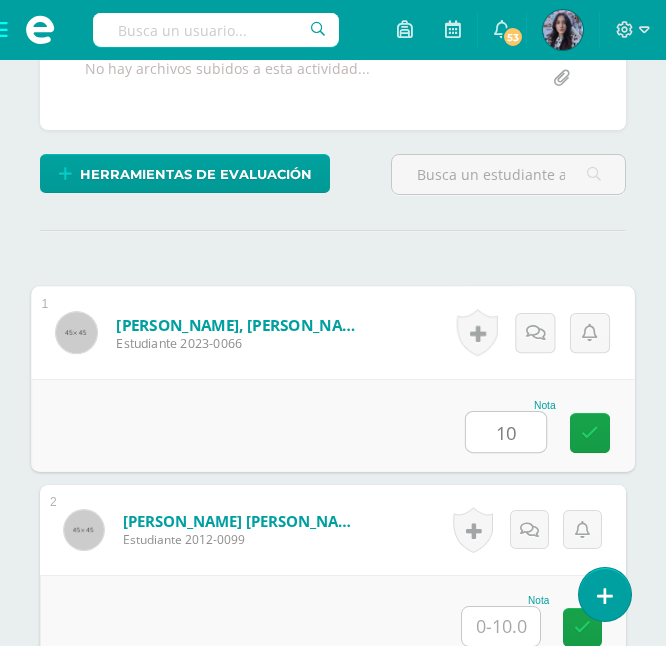 type on "10" 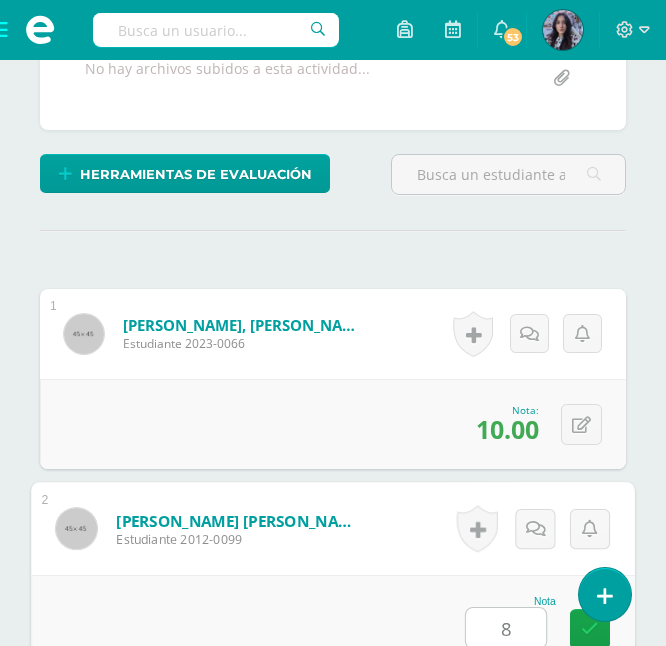 type on "8" 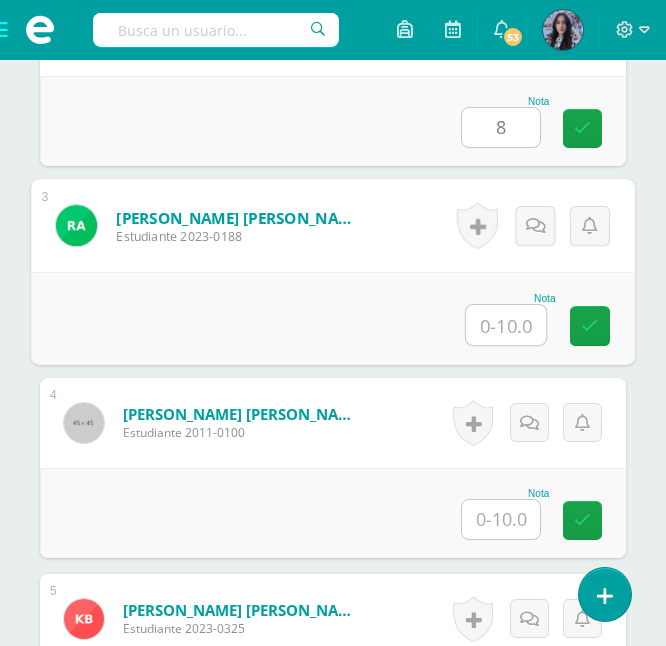 scroll, scrollTop: 966, scrollLeft: 0, axis: vertical 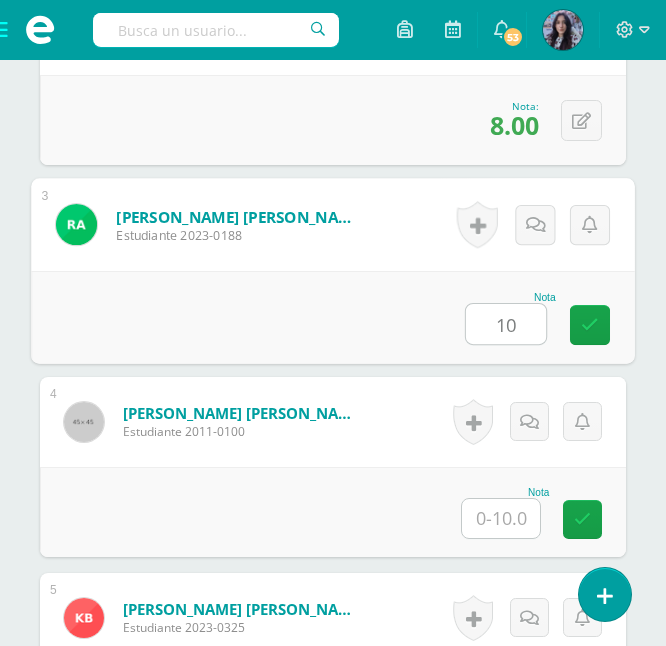 type on "10" 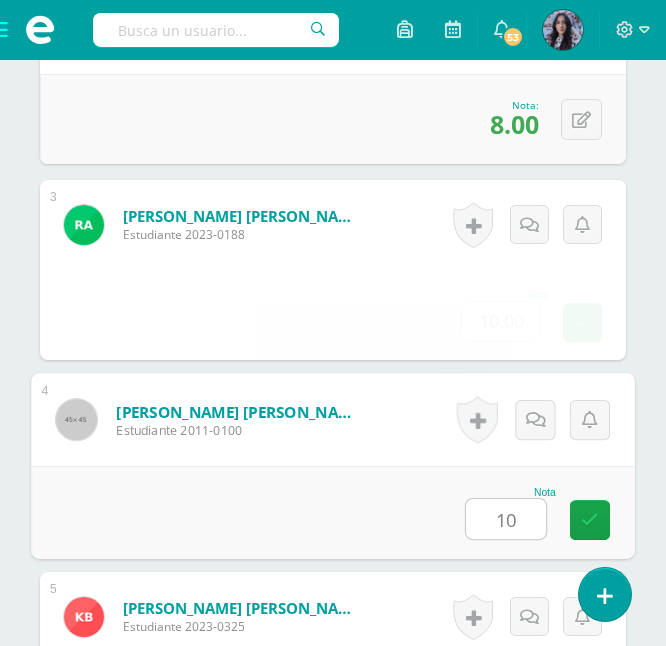type on "10" 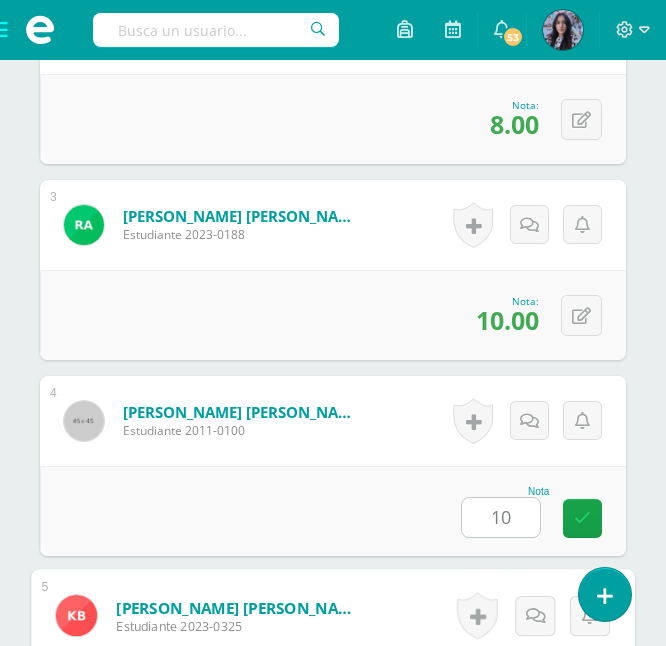 scroll, scrollTop: 1357, scrollLeft: 0, axis: vertical 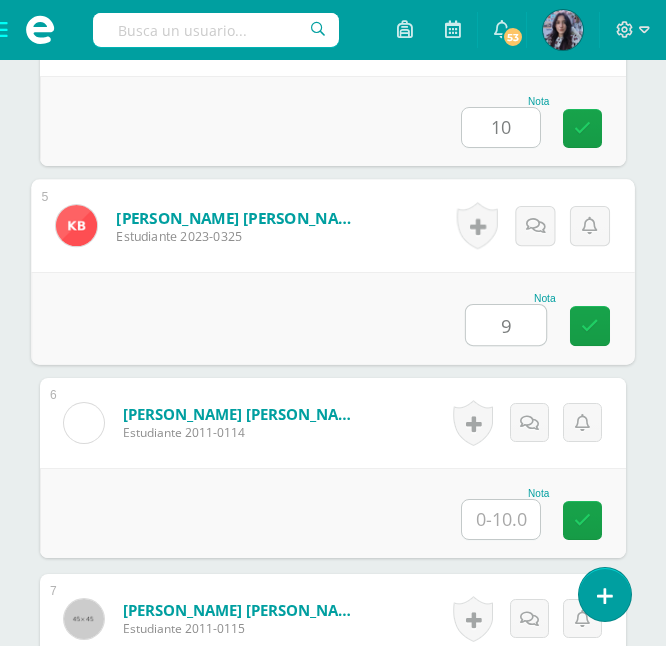 type on "9" 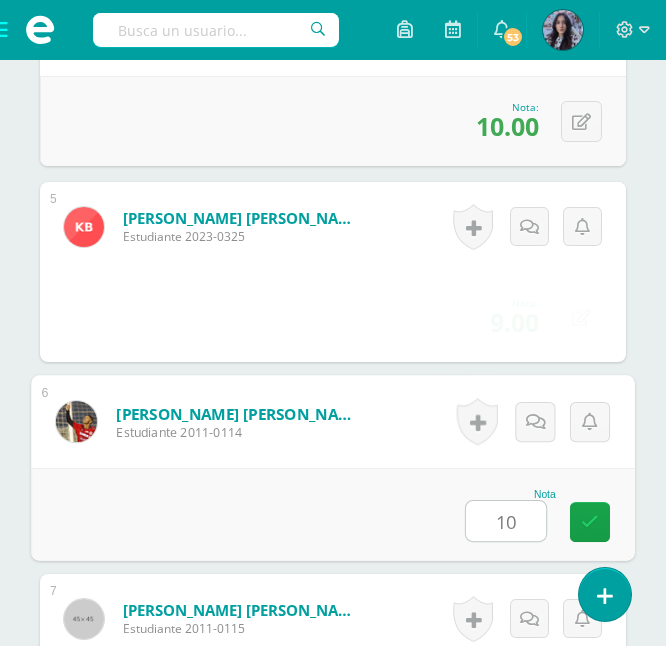 type on "10" 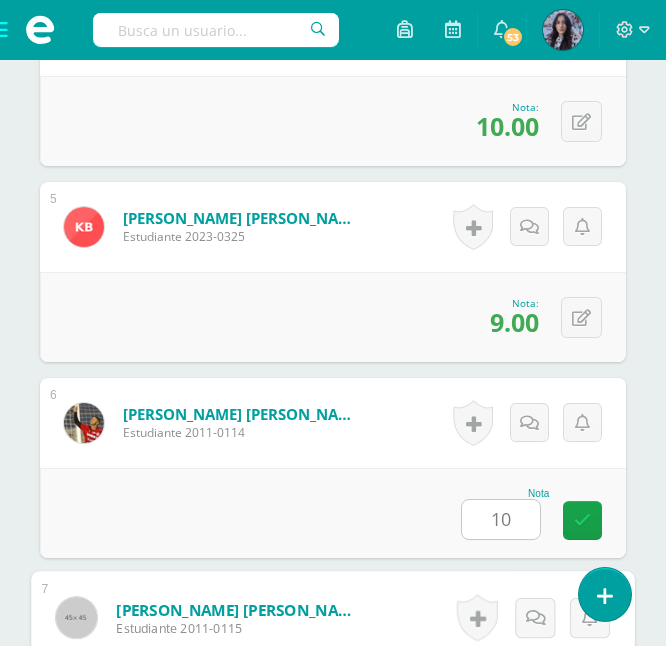 scroll, scrollTop: 1749, scrollLeft: 0, axis: vertical 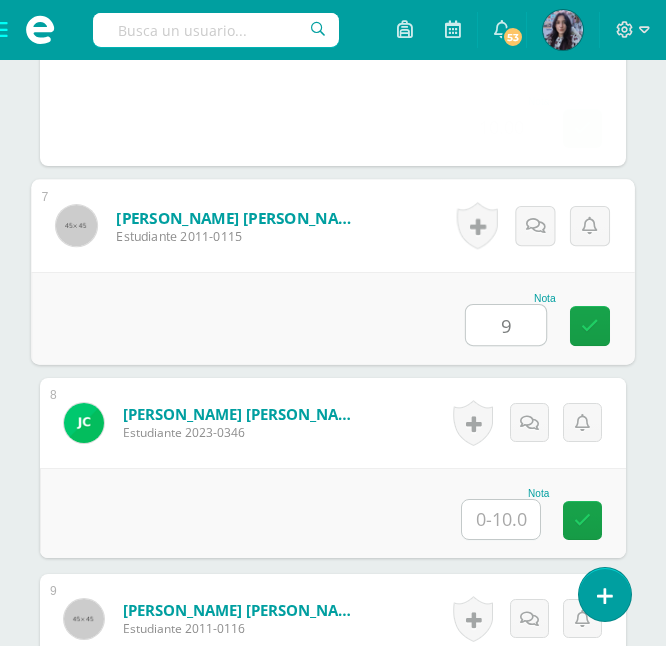 type on "9" 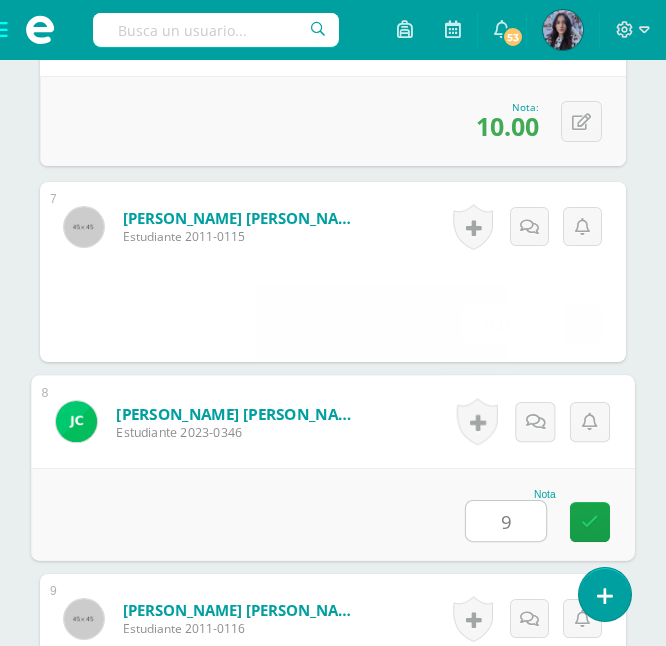 type on "9" 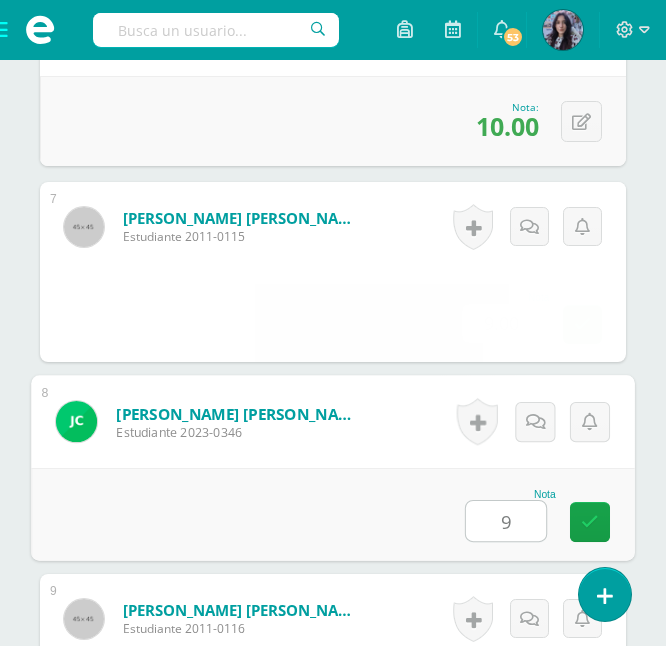 scroll, scrollTop: 2141, scrollLeft: 0, axis: vertical 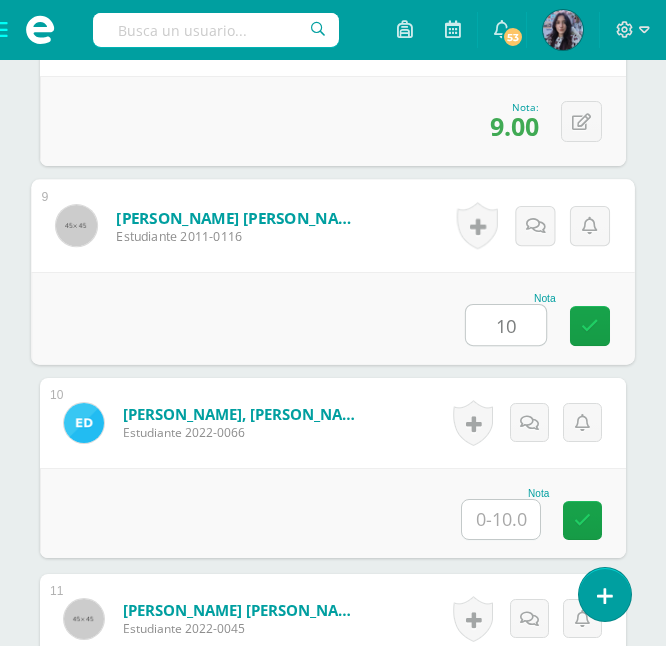 type on "10" 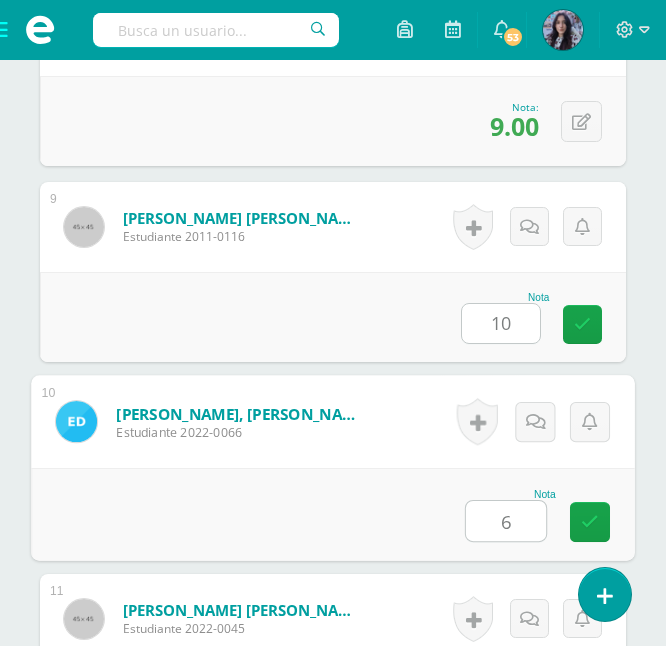type on "6" 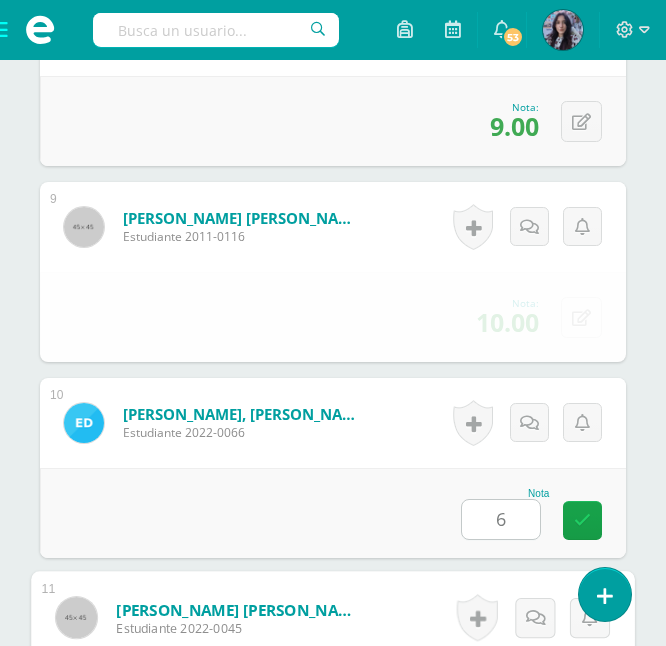 scroll, scrollTop: 2533, scrollLeft: 0, axis: vertical 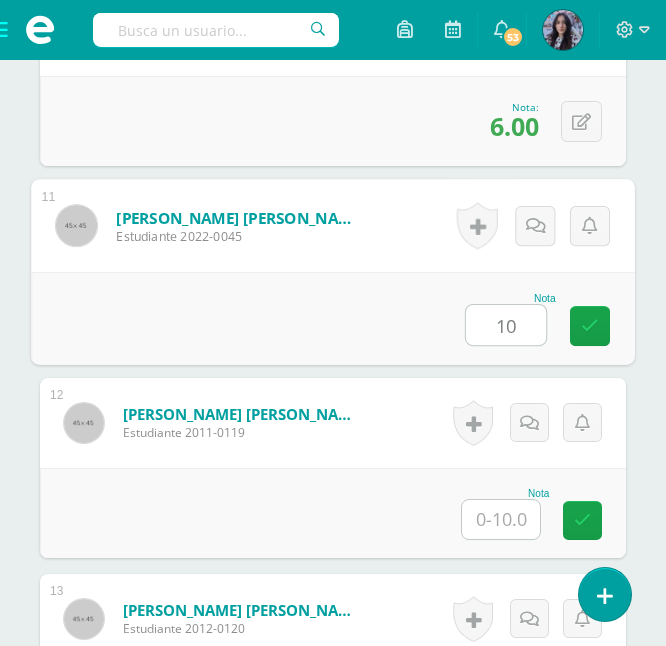 type on "10" 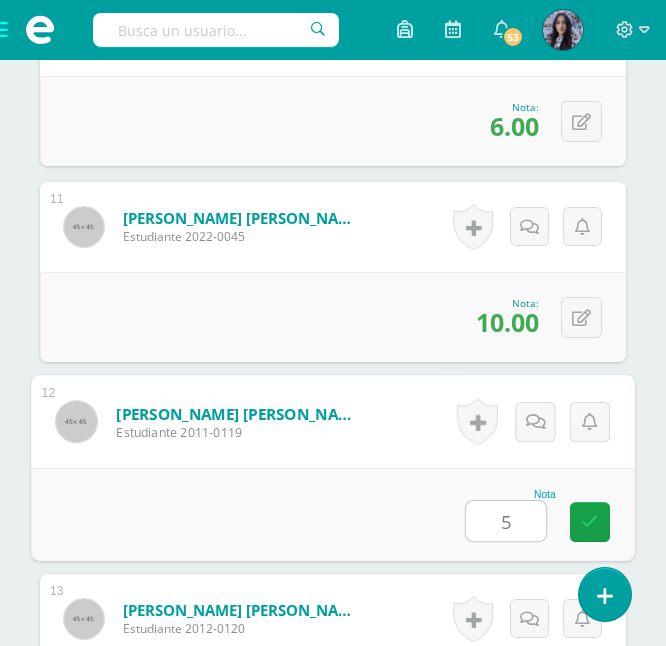 type on "5" 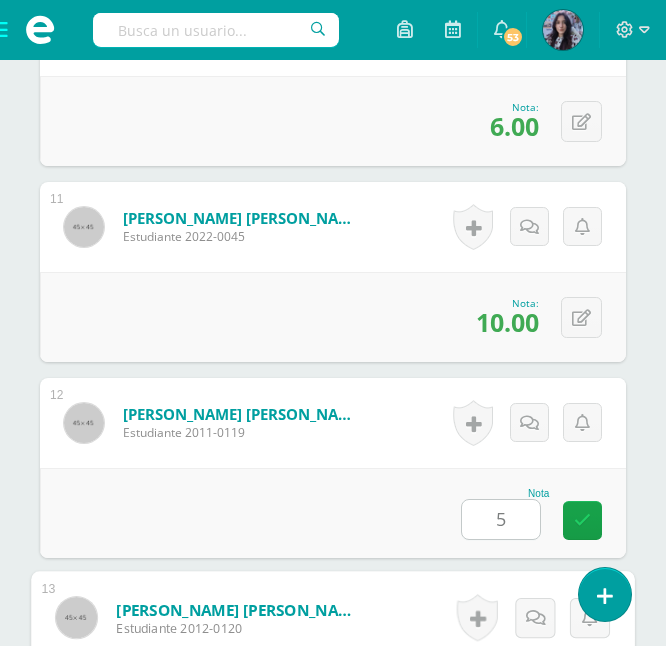 scroll, scrollTop: 2925, scrollLeft: 0, axis: vertical 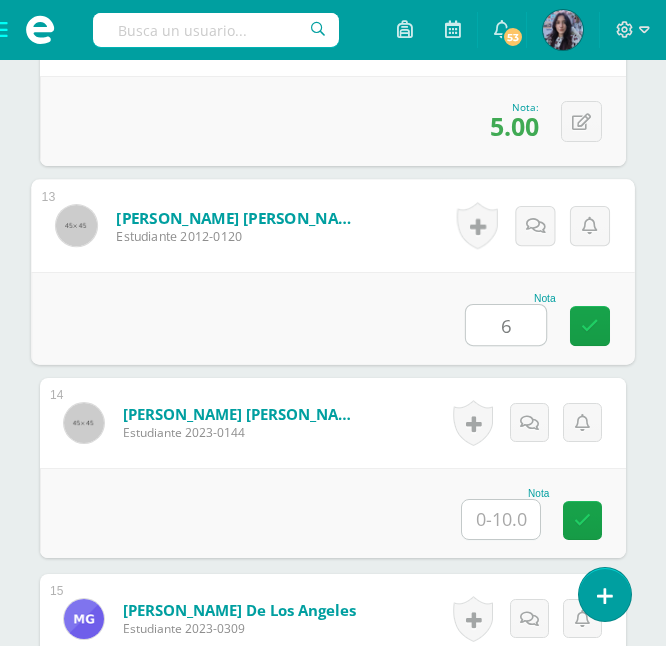 type on "6" 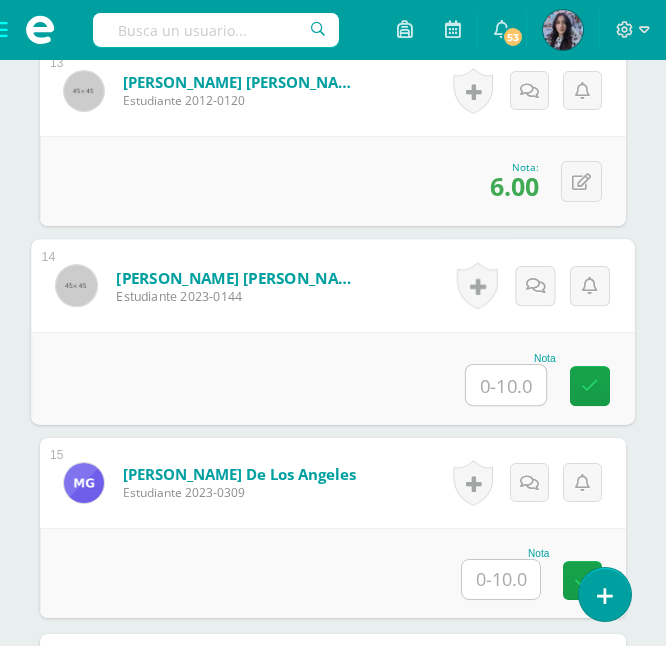 scroll, scrollTop: 3094, scrollLeft: 0, axis: vertical 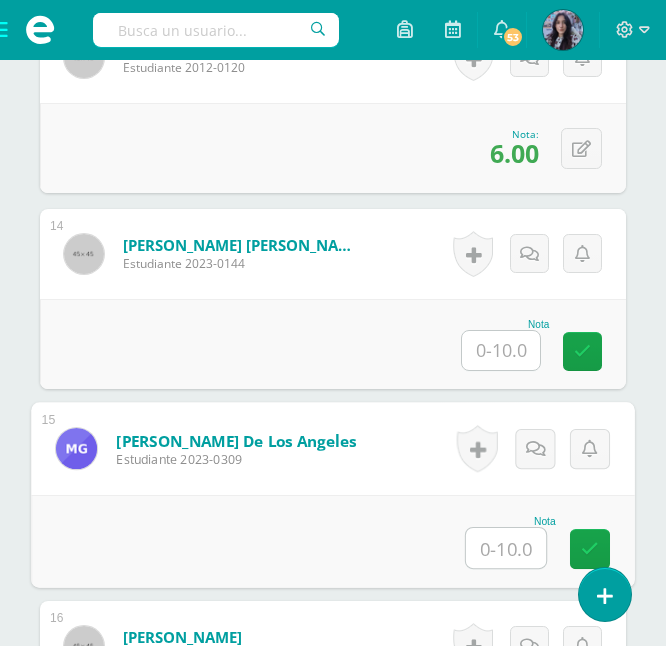 click at bounding box center [506, 548] 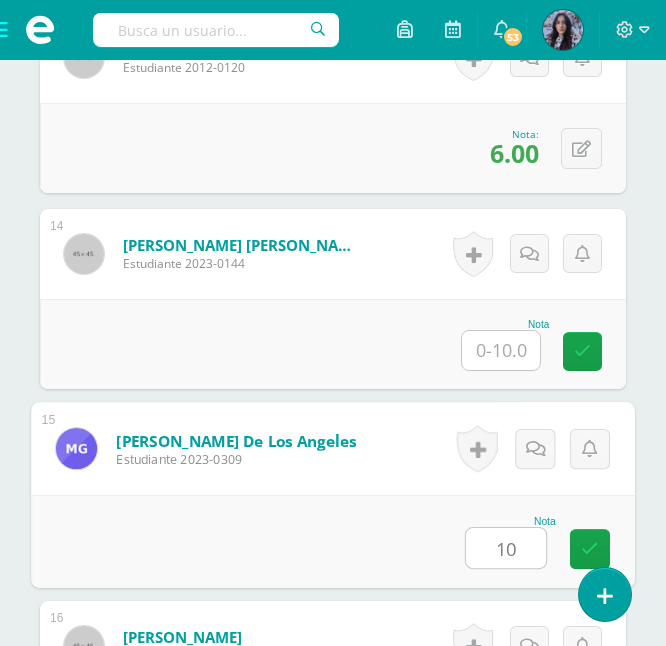 type on "10" 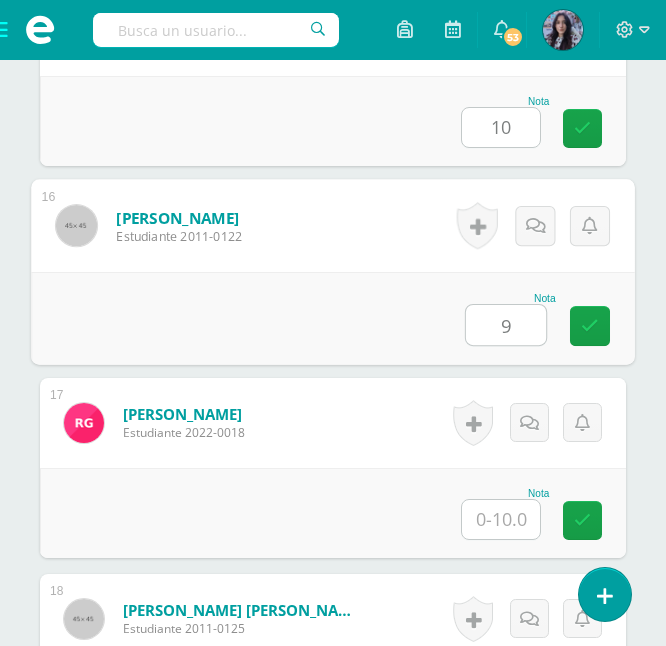 type on "9" 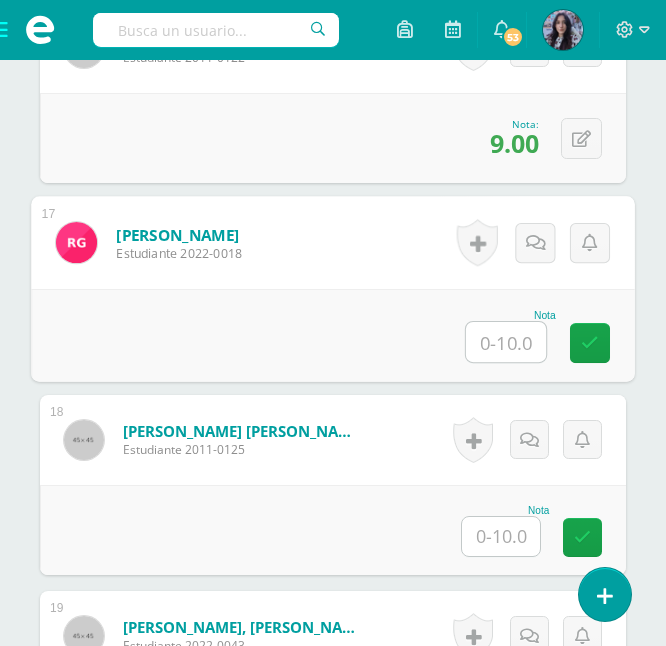 scroll, scrollTop: 3698, scrollLeft: 0, axis: vertical 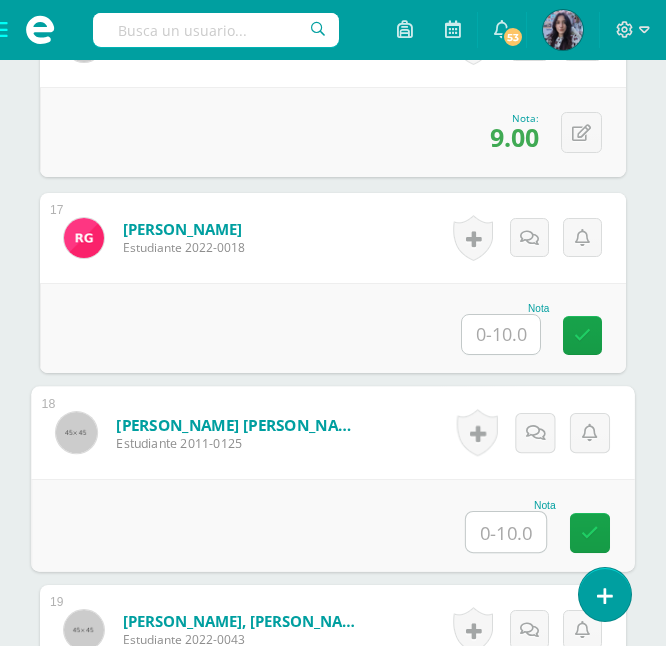 click at bounding box center (506, 532) 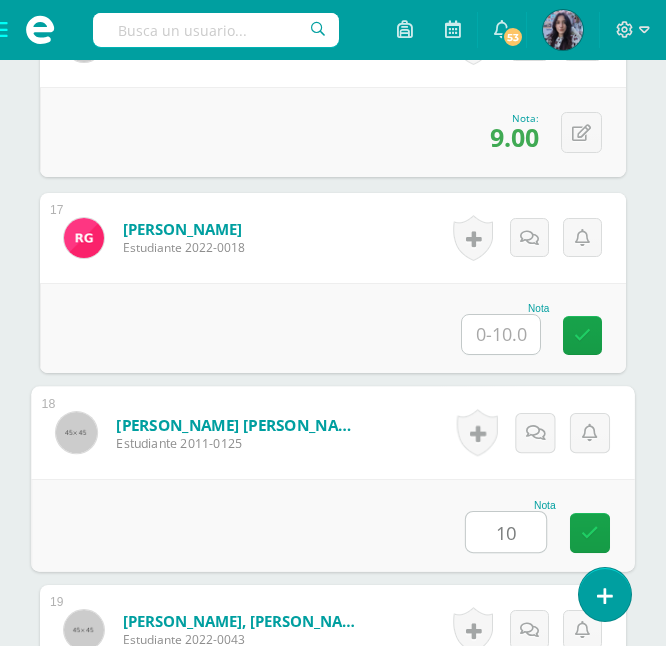 type on "10" 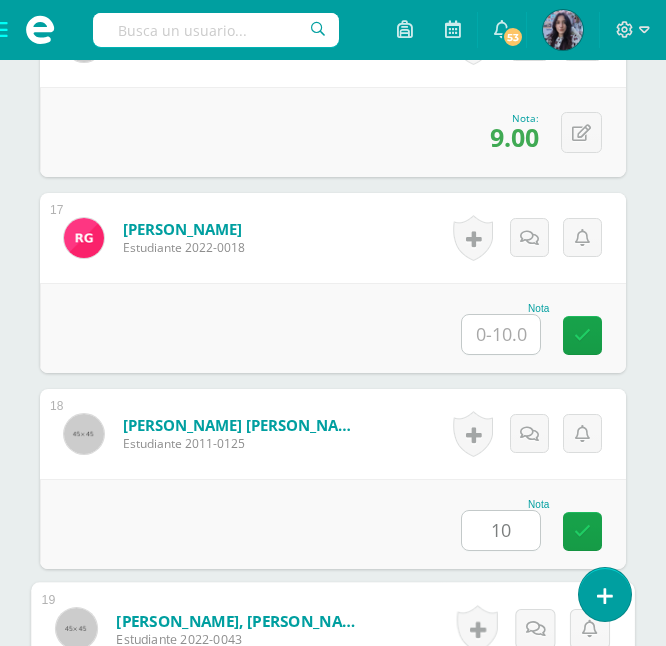 scroll, scrollTop: 4101, scrollLeft: 0, axis: vertical 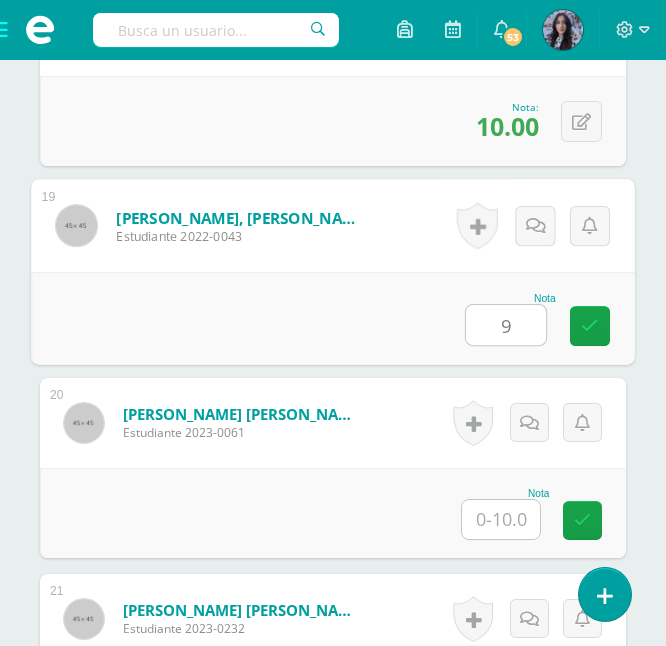 type on "9" 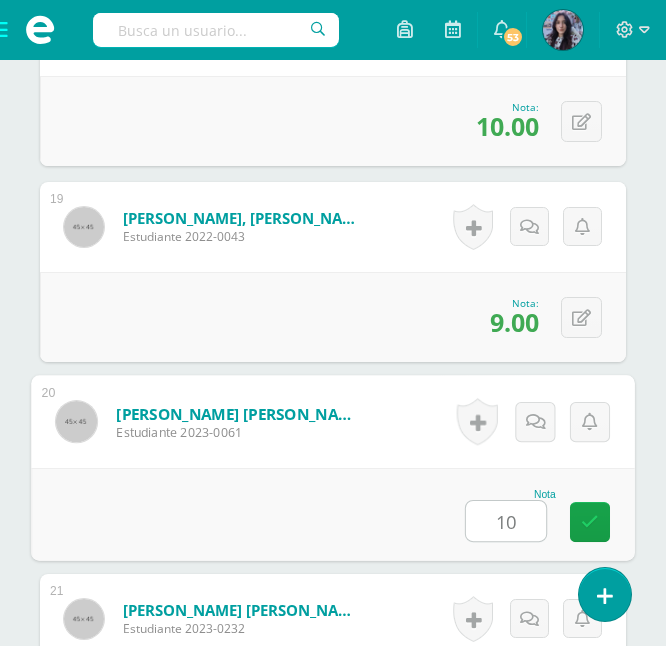 type on "10" 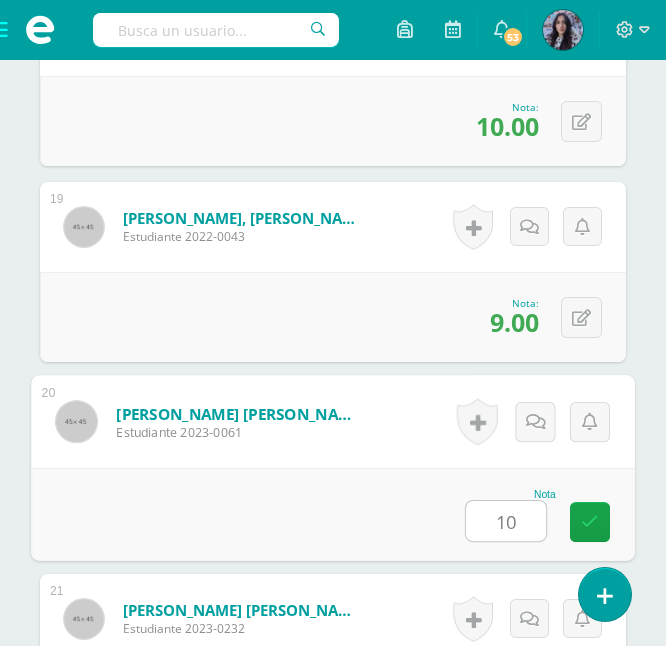 scroll, scrollTop: 4493, scrollLeft: 0, axis: vertical 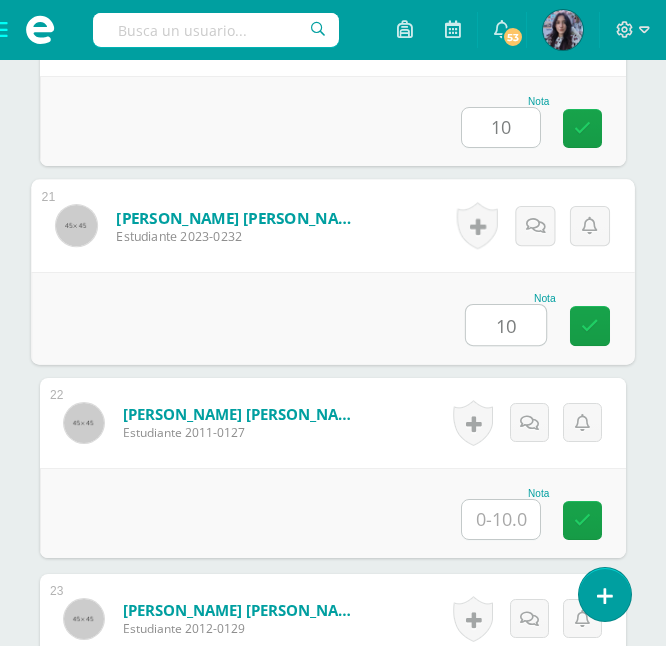 type on "10" 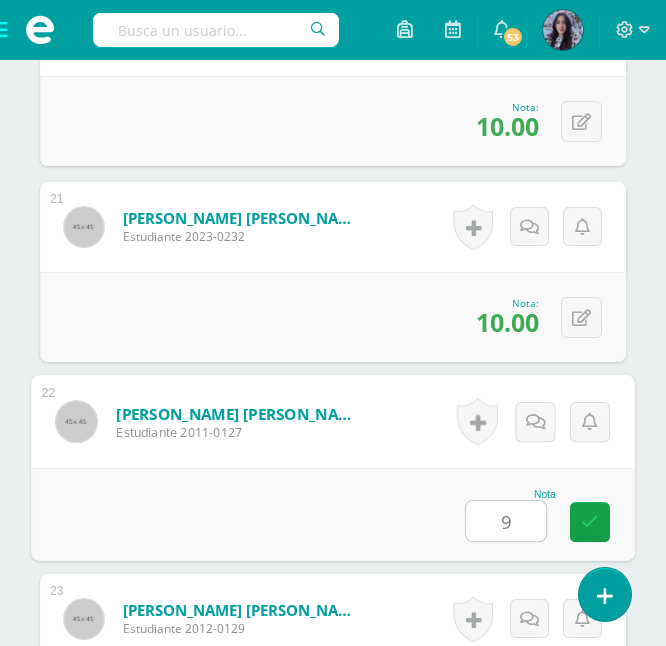type on "9" 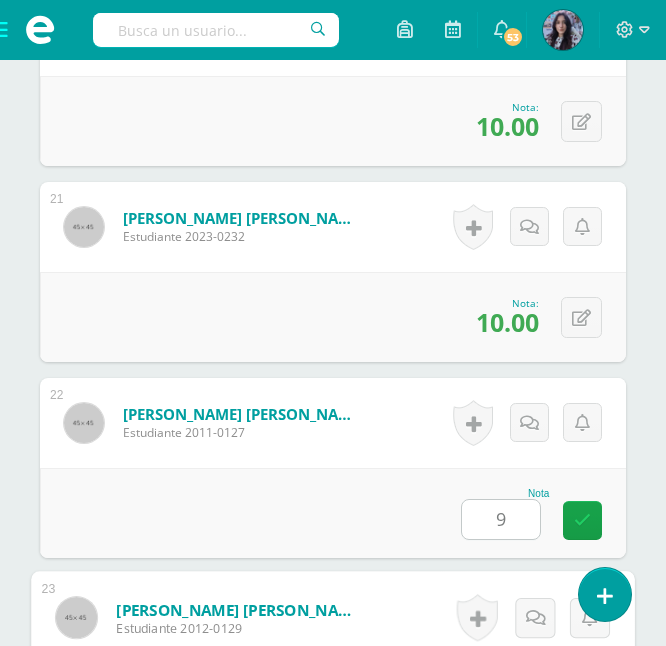 scroll, scrollTop: 4885, scrollLeft: 0, axis: vertical 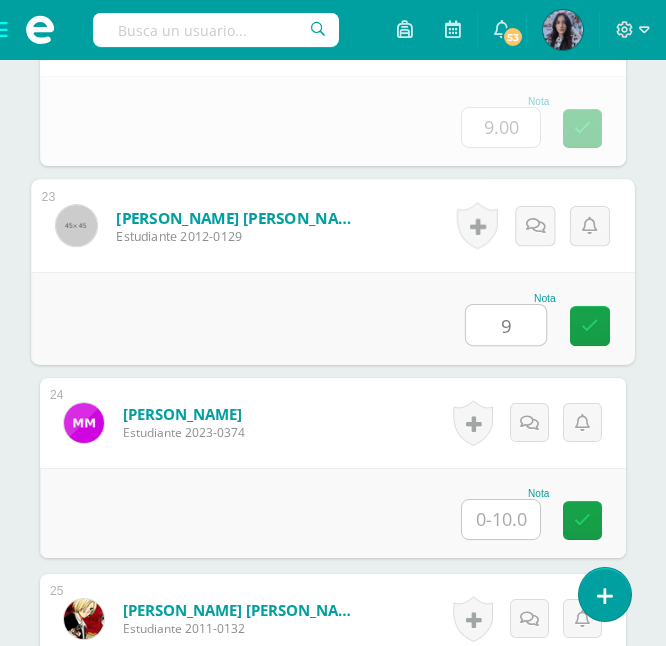 type on "9" 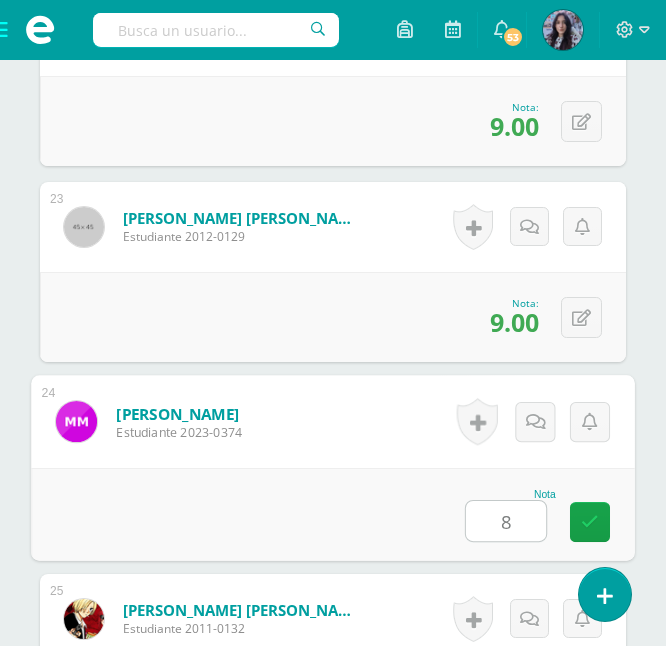 type on "8" 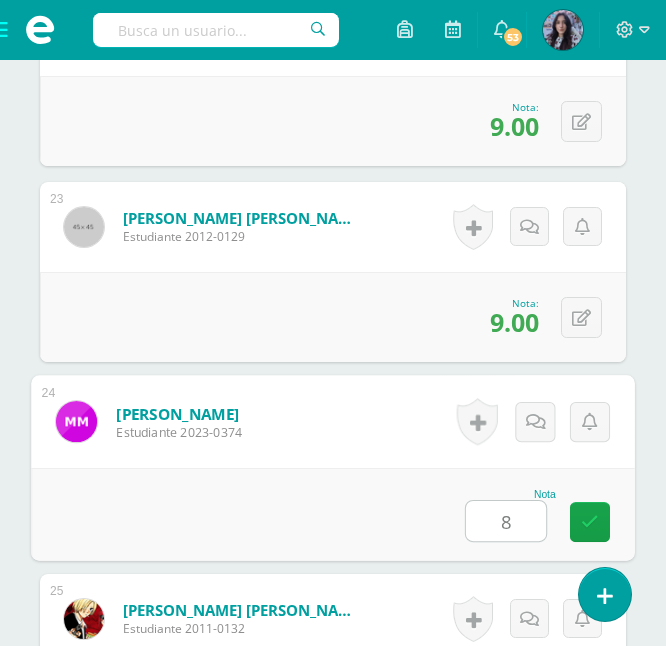 scroll, scrollTop: 5277, scrollLeft: 0, axis: vertical 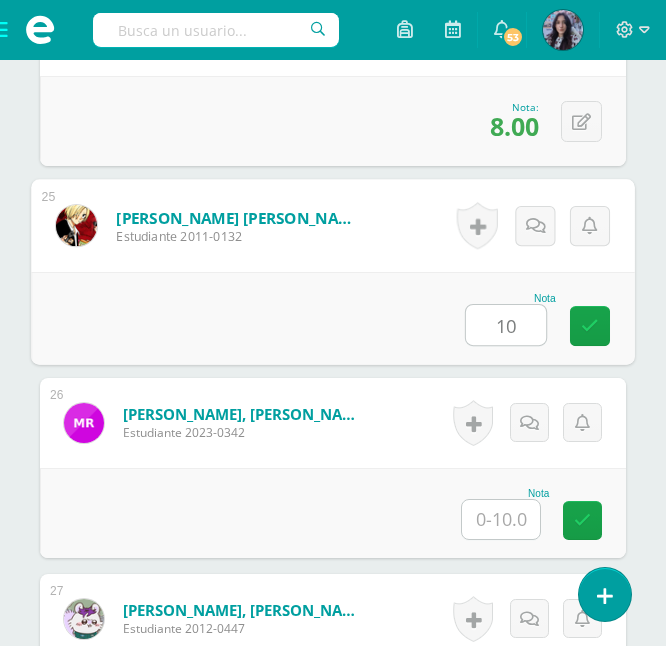 type on "10" 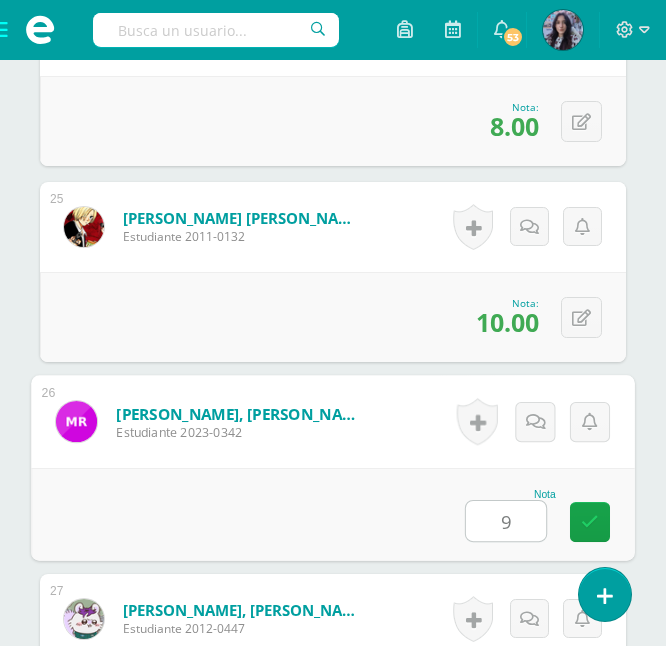 type on "9" 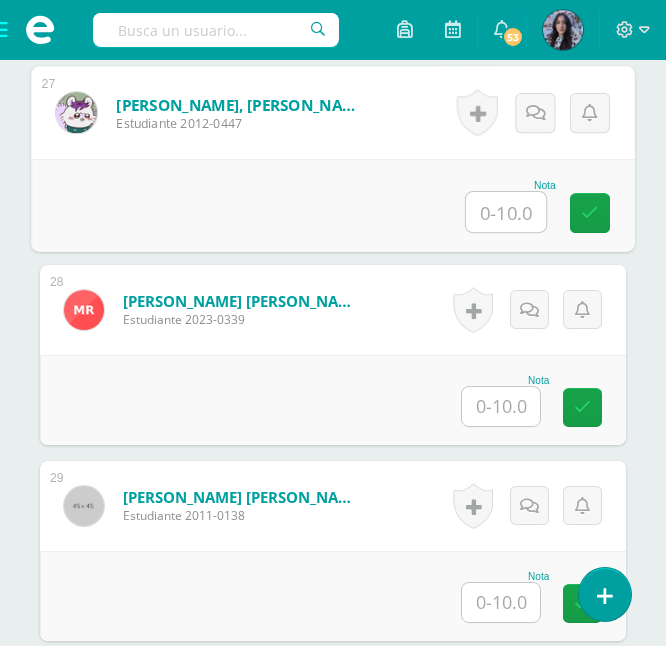 scroll, scrollTop: 5783, scrollLeft: 0, axis: vertical 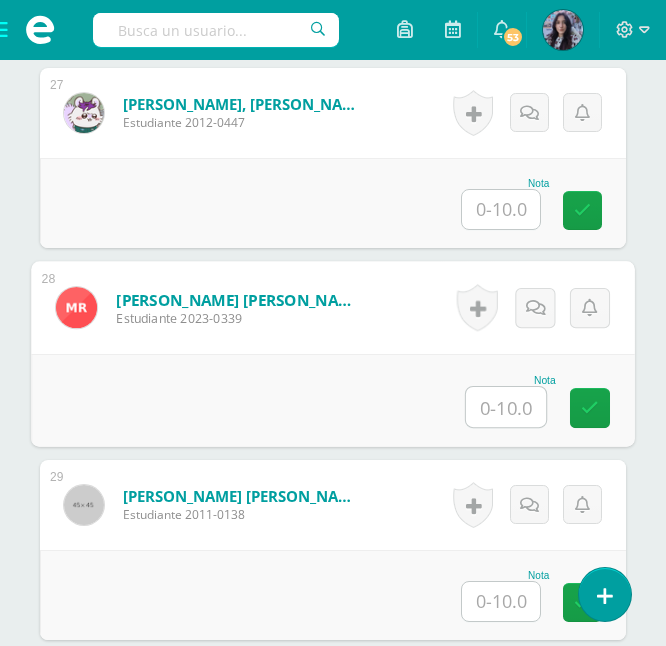 click at bounding box center (506, 407) 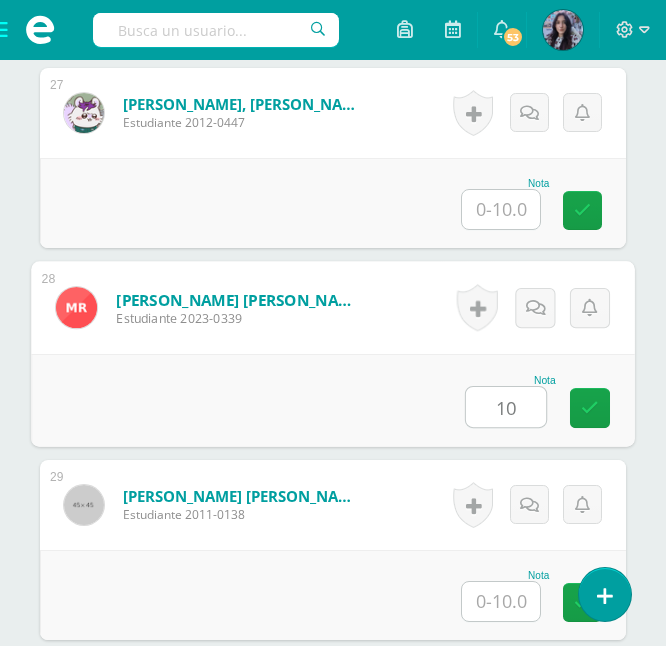 type on "10" 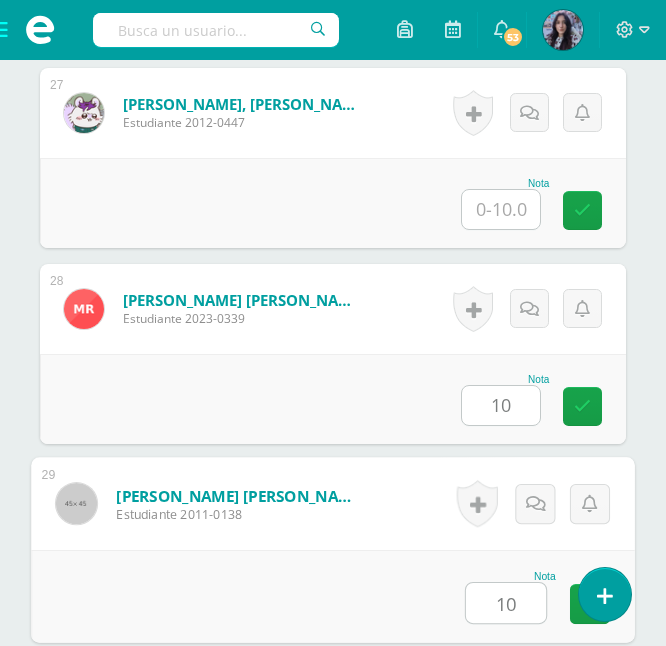 type on "10" 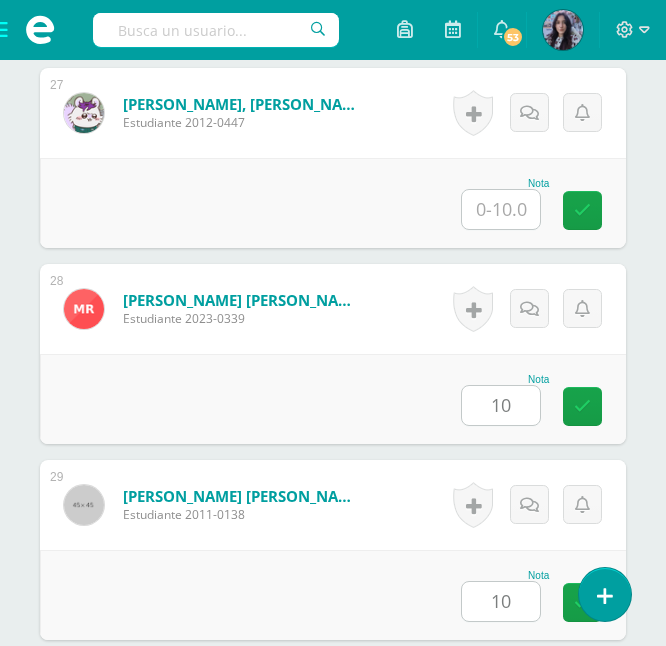 scroll, scrollTop: 6202, scrollLeft: 0, axis: vertical 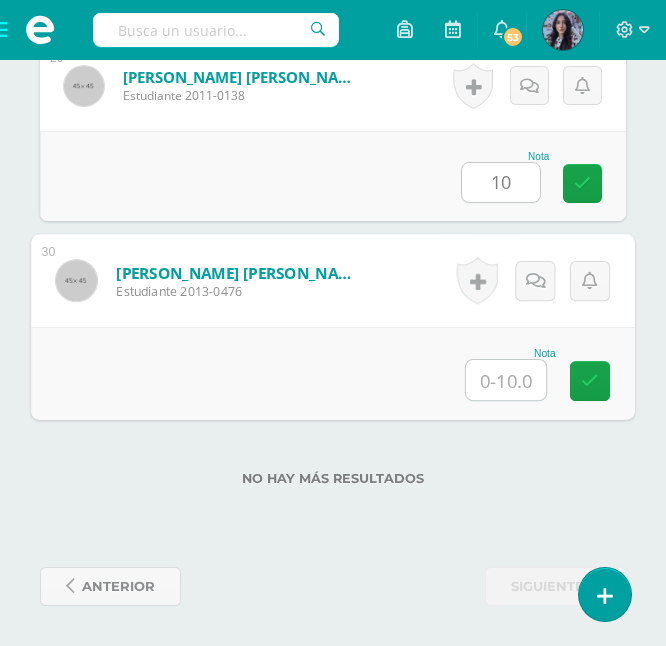 type on "6" 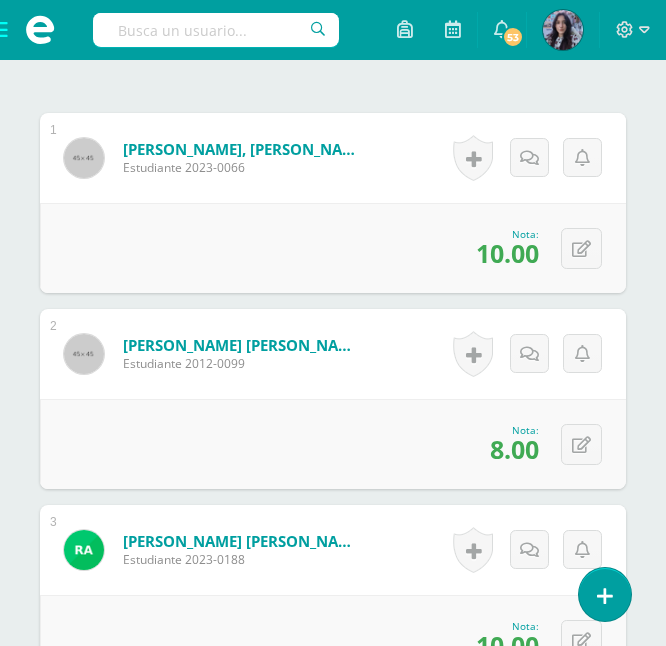 scroll, scrollTop: 0, scrollLeft: 0, axis: both 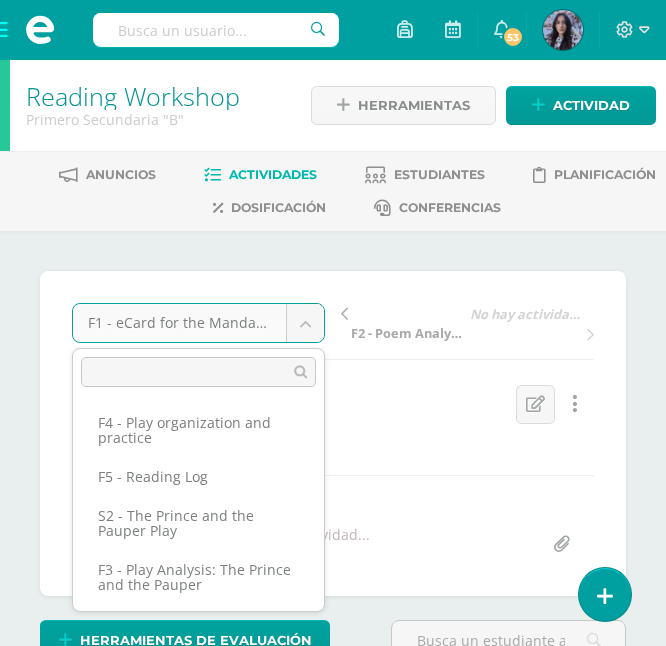 click on "Estudiantes Disciplina Asistencia Mis cursos Archivos Soporte
Centro de ayuda
Últimas actualizaciones
10+ Cerrar panel
Reading Workshop
Primero
Secundaria
"A"
Actividades Estudiantes Planificación Dosificación
Writing Workshop
Primero
Secundaria
"A"
Actividades Estudiantes Planificación Dosificación
Reading Workshop
Primero
Secundaria
"B"
Actividades Estudiantes Planificación Dosificación
Writing Workshop
Actividades Estudiantes Planificación Actividades" at bounding box center [333, 3424] 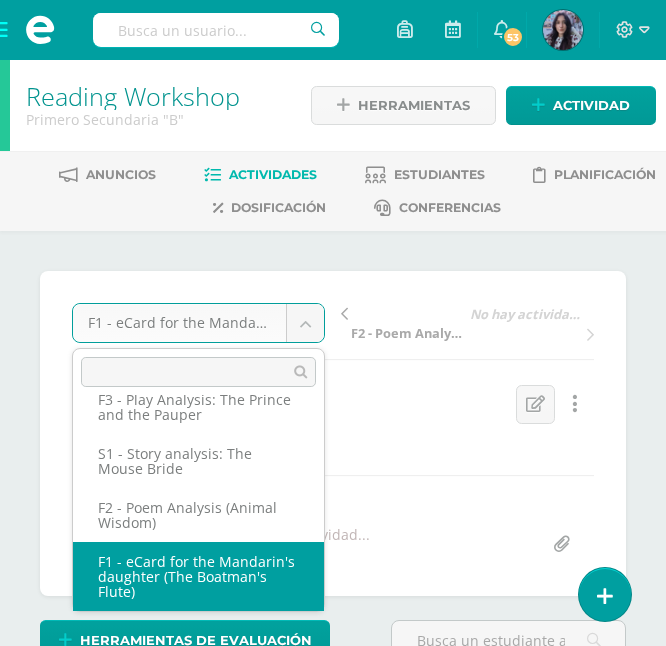 scroll, scrollTop: 155, scrollLeft: 0, axis: vertical 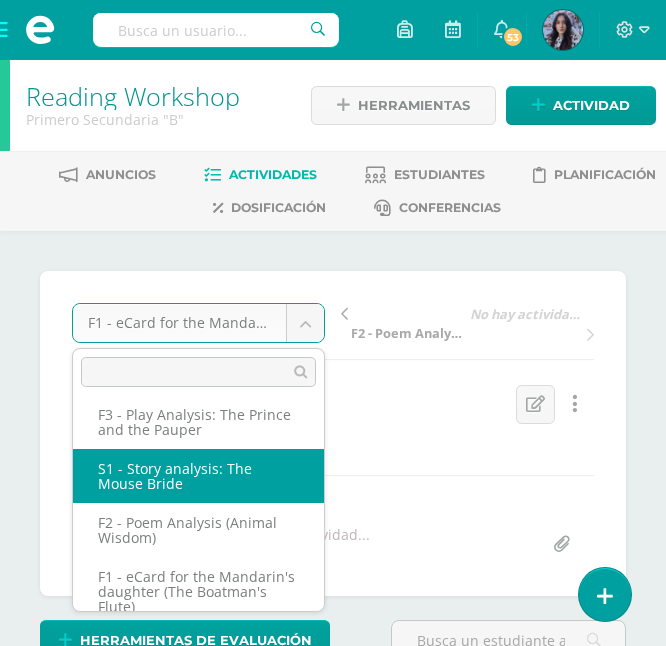 select on "/dashboard/teacher/grade-activity/44486/" 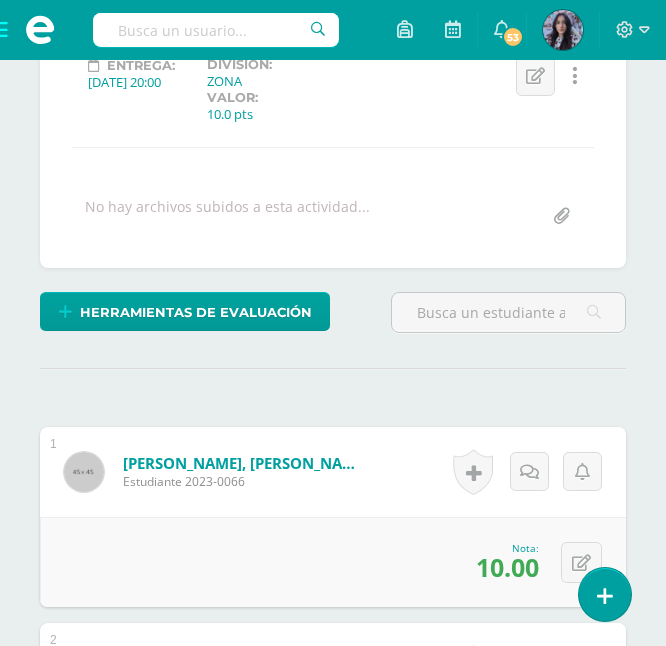 scroll, scrollTop: 329, scrollLeft: 0, axis: vertical 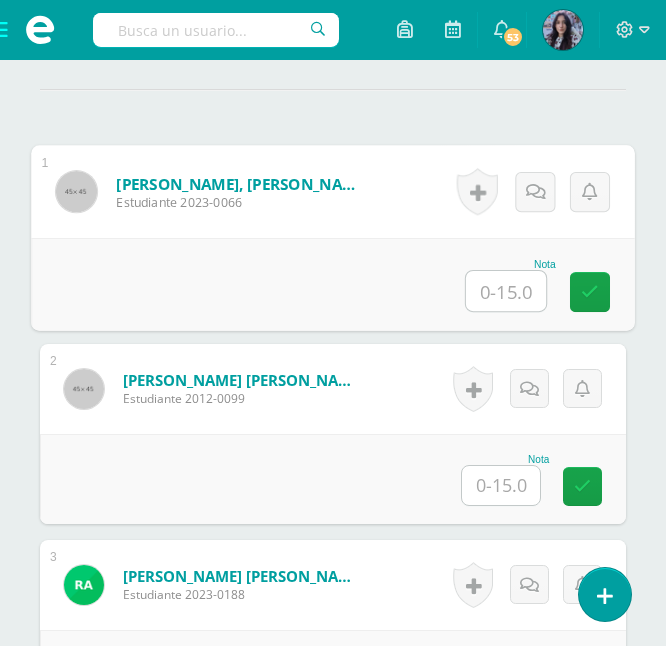 click at bounding box center (506, 291) 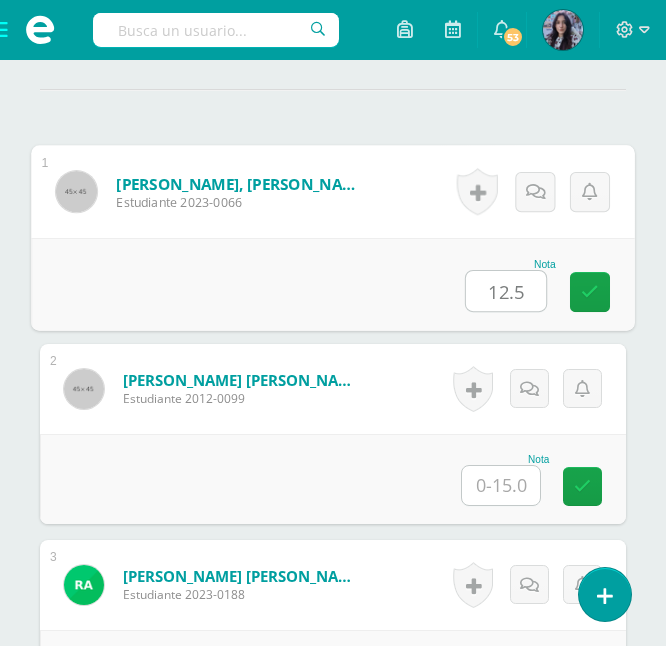 type on "12.5" 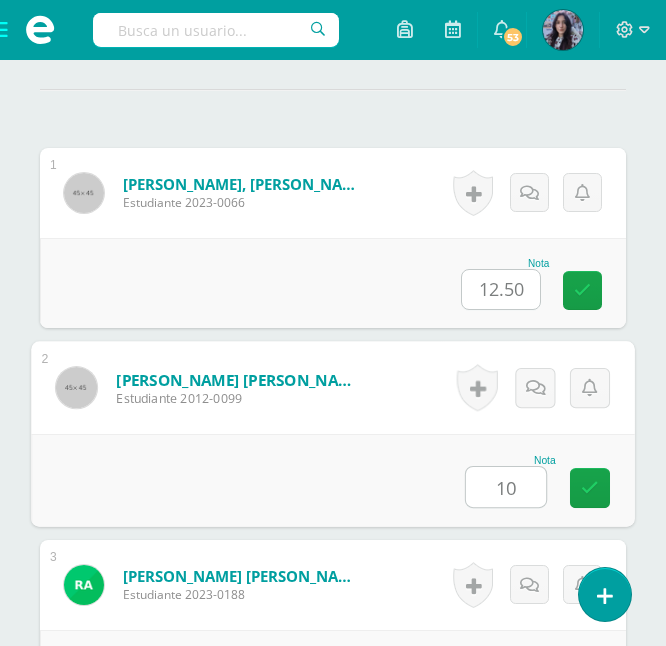 type on "10" 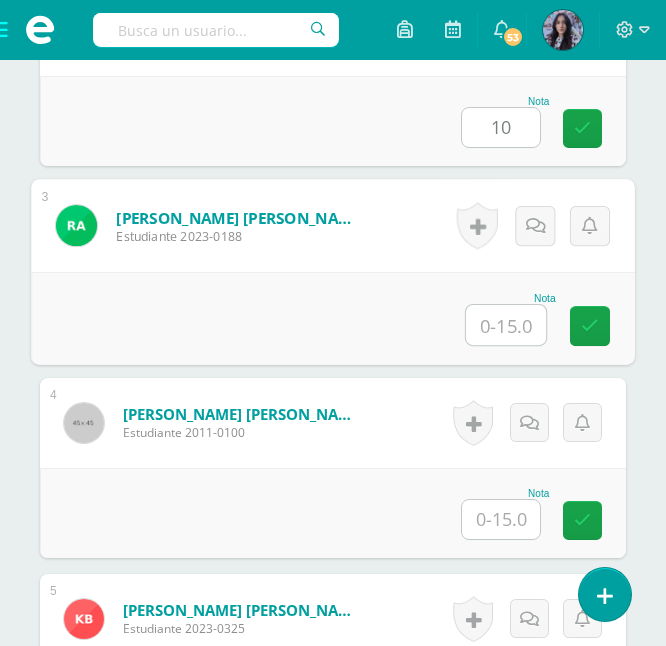 scroll, scrollTop: 966, scrollLeft: 0, axis: vertical 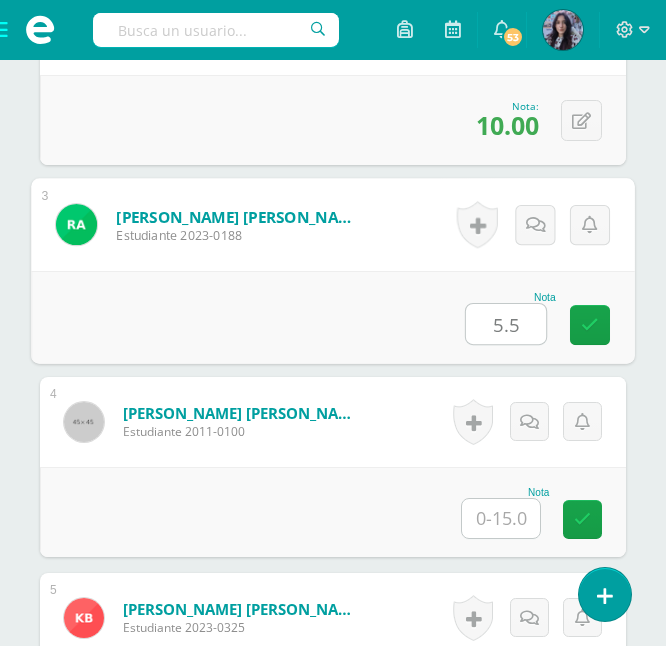 type on "5.5" 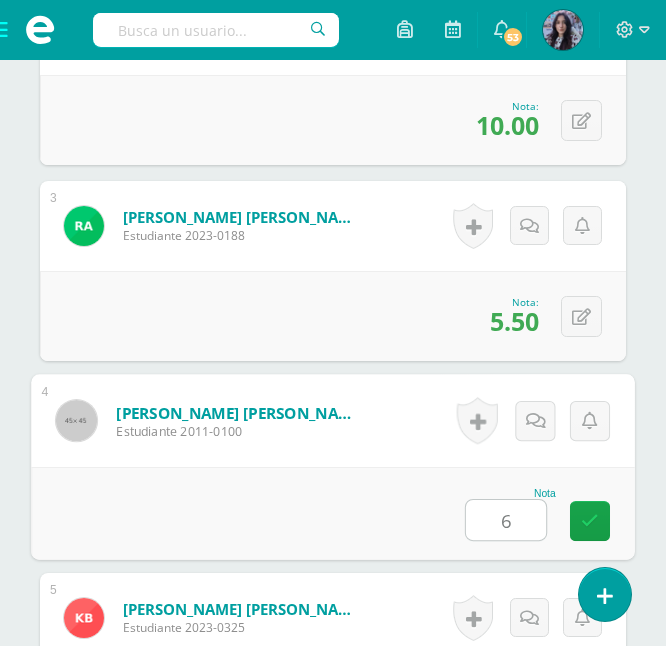 type on "6" 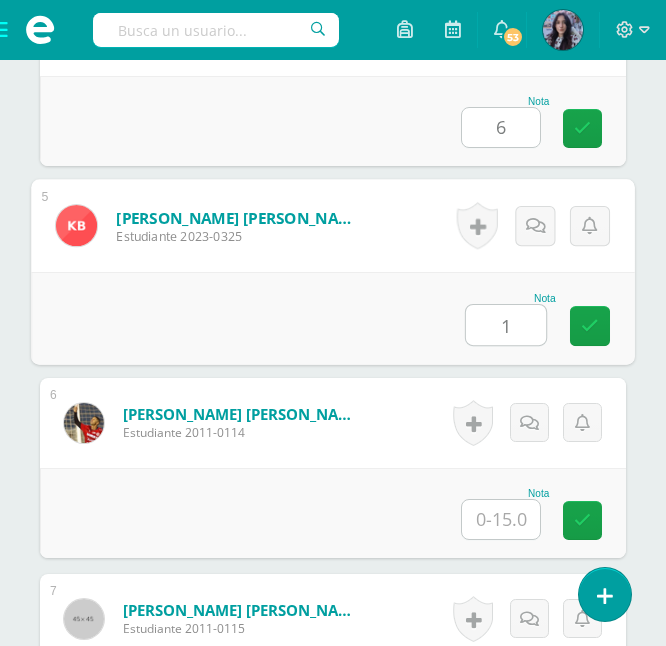 type on "1" 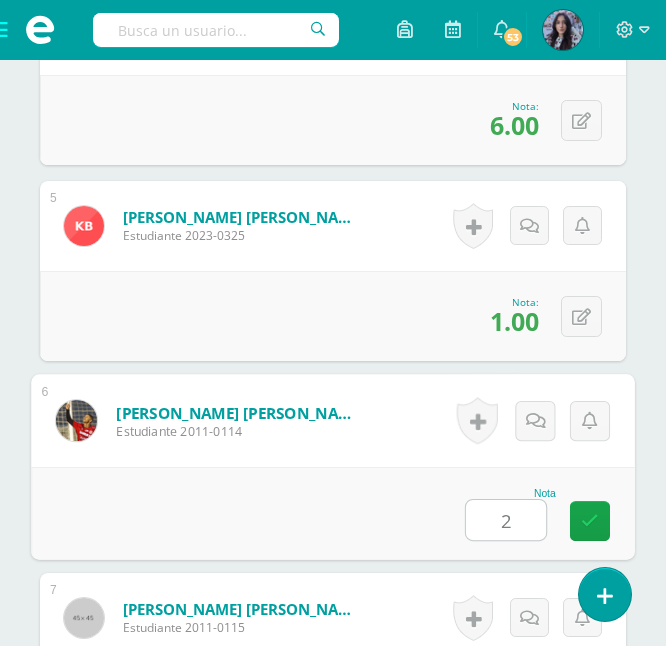 scroll, scrollTop: 1359, scrollLeft: 0, axis: vertical 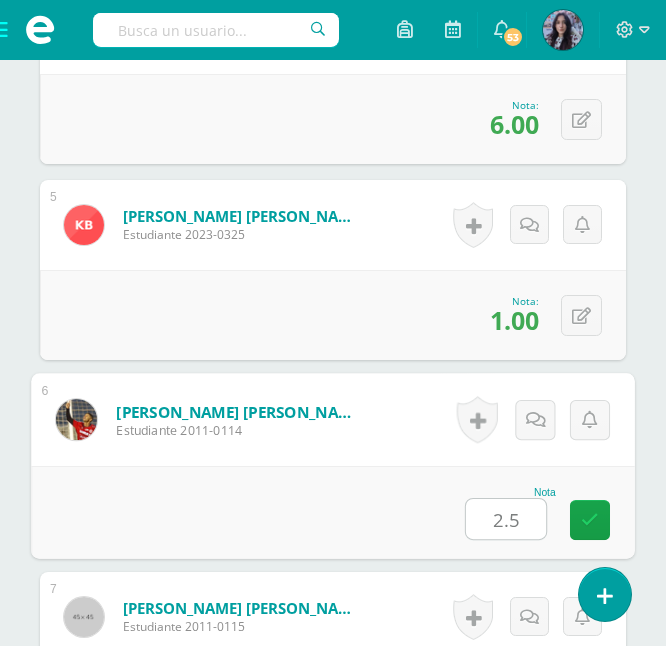 type on "2.5" 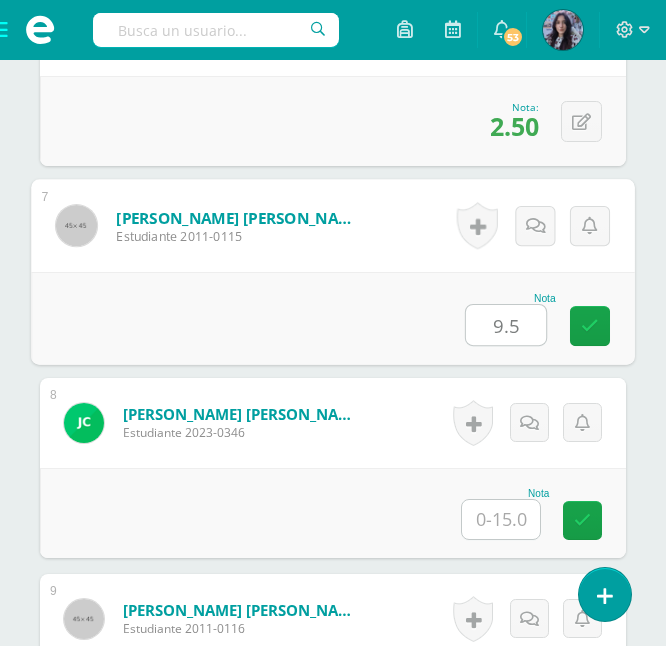 type on "9.5" 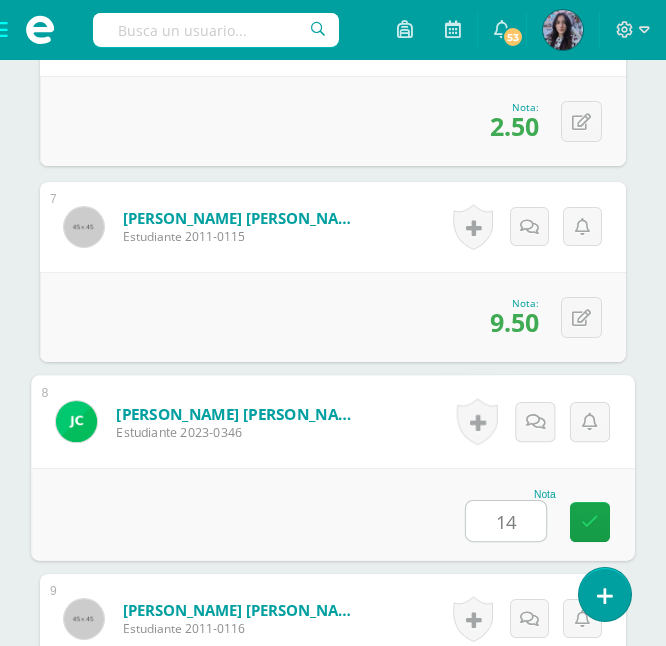 type on "14" 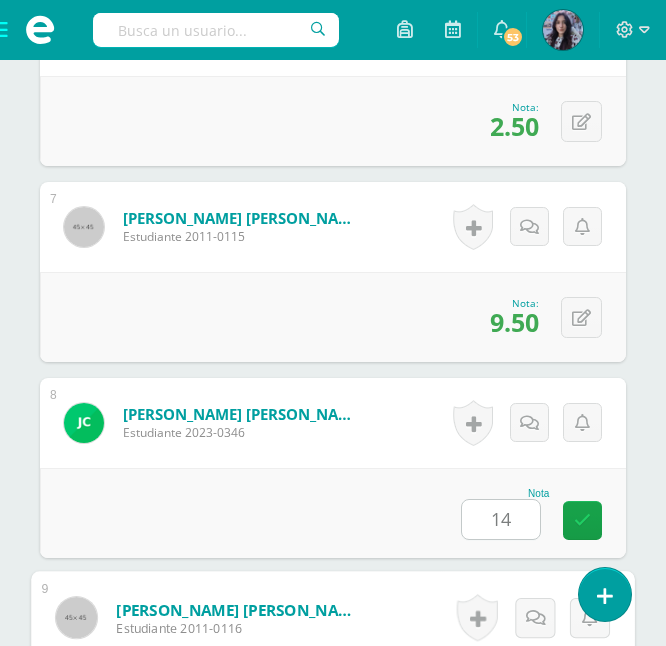 scroll, scrollTop: 2141, scrollLeft: 0, axis: vertical 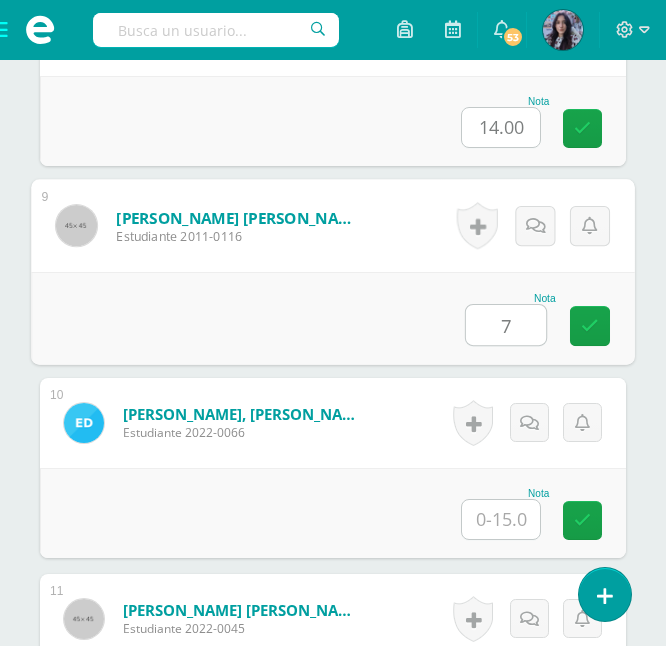 type on "7" 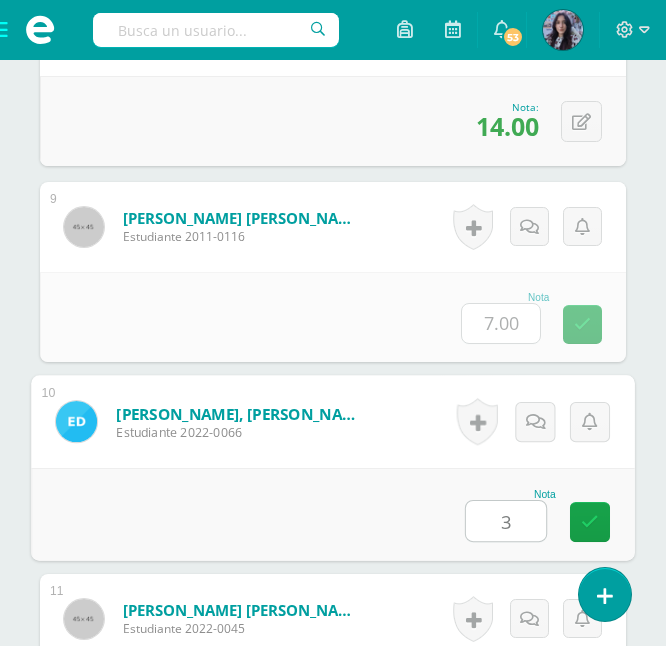 type on "3" 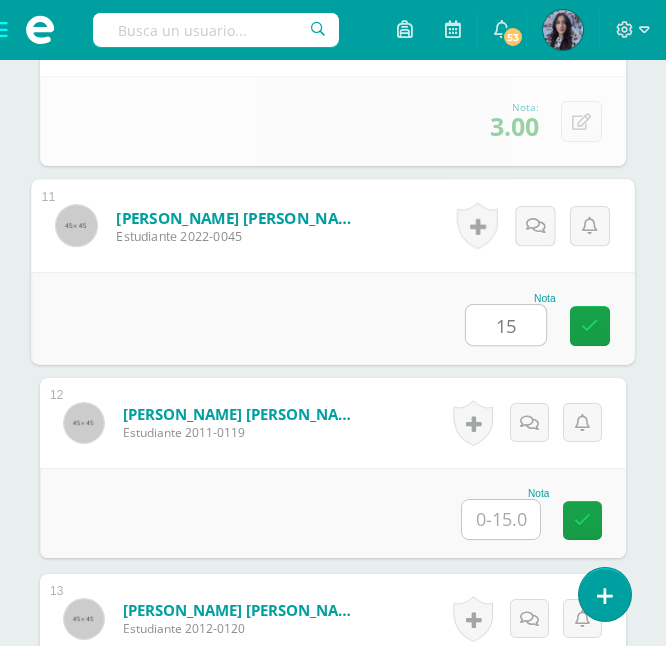 type on "15" 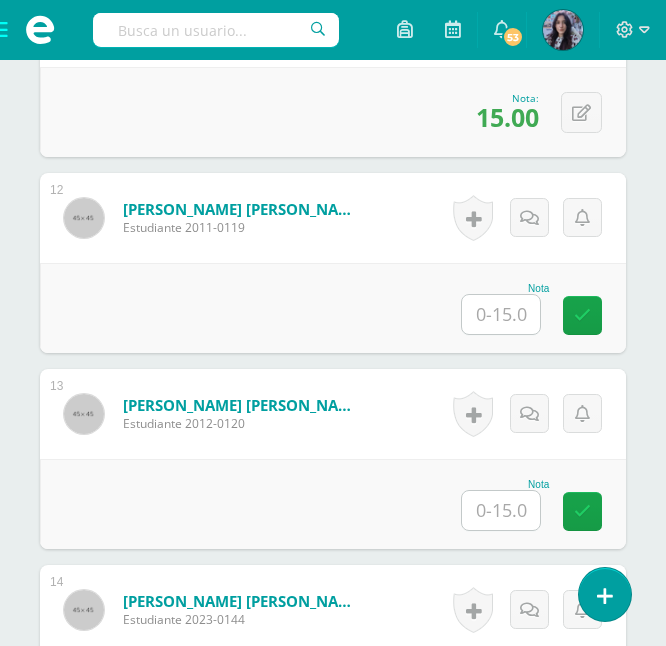 scroll, scrollTop: 2740, scrollLeft: 0, axis: vertical 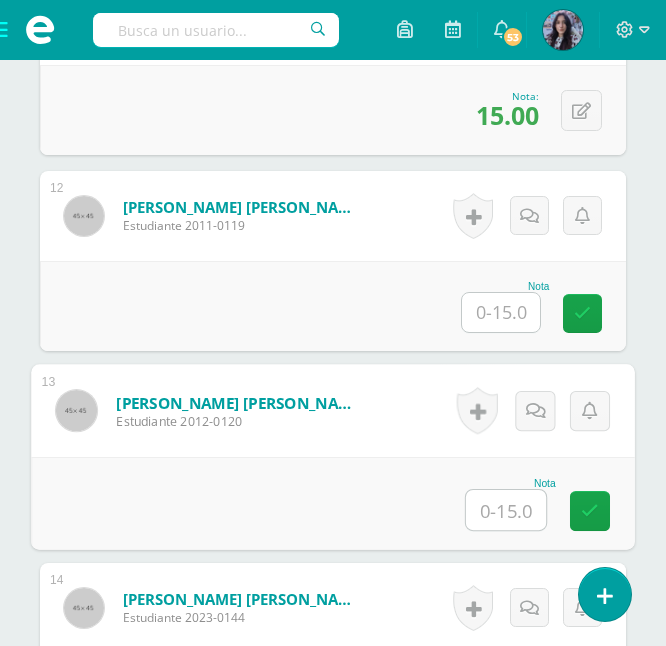 click at bounding box center (506, 510) 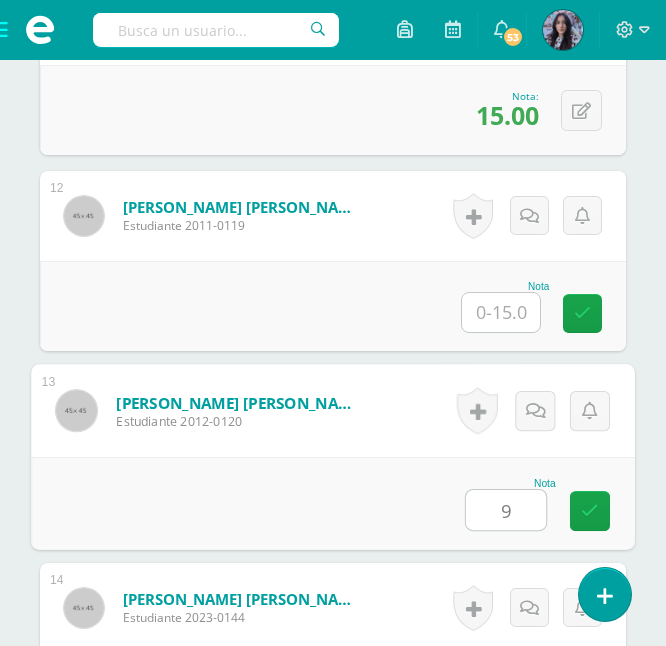 type on "9" 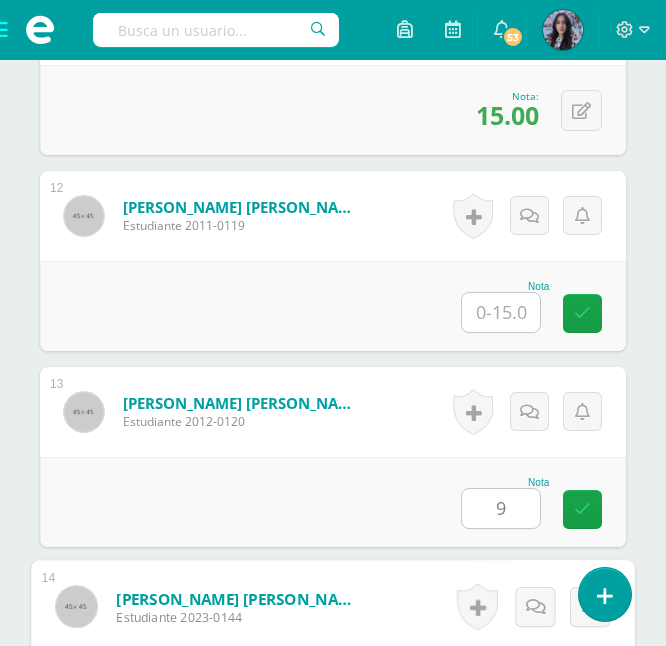 scroll, scrollTop: 3121, scrollLeft: 0, axis: vertical 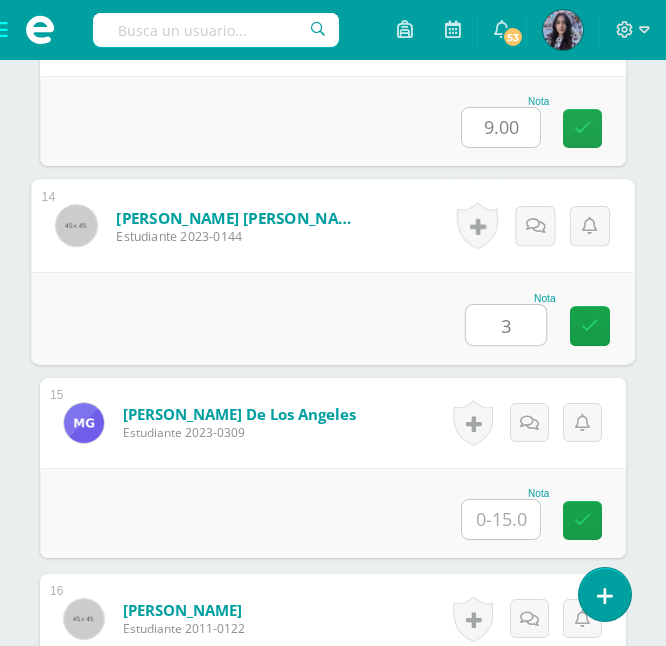 type on "3" 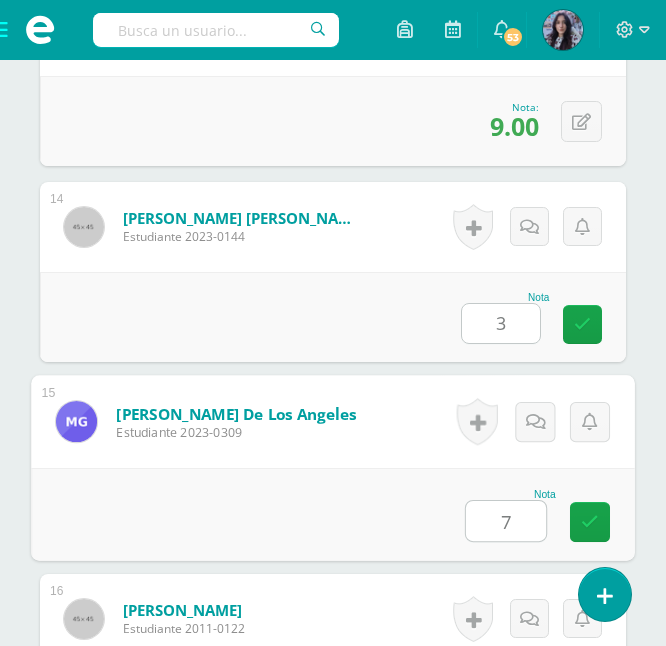 type on "7" 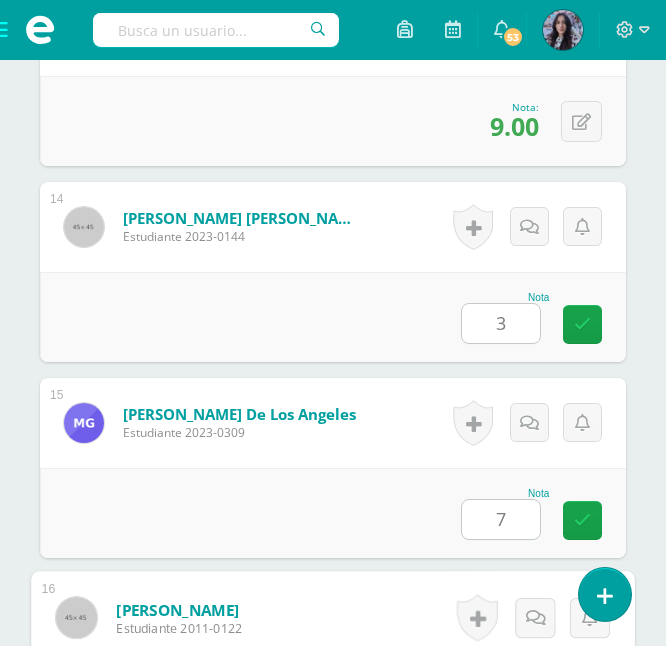 scroll, scrollTop: 3513, scrollLeft: 0, axis: vertical 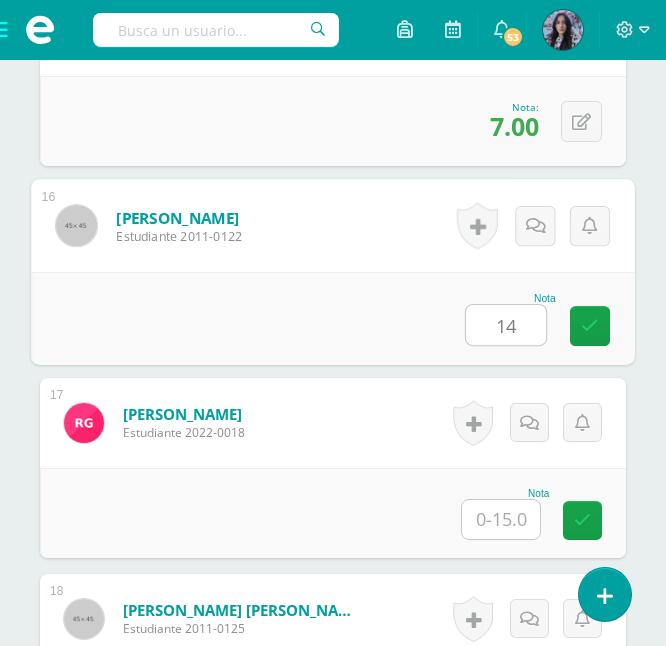 type on "14" 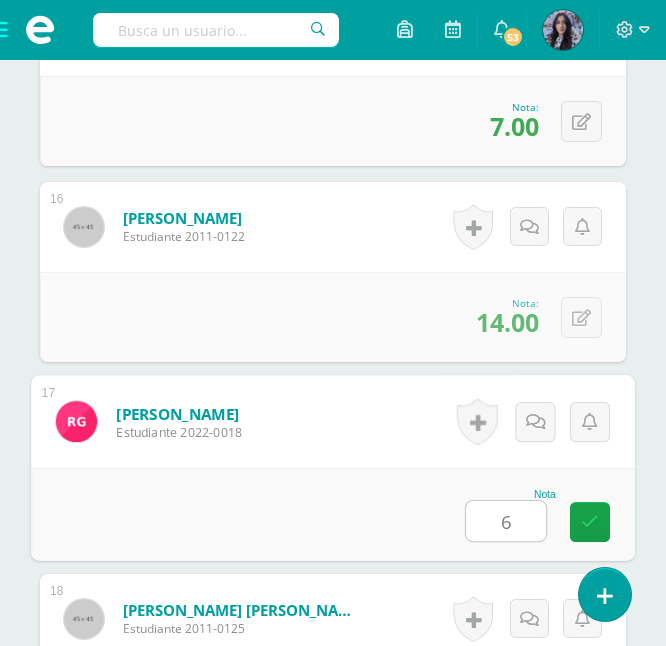 type on "6" 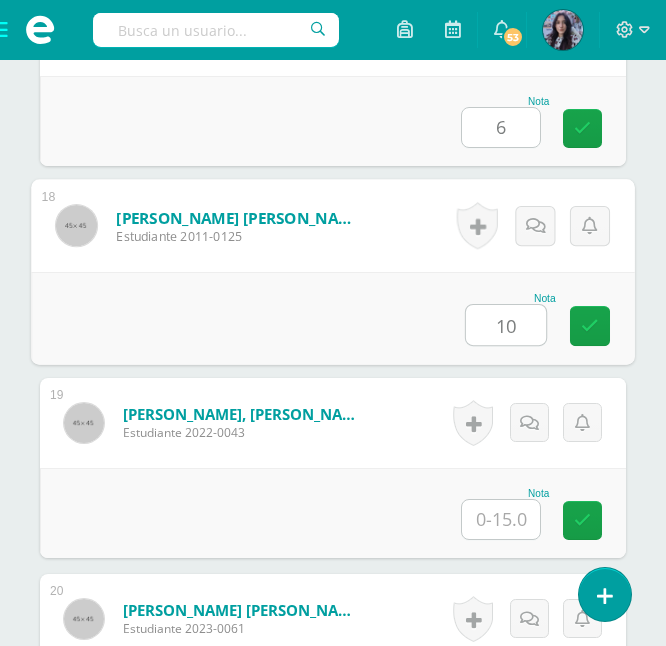 type on "10" 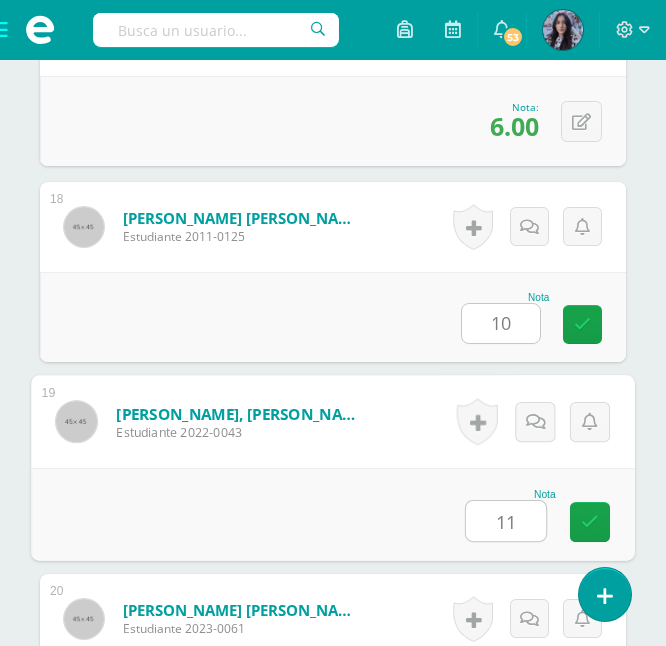 type on "11" 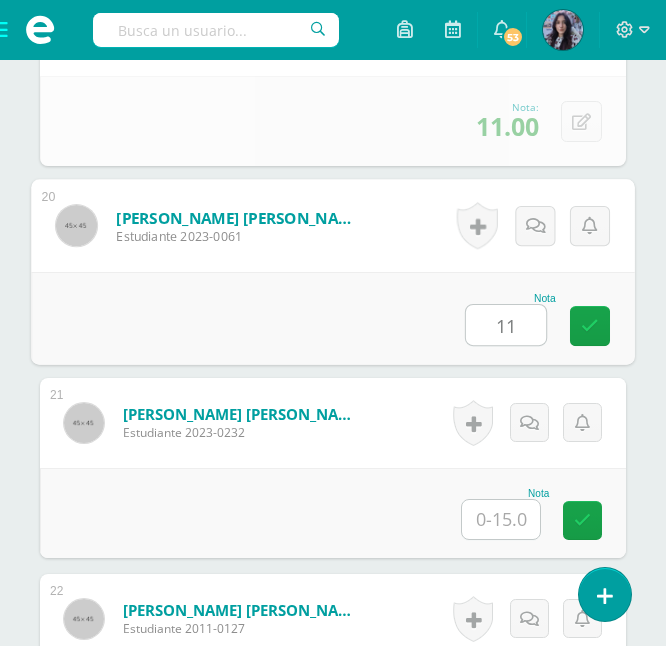 type on "11" 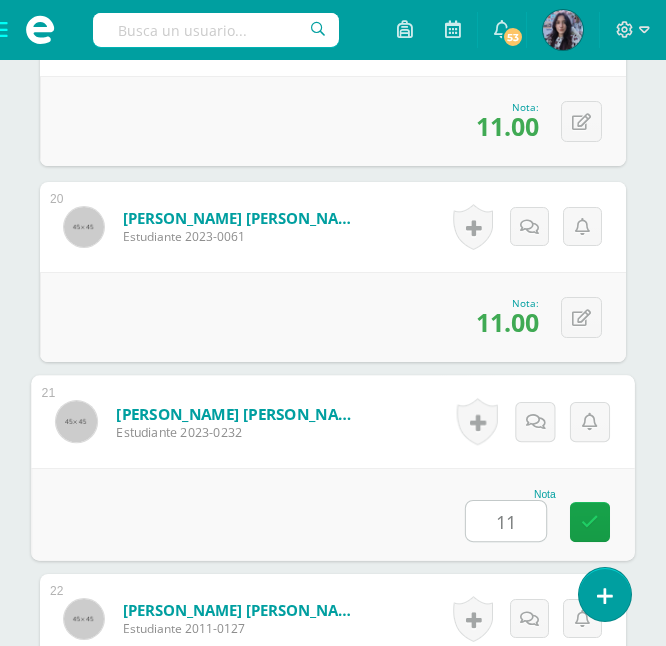 type on "11" 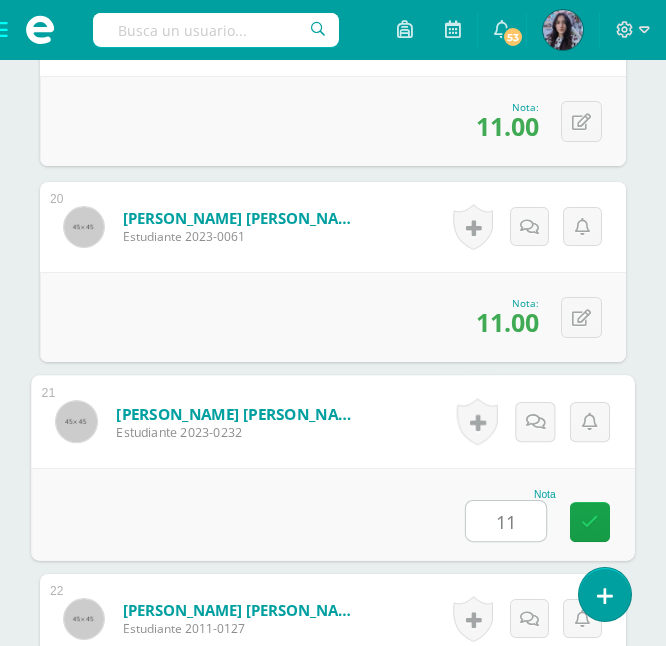 scroll, scrollTop: 4689, scrollLeft: 0, axis: vertical 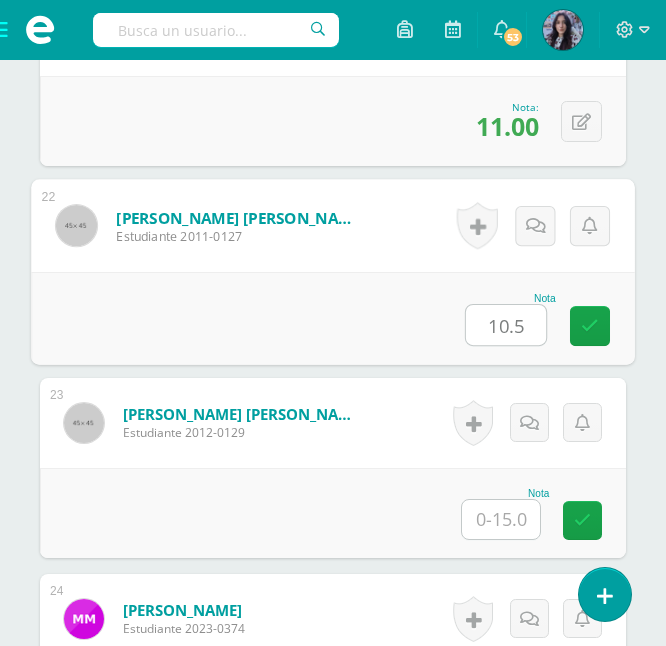 type on "10.5" 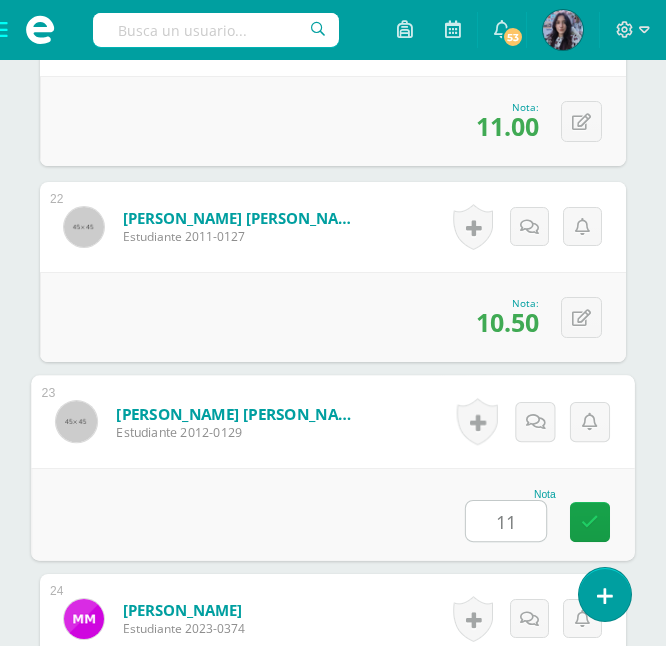 type on "11" 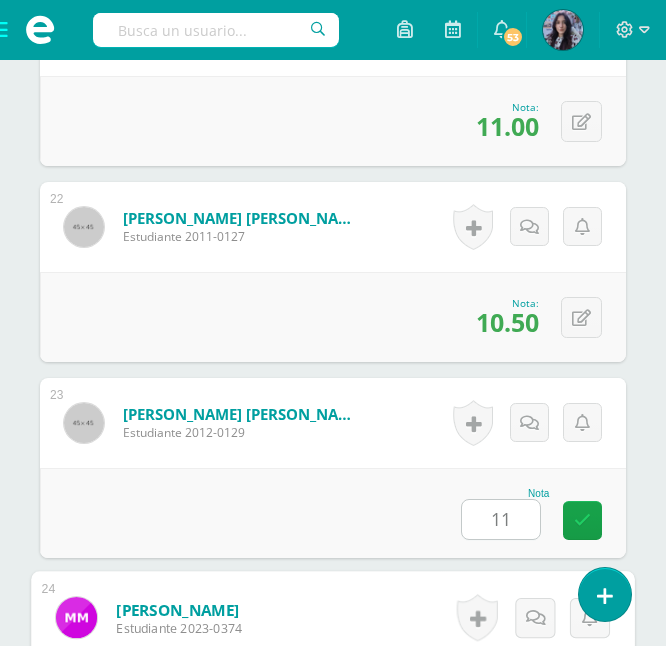 scroll, scrollTop: 5081, scrollLeft: 0, axis: vertical 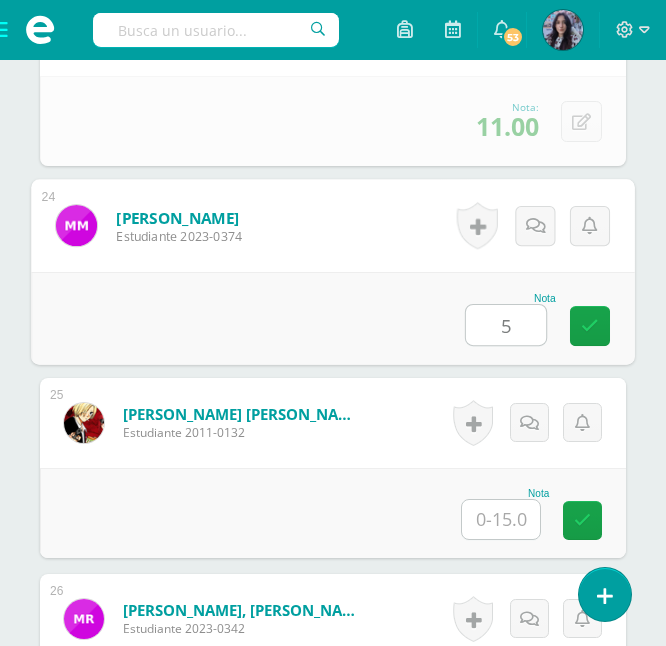 type on "5" 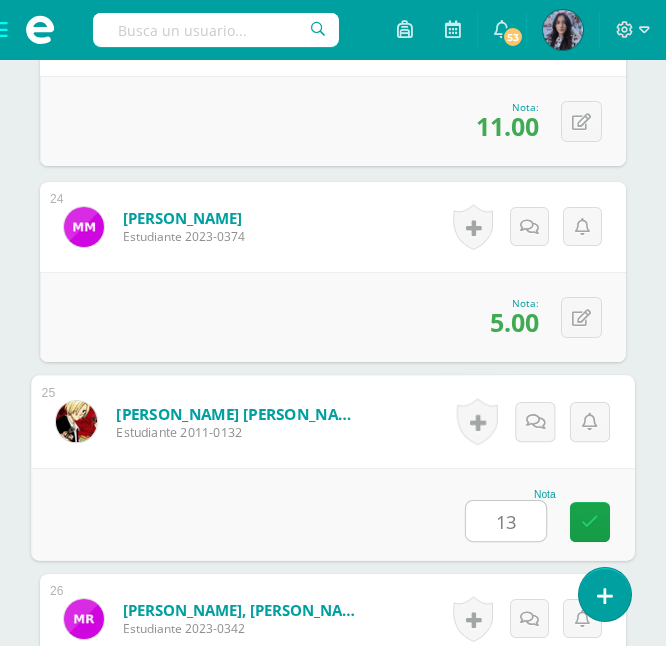 type on "13" 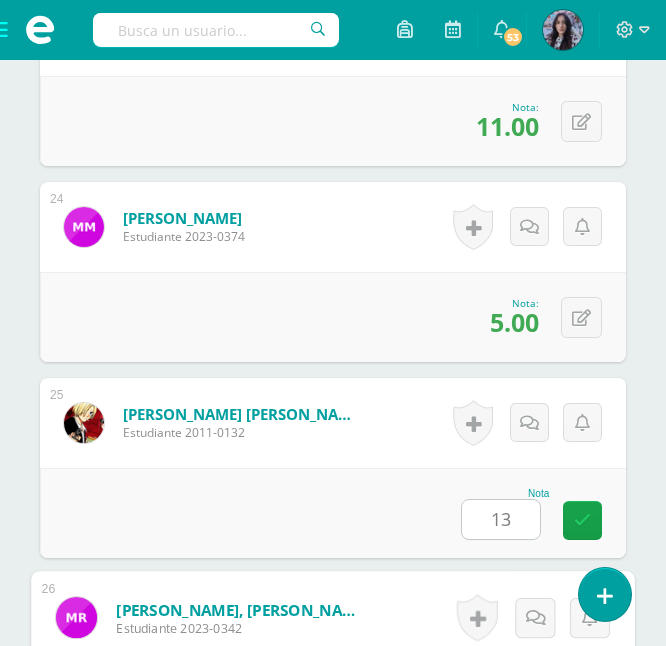 scroll, scrollTop: 5473, scrollLeft: 0, axis: vertical 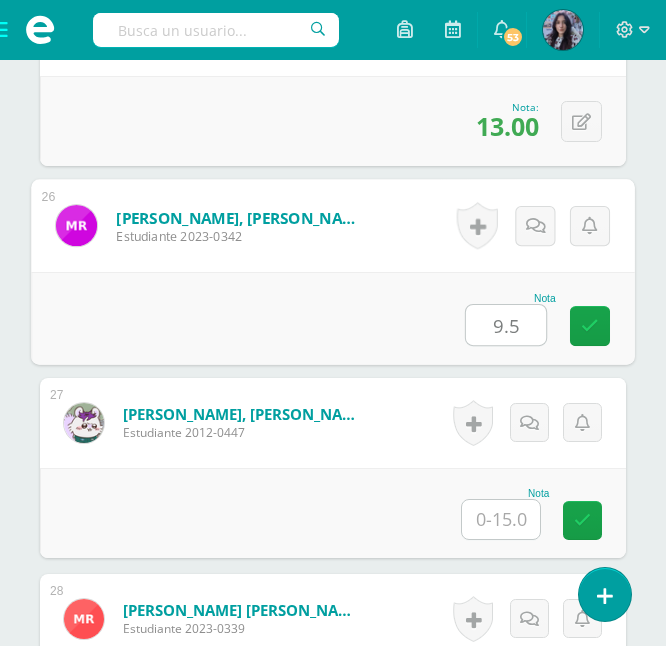 type on "9.5" 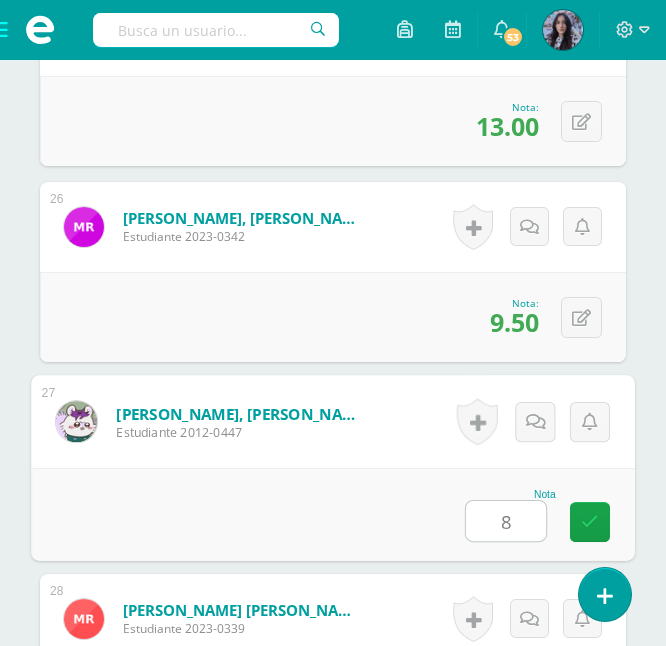 type on "8" 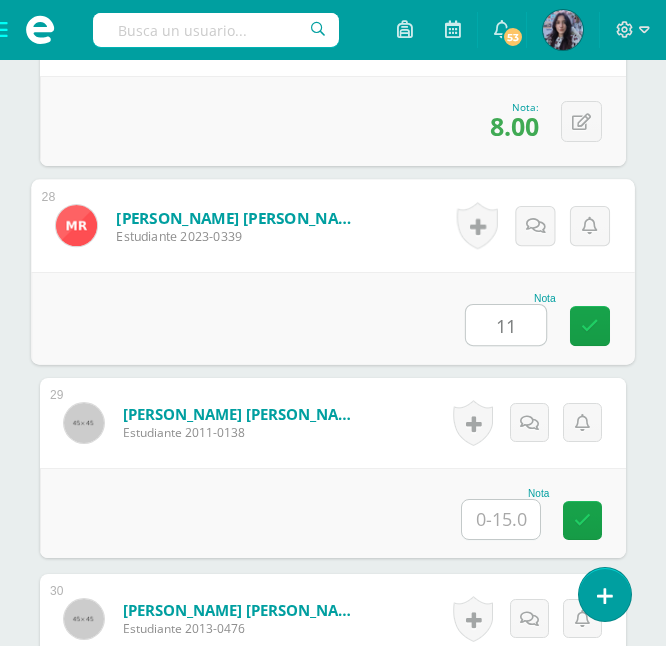 type on "11" 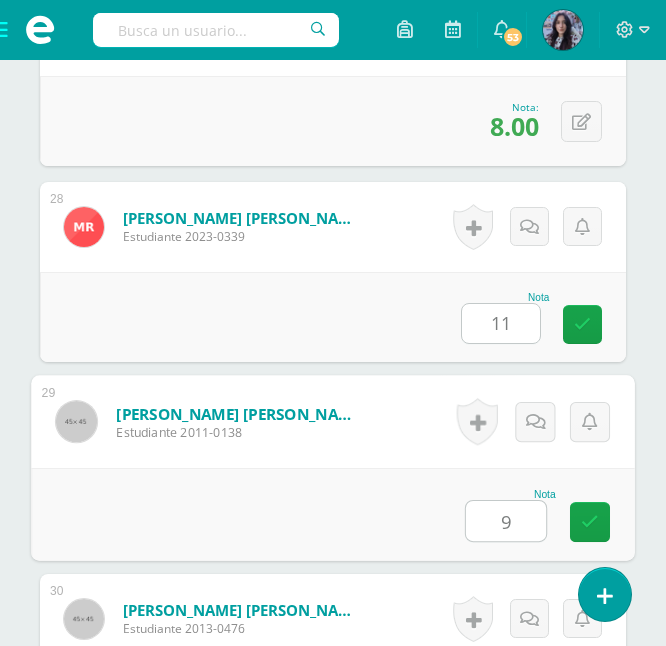 type on "9" 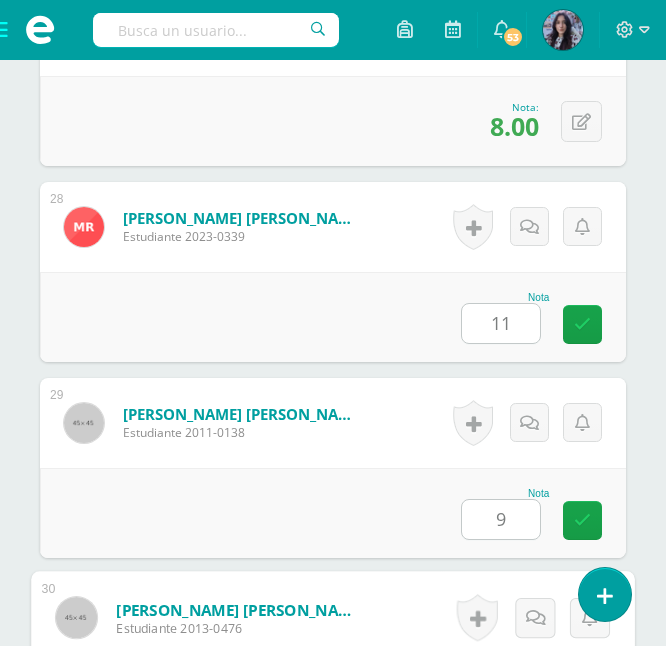 scroll, scrollTop: 6202, scrollLeft: 0, axis: vertical 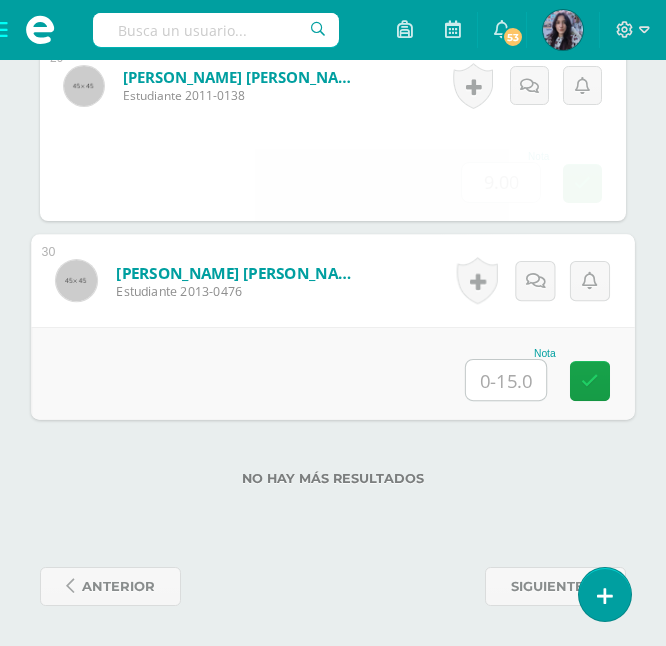 type on "2" 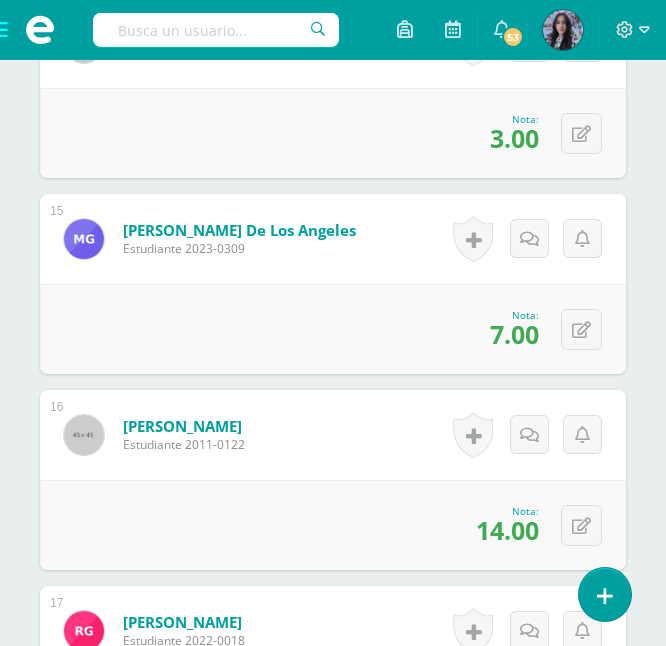 scroll, scrollTop: 3041, scrollLeft: 0, axis: vertical 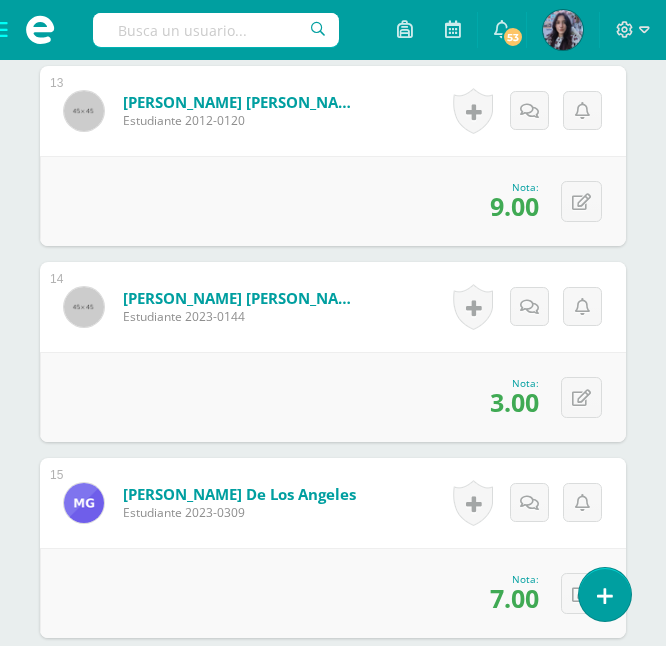 click at bounding box center (40, 30) 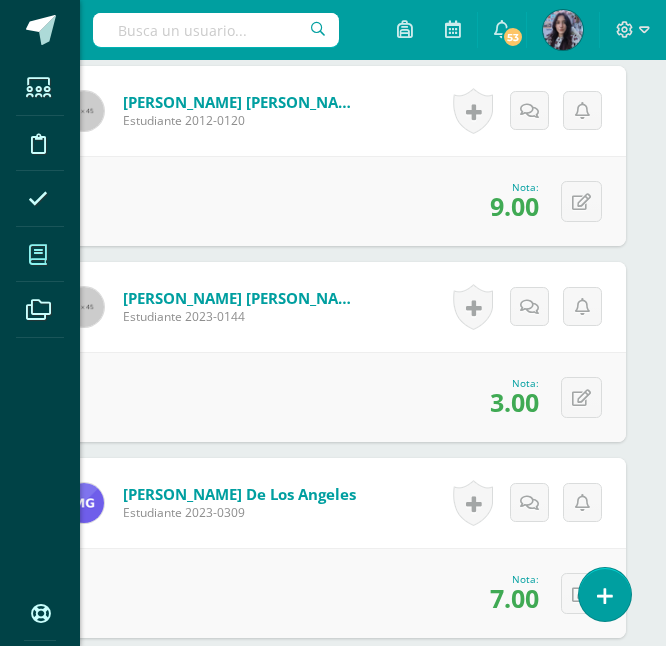 click at bounding box center (38, 255) 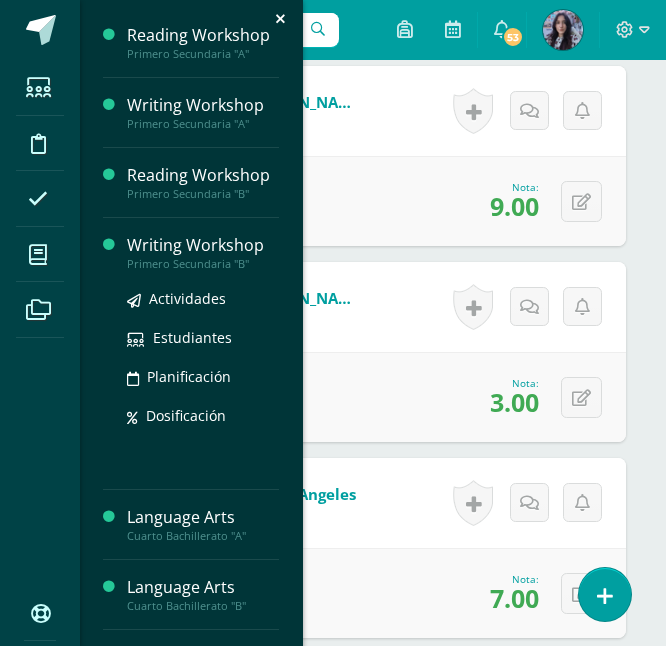 click on "Writing Workshop" at bounding box center (203, 245) 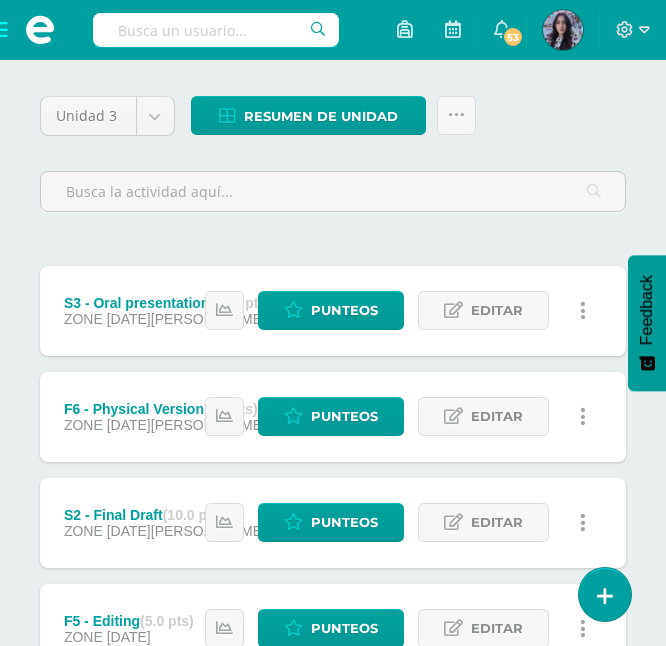 scroll, scrollTop: 866, scrollLeft: 0, axis: vertical 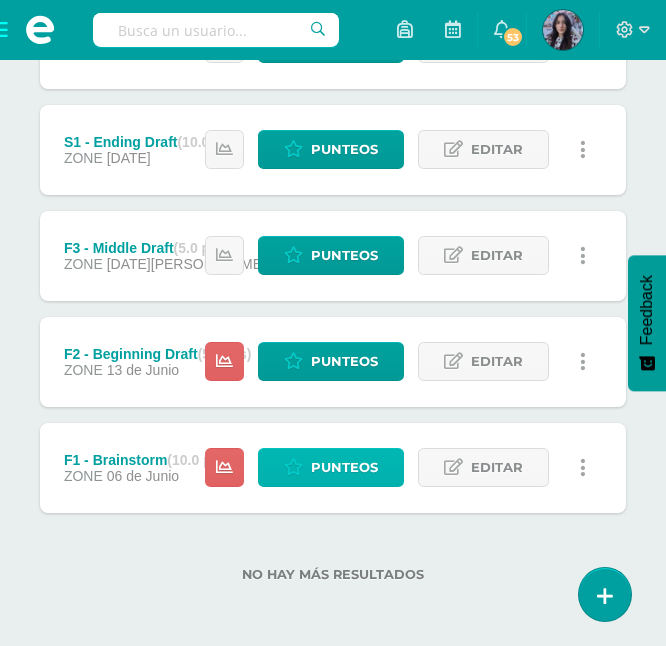click on "Punteos" at bounding box center [344, 467] 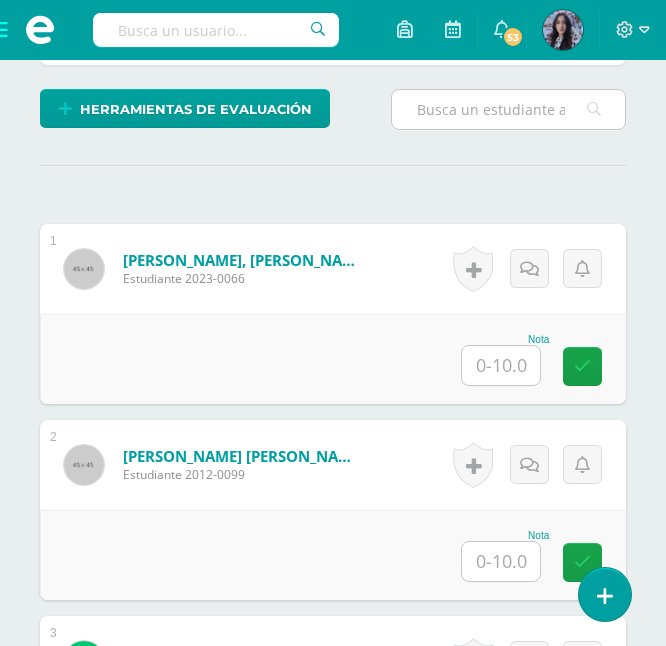 scroll, scrollTop: 534, scrollLeft: 0, axis: vertical 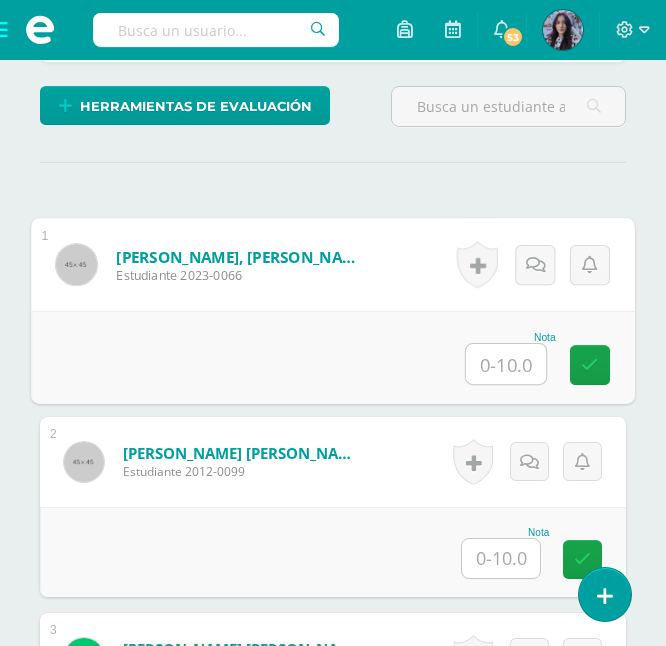 click at bounding box center [506, 364] 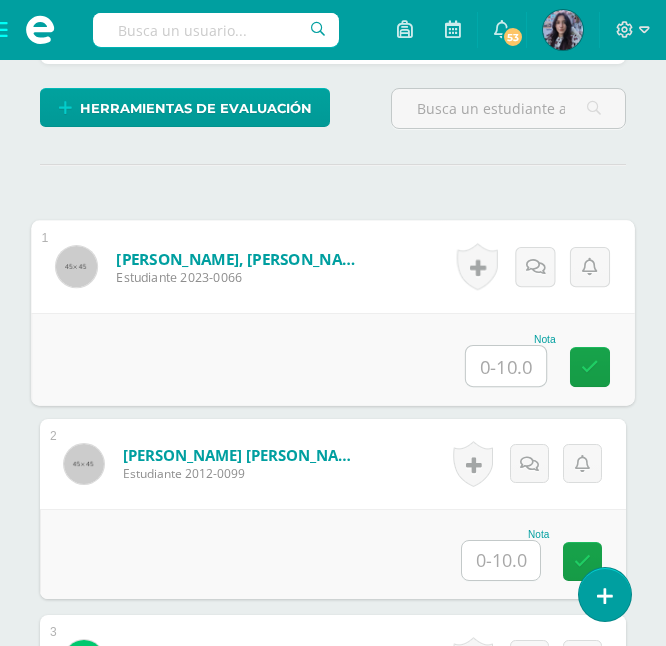 scroll, scrollTop: 535, scrollLeft: 0, axis: vertical 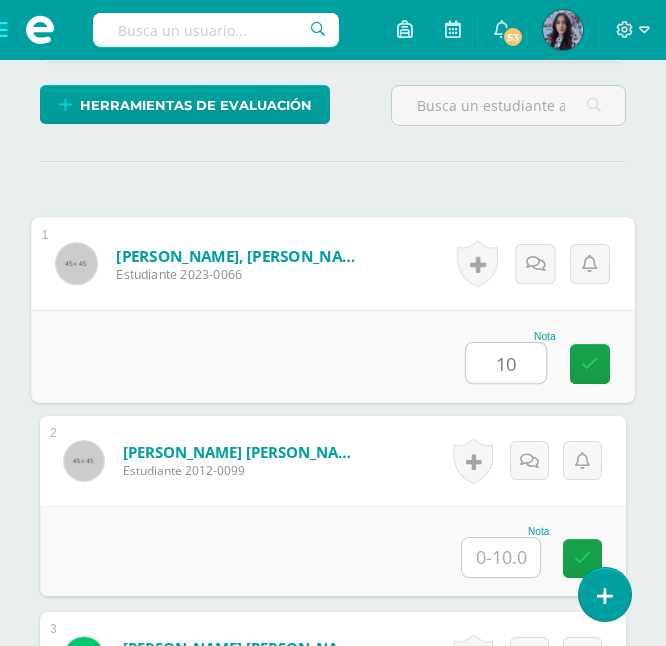 type on "10" 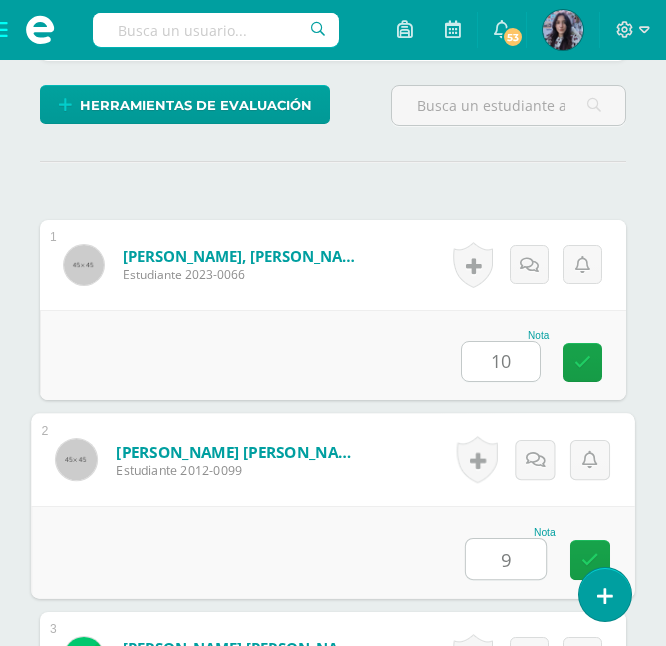 type on "9" 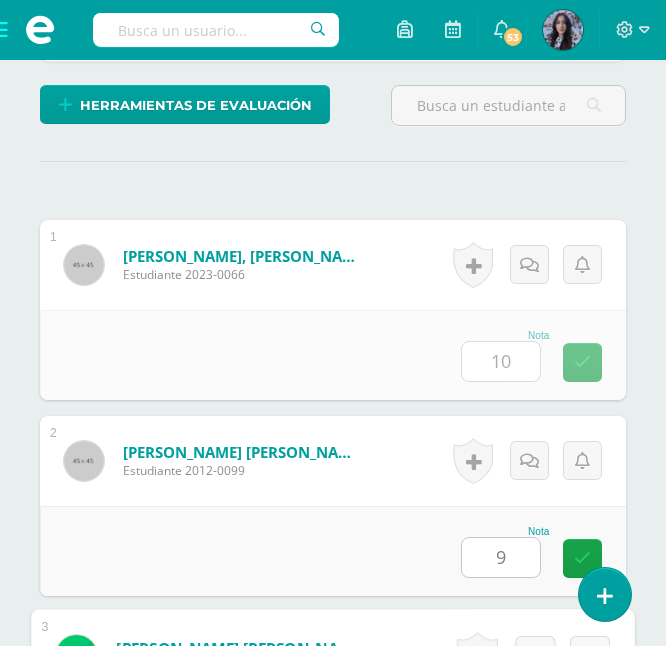 scroll, scrollTop: 965, scrollLeft: 0, axis: vertical 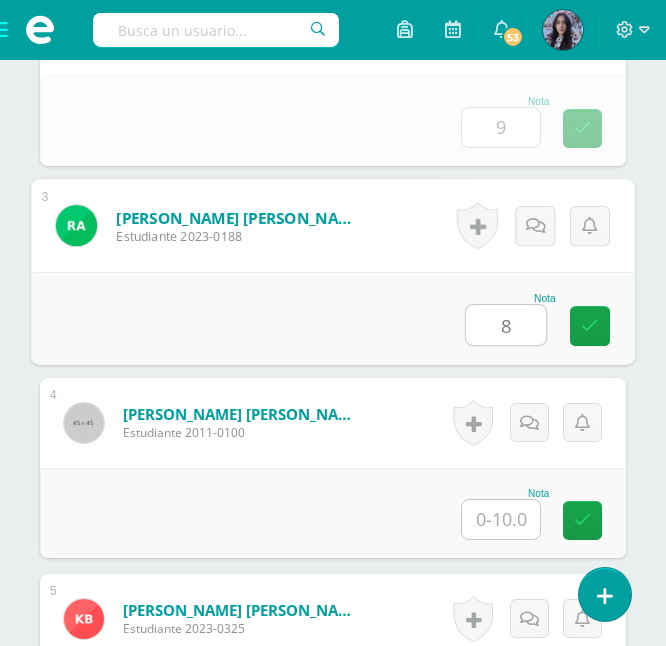 type on "8" 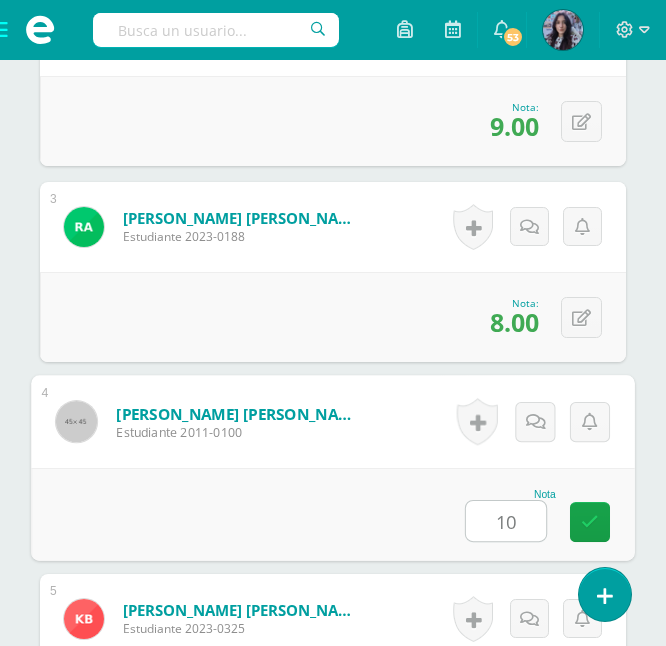 type on "10" 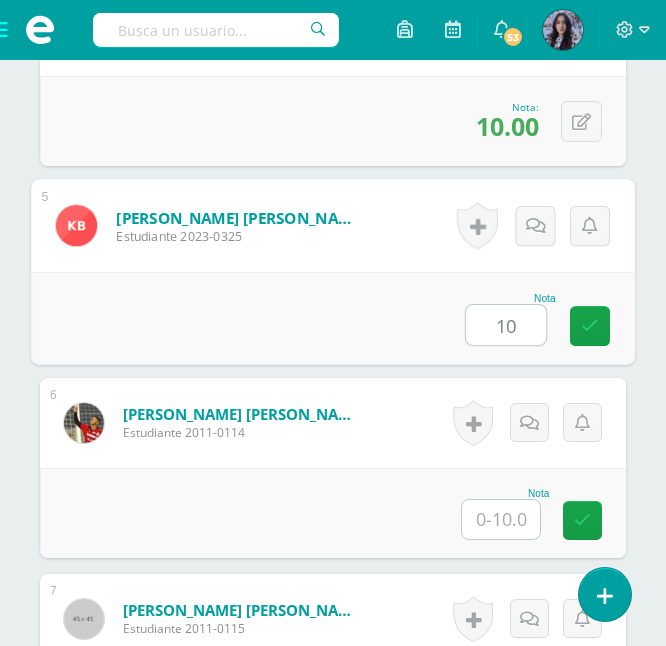 type on "10" 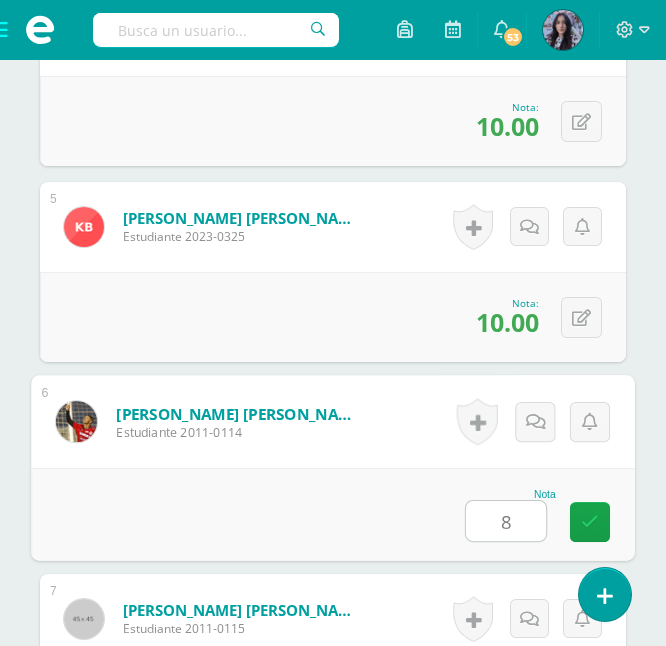 type on "8" 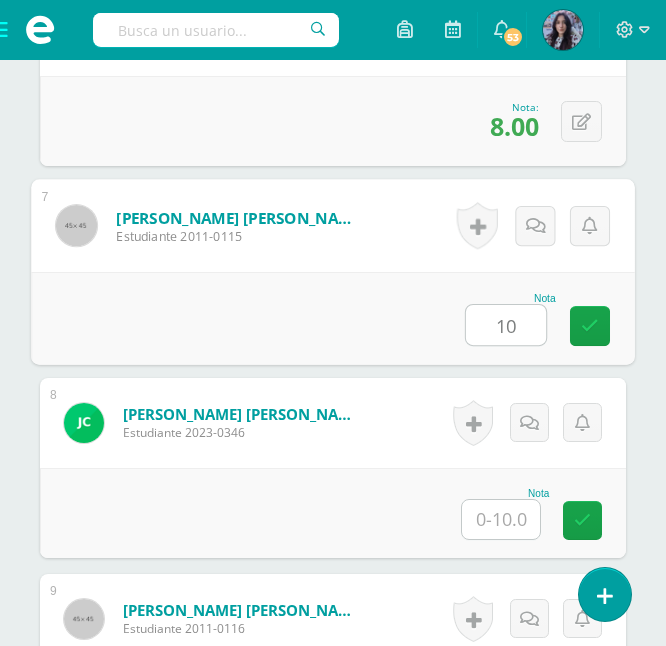 type on "10" 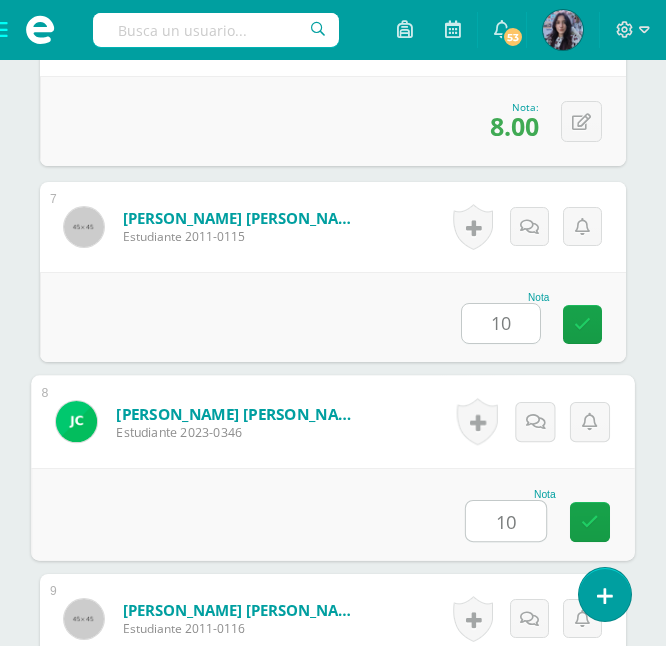 type on "10" 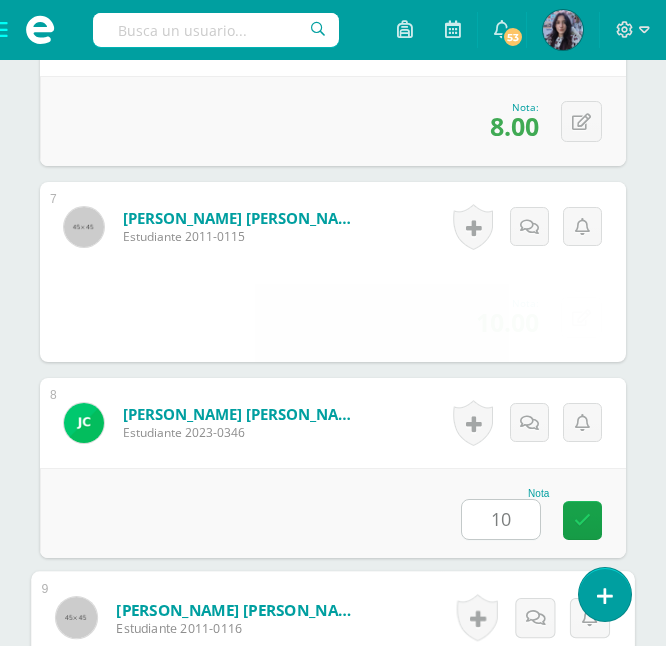 scroll, scrollTop: 2141, scrollLeft: 0, axis: vertical 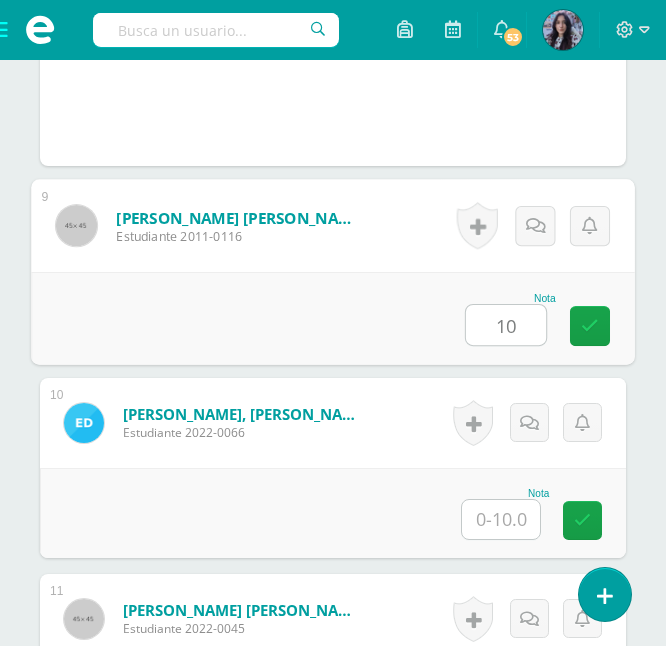 type on "10" 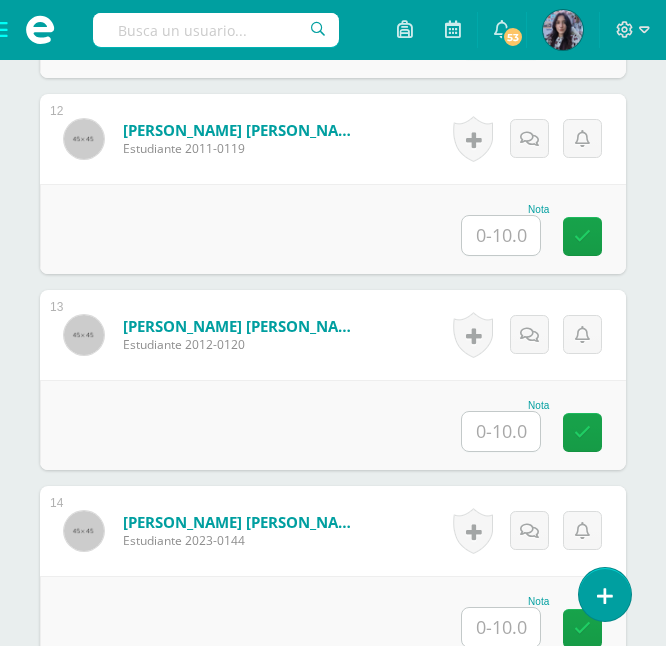 scroll, scrollTop: 2818, scrollLeft: 0, axis: vertical 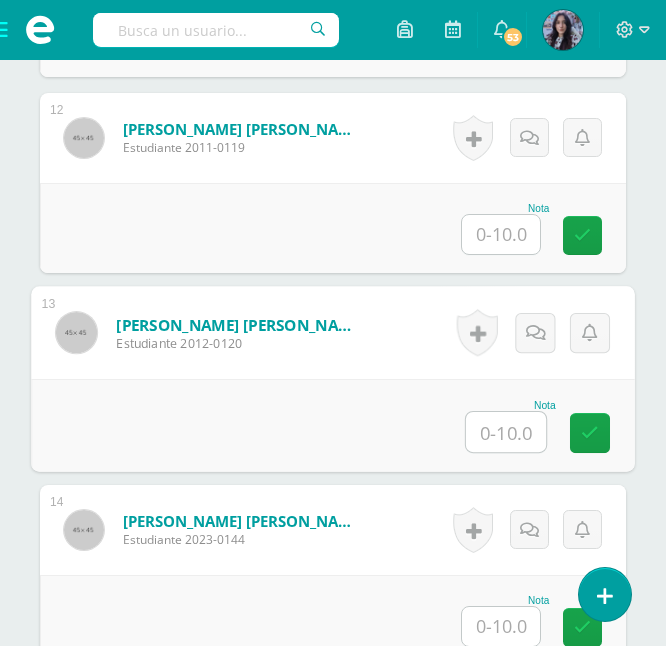 click at bounding box center (506, 432) 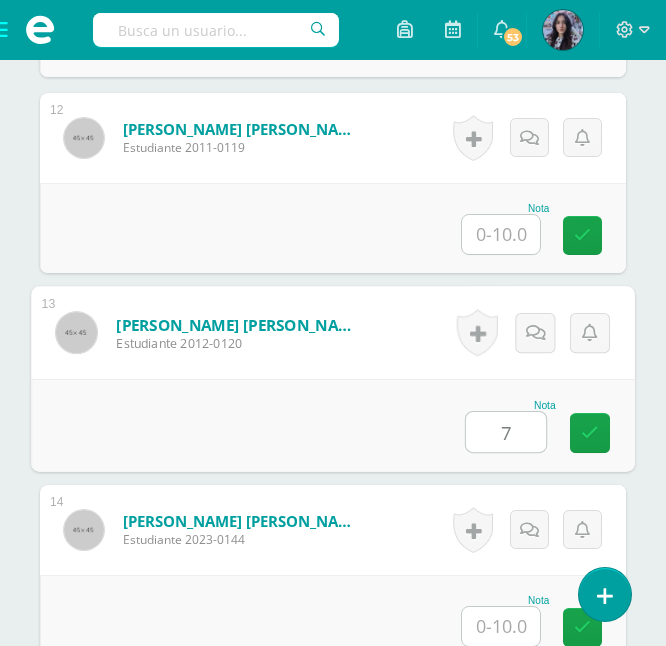 type on "7" 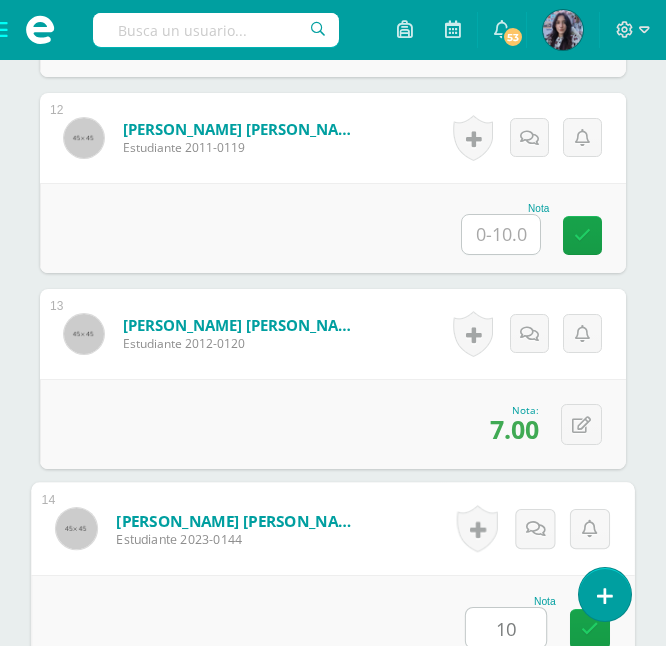 type on "10" 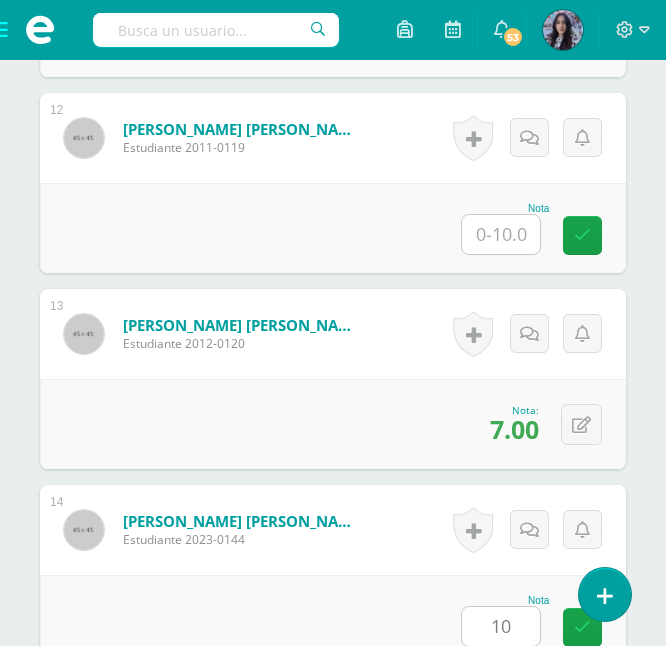 scroll, scrollTop: 3317, scrollLeft: 0, axis: vertical 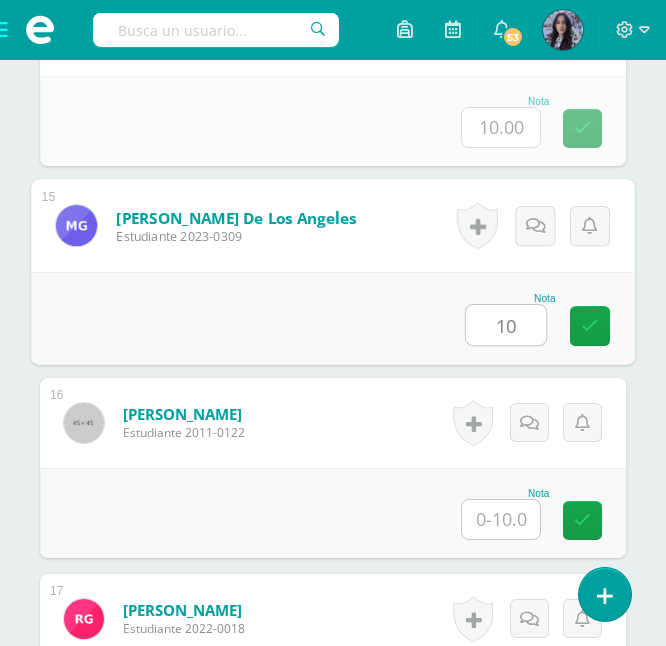 type on "10" 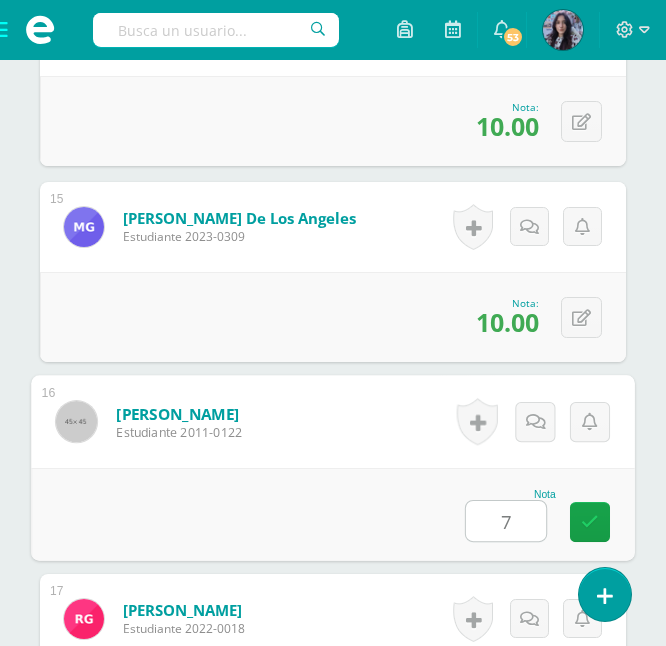 type on "7" 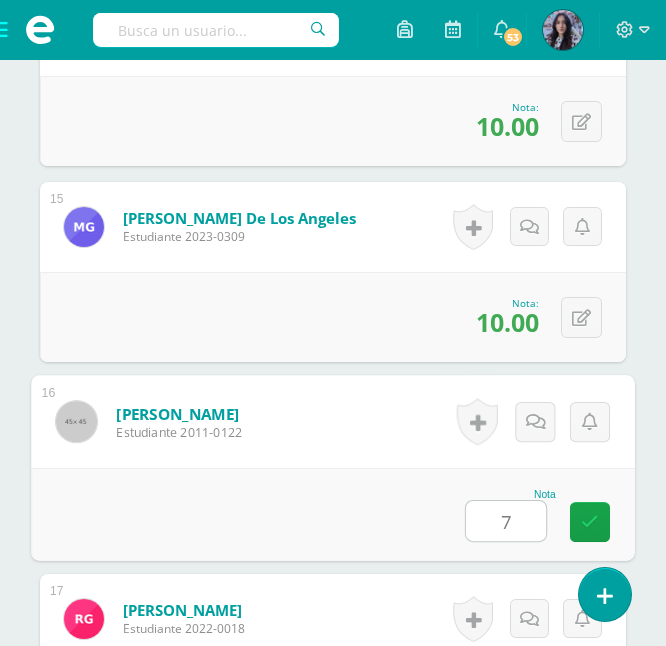 scroll, scrollTop: 3709, scrollLeft: 0, axis: vertical 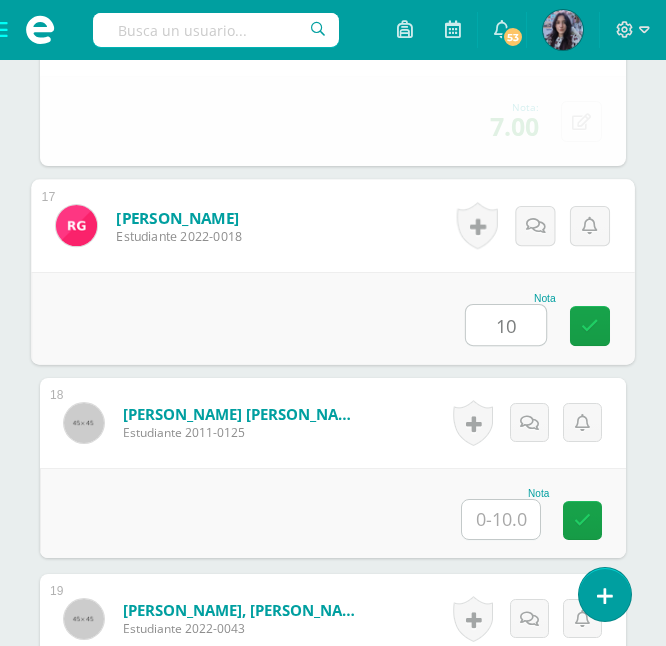 type on "10" 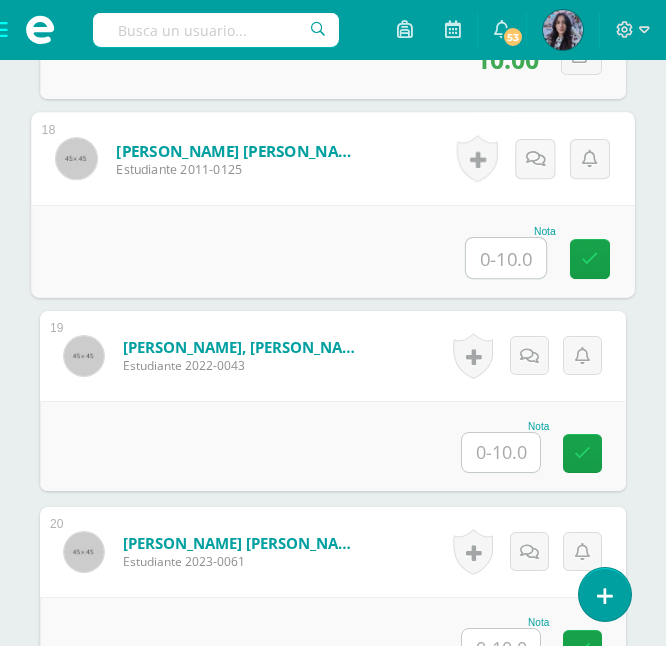scroll, scrollTop: 3973, scrollLeft: 0, axis: vertical 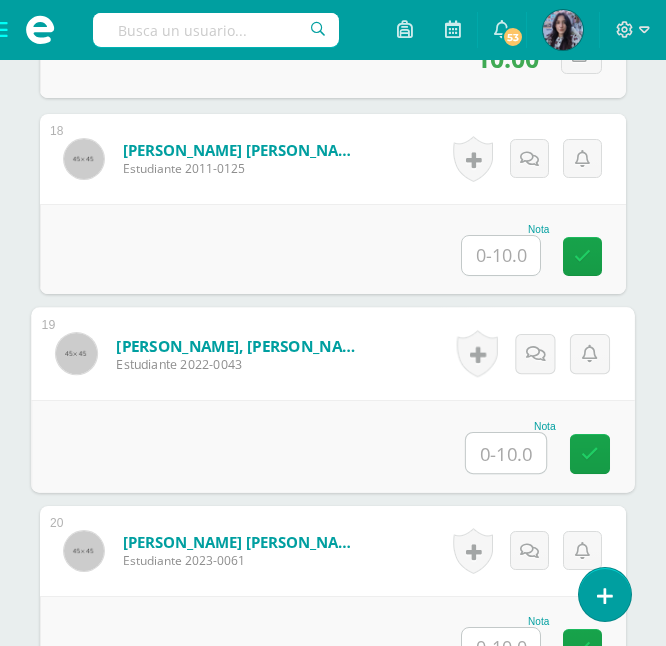 click at bounding box center [506, 453] 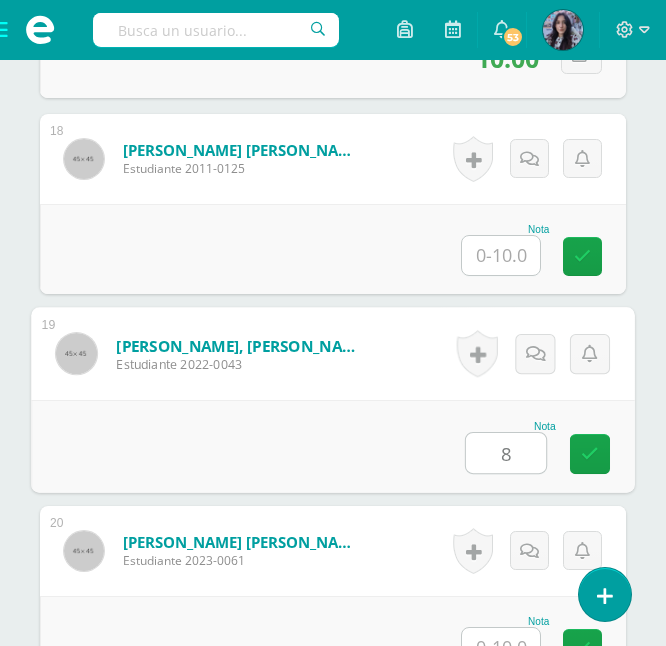 type on "8" 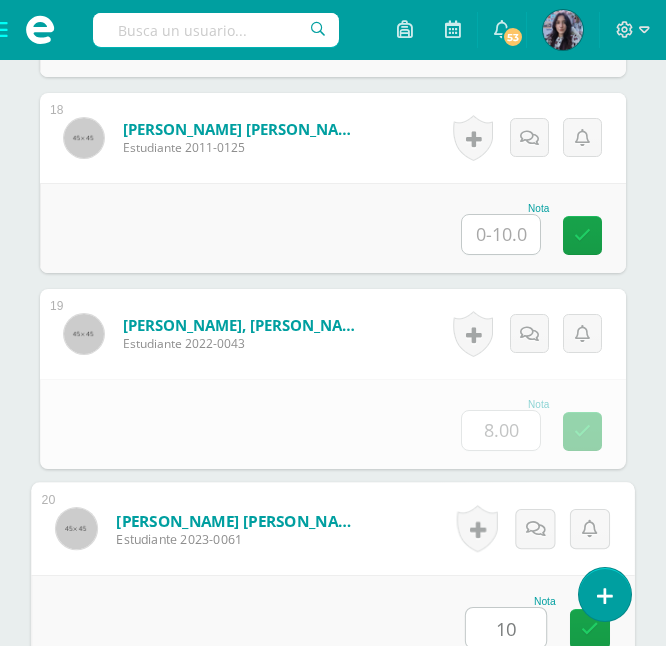 type on "10" 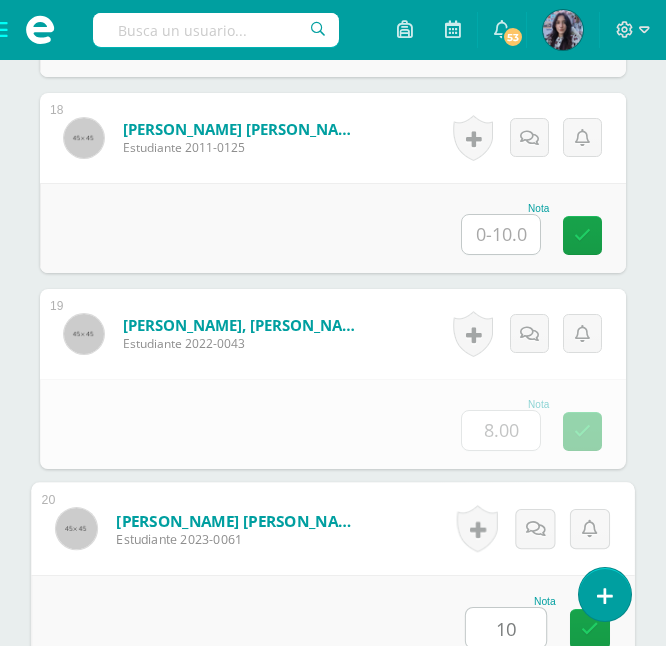 scroll, scrollTop: 4493, scrollLeft: 0, axis: vertical 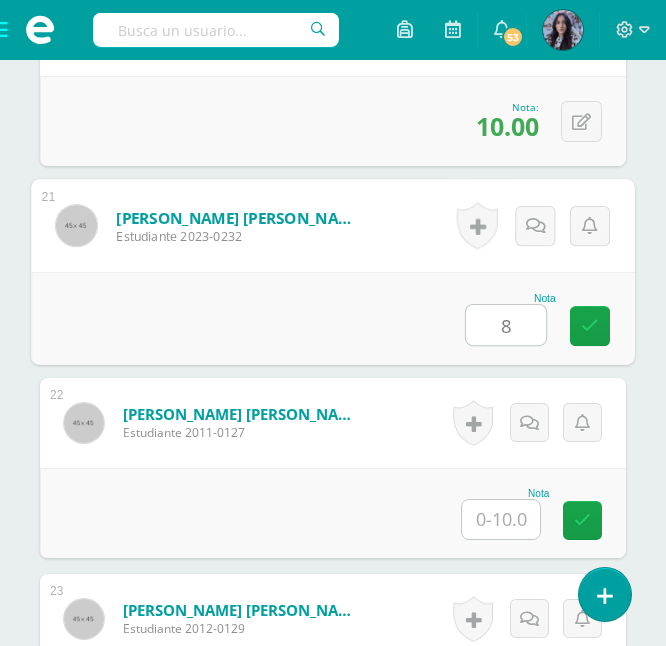 type on "8" 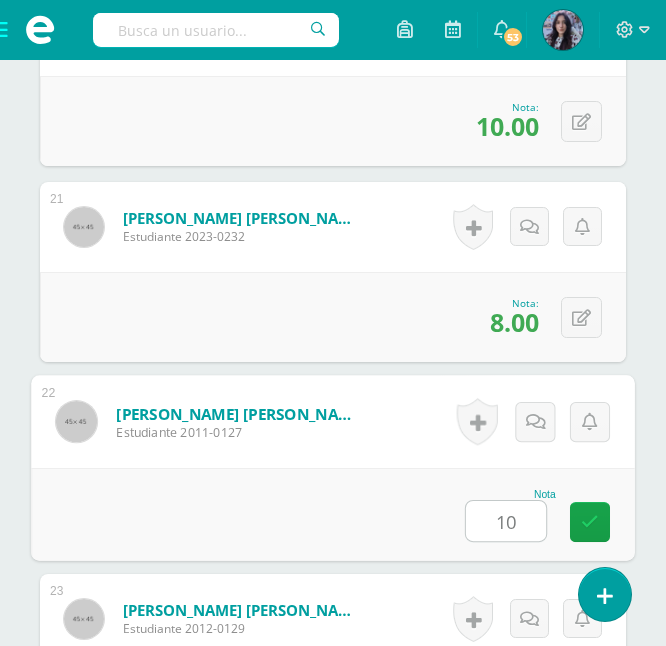 type on "10" 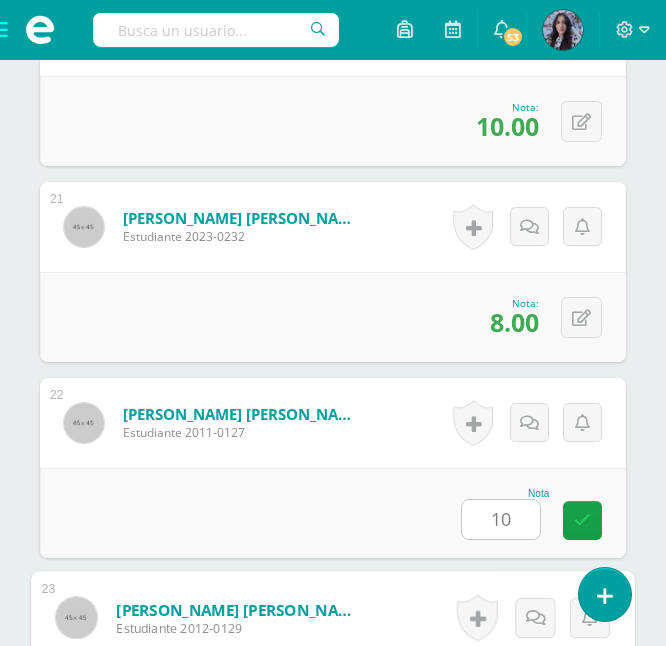 scroll, scrollTop: 4885, scrollLeft: 0, axis: vertical 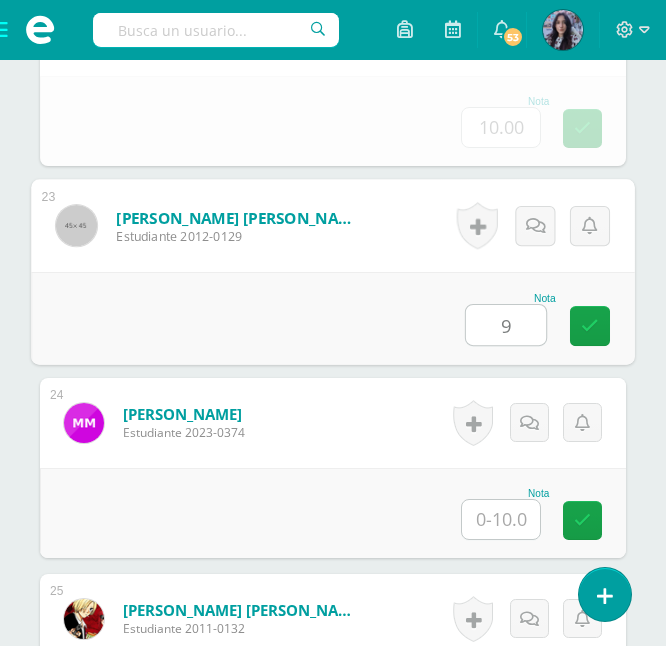 type on "9" 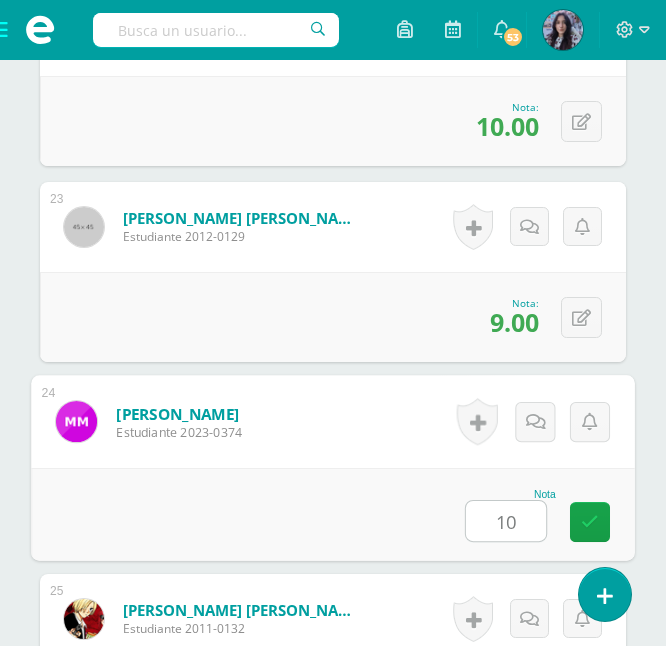 type on "10" 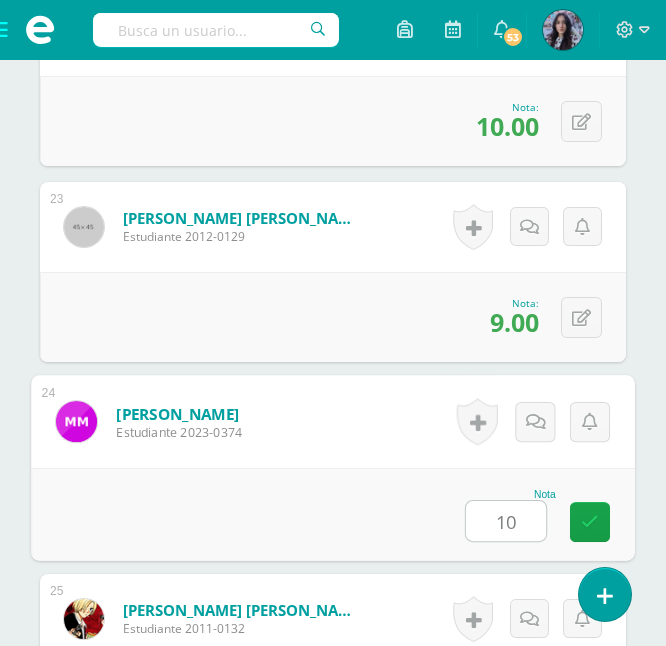scroll, scrollTop: 5277, scrollLeft: 0, axis: vertical 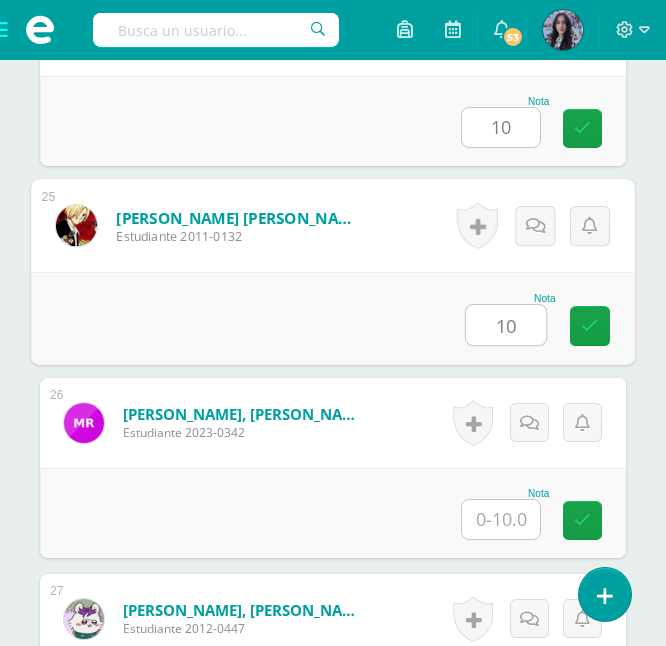 type on "10" 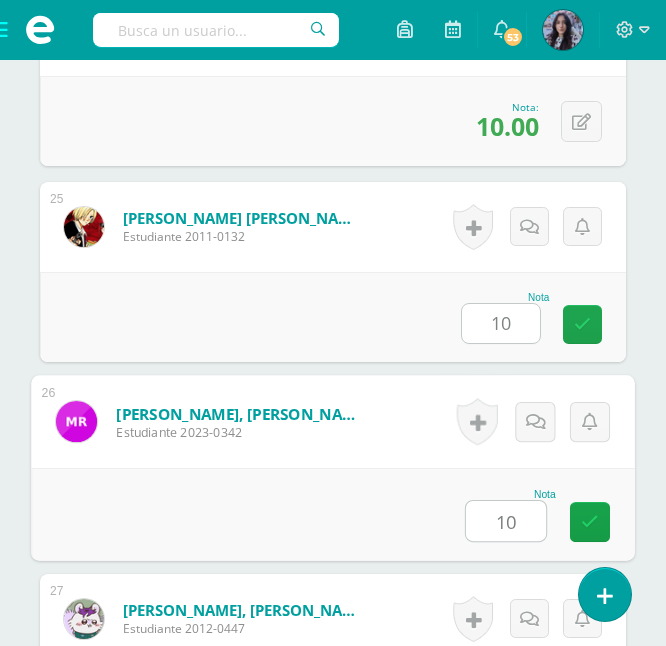type on "10" 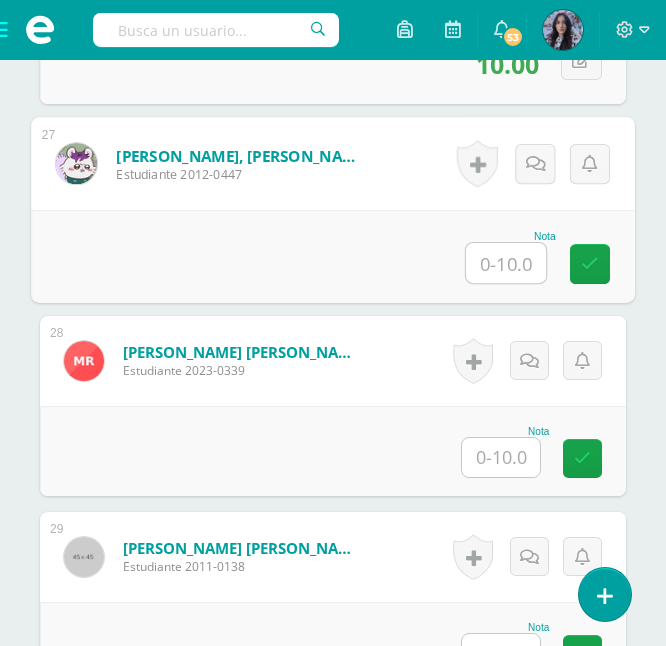 scroll, scrollTop: 5748, scrollLeft: 0, axis: vertical 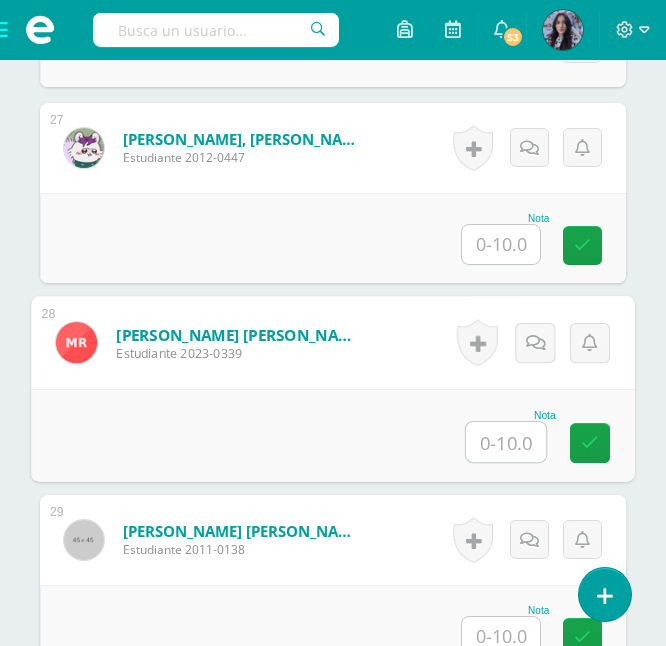 click at bounding box center [506, 442] 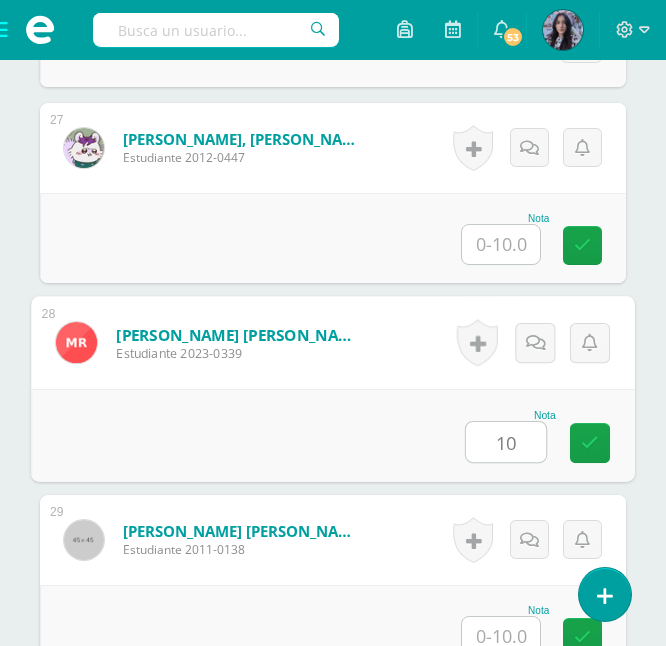 type on "10" 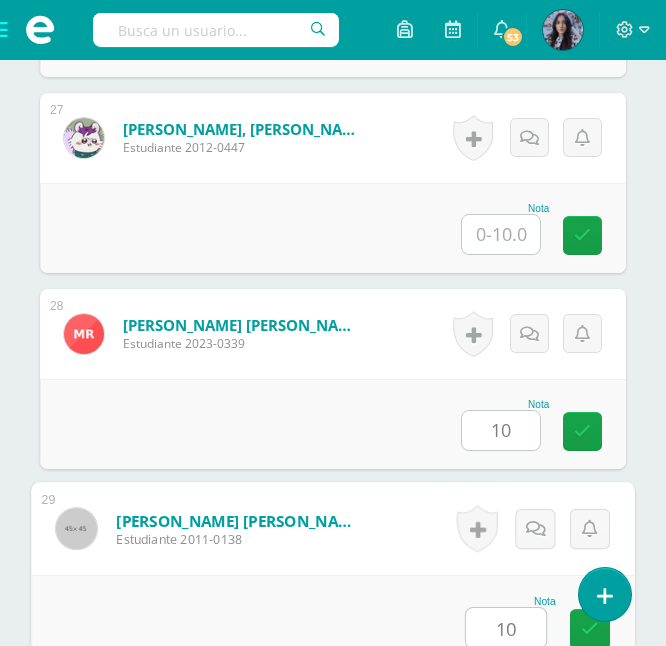 type on "10" 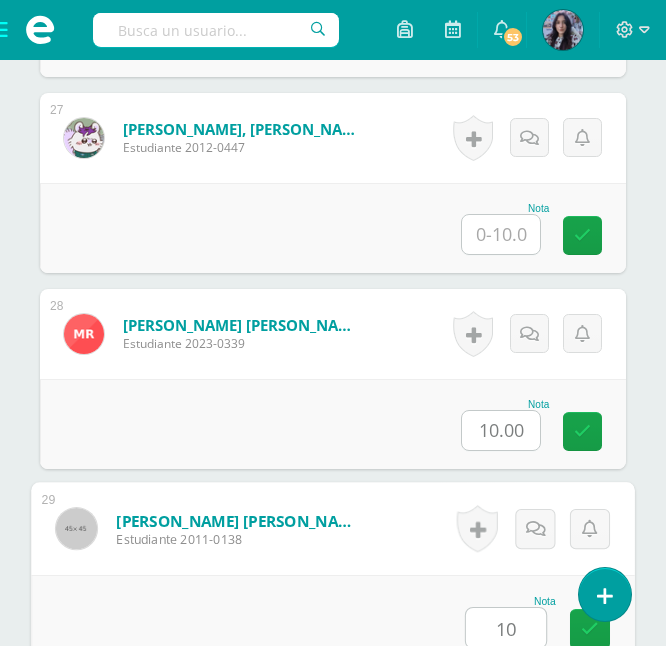 scroll, scrollTop: 6202, scrollLeft: 0, axis: vertical 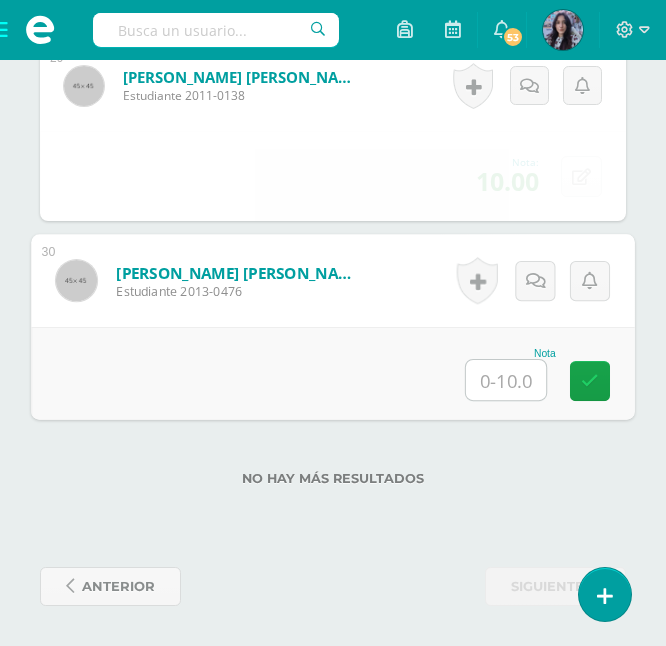 type on "9" 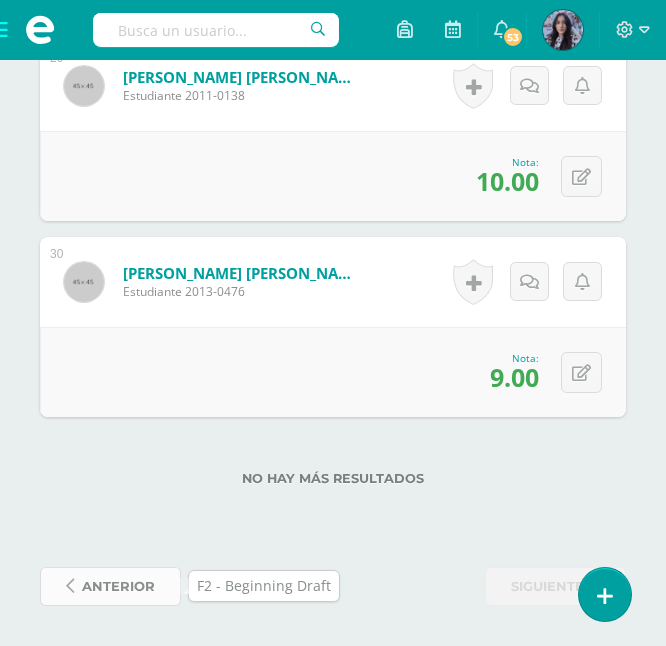 click on "anterior" at bounding box center [118, 586] 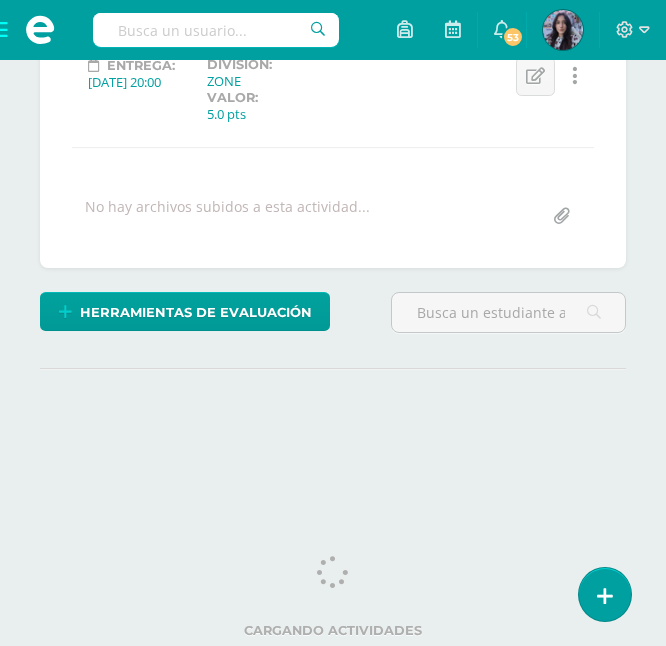 scroll, scrollTop: 0, scrollLeft: 0, axis: both 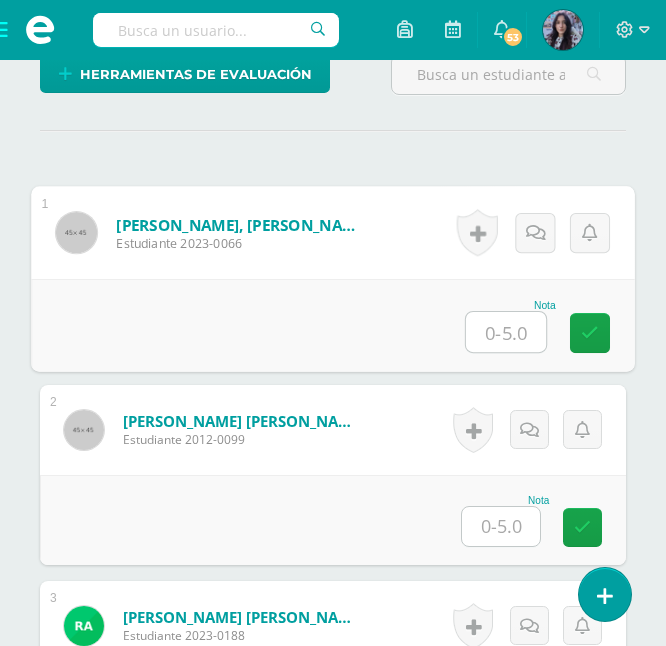 click at bounding box center (506, 332) 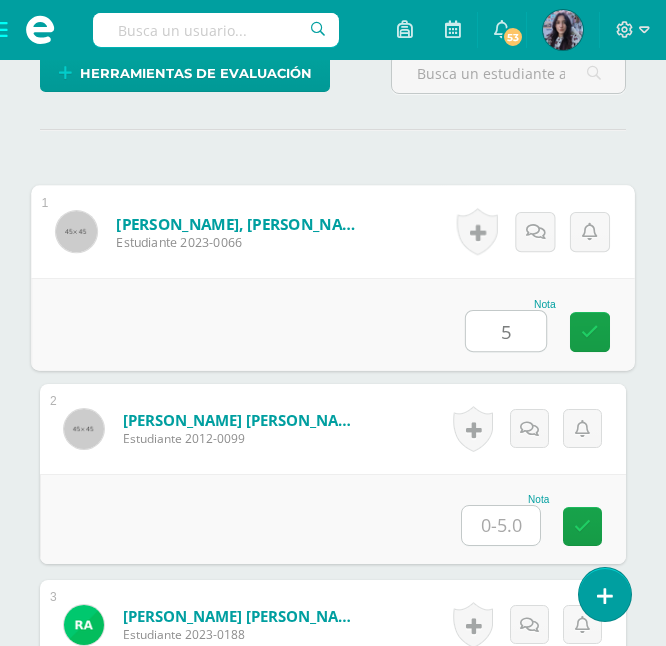 type on "5" 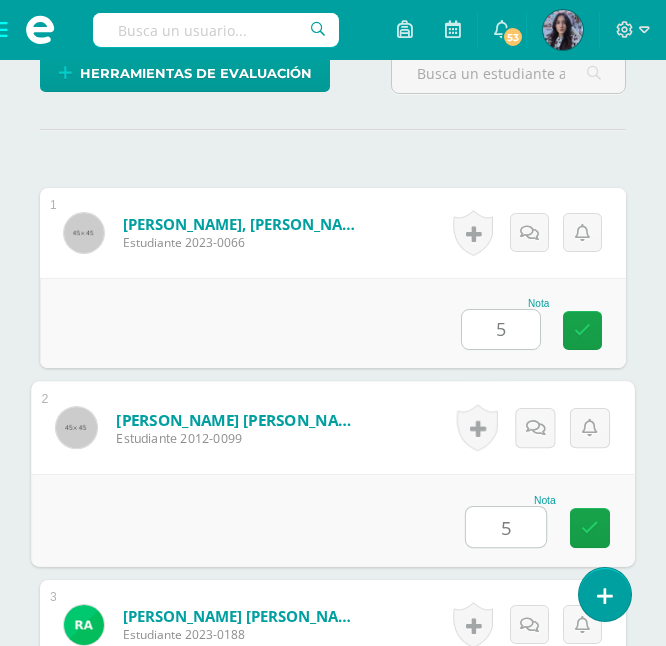 type on "5" 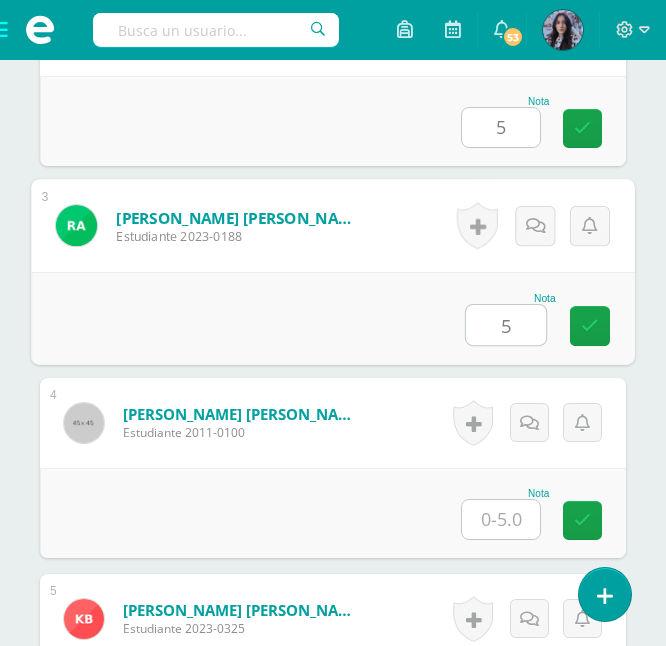 type on "5" 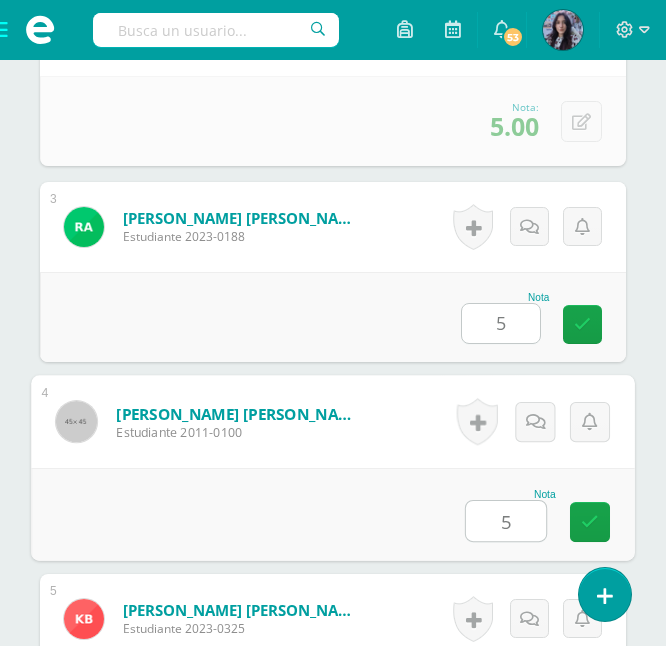 type on "5" 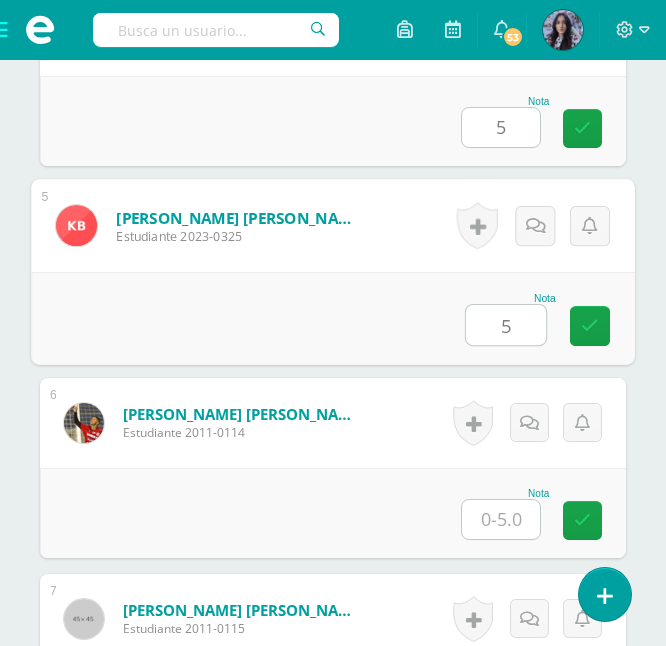 type on "5" 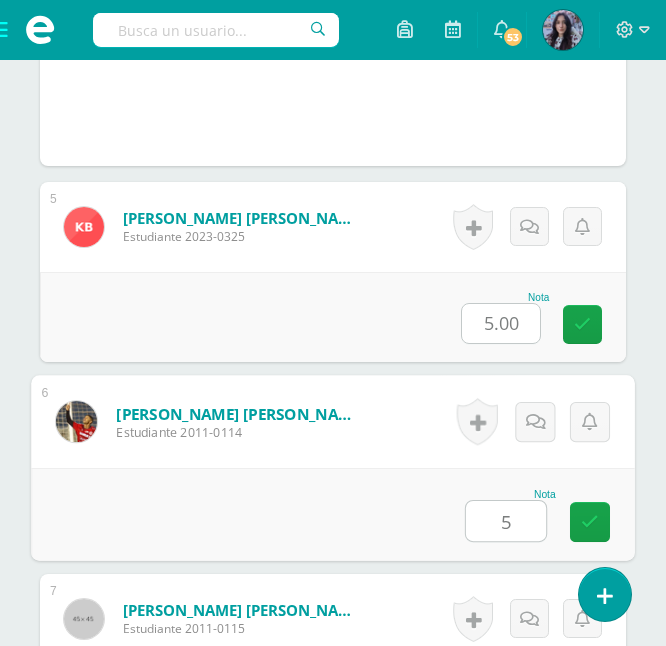 type on "5" 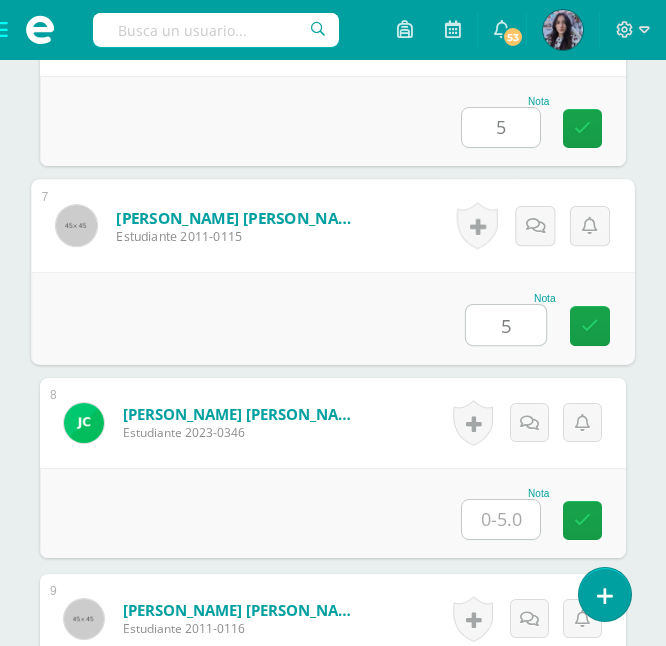 type on "5" 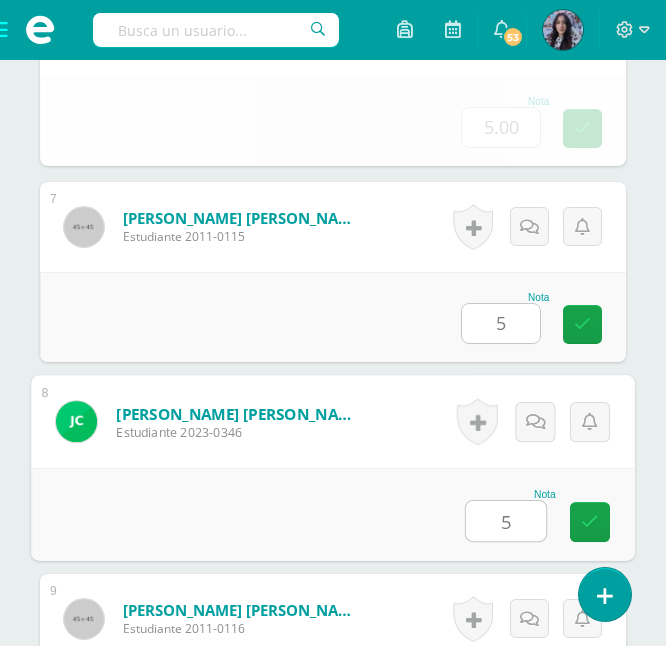type on "5" 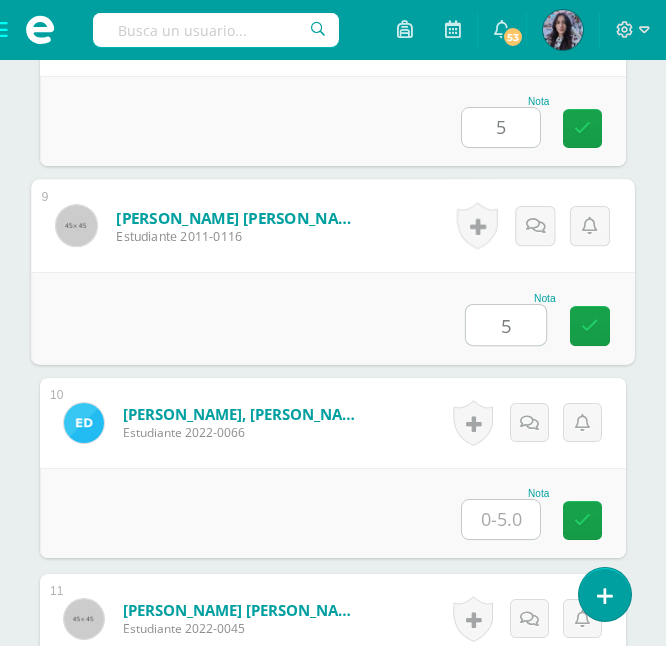 type on "5" 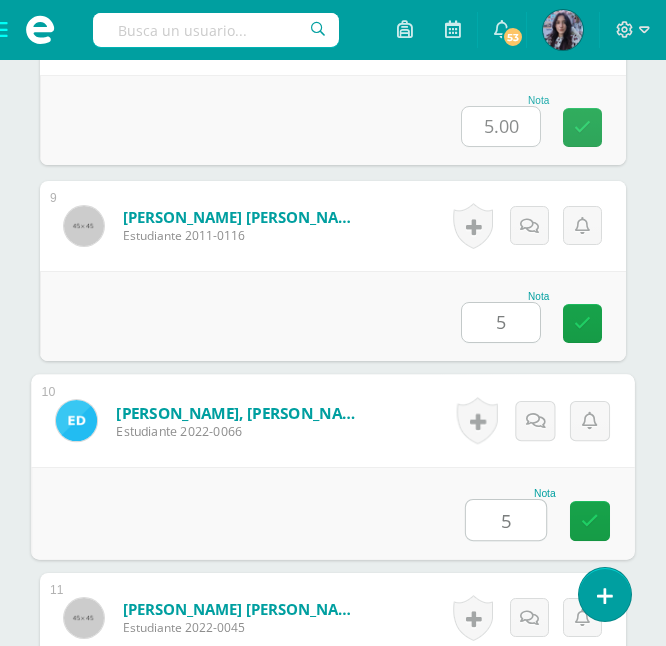 type on "5" 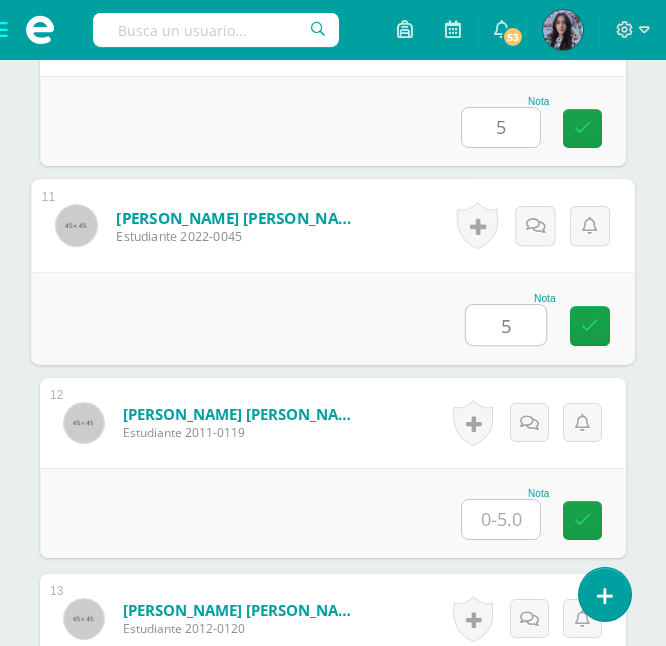 type on "5" 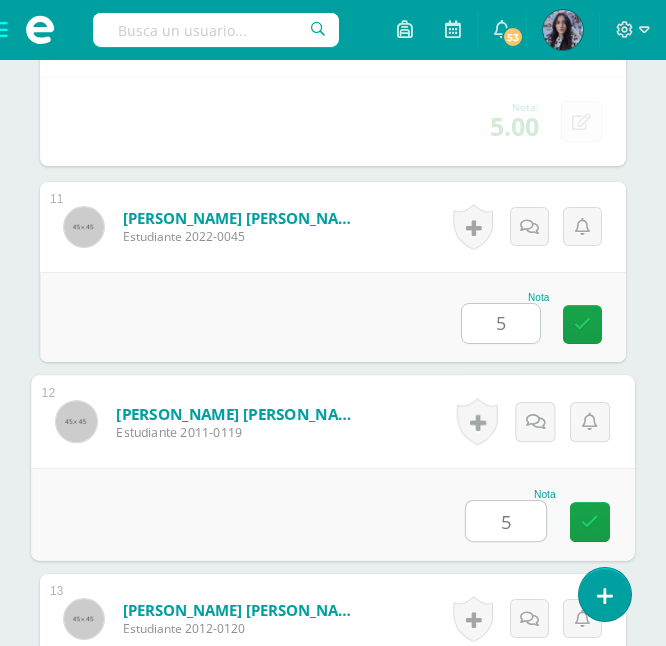 type on "5" 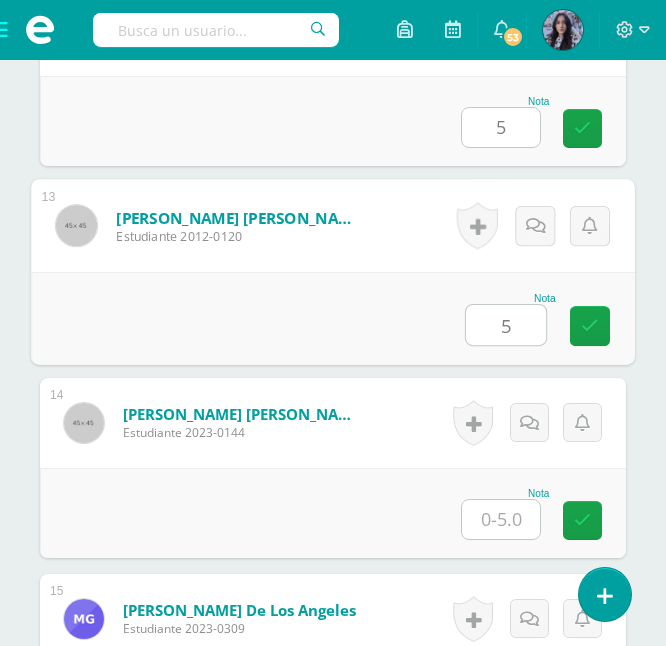 type on "5" 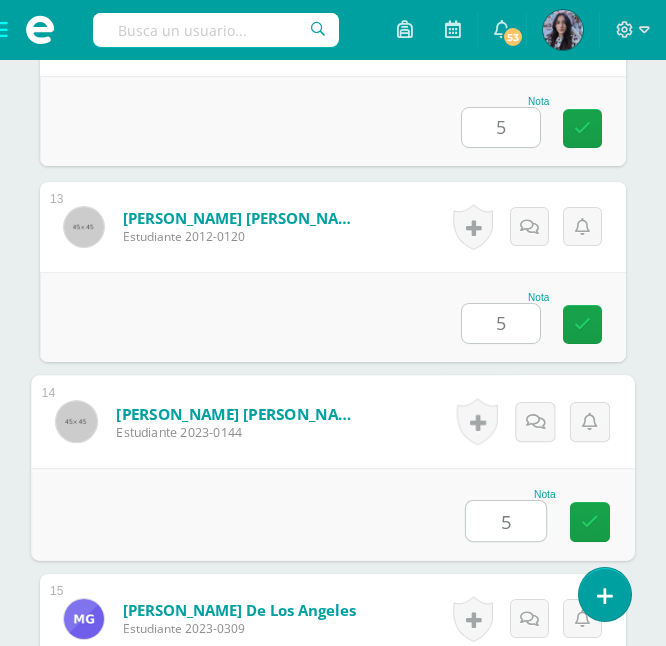 type on "5" 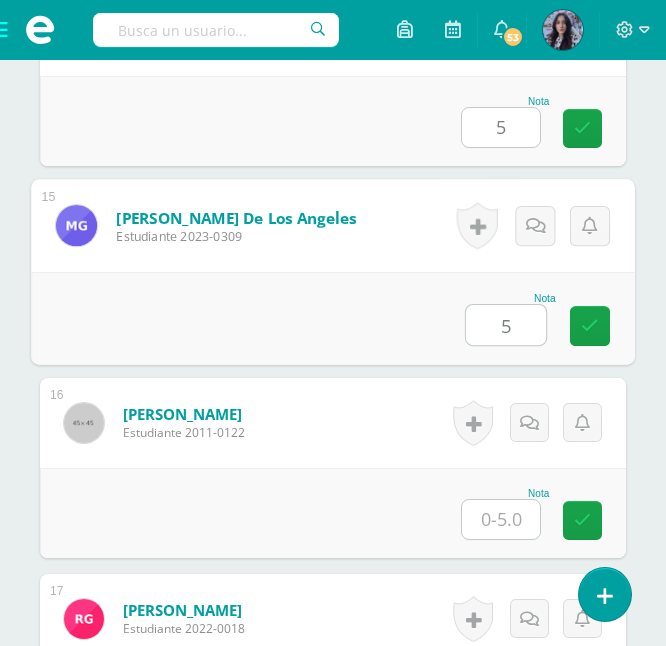 type on "5" 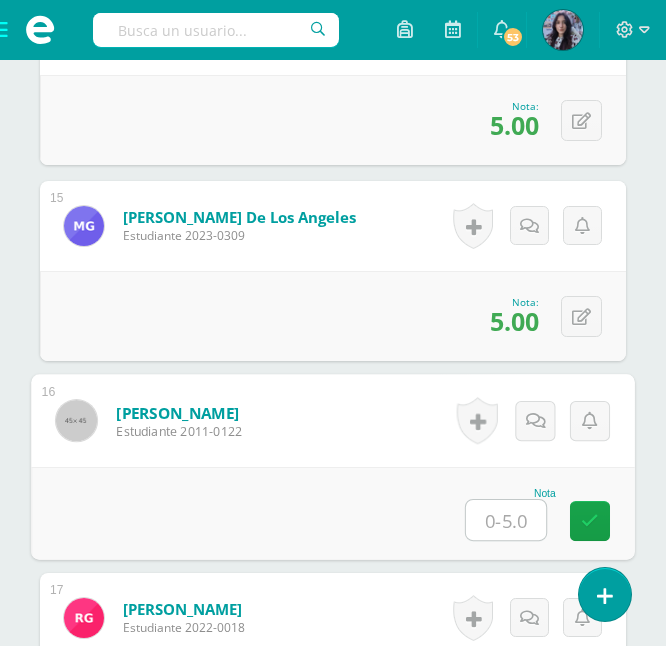 scroll, scrollTop: 3319, scrollLeft: 0, axis: vertical 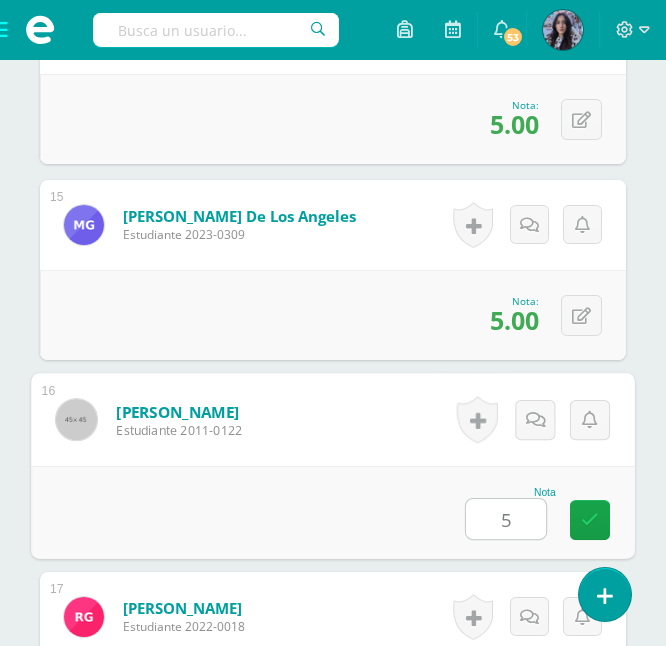 type on "5" 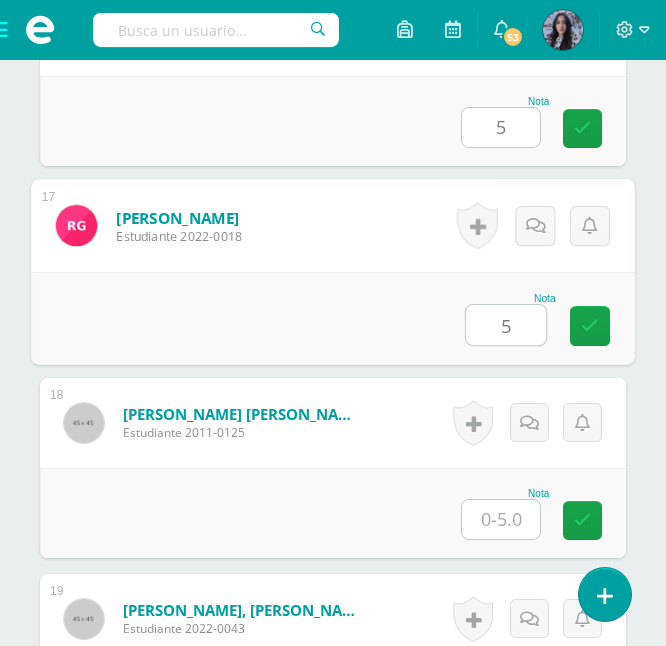 type on "5" 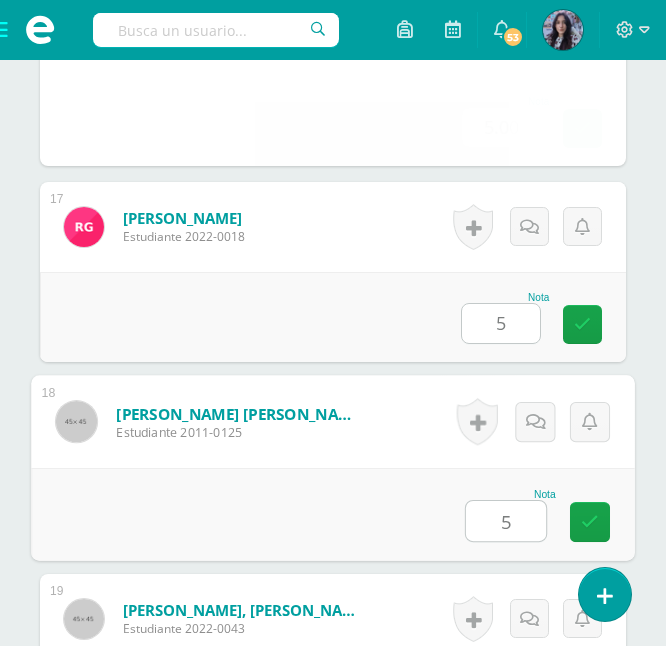 type on "5" 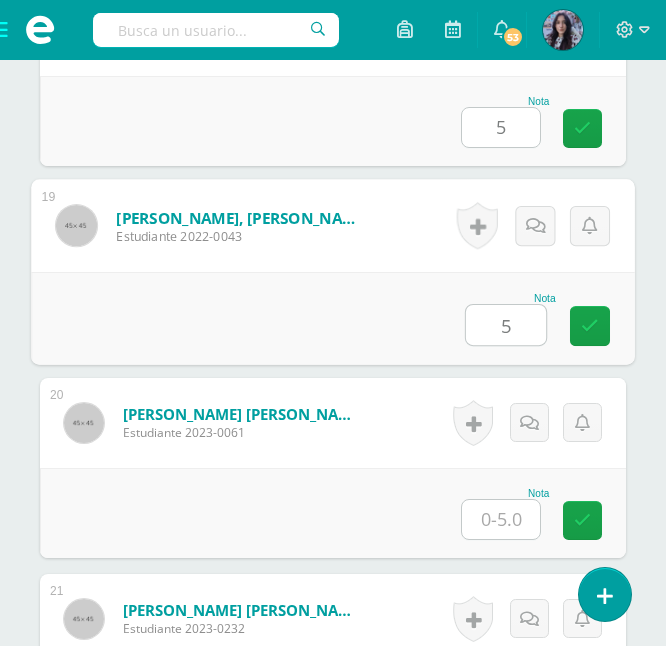 type on "5" 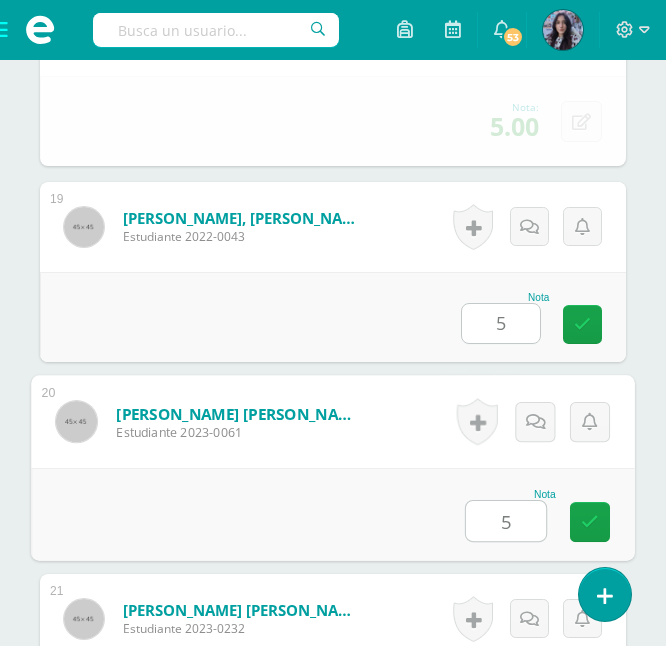 type on "5" 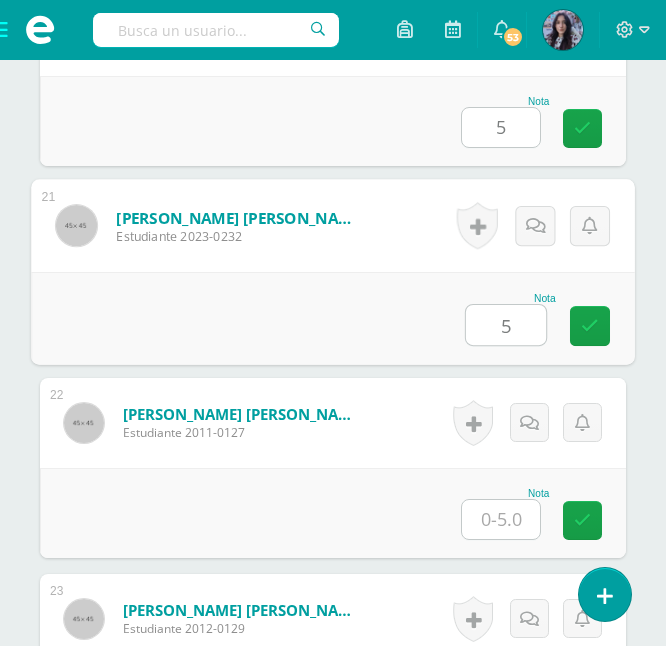 type on "5" 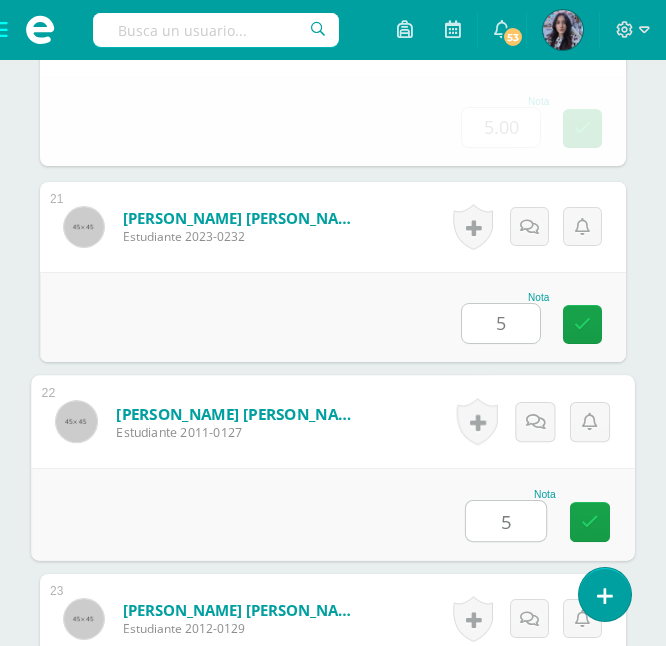 type on "5" 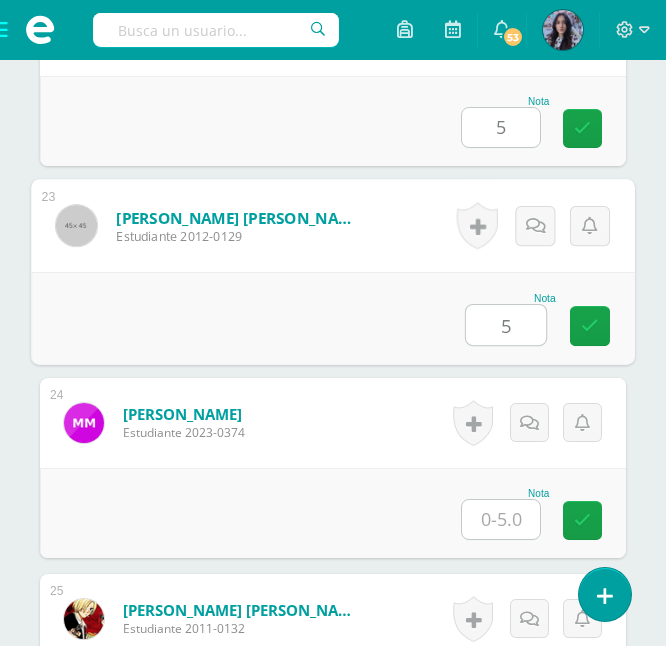 type on "5" 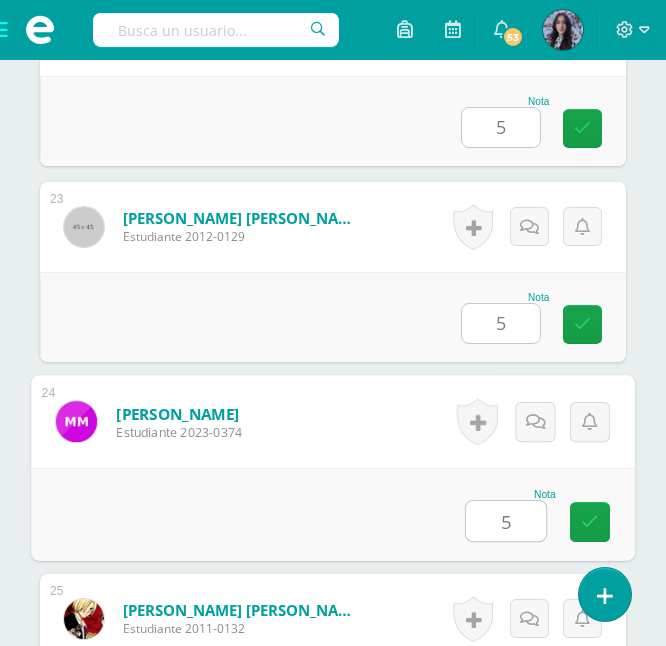 type on "5" 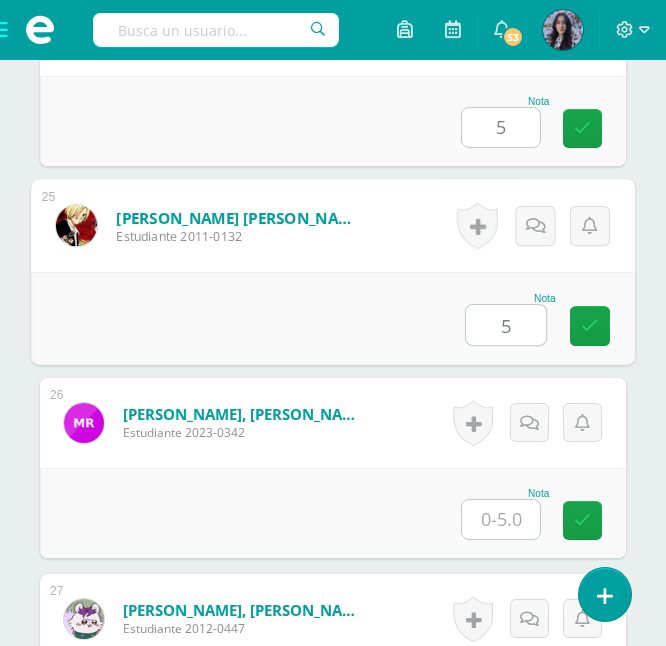 type on "5" 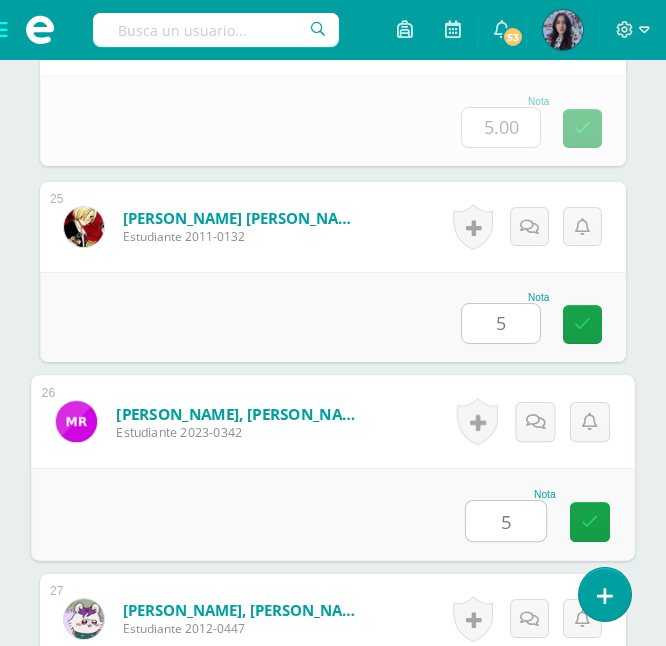 type on "5" 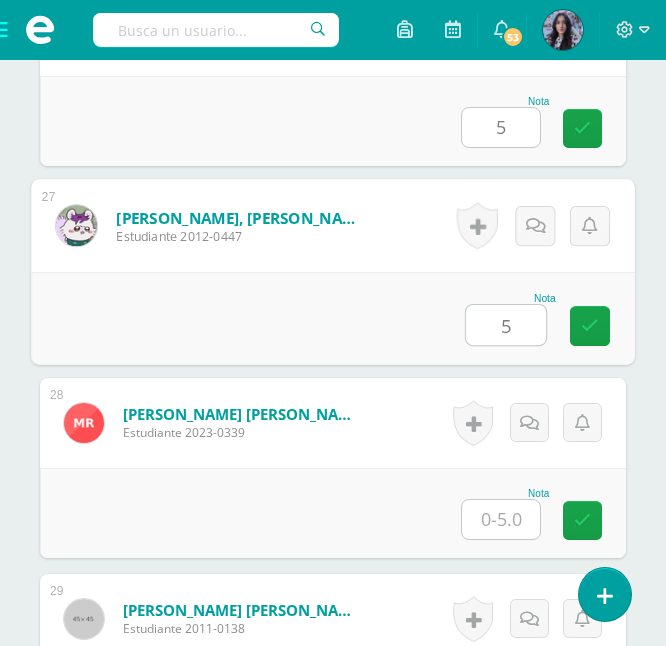 type on "5" 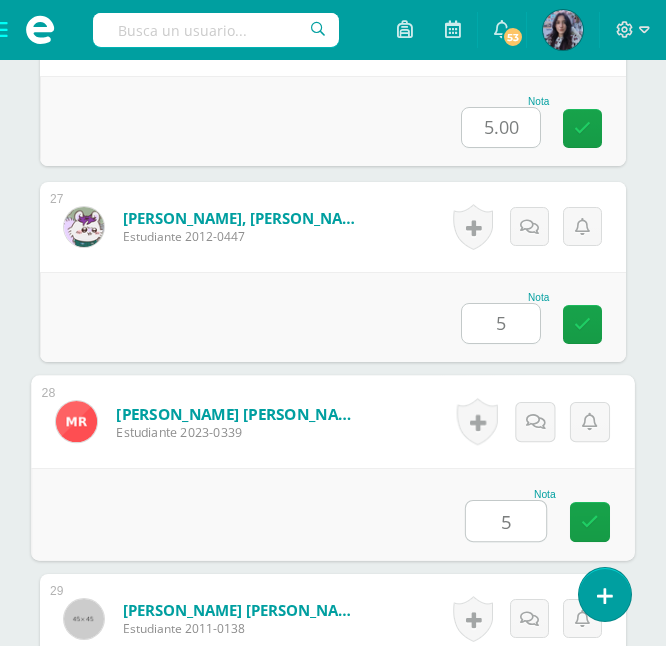 type on "5" 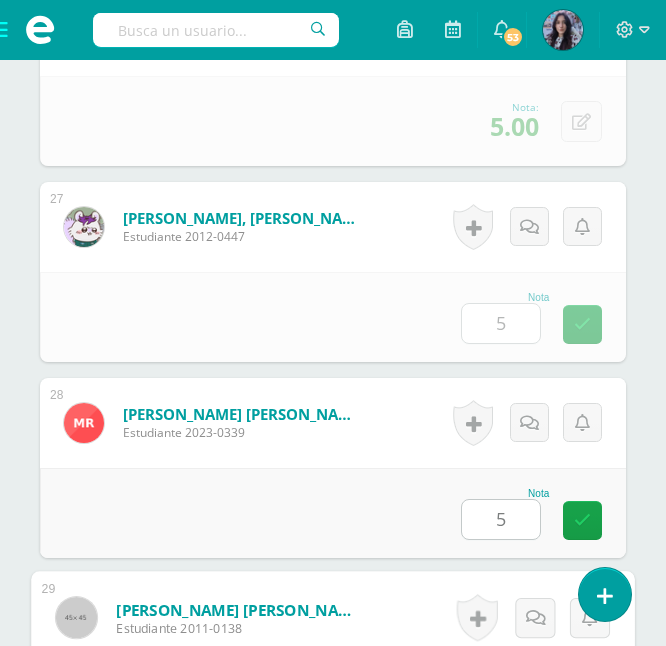 scroll, scrollTop: 6061, scrollLeft: 0, axis: vertical 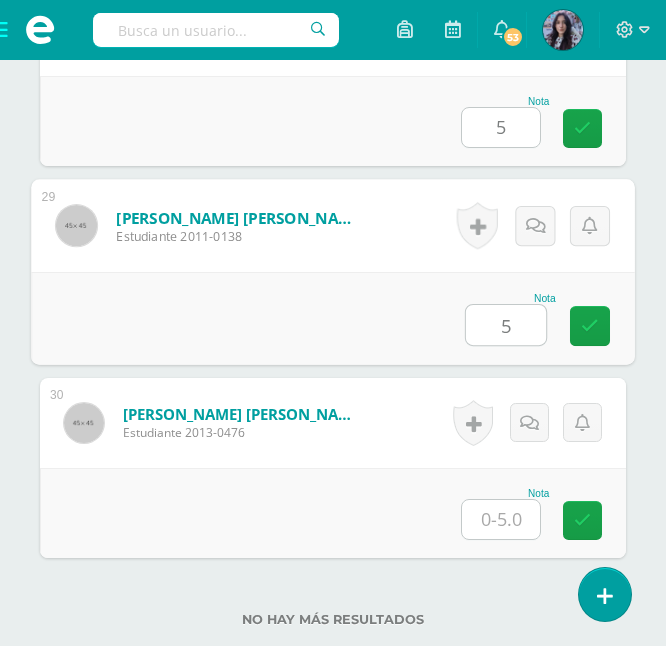 type on "5" 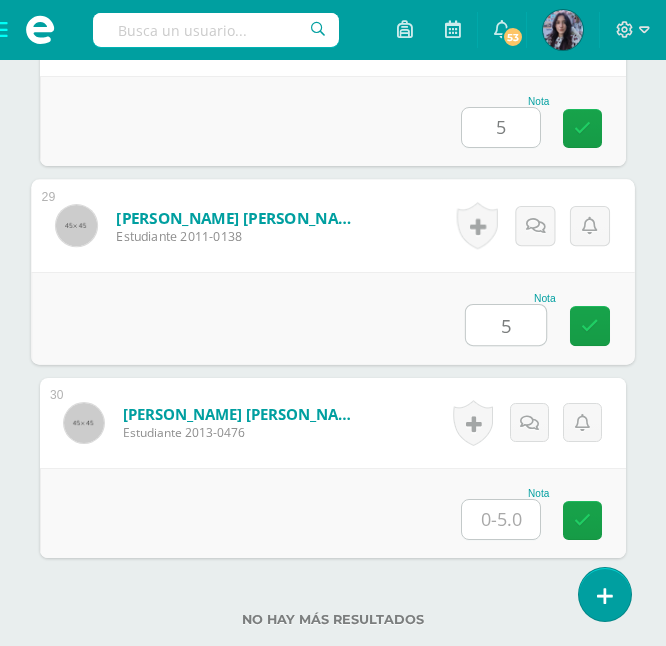 type on "5" 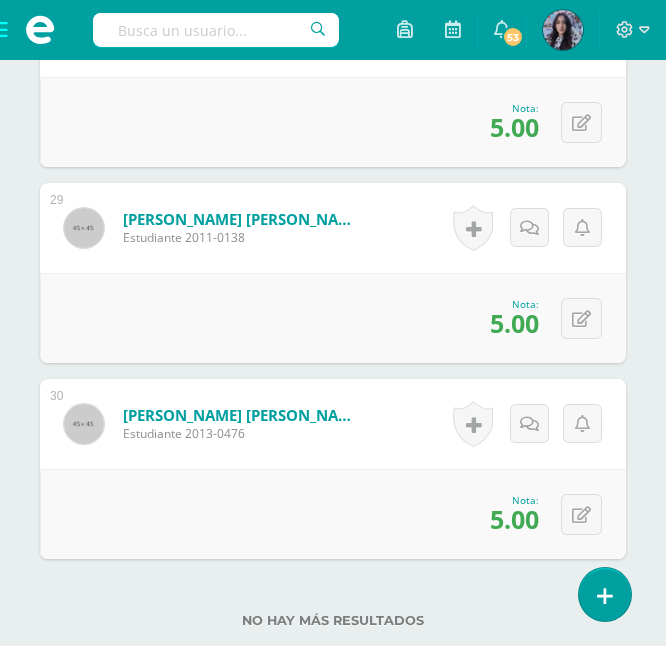 scroll, scrollTop: 6202, scrollLeft: 0, axis: vertical 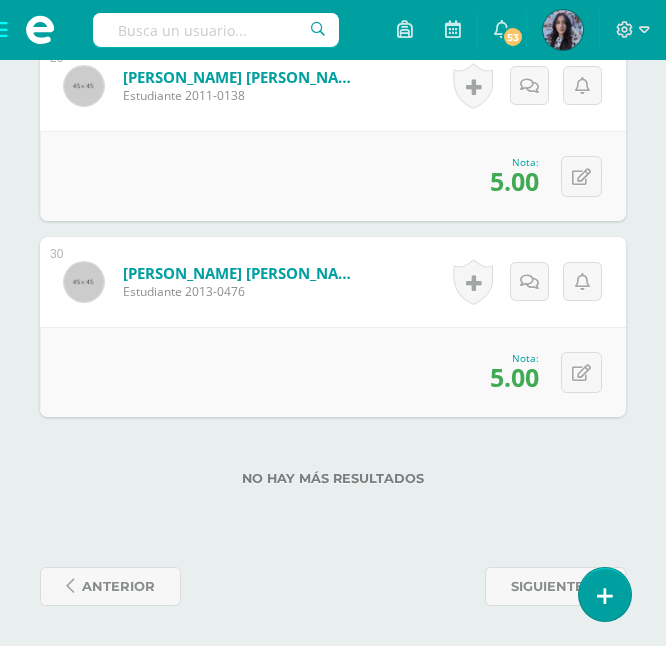 click at bounding box center [40, 30] 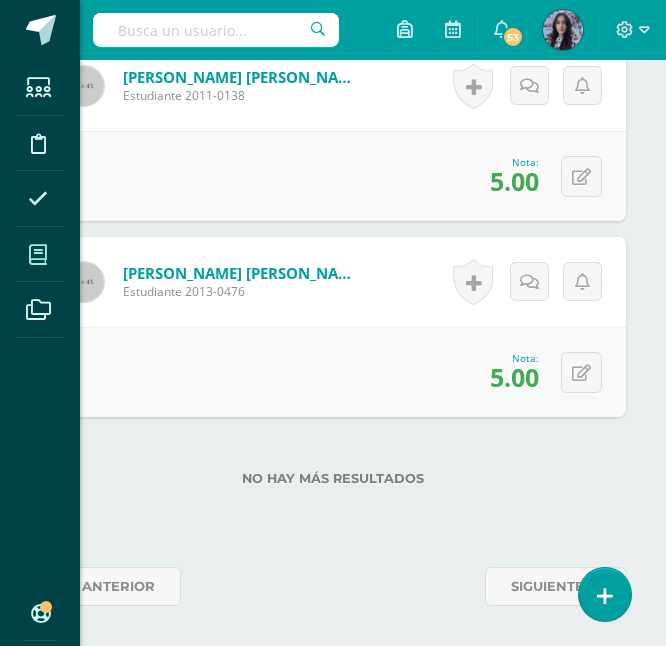 click at bounding box center [38, 255] 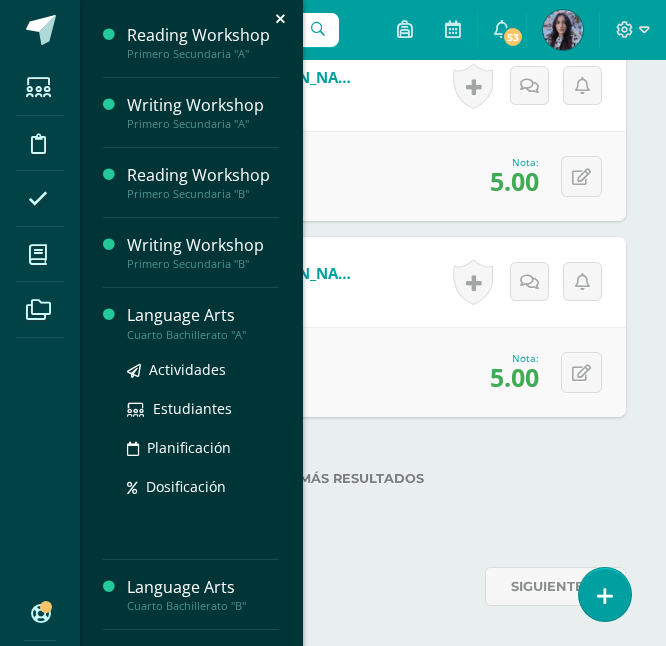 click on "Language Arts" at bounding box center [203, 315] 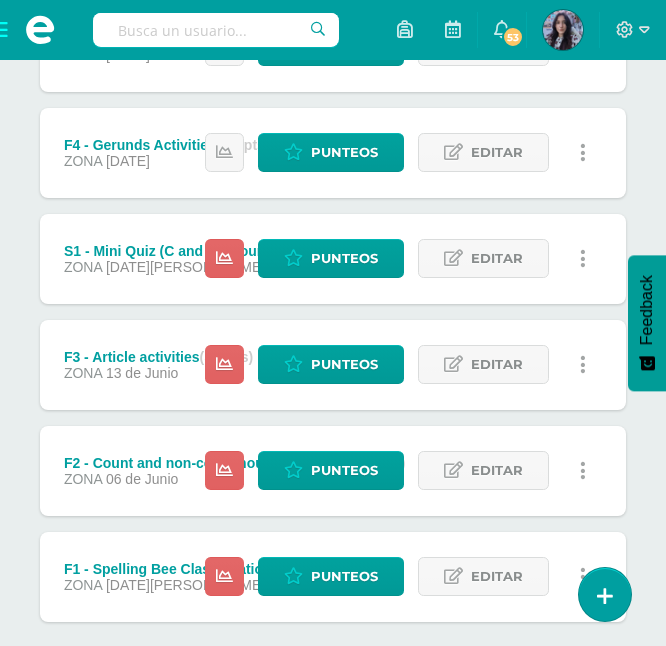 scroll, scrollTop: 760, scrollLeft: 0, axis: vertical 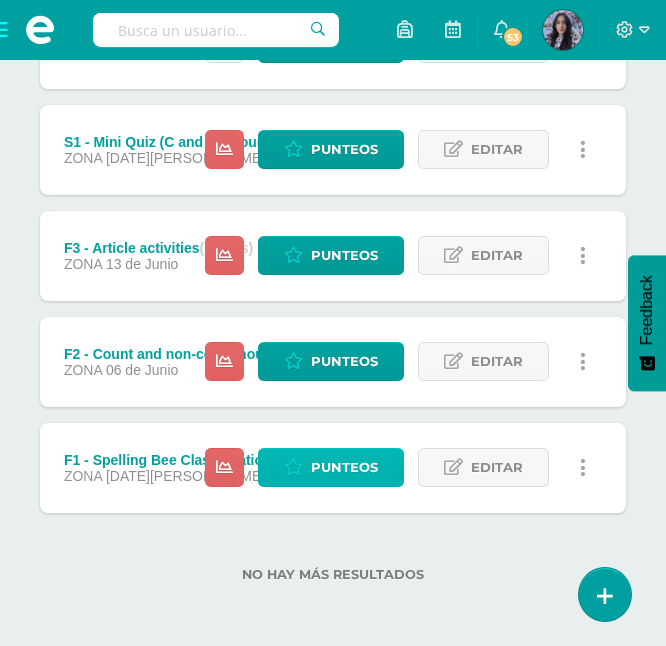 click on "Punteos" at bounding box center (344, 467) 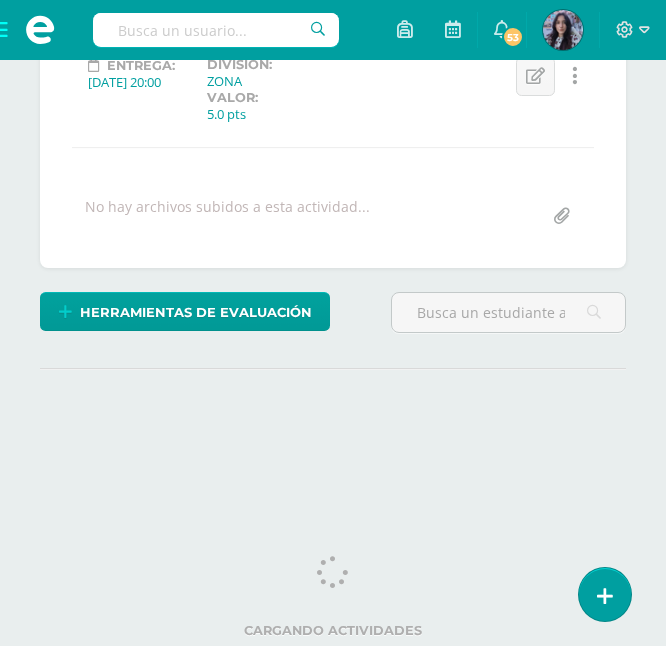 scroll, scrollTop: 0, scrollLeft: 0, axis: both 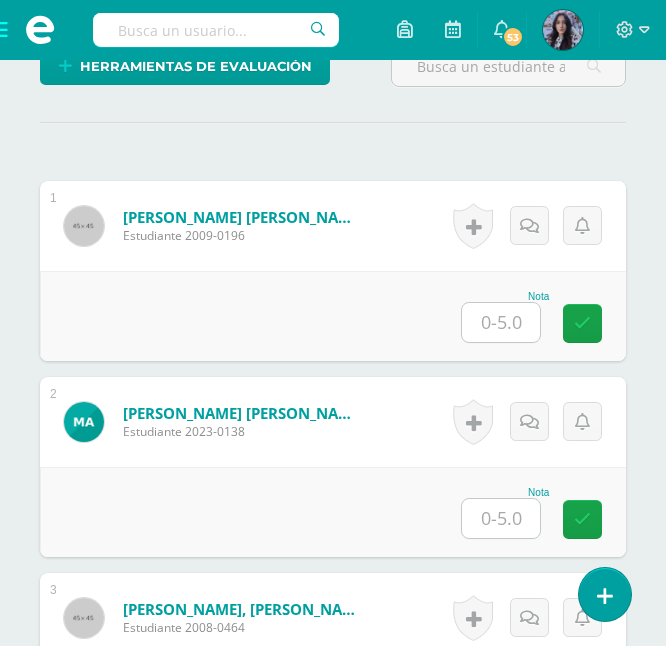 click on "Nota" at bounding box center (333, 316) 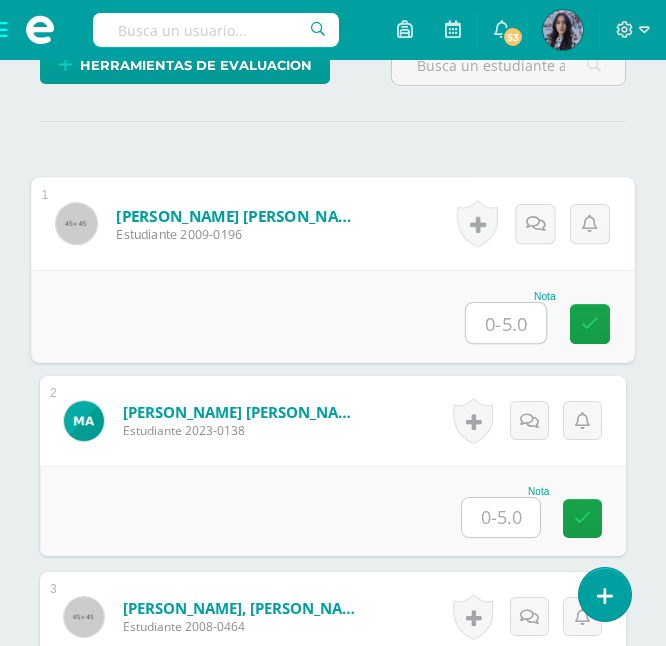 click at bounding box center [506, 323] 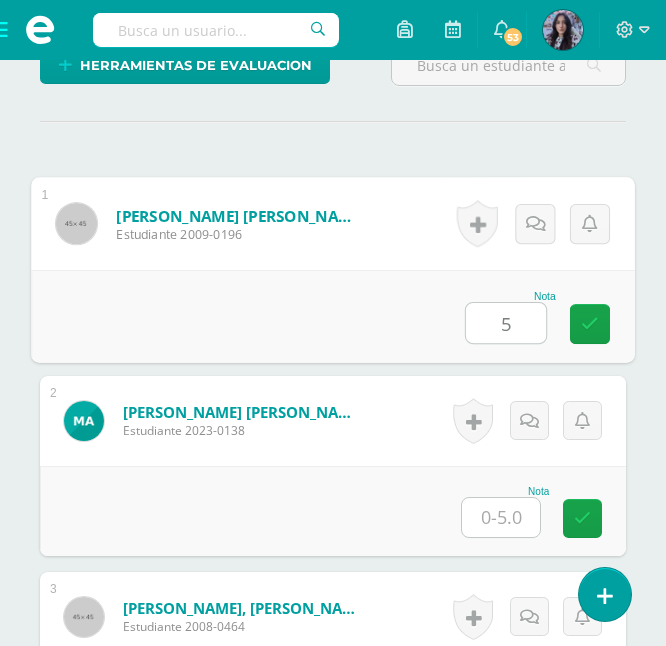type on "5" 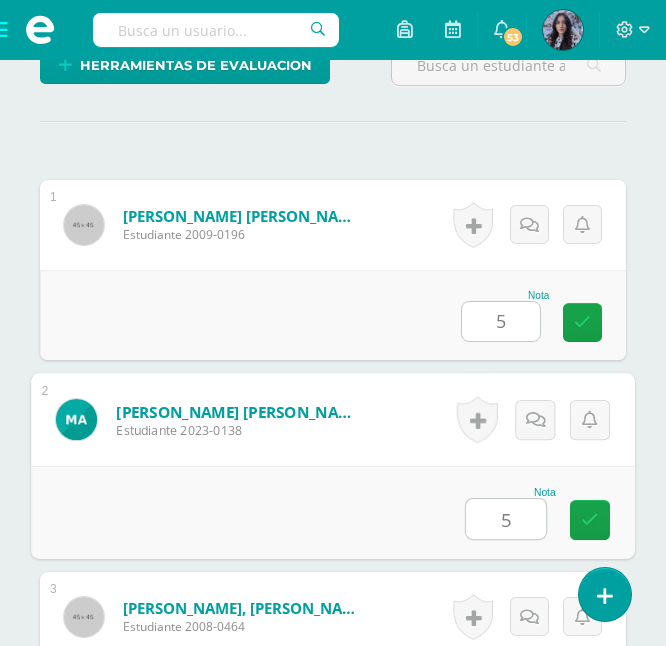 type on "5" 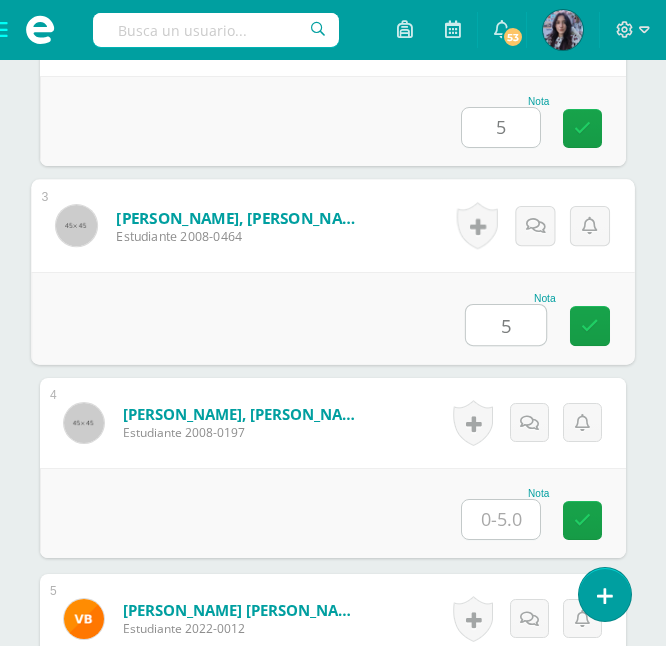 type on "5" 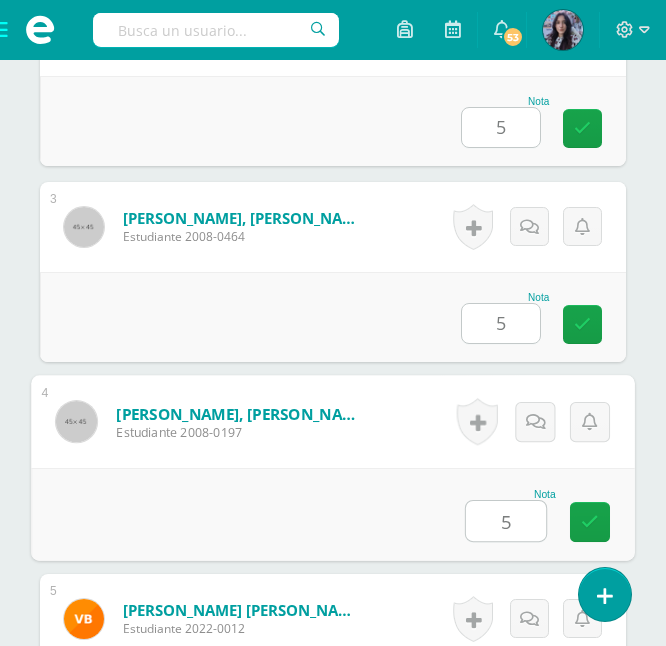 type on "5" 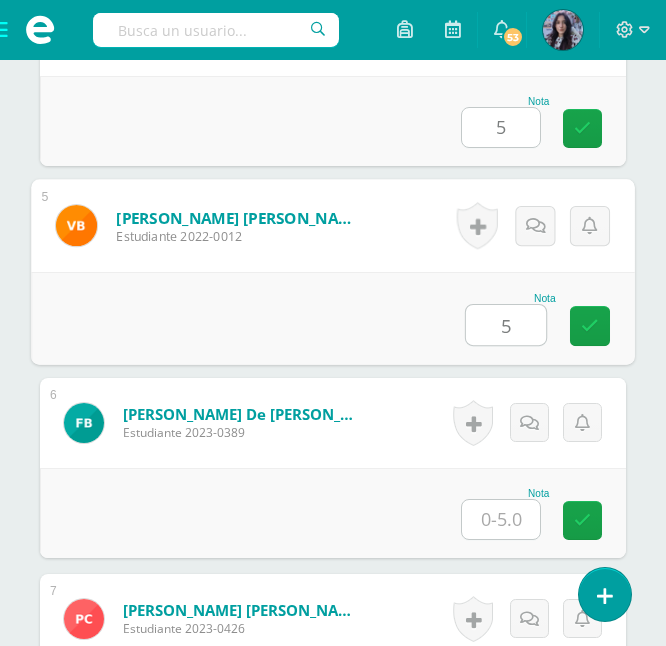 type on "5" 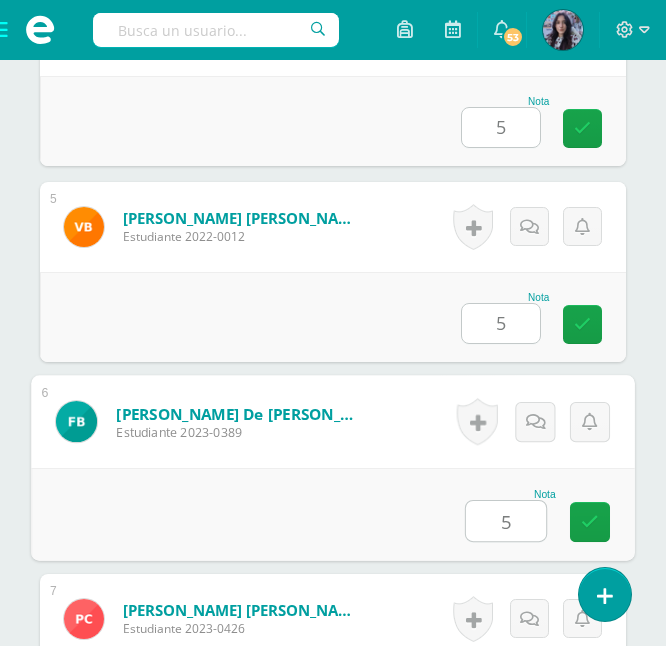 type on "5" 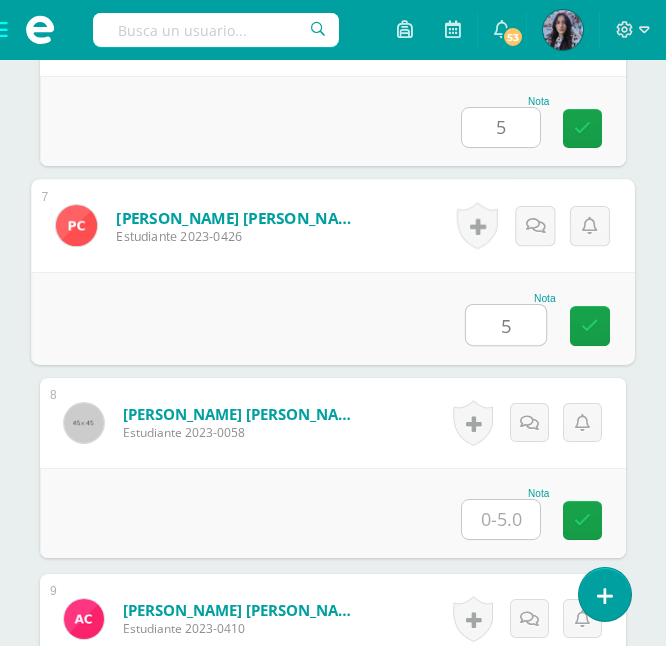 type on "5" 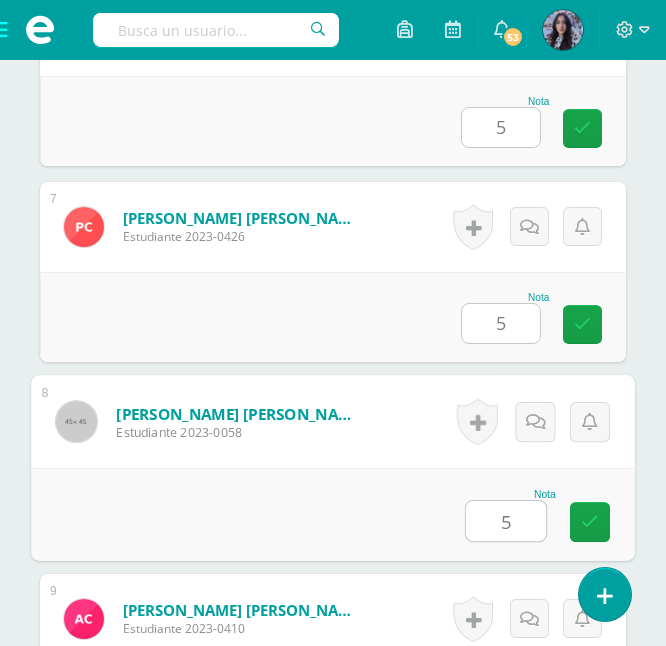 type on "5" 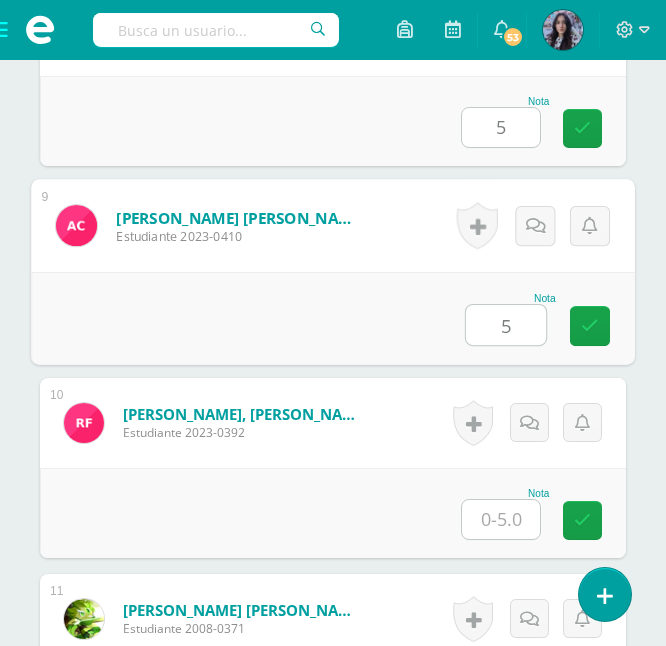 type on "5" 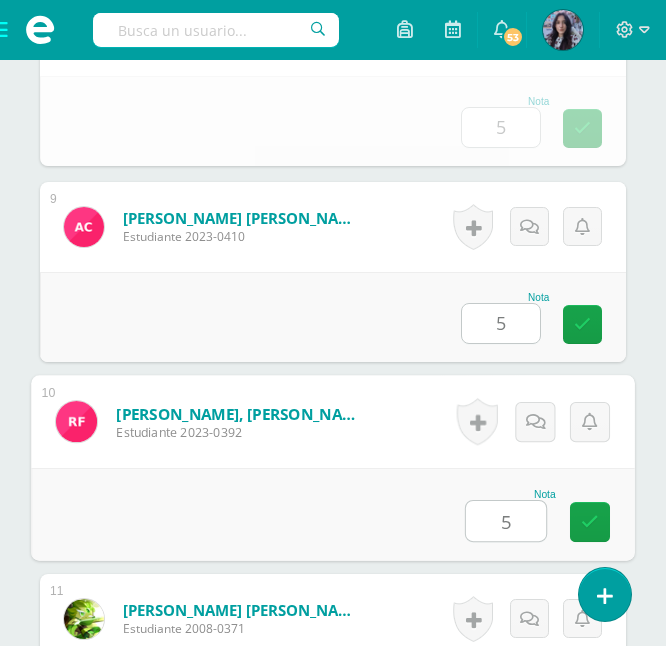 type on "5" 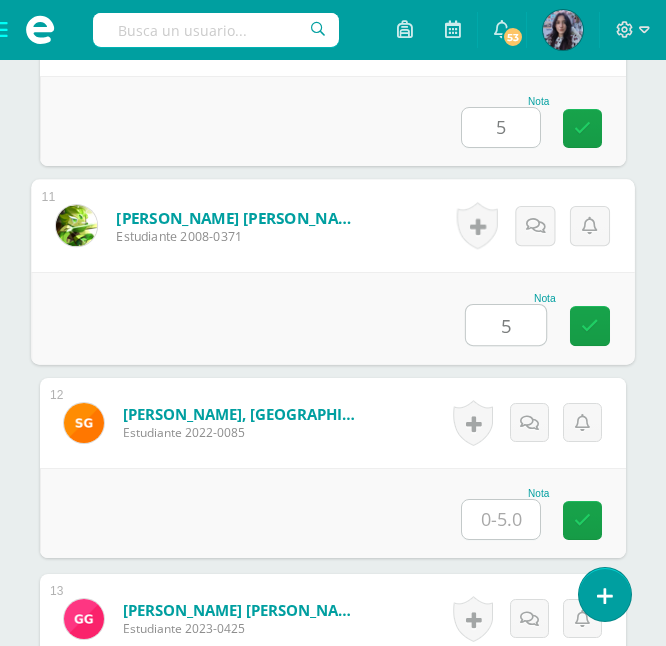 type on "5" 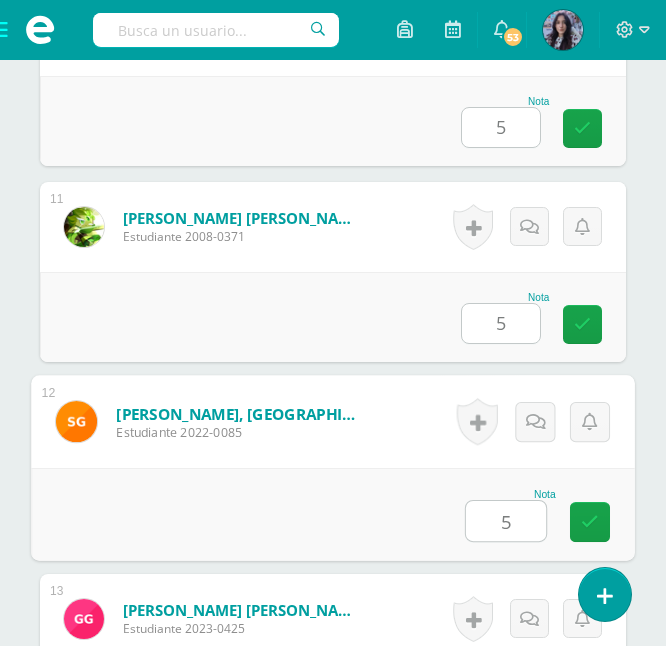 type on "5" 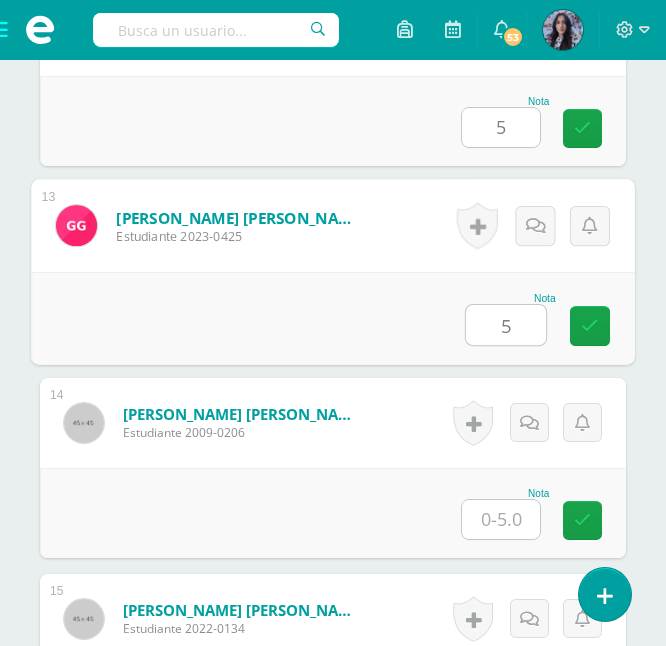type on "5" 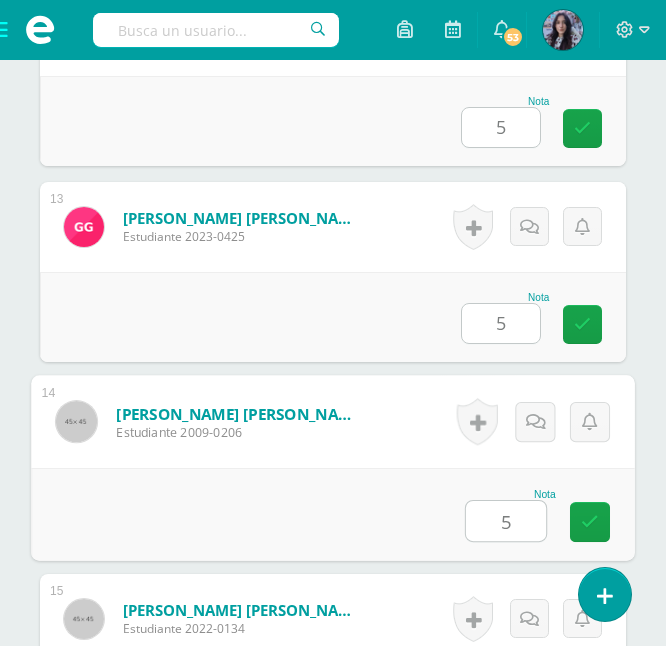 type on "5" 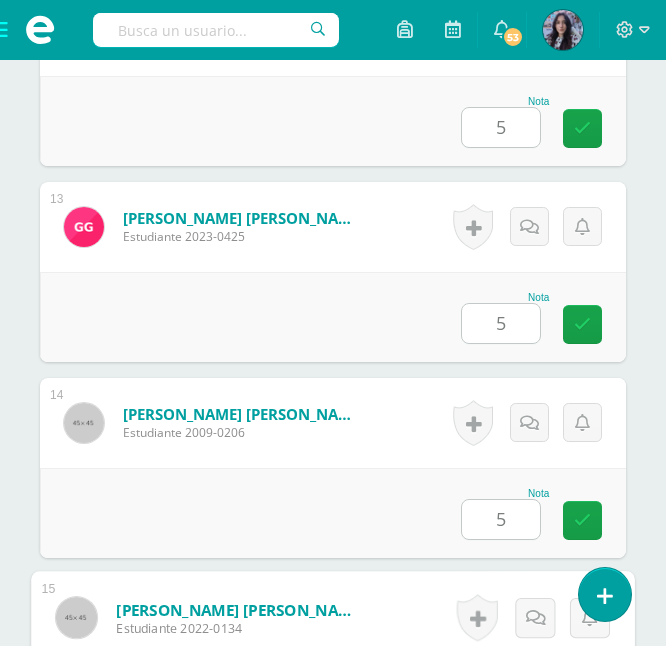 scroll, scrollTop: 3317, scrollLeft: 0, axis: vertical 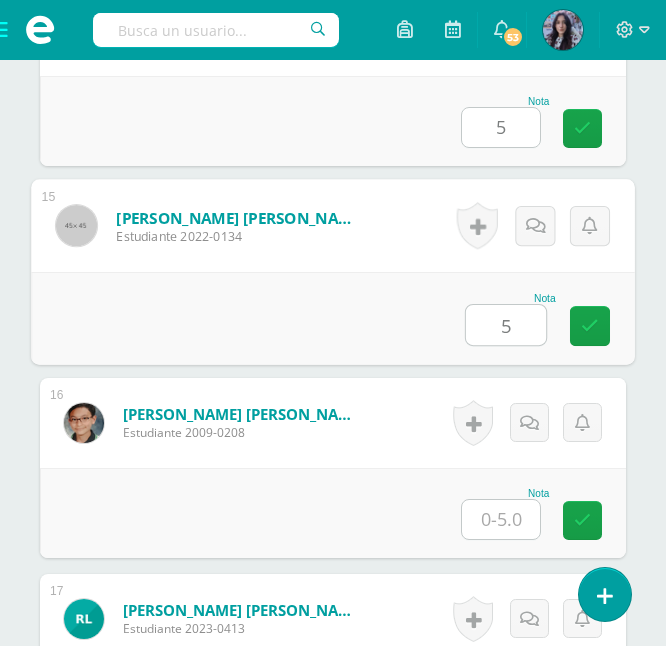 type on "5" 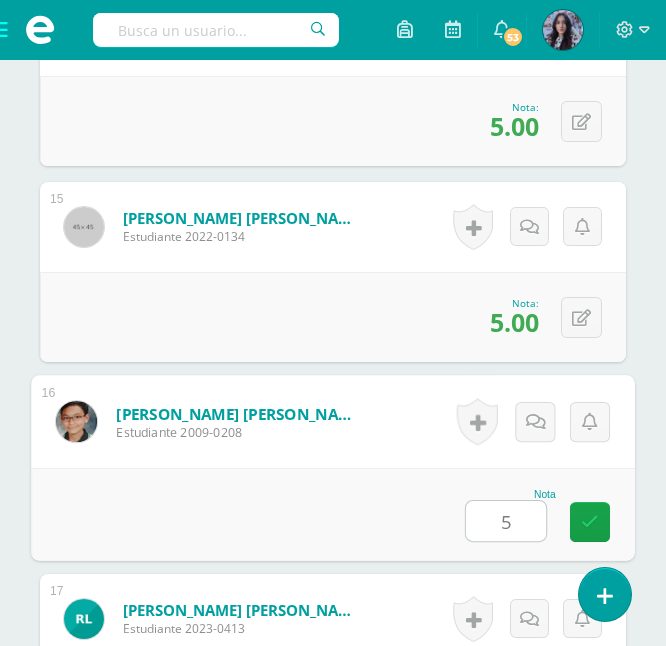 scroll, scrollTop: 3318, scrollLeft: 0, axis: vertical 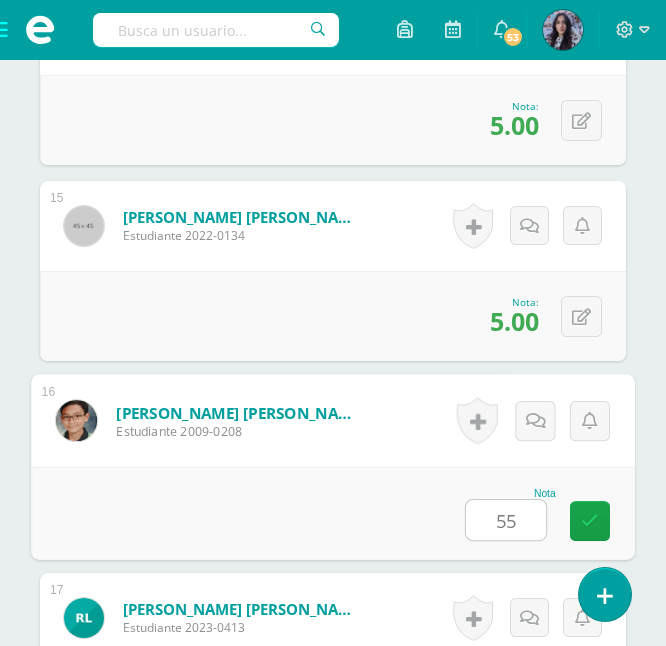 type on "55" 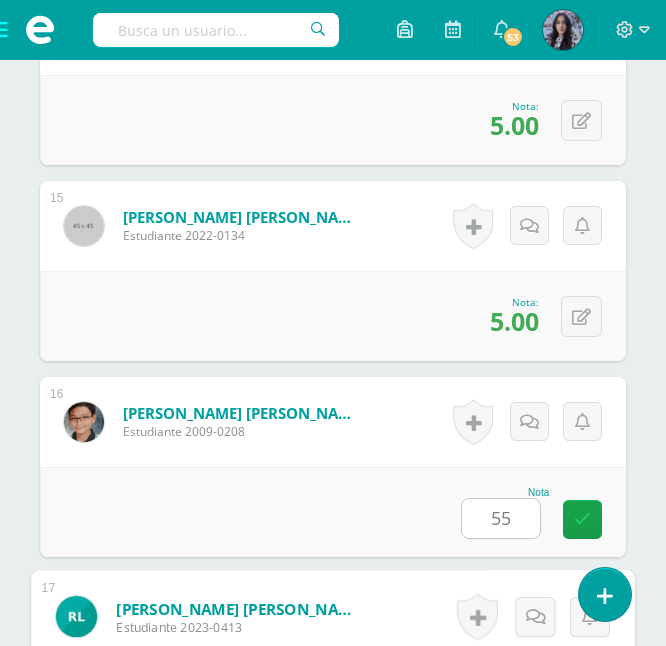 scroll, scrollTop: 3709, scrollLeft: 0, axis: vertical 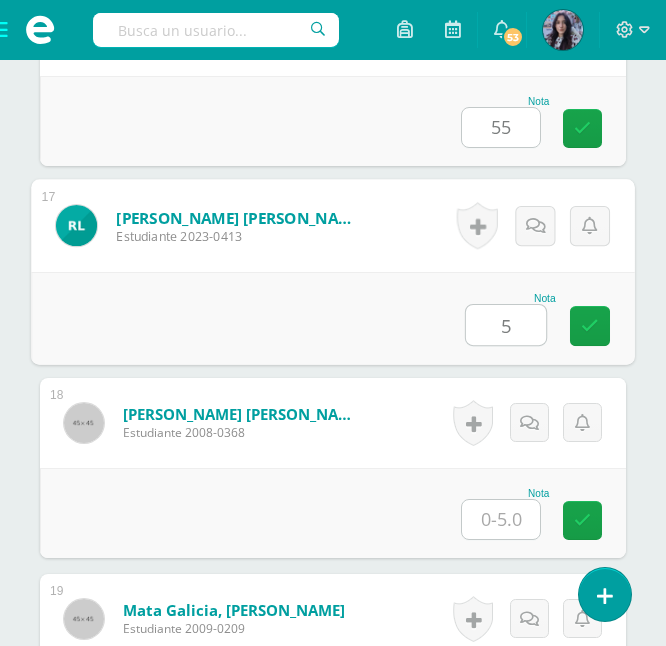 type on "5" 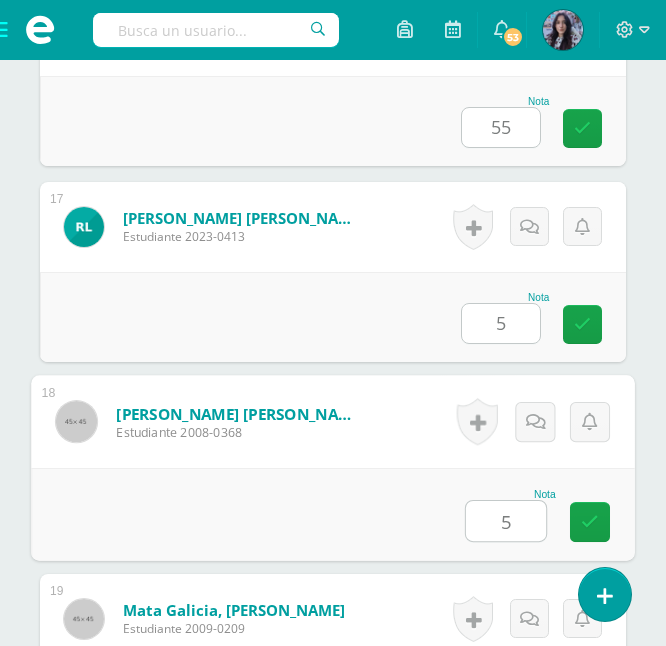 type on "5" 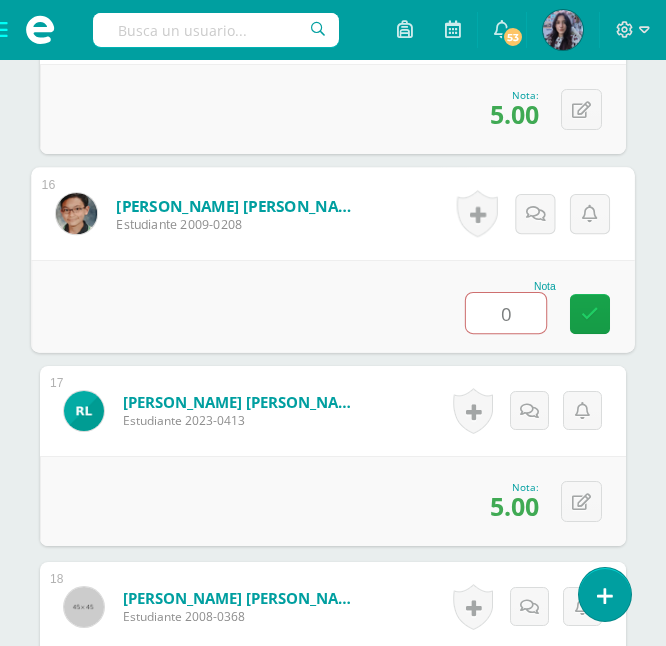 scroll, scrollTop: 3517, scrollLeft: 0, axis: vertical 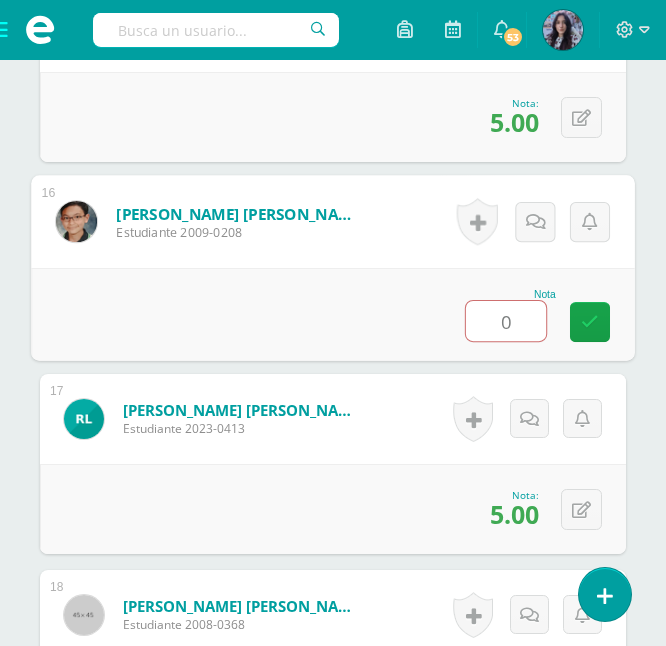 type on "5" 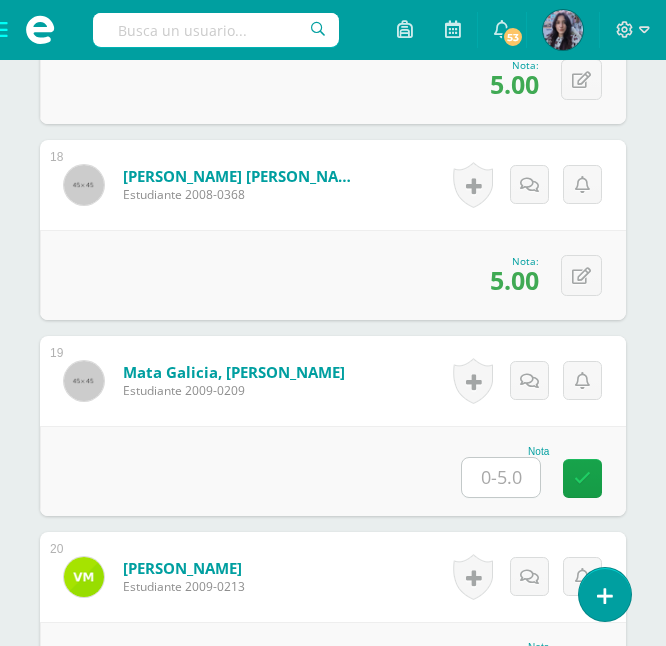 scroll, scrollTop: 3949, scrollLeft: 0, axis: vertical 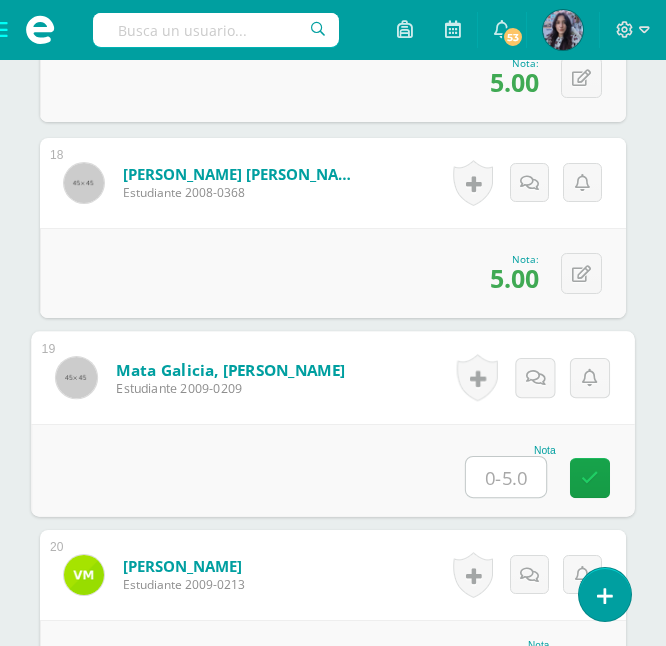 click at bounding box center (506, 477) 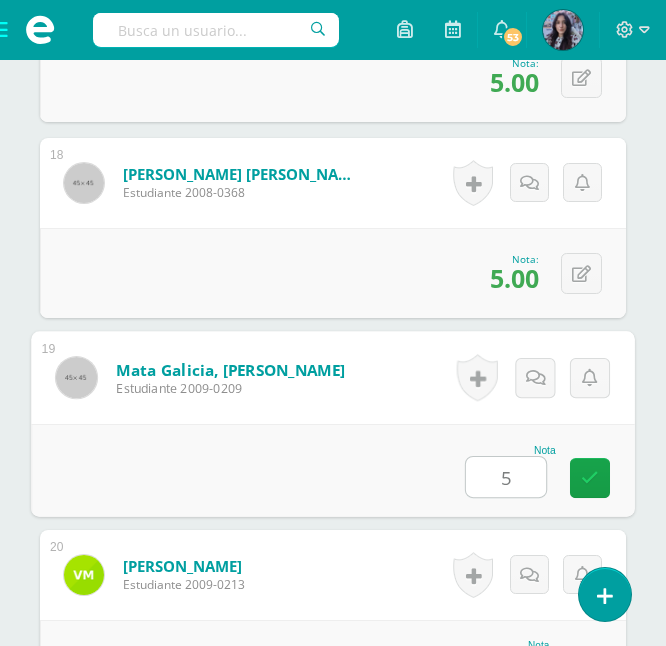type on "5" 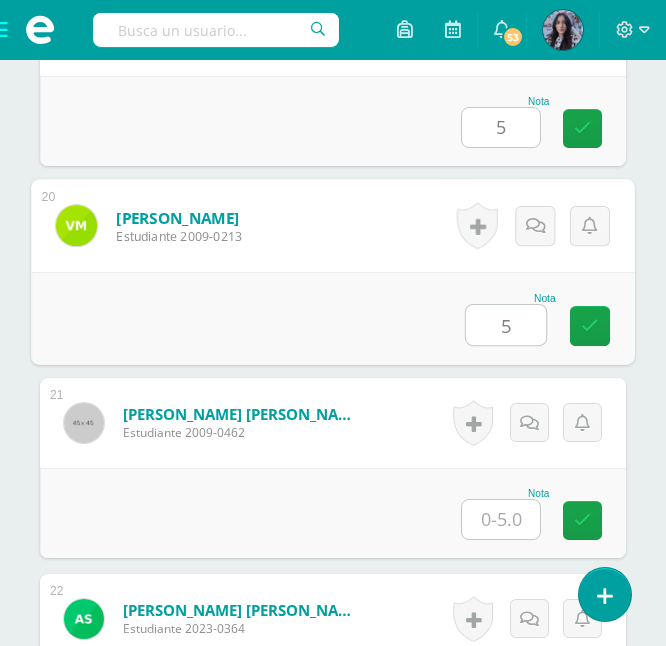 type on "5" 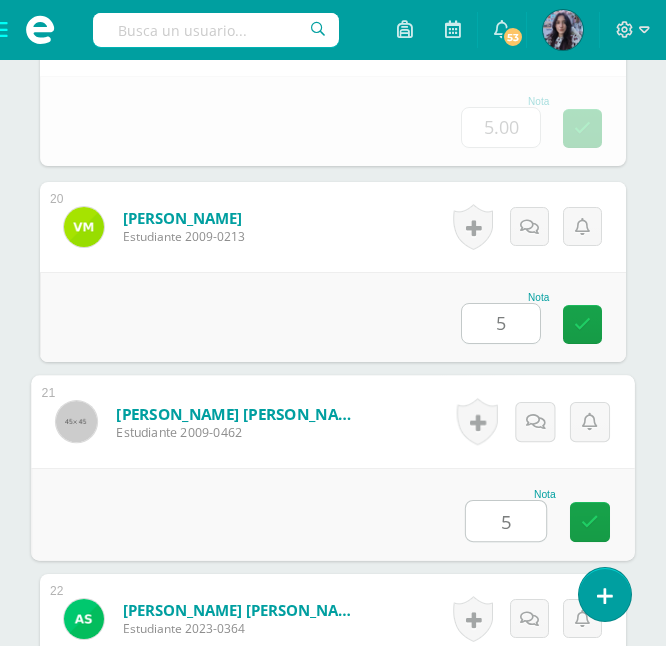 type on "5" 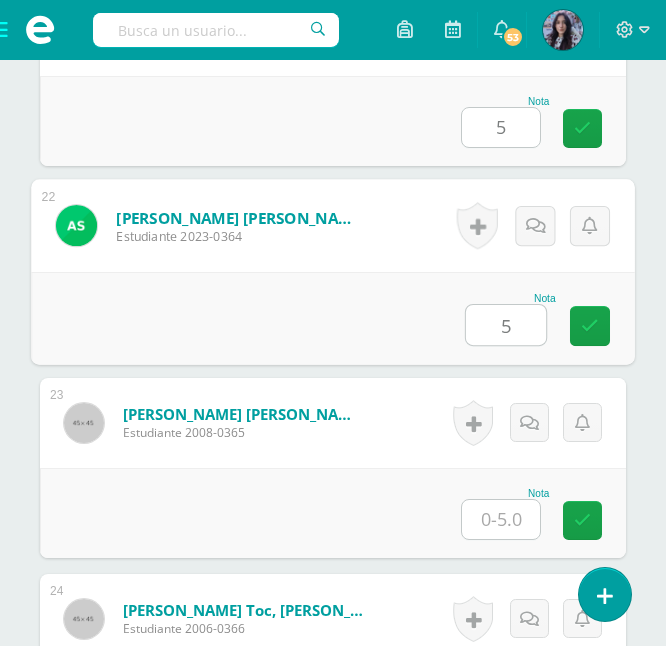 type on "5" 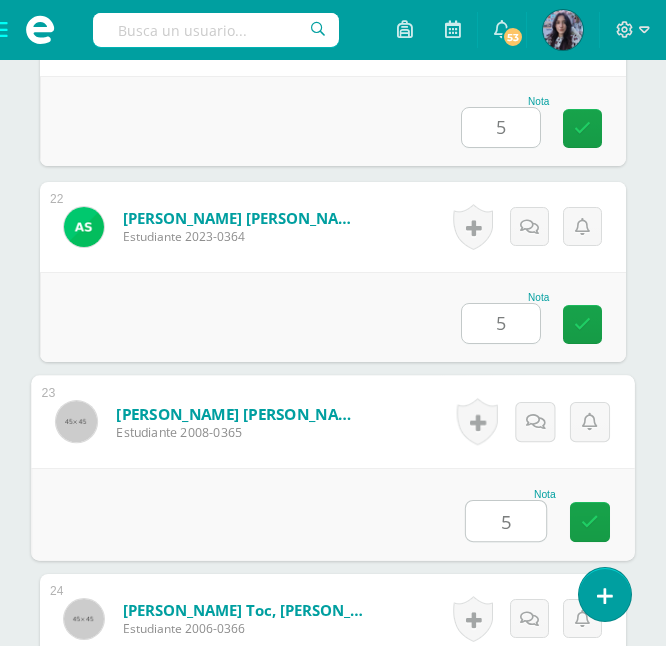 type on "5" 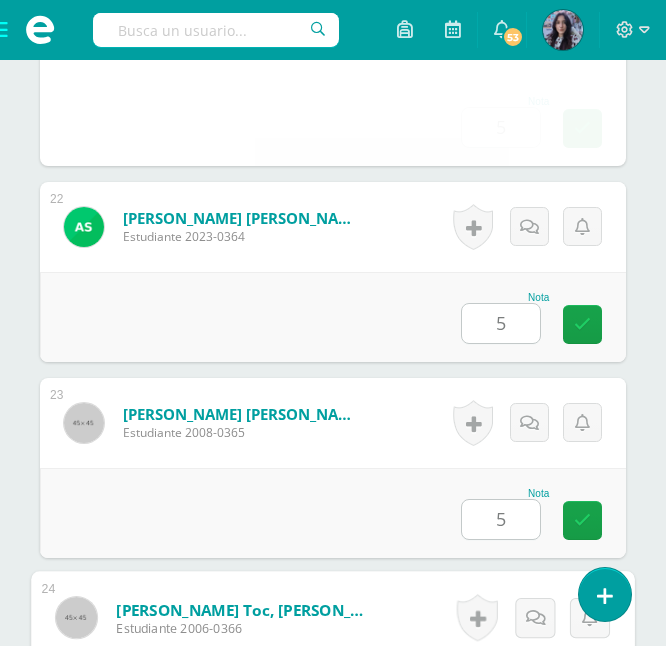 scroll, scrollTop: 5026, scrollLeft: 0, axis: vertical 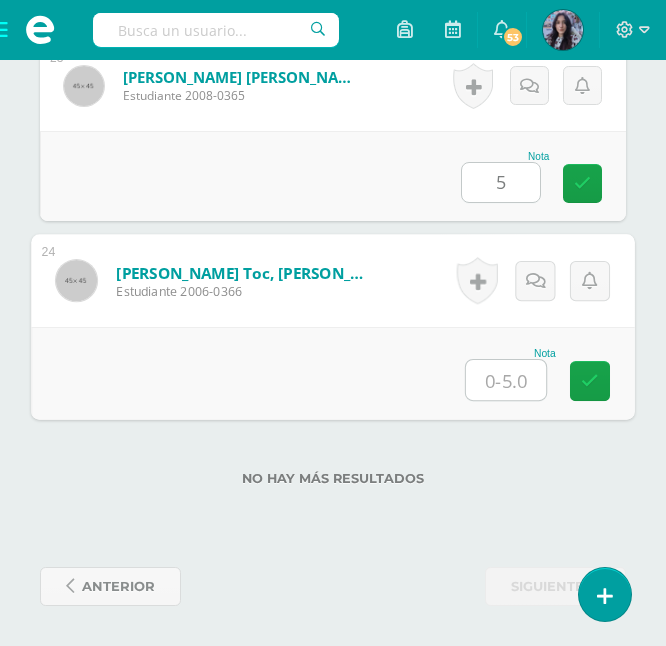 type on "5" 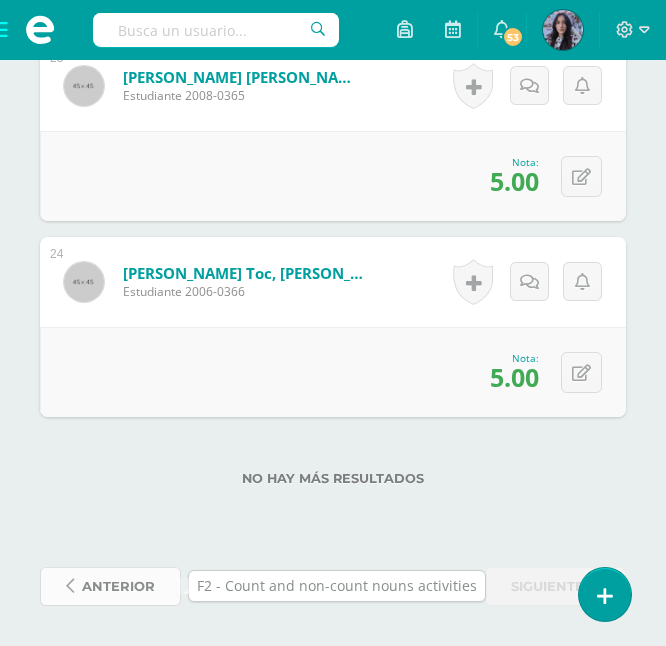 click on "anterior" at bounding box center [118, 586] 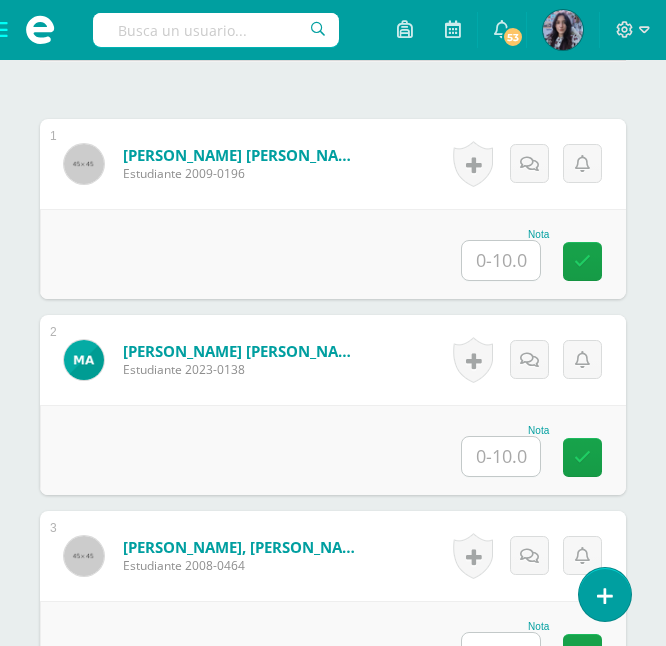 scroll, scrollTop: 635, scrollLeft: 0, axis: vertical 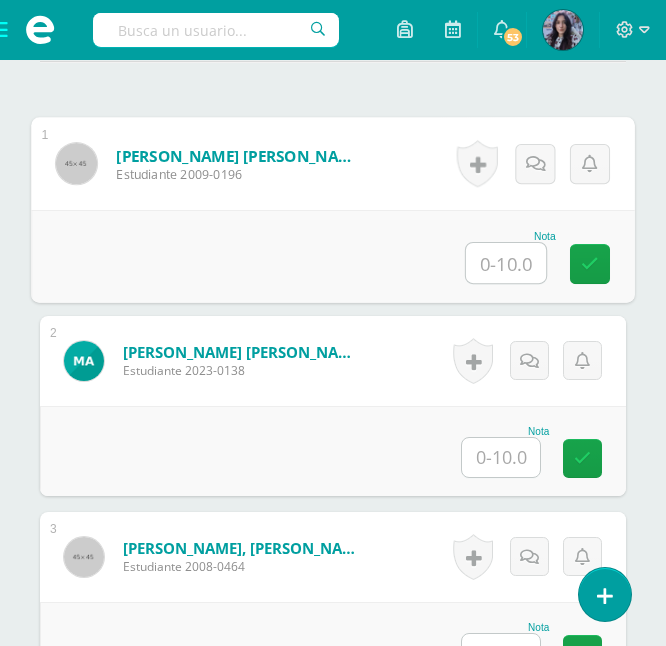 click at bounding box center (506, 263) 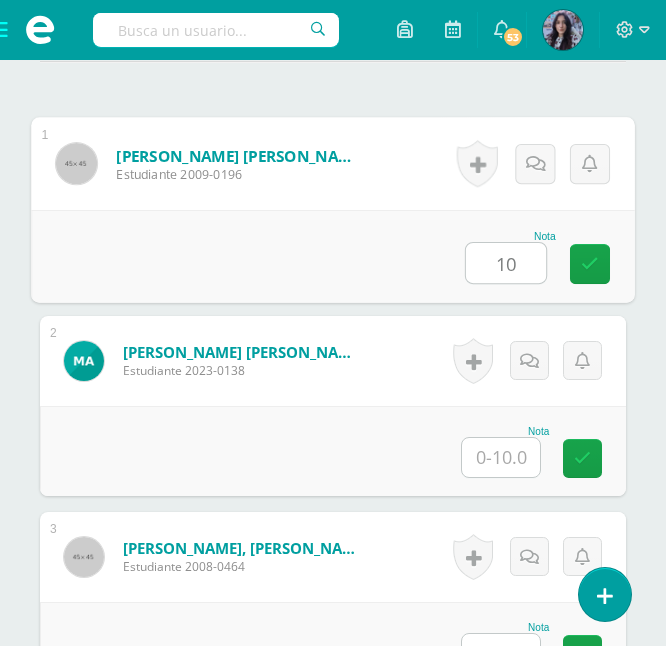 type on "10" 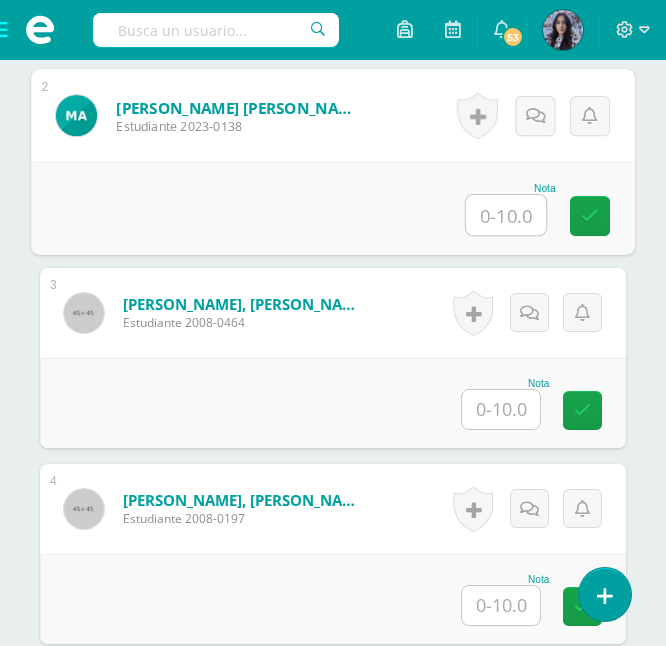 scroll, scrollTop: 880, scrollLeft: 0, axis: vertical 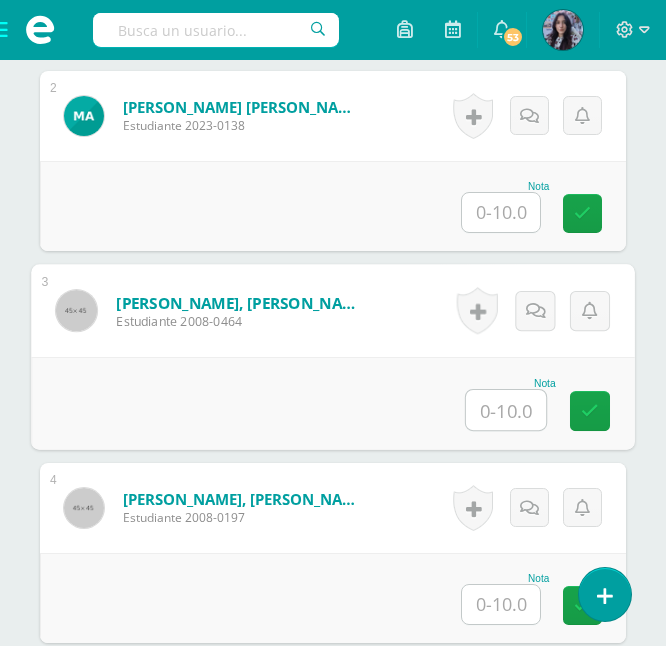 click at bounding box center (506, 410) 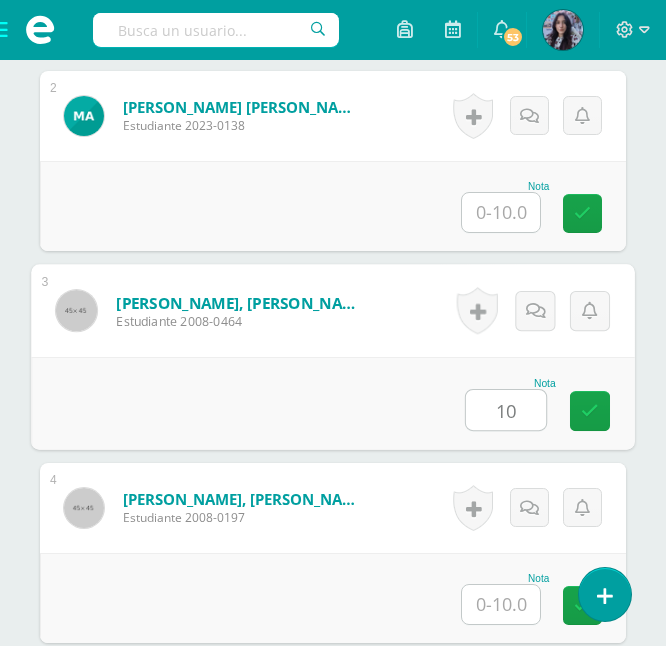 type on "10" 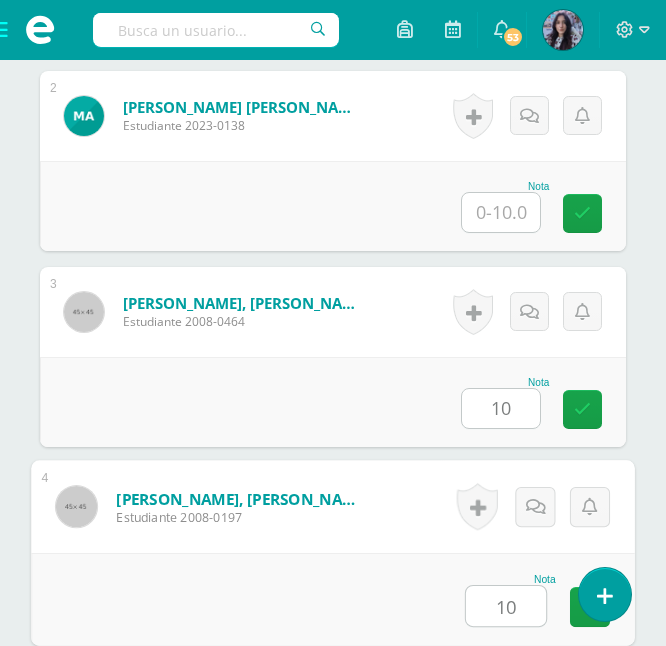 type on "10" 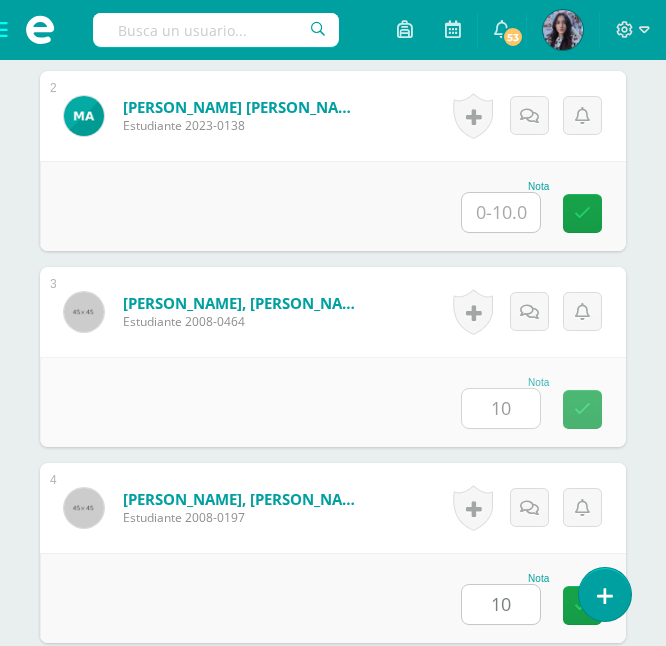 scroll, scrollTop: 1358, scrollLeft: 0, axis: vertical 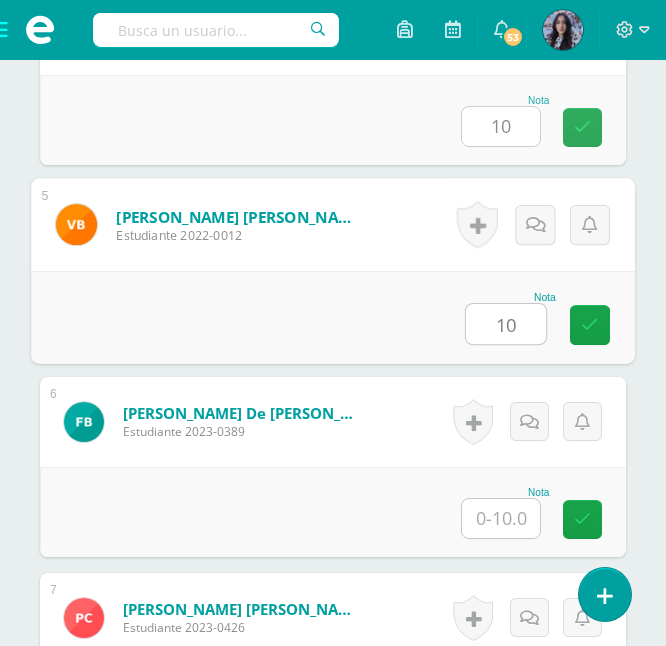 type on "10" 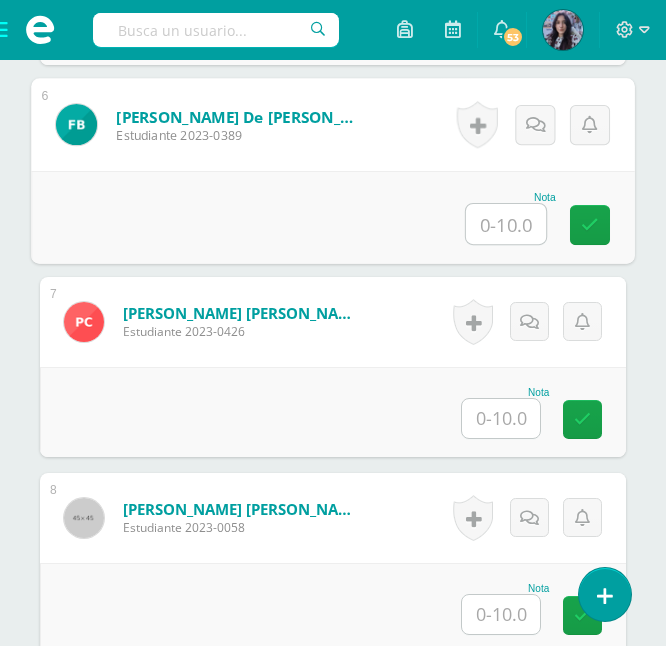 scroll, scrollTop: 1662, scrollLeft: 0, axis: vertical 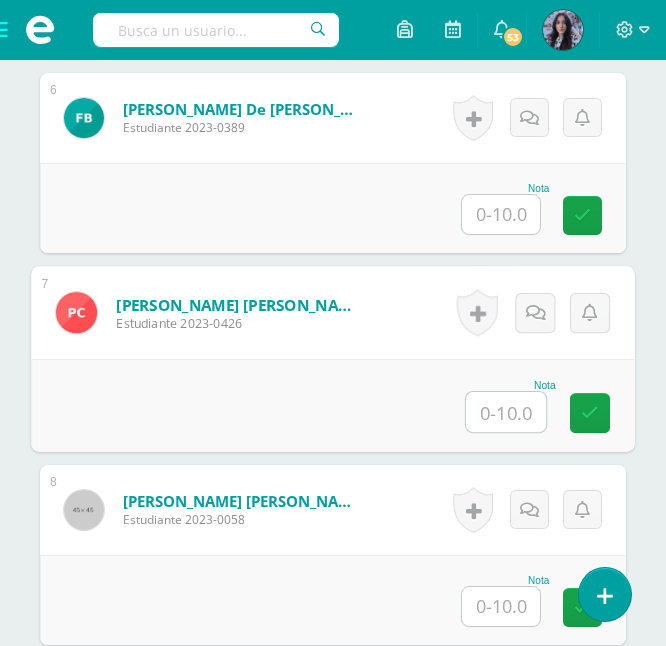 click at bounding box center (506, 412) 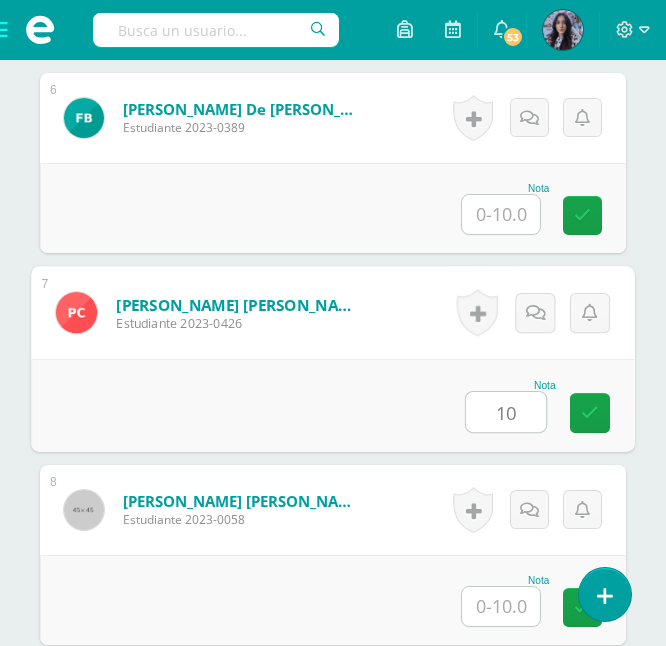 type on "10" 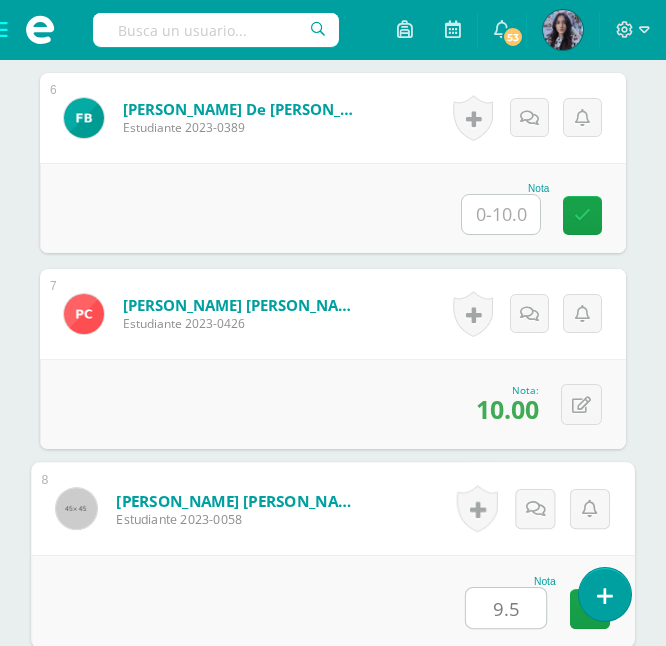type on "9.5" 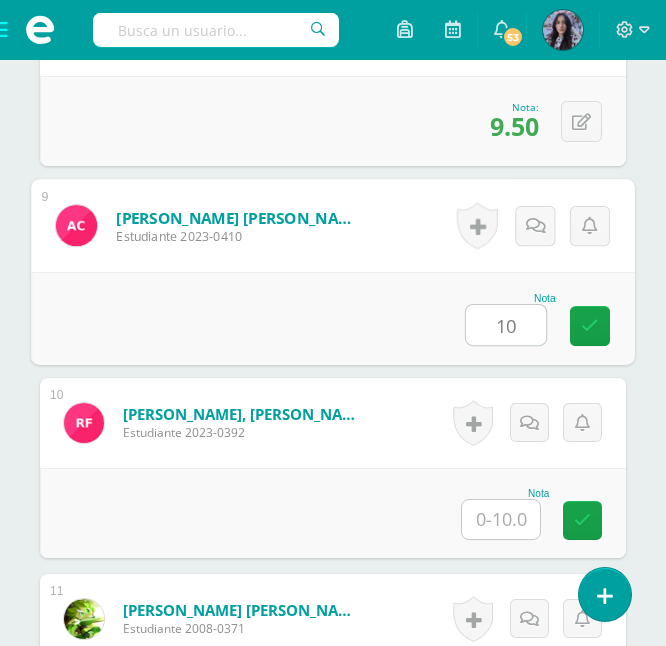 type on "10" 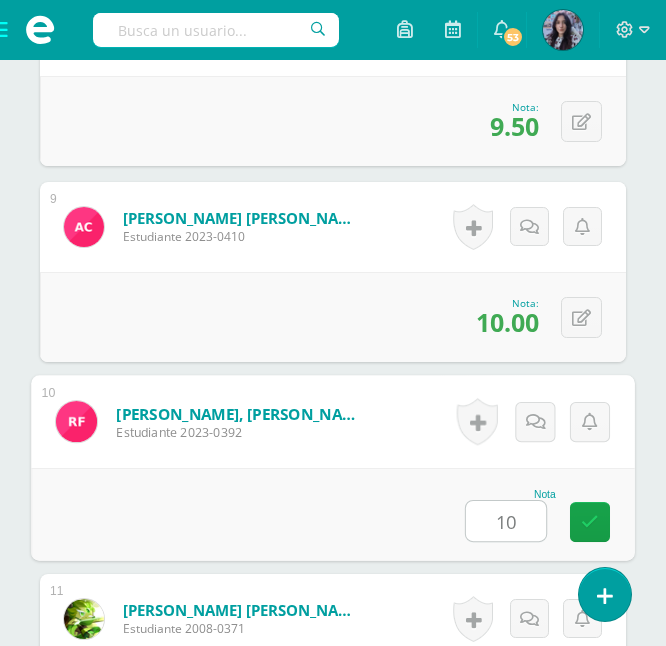 type on "10" 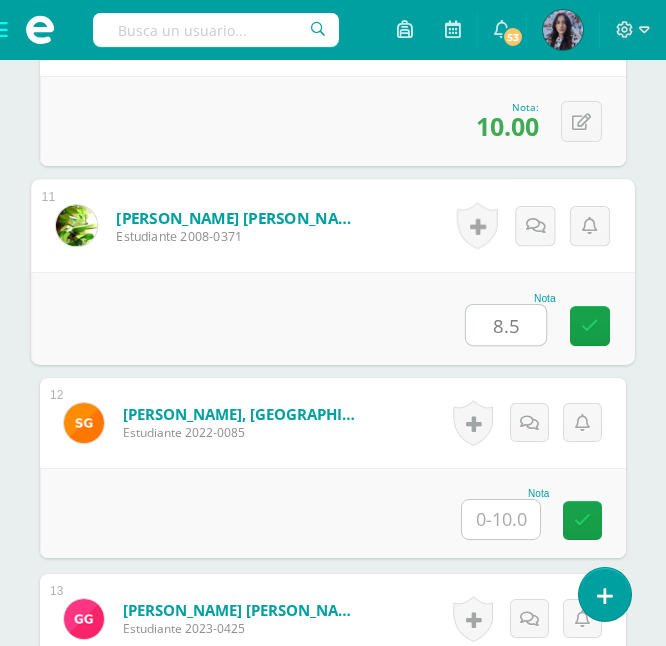type on "8.5" 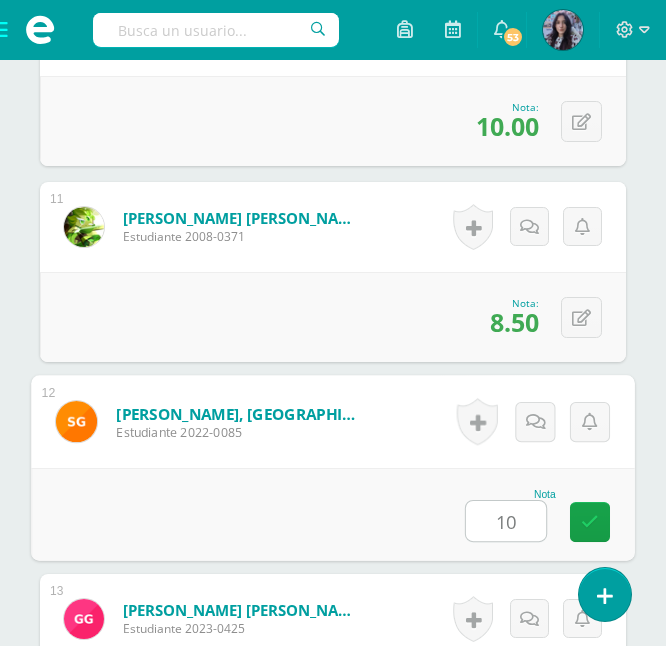 type on "10" 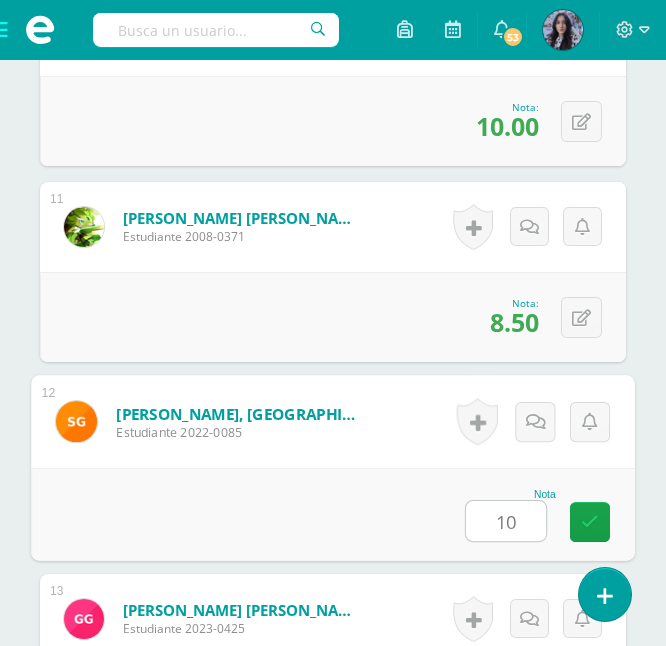 scroll, scrollTop: 2925, scrollLeft: 0, axis: vertical 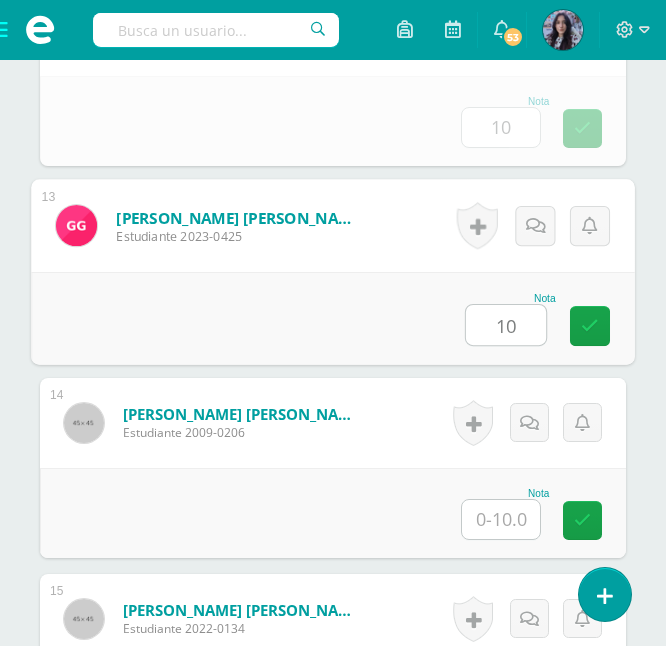 type on "10" 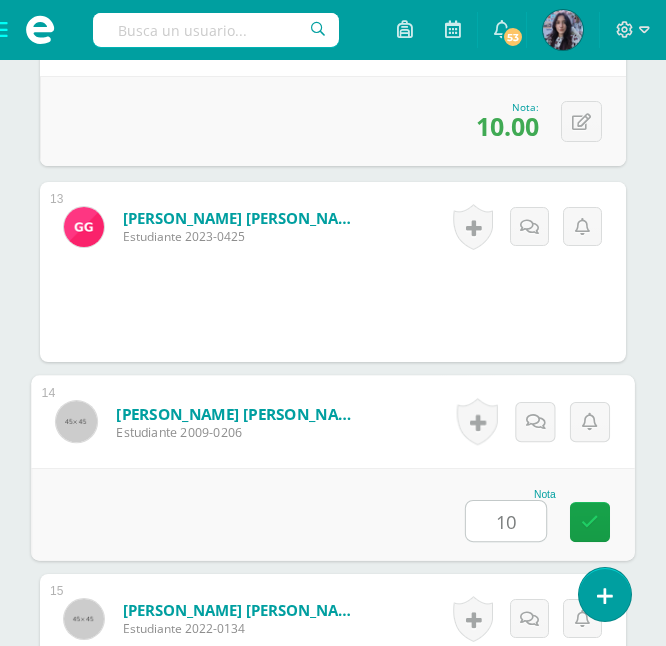 type on "10" 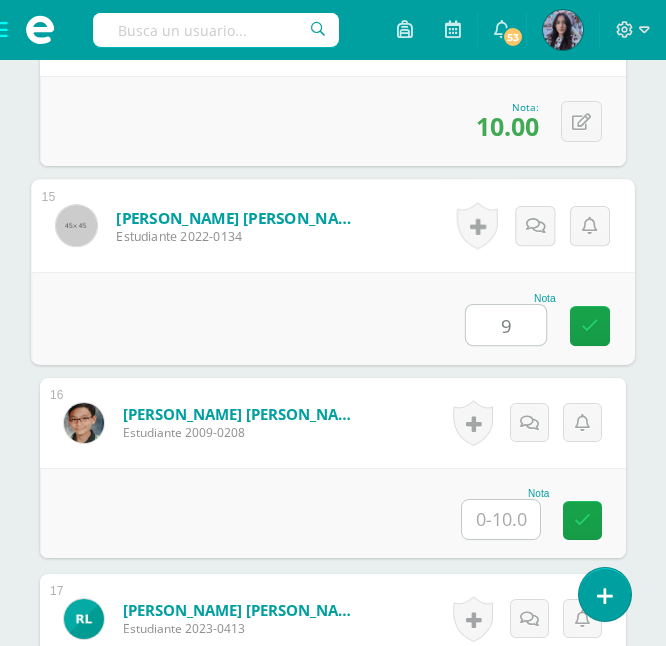 type on "9" 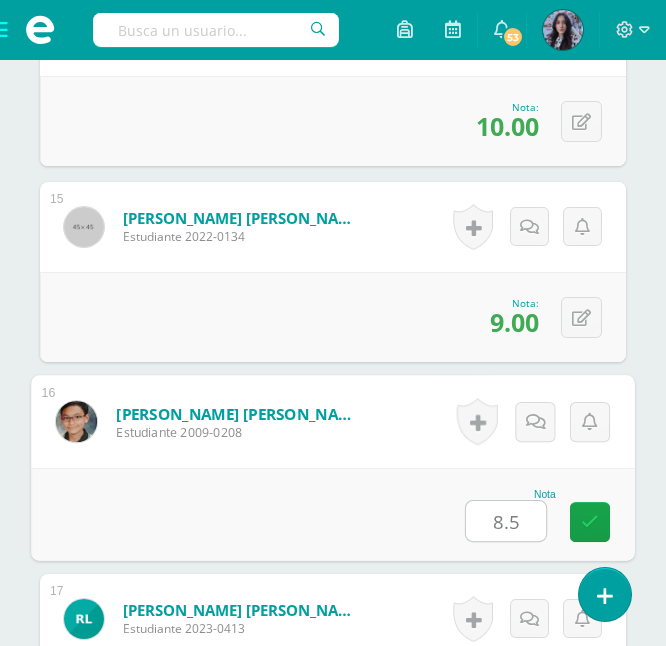 type on "8.5" 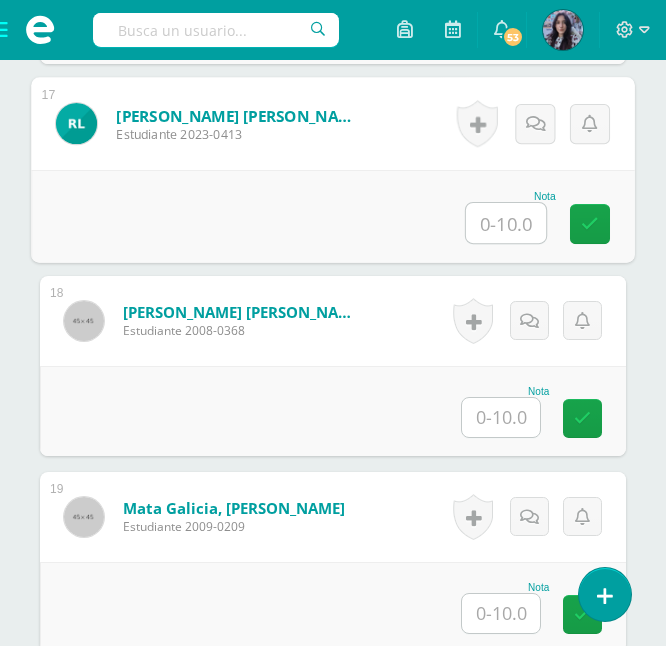 scroll, scrollTop: 3813, scrollLeft: 0, axis: vertical 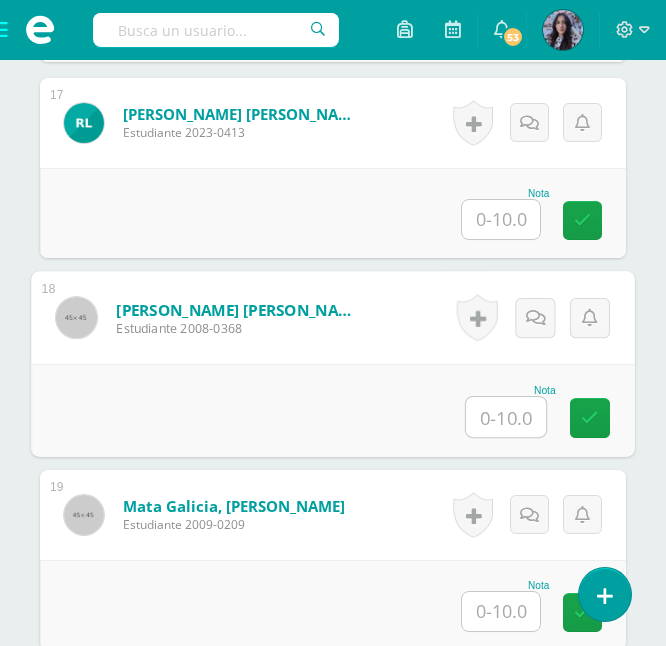 click at bounding box center (506, 417) 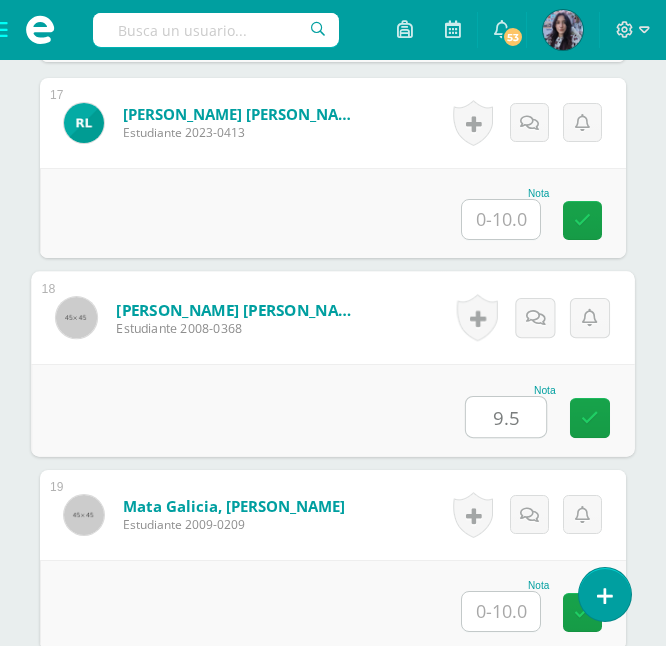 type on "9.5" 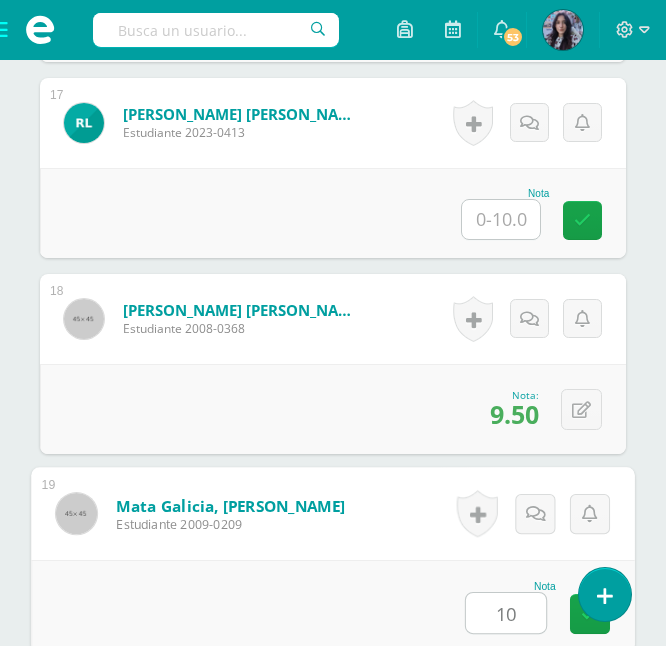 type on "10" 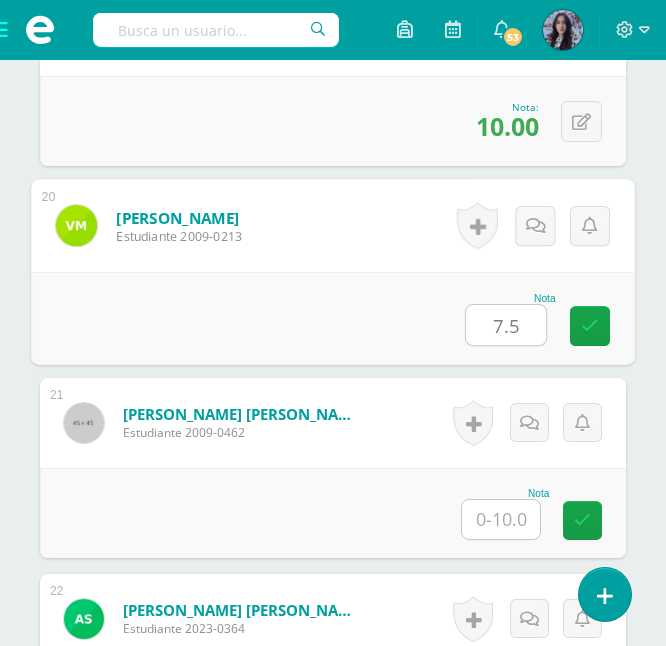 type on "7.5" 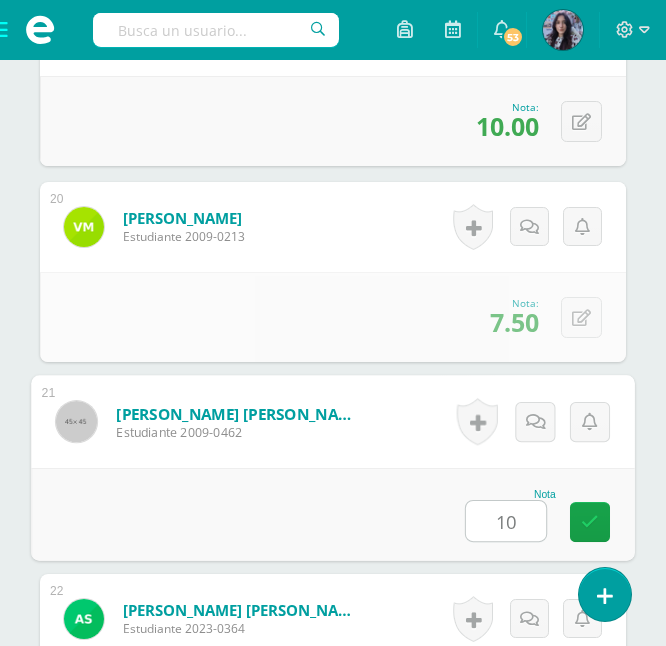 type on "10" 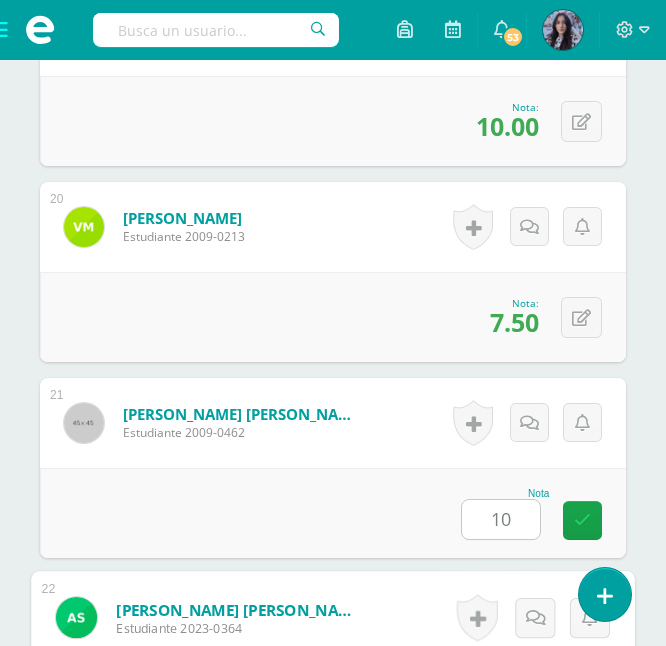 scroll, scrollTop: 4689, scrollLeft: 0, axis: vertical 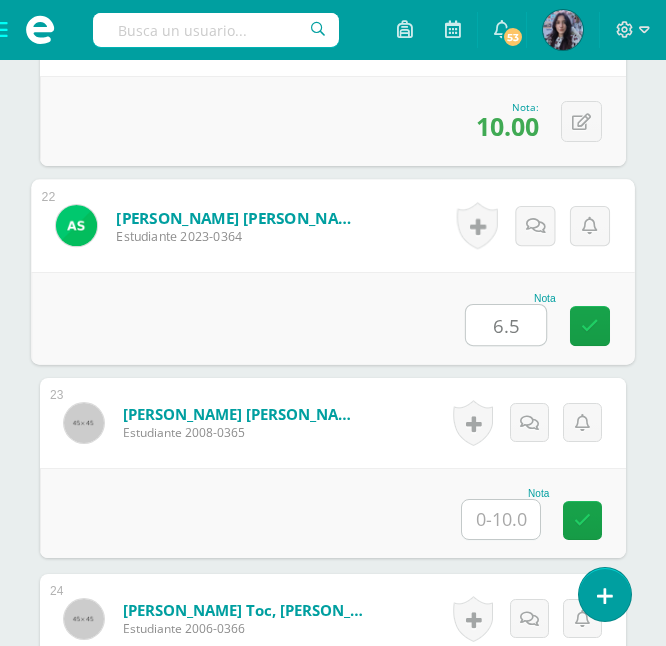 type on "6.5" 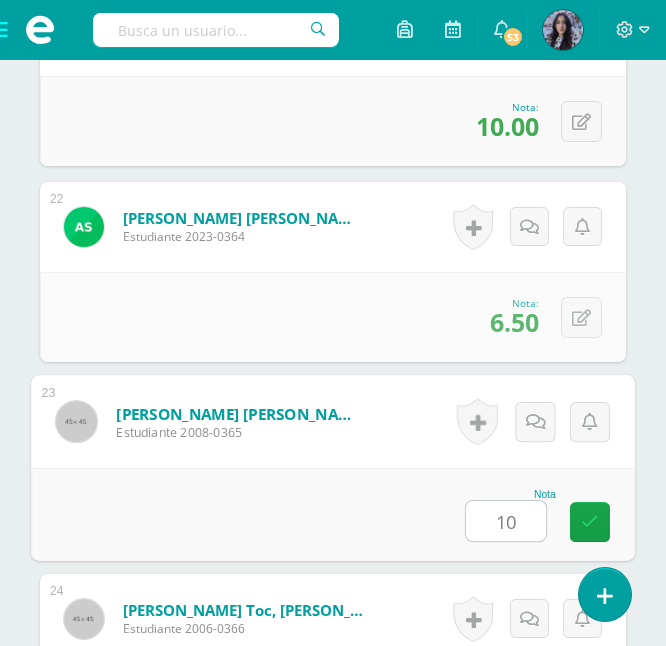 type on "10" 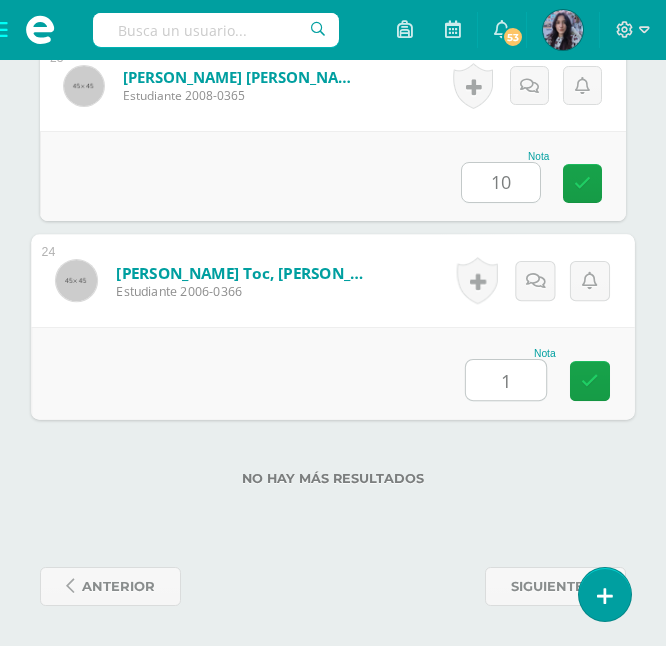 type on "10" 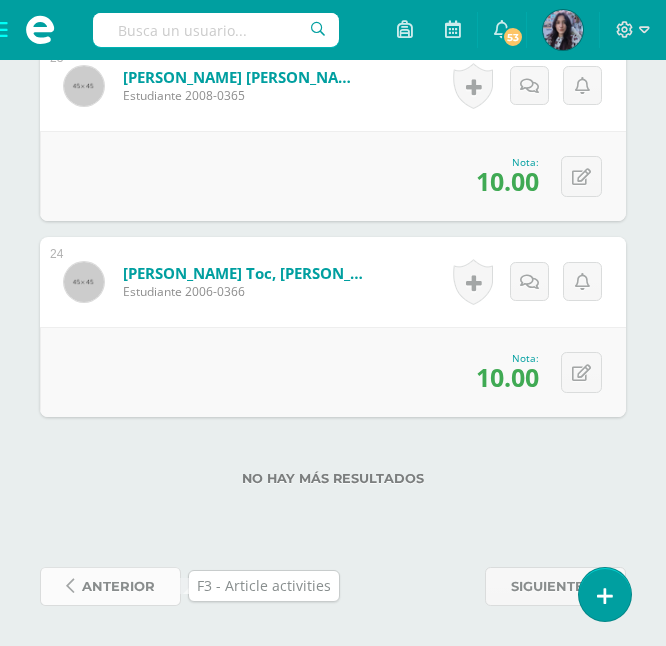 click on "anterior" at bounding box center (118, 586) 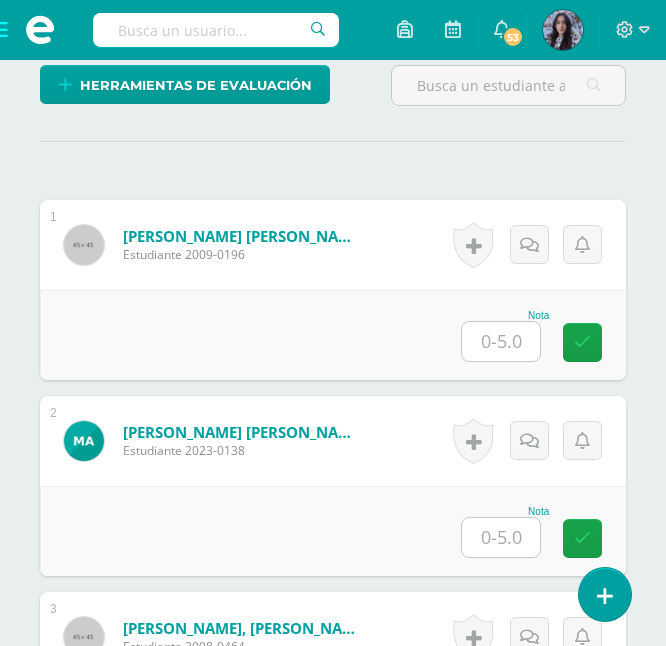 scroll, scrollTop: 556, scrollLeft: 0, axis: vertical 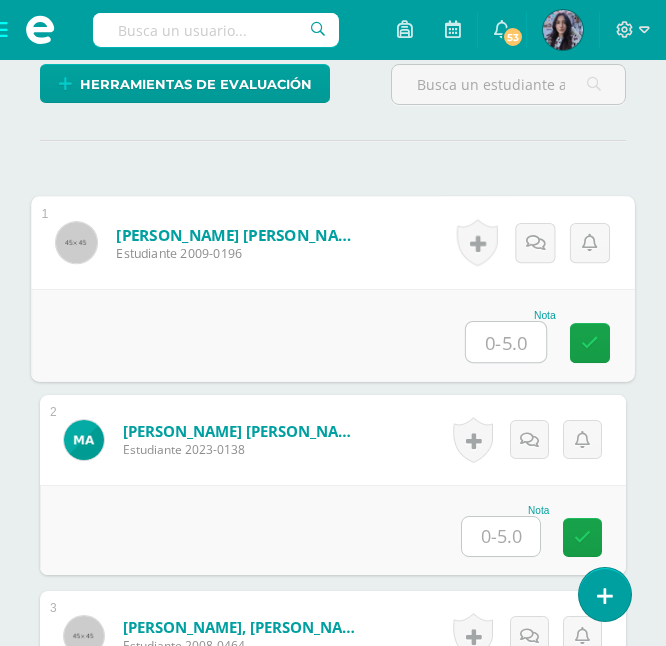click 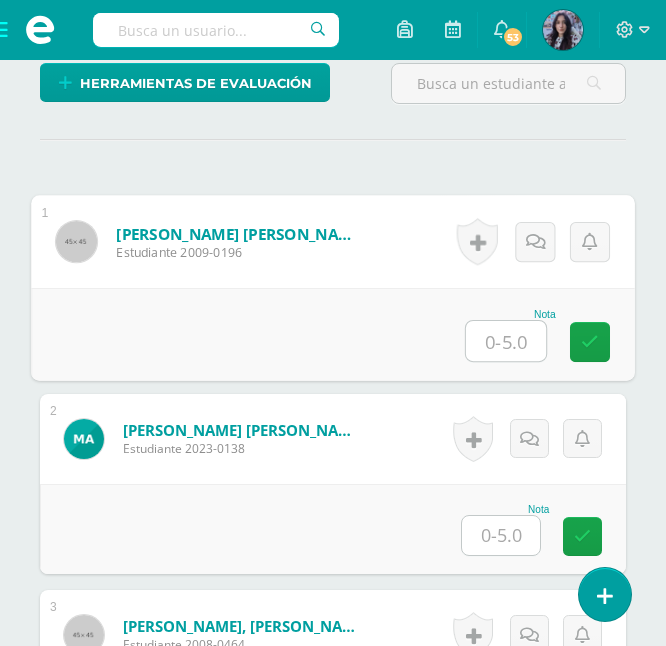 scroll, scrollTop: 558, scrollLeft: 0, axis: vertical 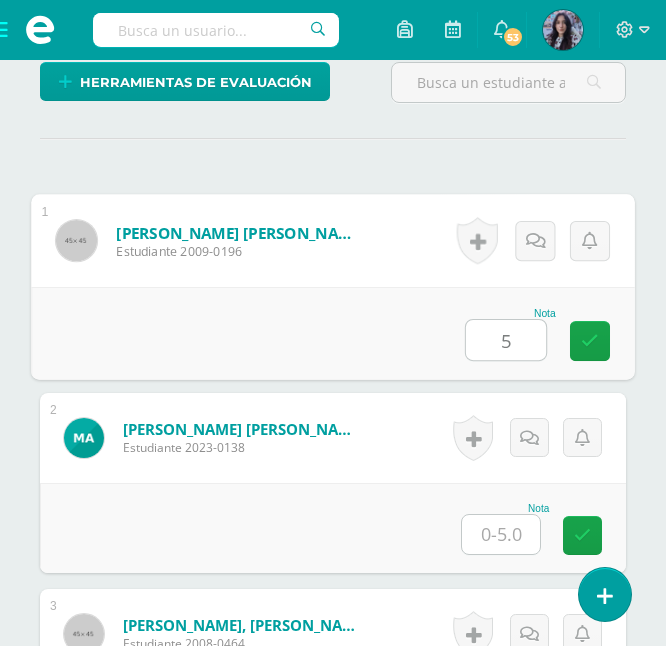 type on "5" 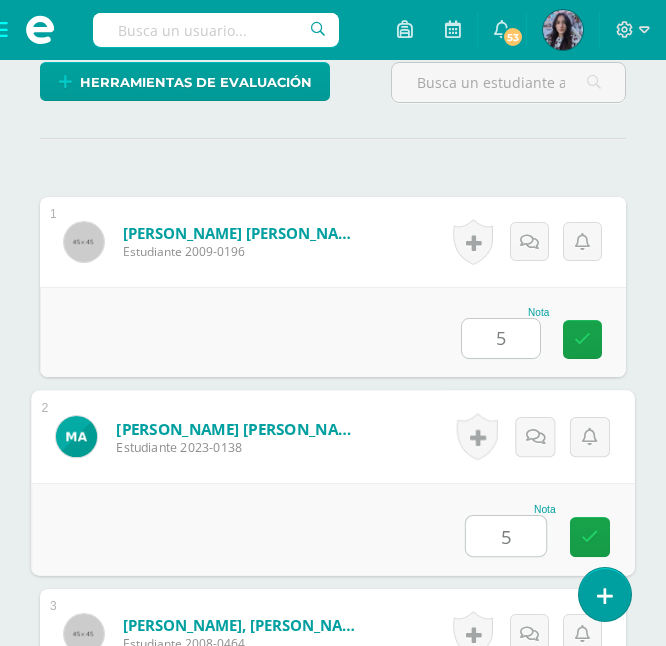 type on "5" 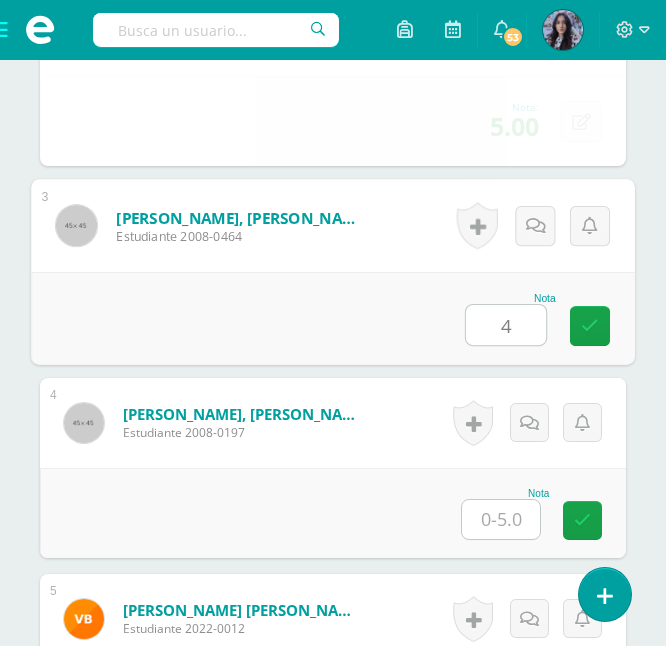 type on "4" 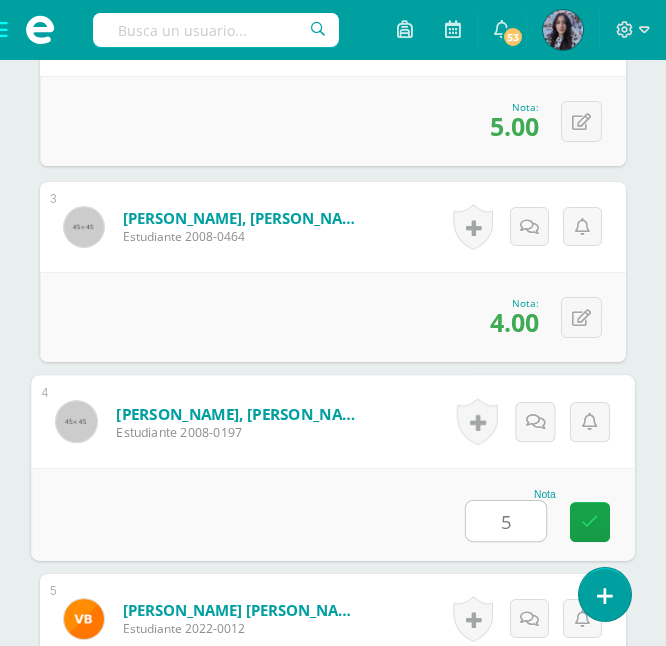 type on "5" 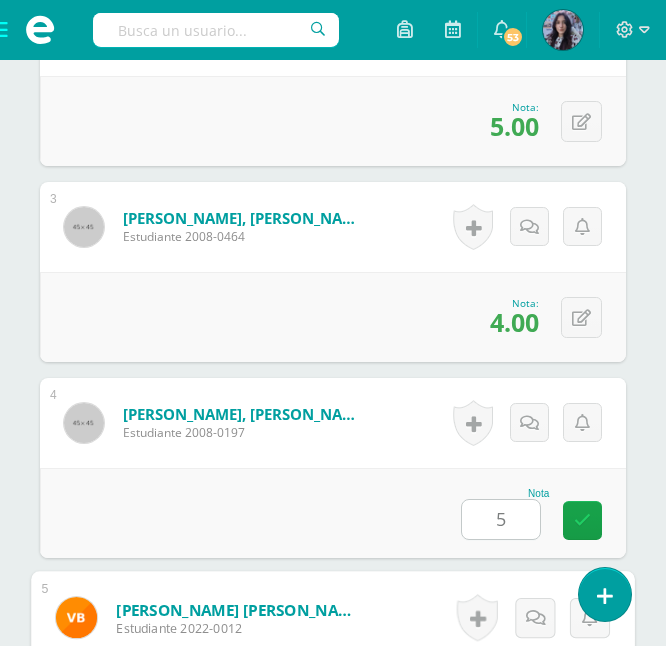 scroll, scrollTop: 1357, scrollLeft: 0, axis: vertical 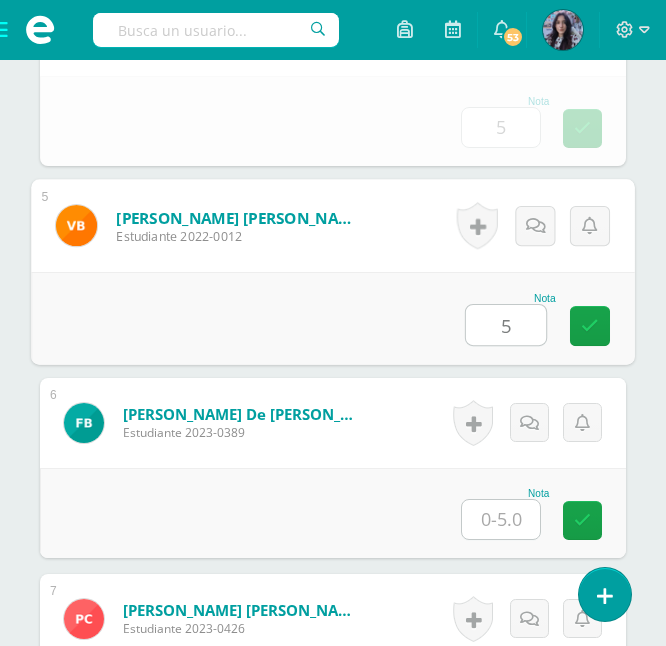 type on "5" 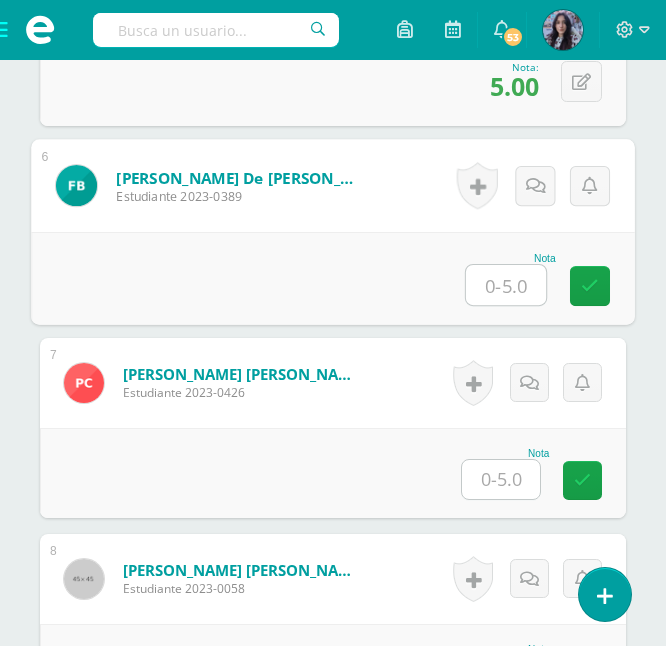 scroll, scrollTop: 1599, scrollLeft: 0, axis: vertical 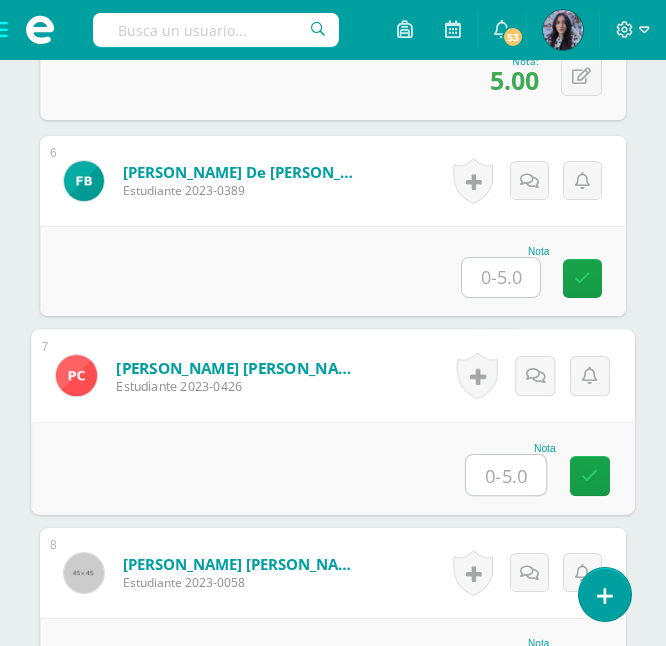 click 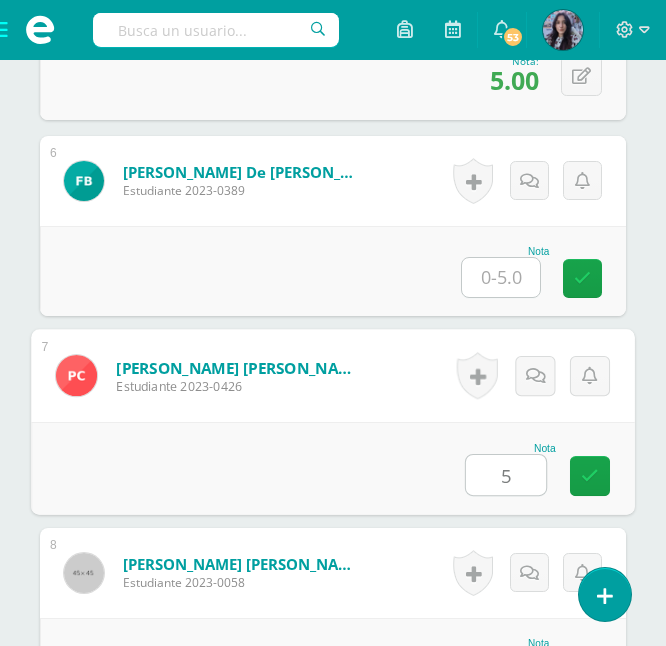type on "5" 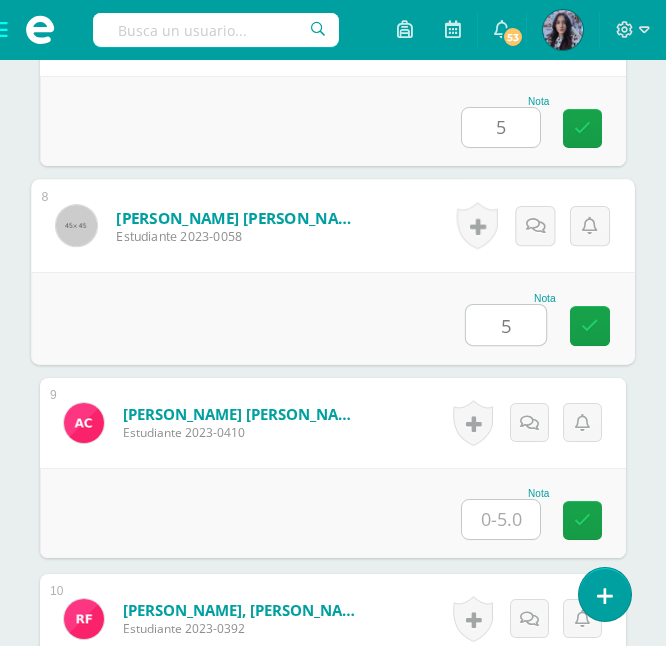type on "5" 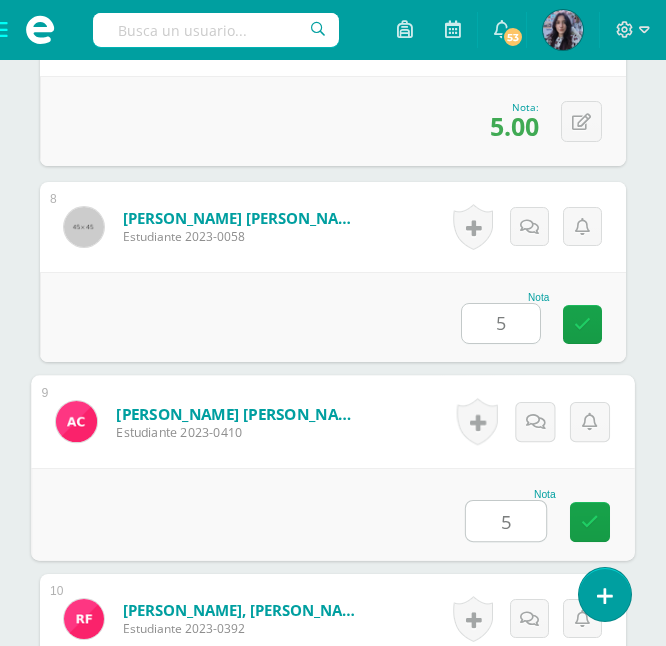 type on "5" 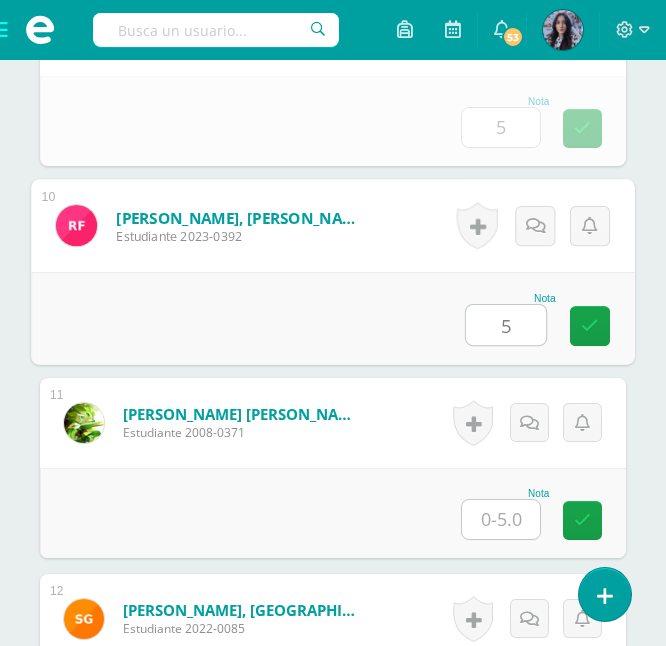 type on "5" 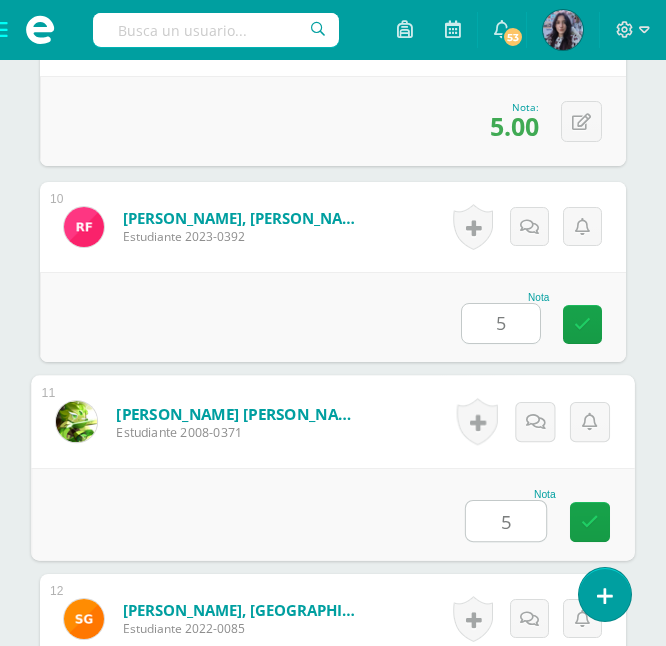 type on "5" 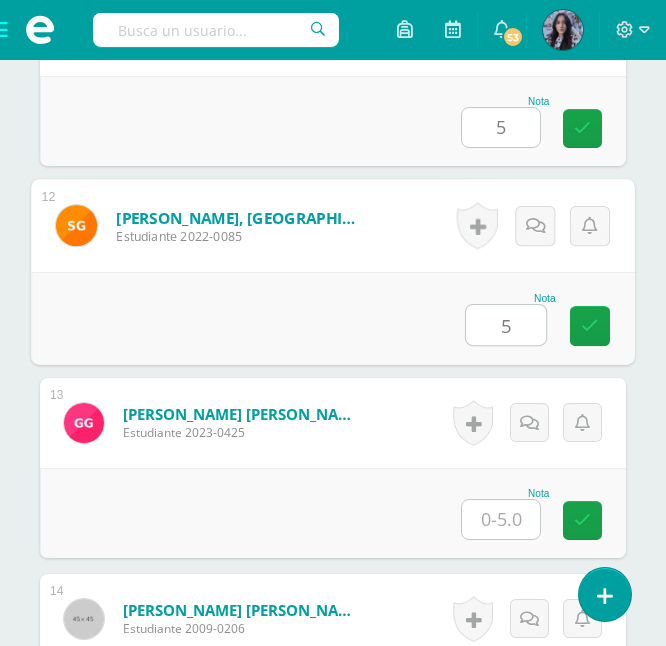 type on "5" 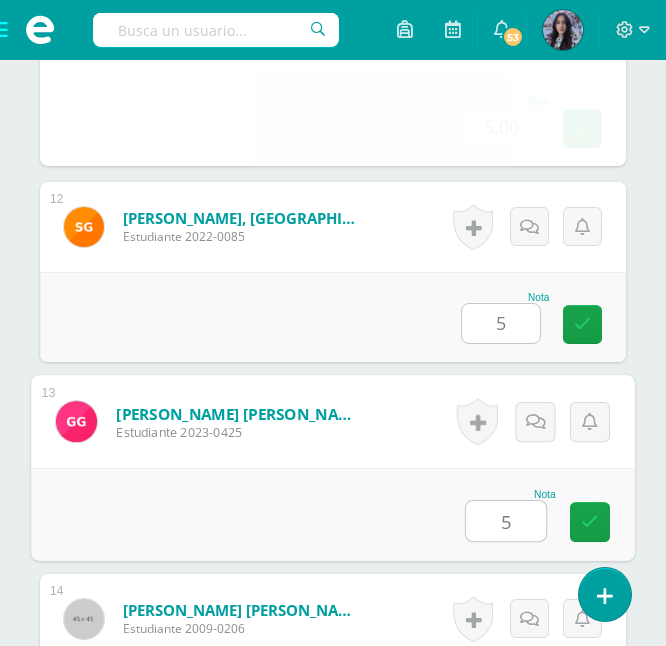 type on "5" 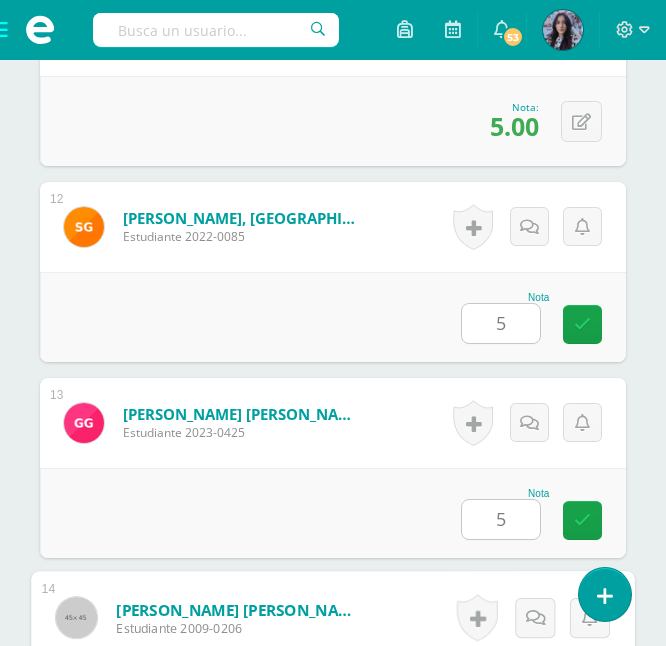 scroll, scrollTop: 3121, scrollLeft: 0, axis: vertical 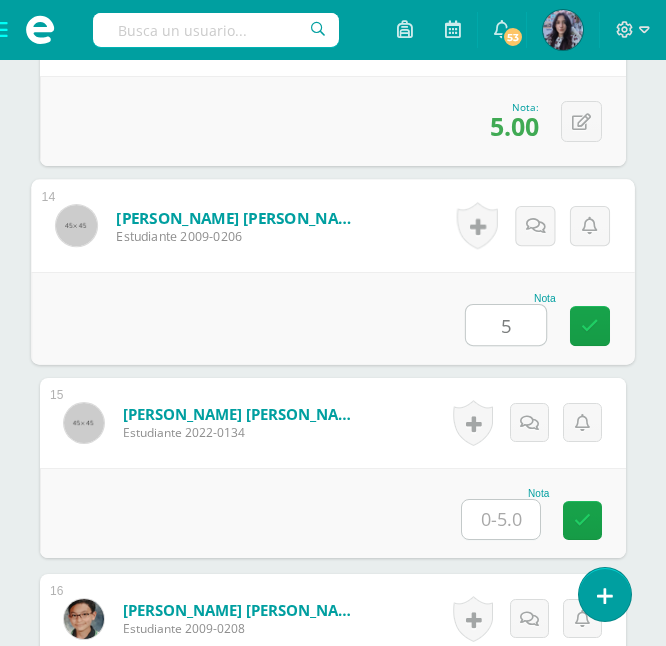 type on "5" 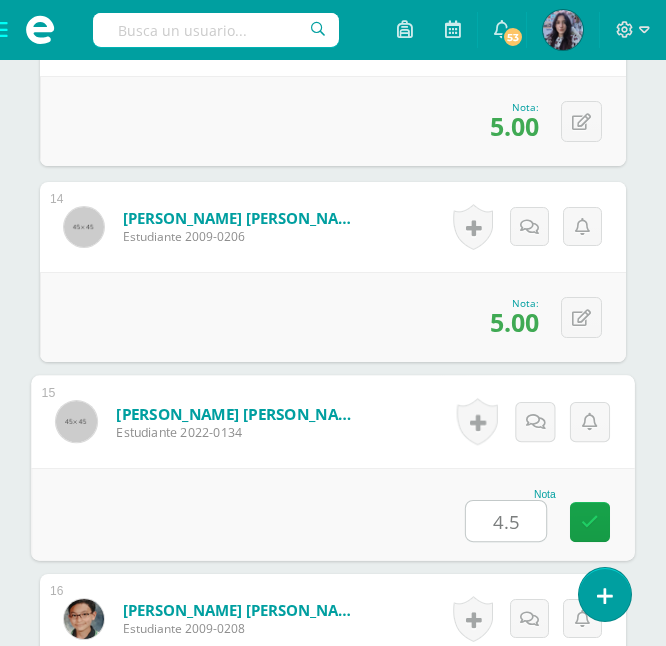 type on "4.5" 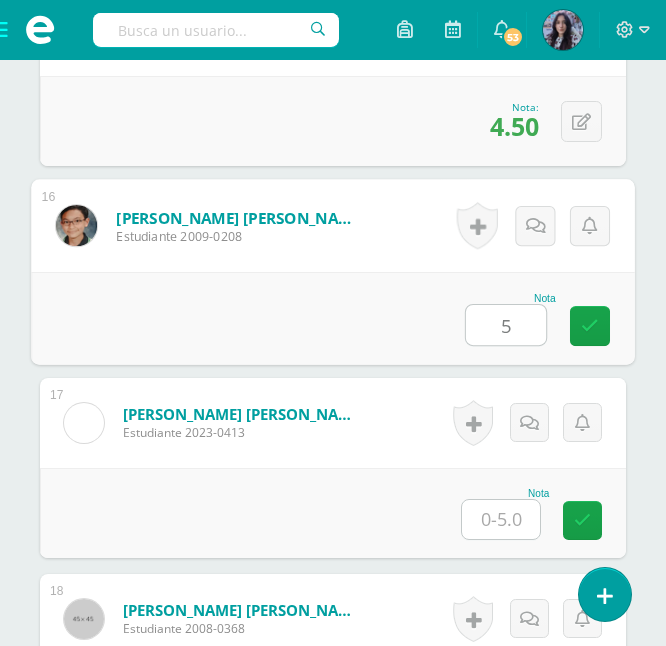 type on "5" 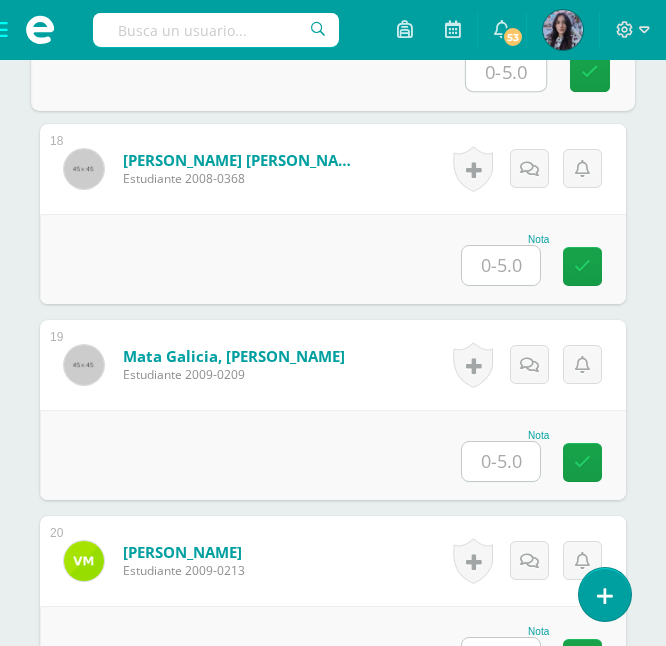 scroll, scrollTop: 3964, scrollLeft: 0, axis: vertical 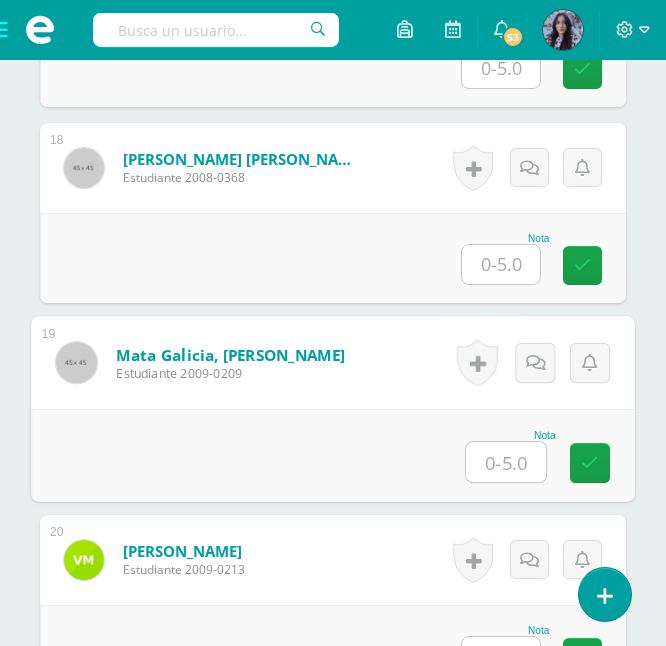 click 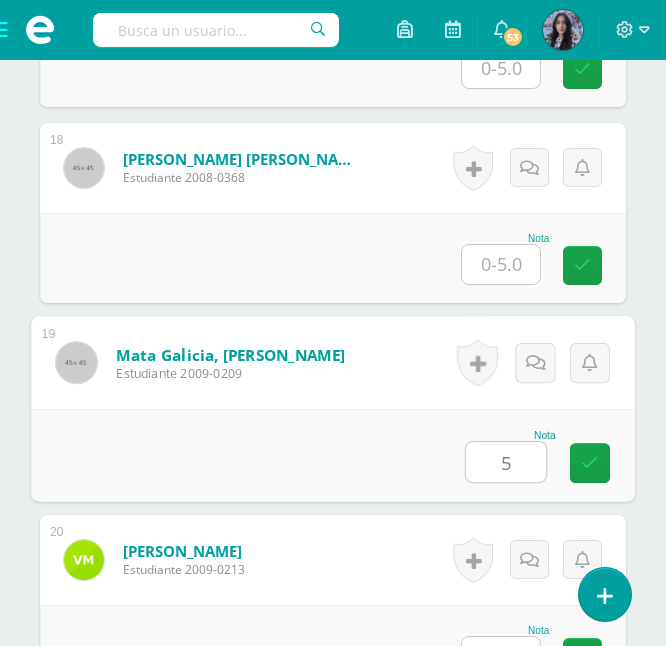 type on "5" 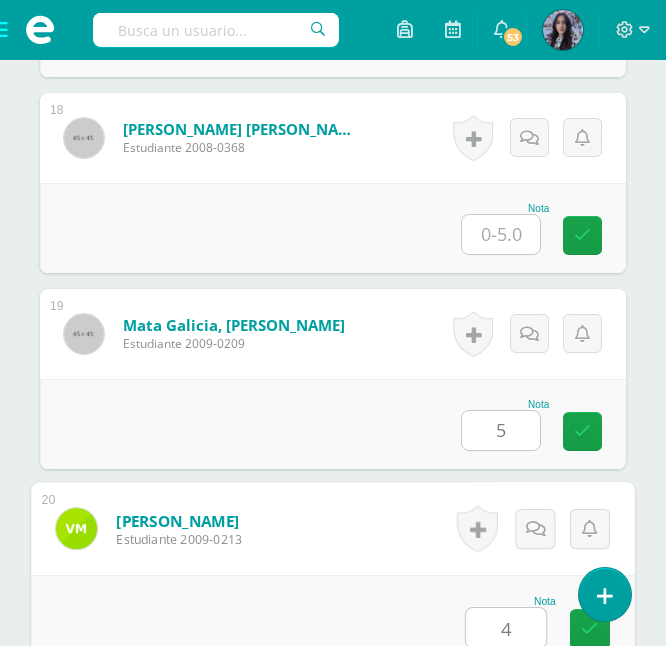 type on "4" 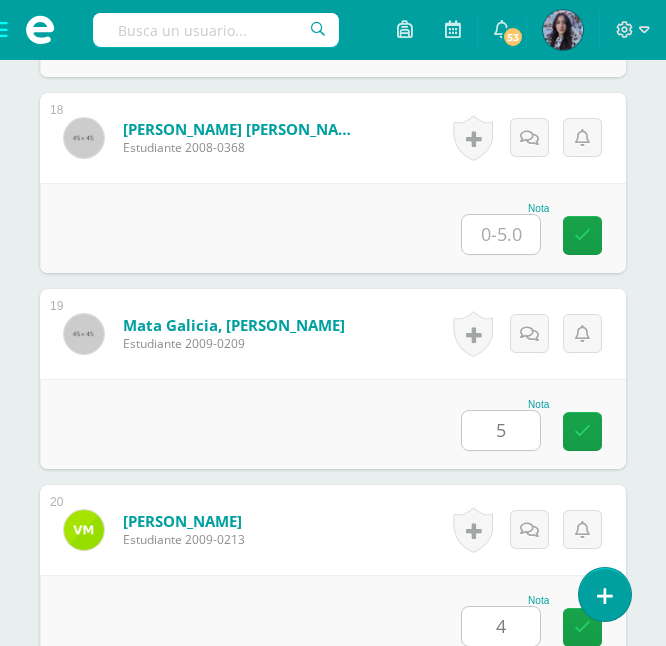scroll, scrollTop: 4493, scrollLeft: 0, axis: vertical 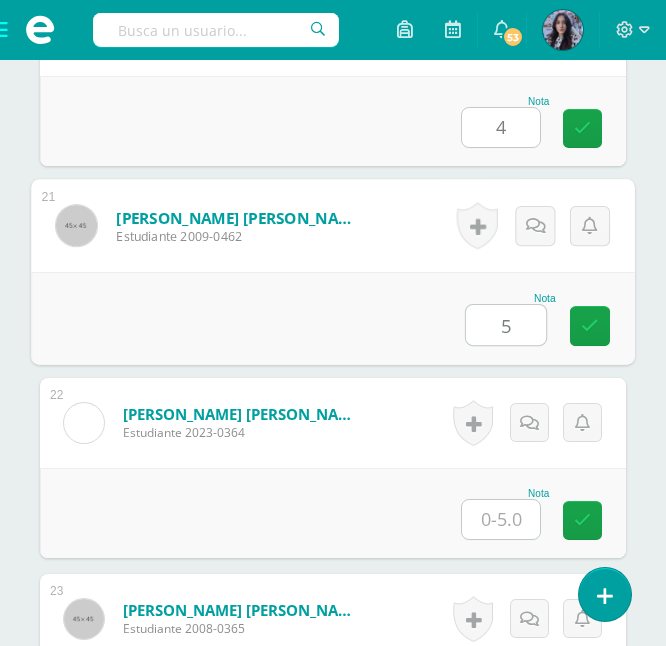 type on "5" 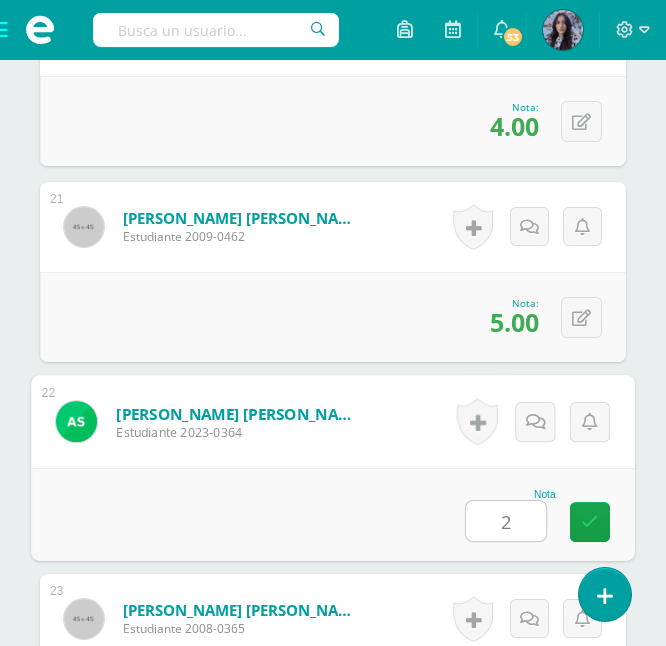 type on "2" 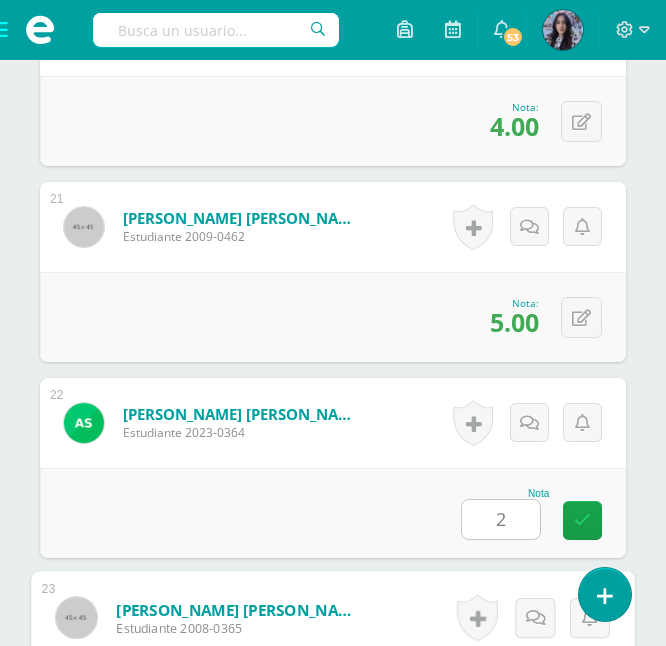 scroll, scrollTop: 4885, scrollLeft: 0, axis: vertical 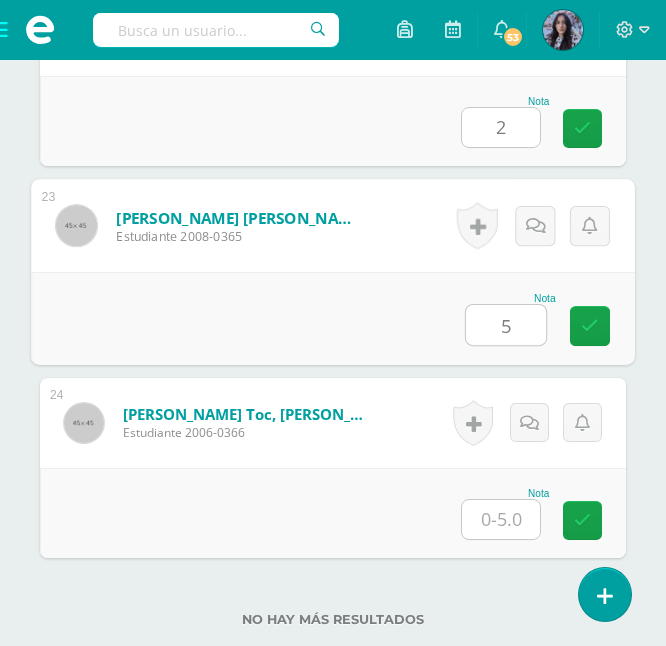type on "5" 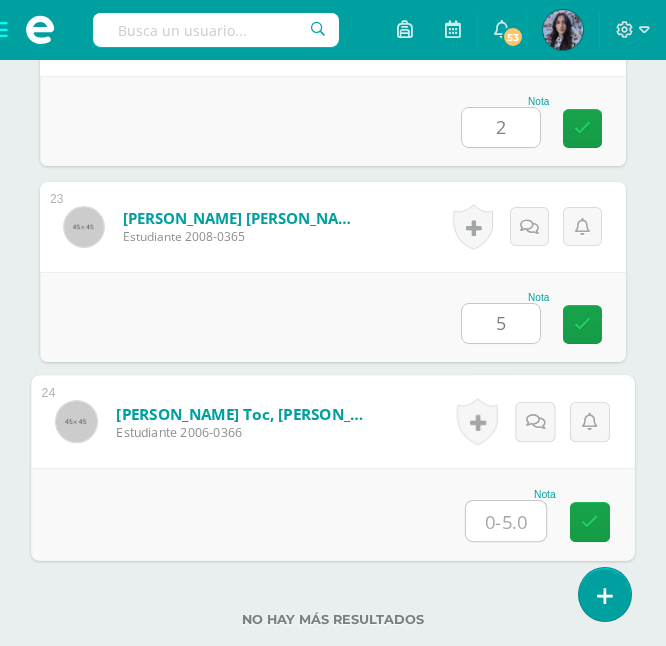 type on "5" 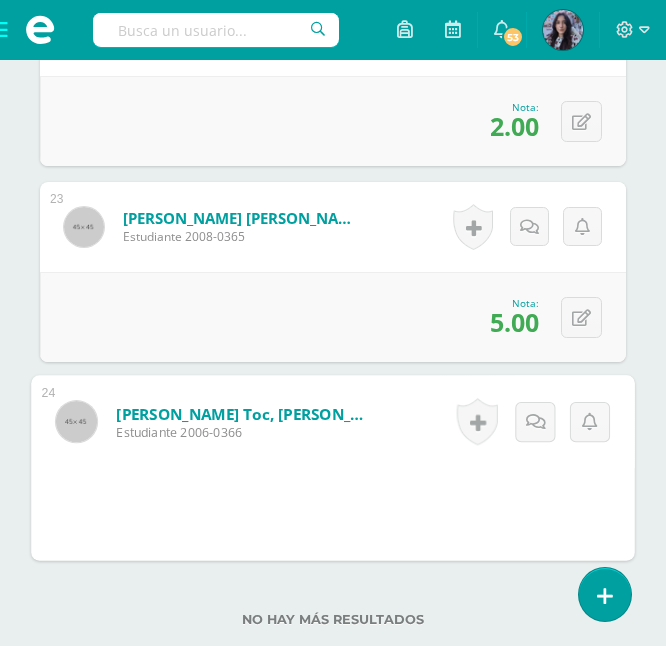 scroll, scrollTop: 5026, scrollLeft: 0, axis: vertical 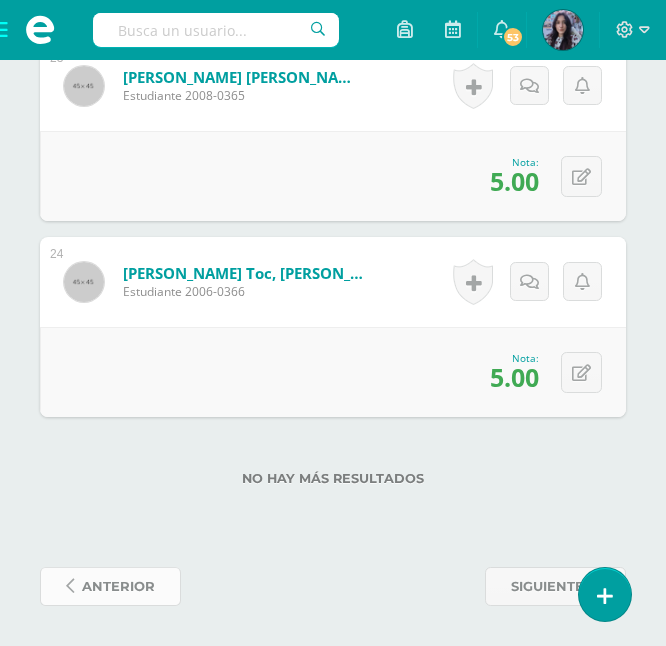 click on "anterior" 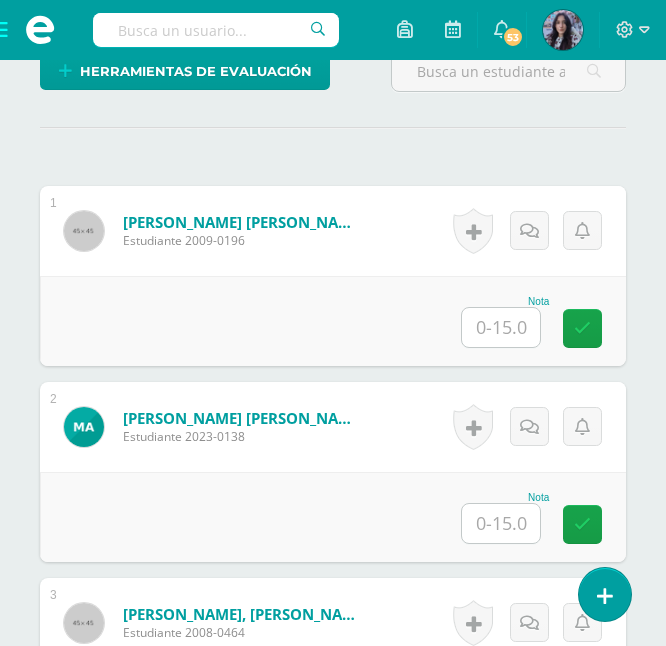 scroll, scrollTop: 570, scrollLeft: 0, axis: vertical 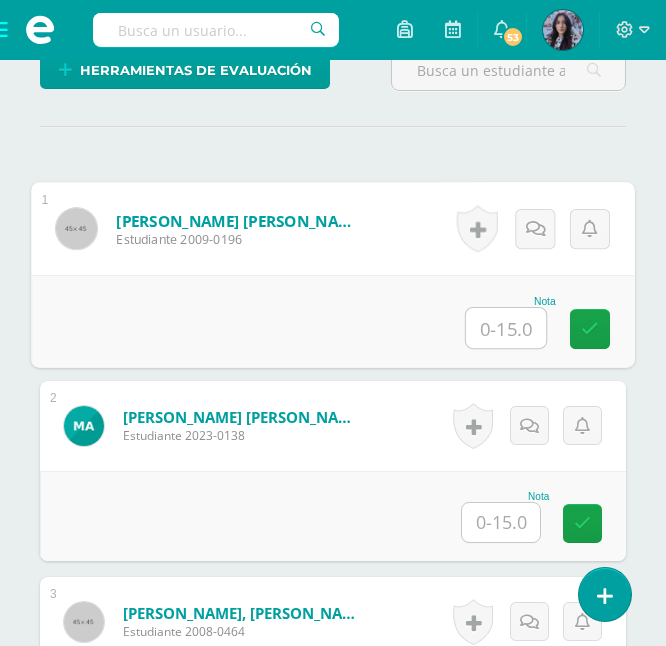 click at bounding box center [506, 328] 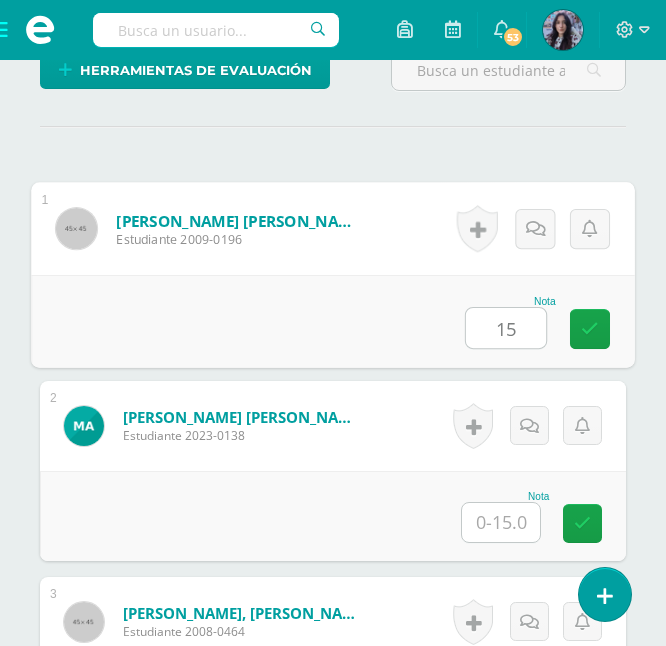 scroll, scrollTop: 571, scrollLeft: 0, axis: vertical 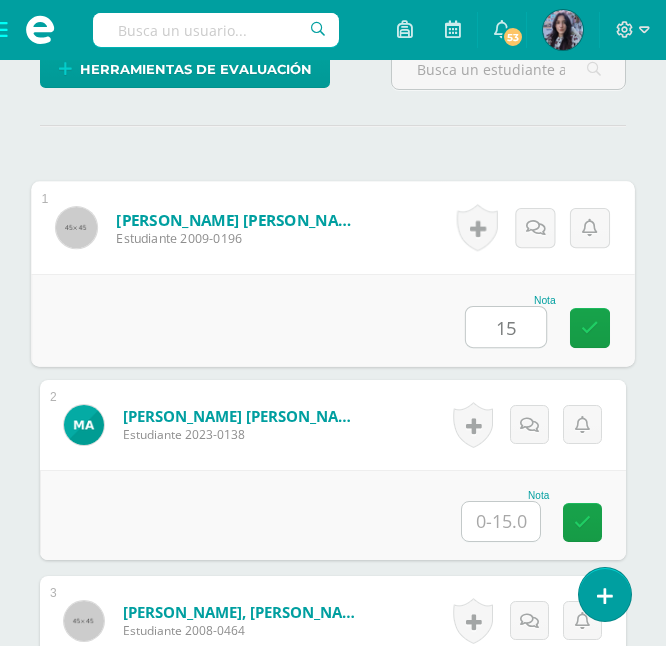 type on "15" 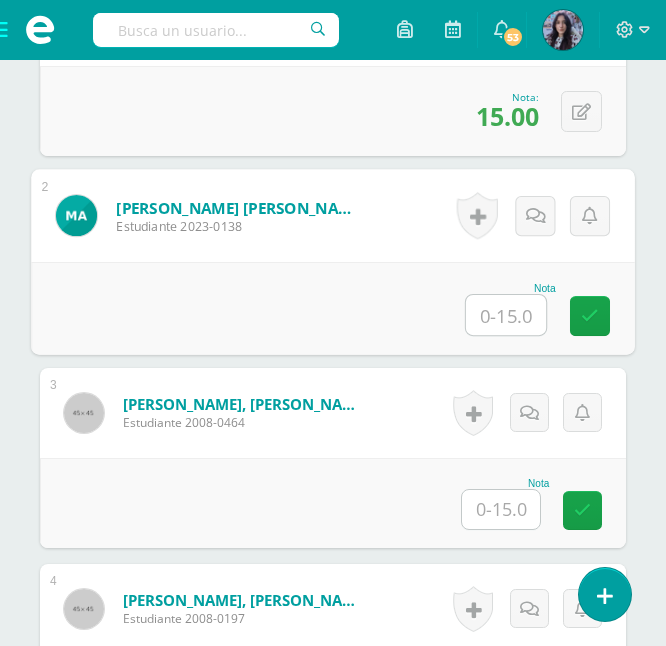 scroll, scrollTop: 781, scrollLeft: 0, axis: vertical 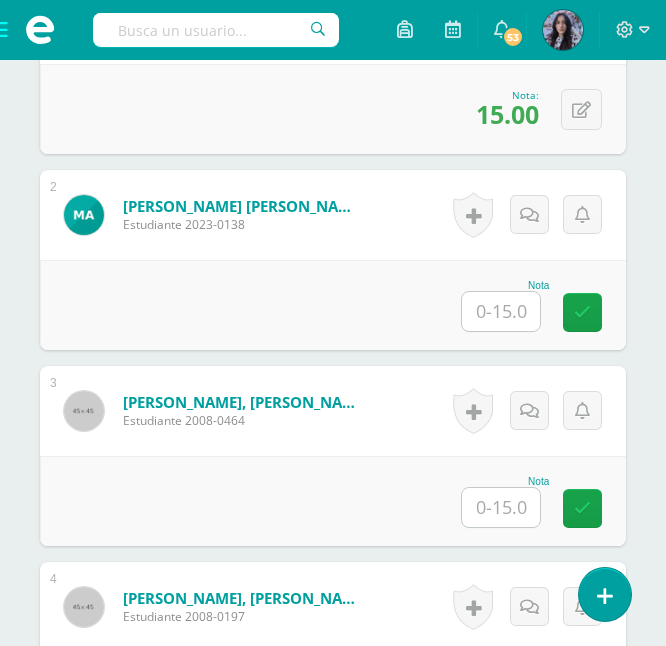 click on "Nota" at bounding box center (333, 501) 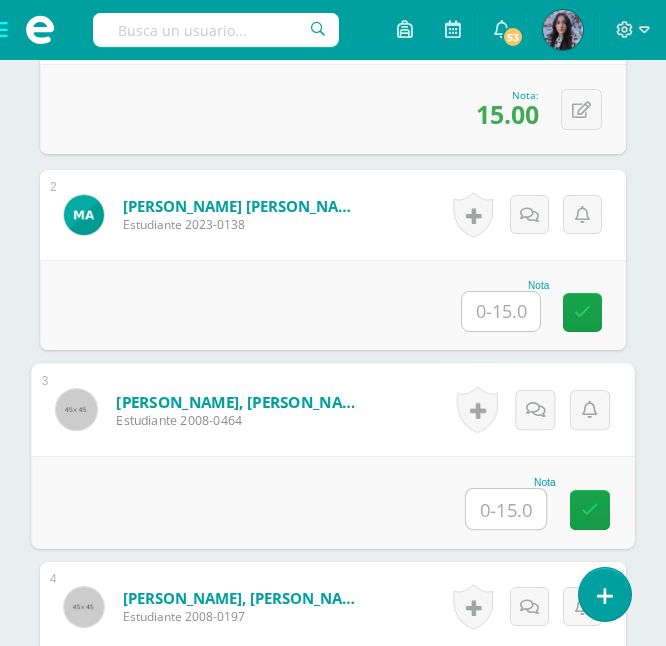 click at bounding box center [506, 509] 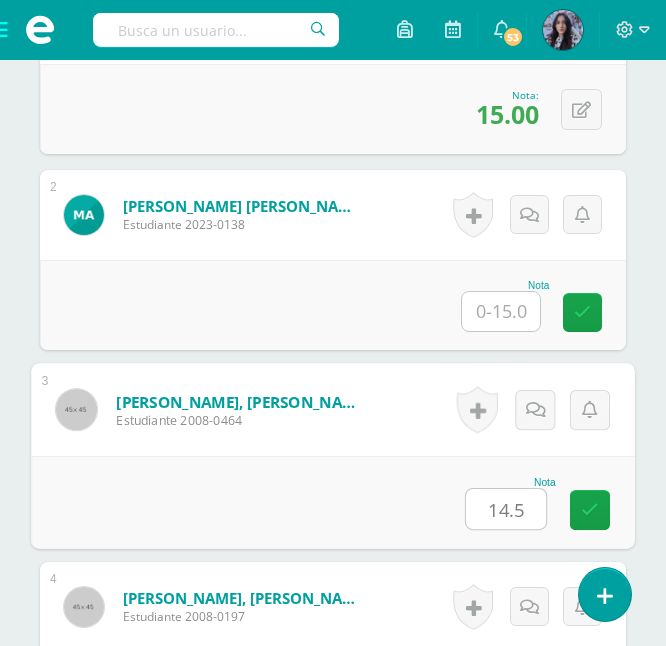 type on "14.5" 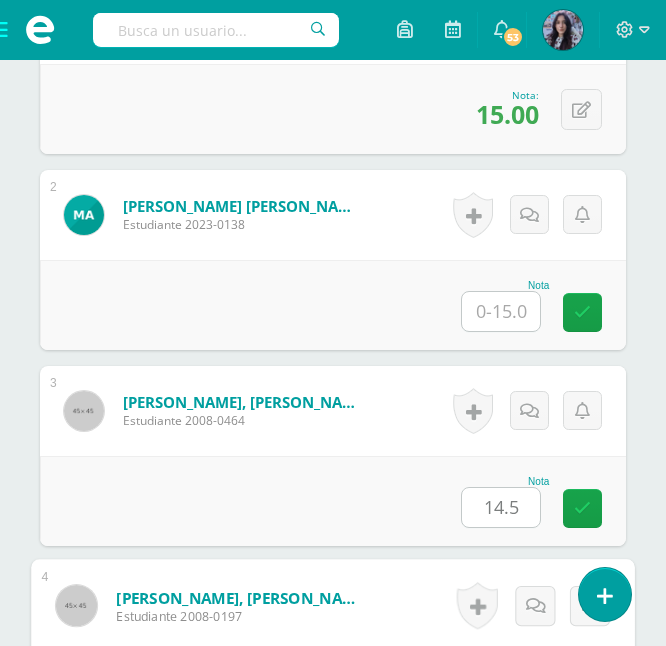 scroll, scrollTop: 1161, scrollLeft: 0, axis: vertical 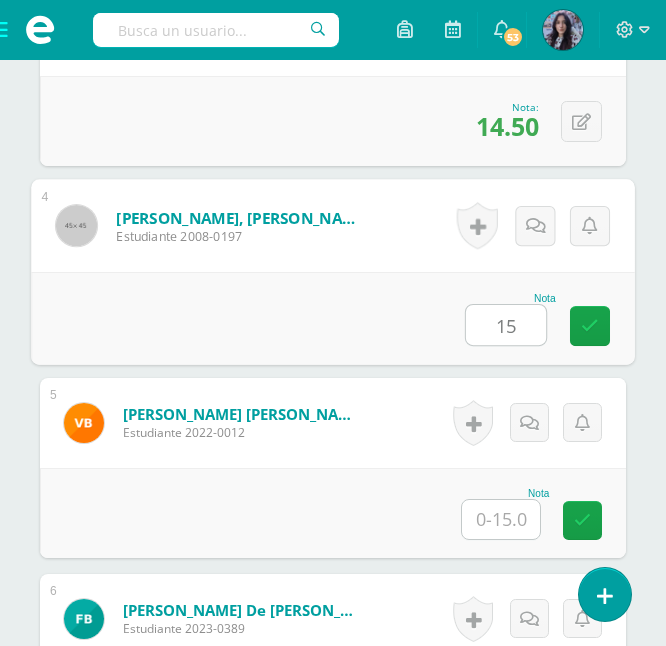 type on "15" 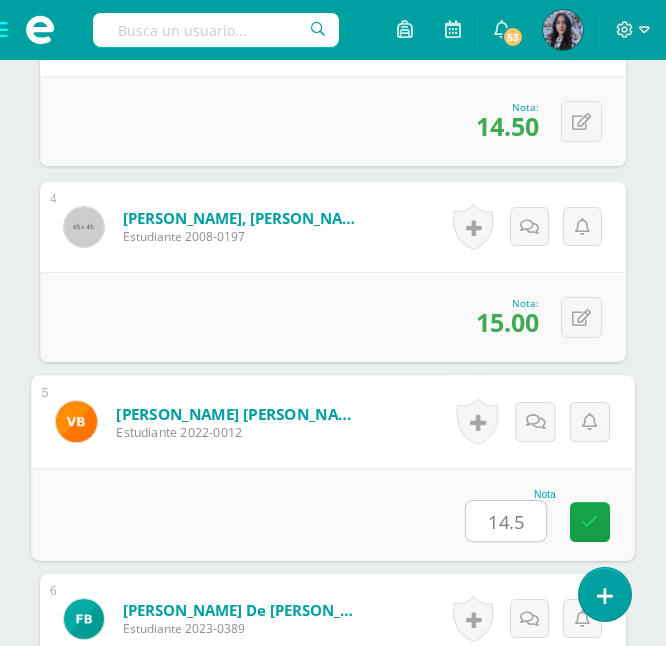 type on "14.5" 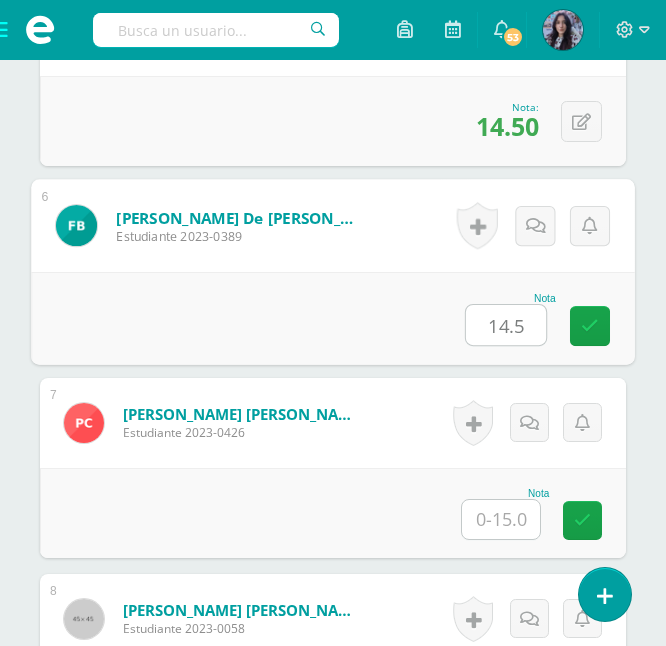 type on "14.5" 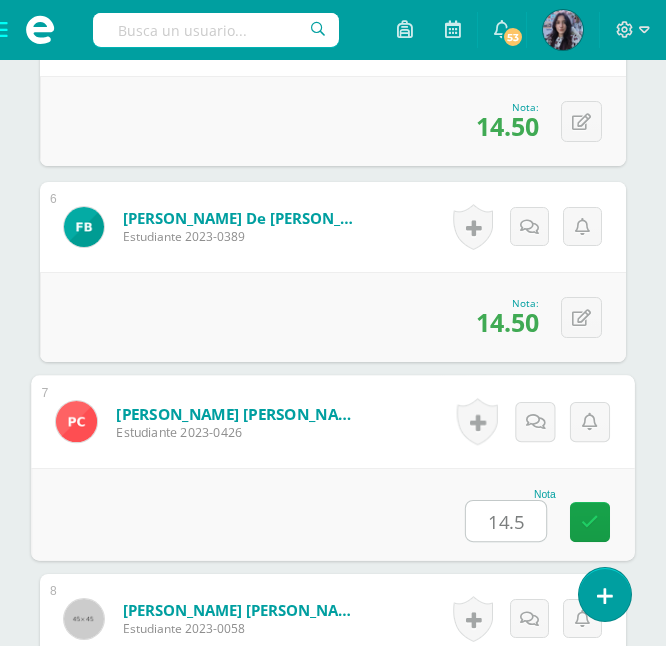 type on "14.5" 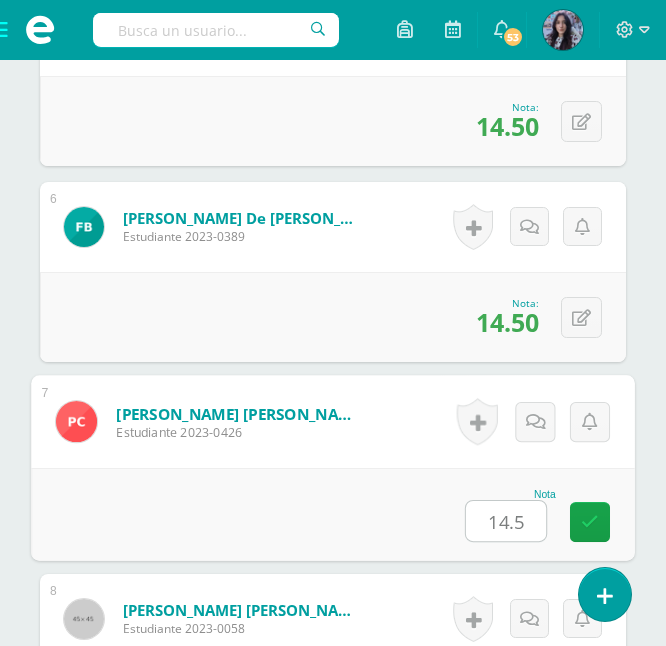 scroll, scrollTop: 1945, scrollLeft: 0, axis: vertical 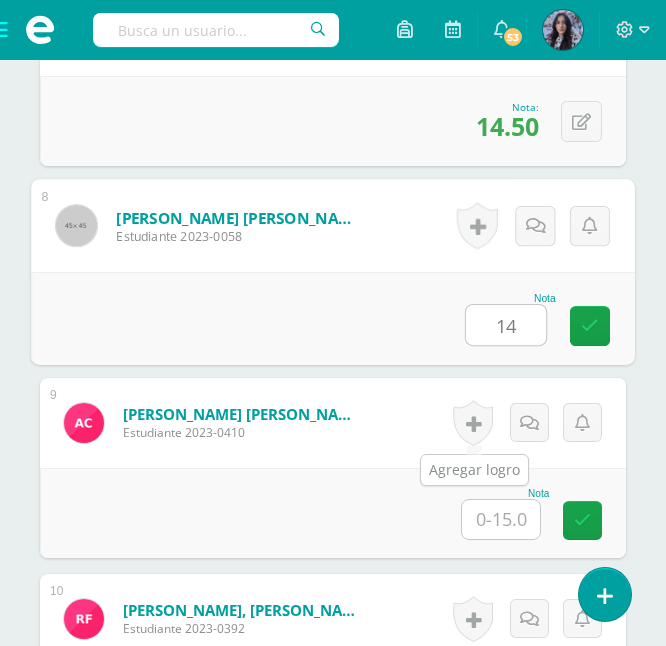 type on "14" 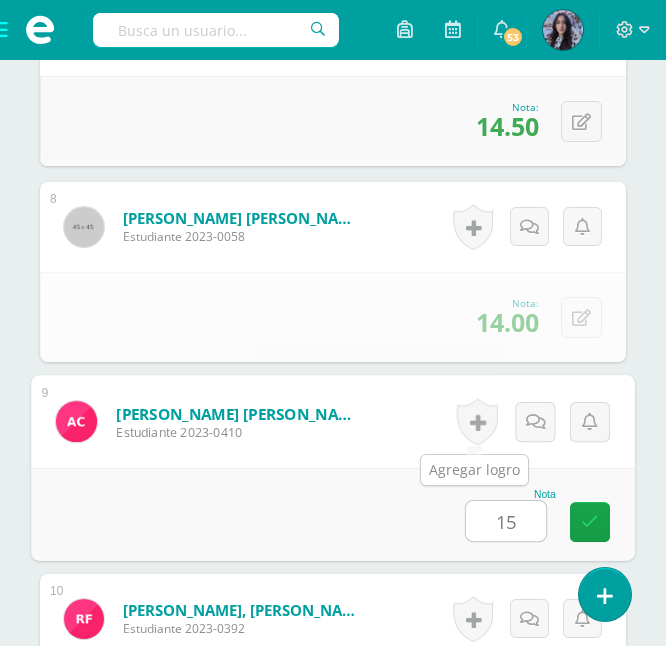 type on "15" 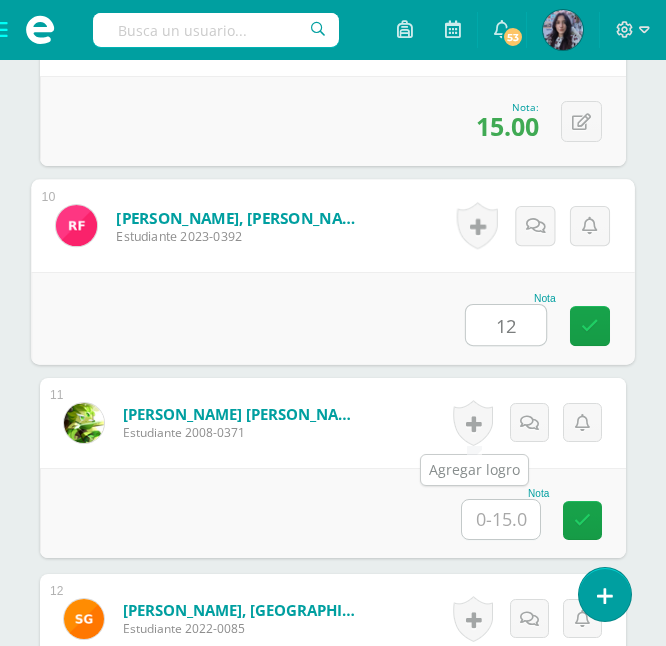 type on "12" 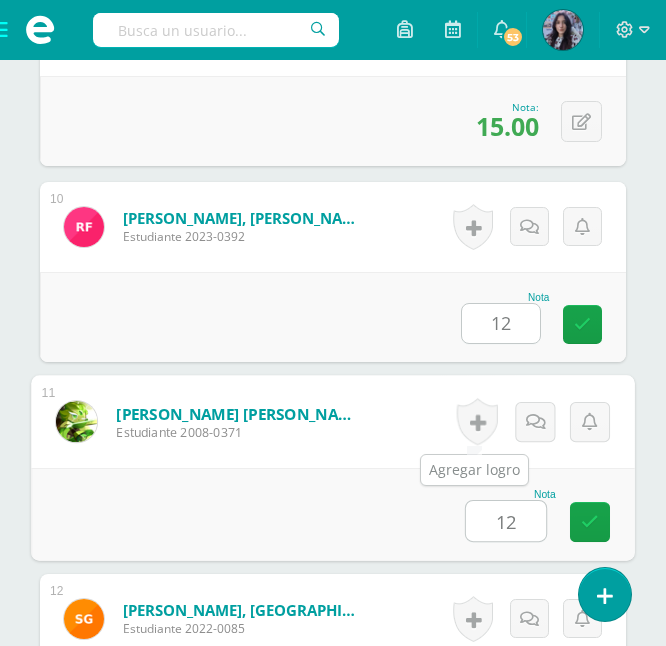 type on "12" 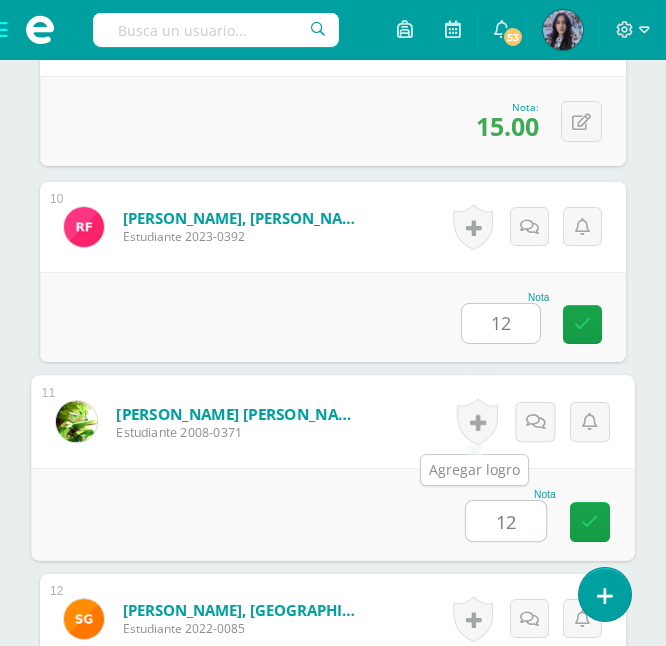 scroll, scrollTop: 2729, scrollLeft: 0, axis: vertical 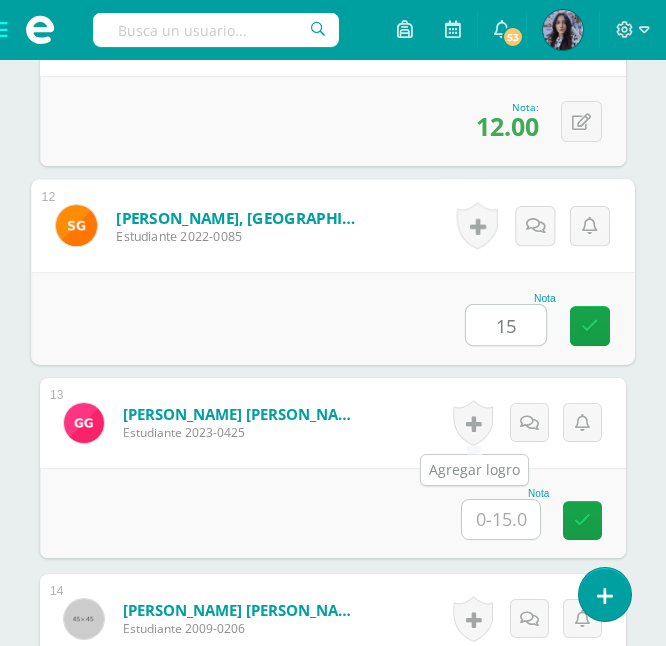 type on "15" 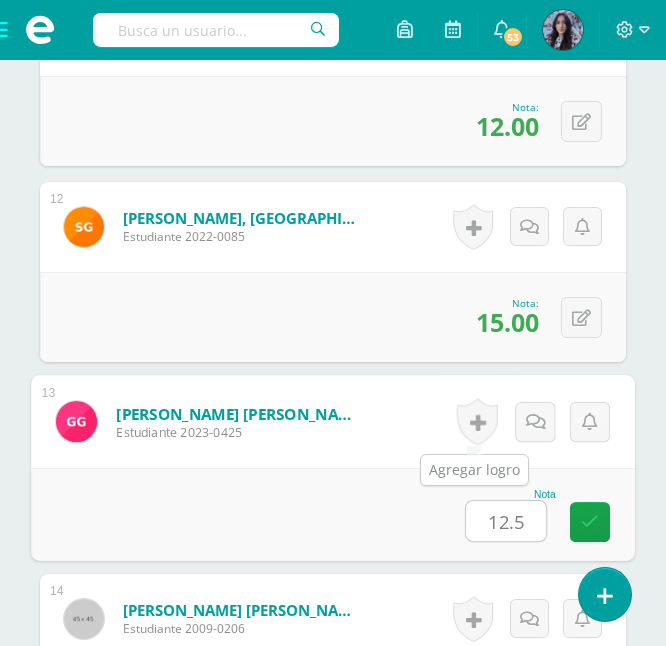 type on "12.5" 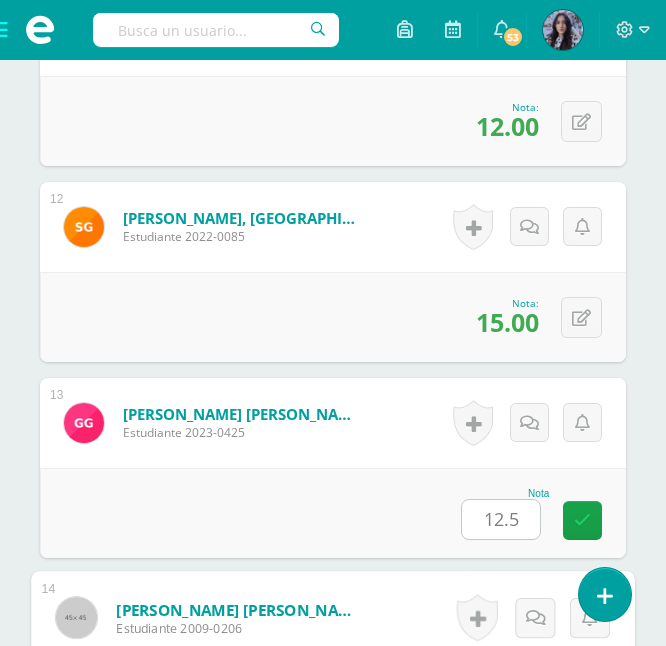 scroll, scrollTop: 3121, scrollLeft: 0, axis: vertical 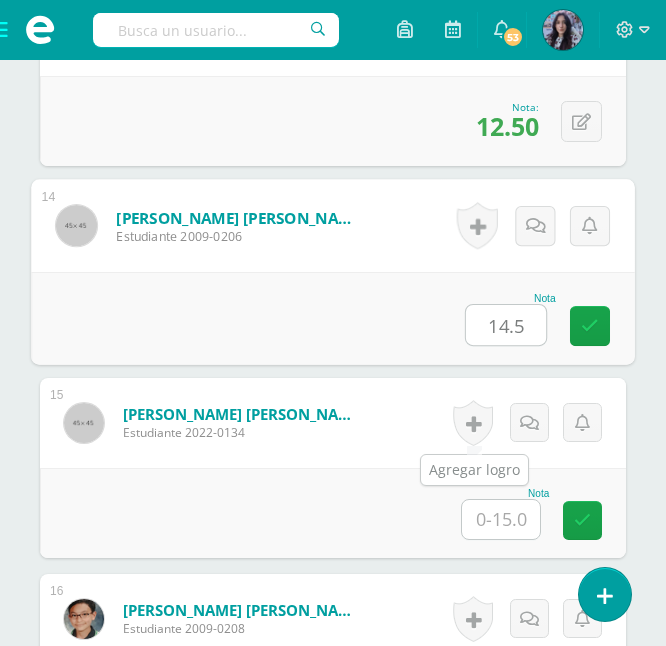 type on "14.5" 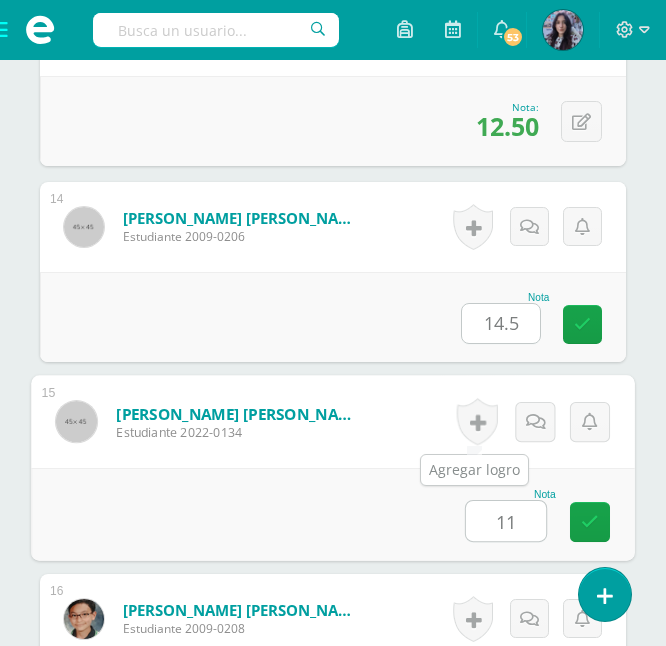 type on "11" 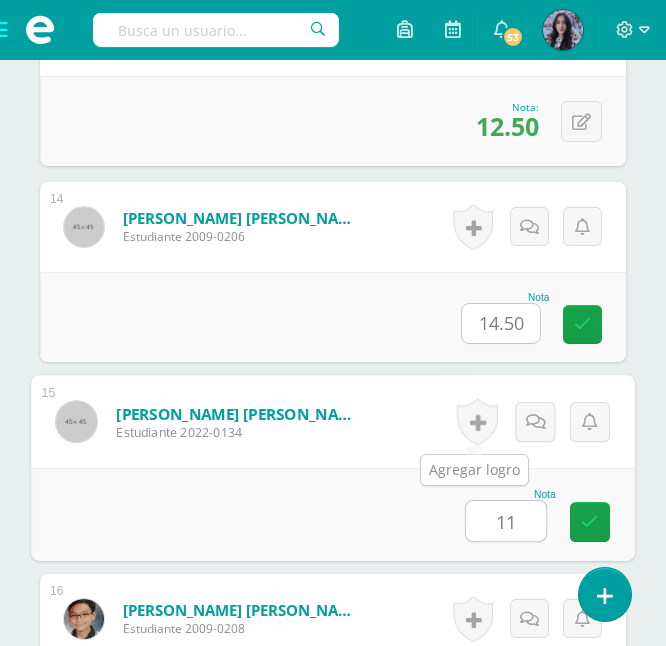 scroll, scrollTop: 3513, scrollLeft: 0, axis: vertical 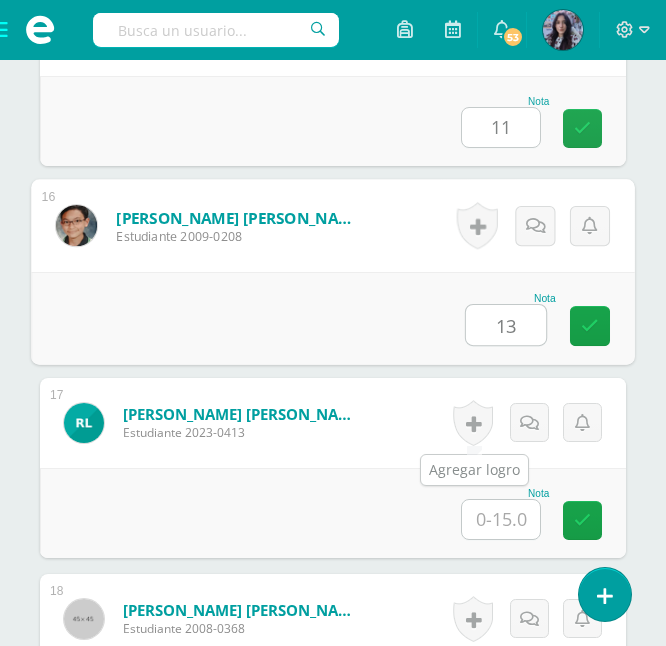type on "13" 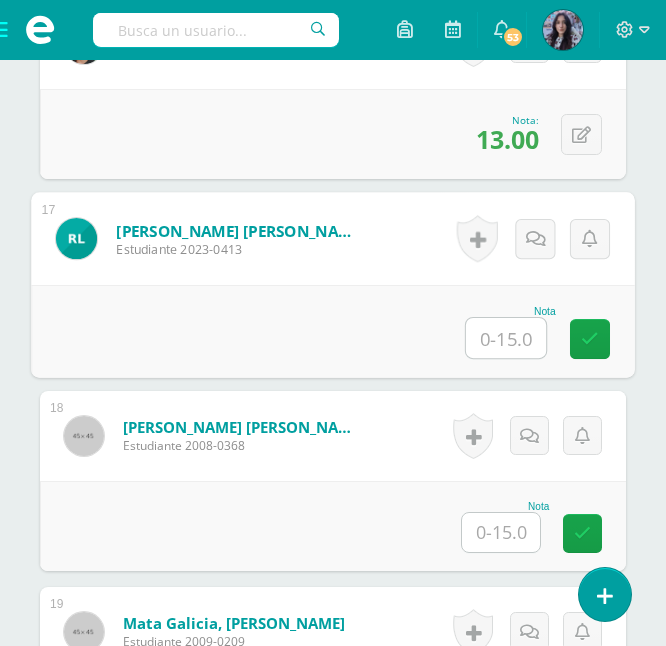 scroll, scrollTop: 3701, scrollLeft: 0, axis: vertical 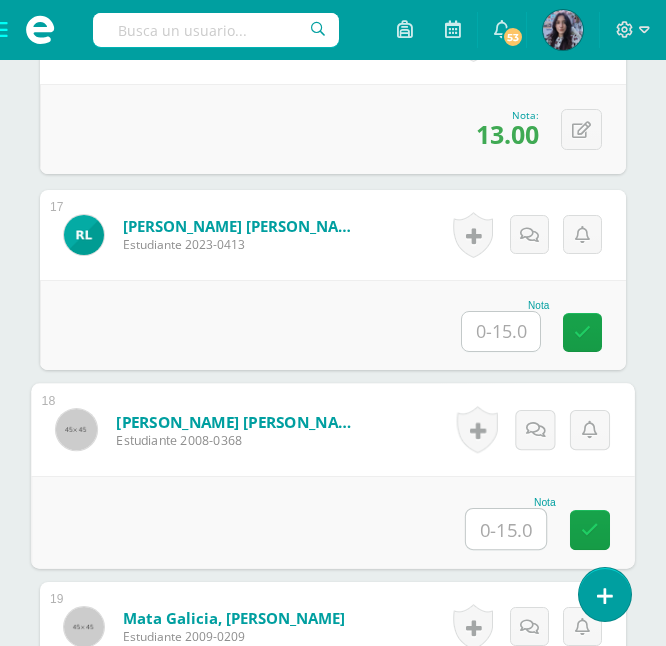 click at bounding box center [506, 529] 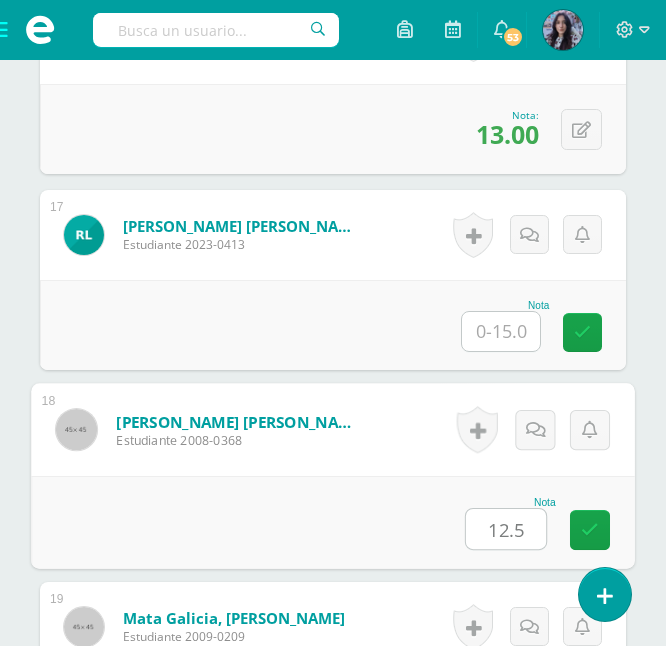 type on "12.5" 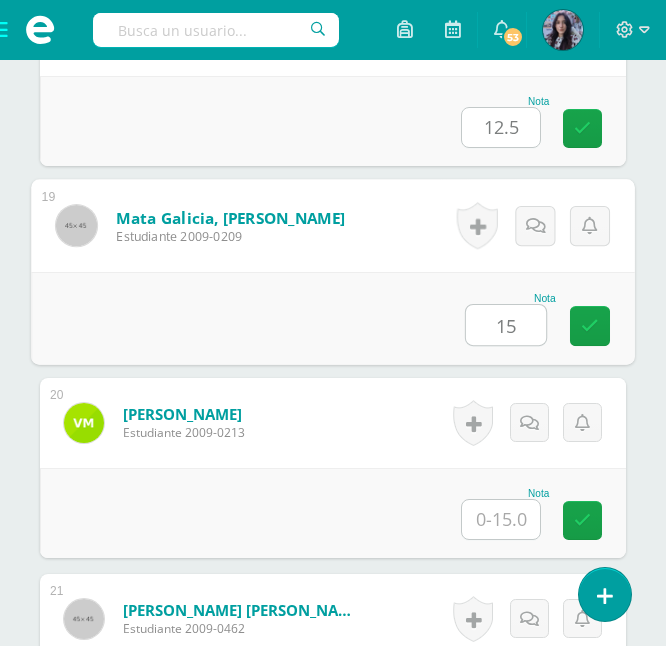 type on "15" 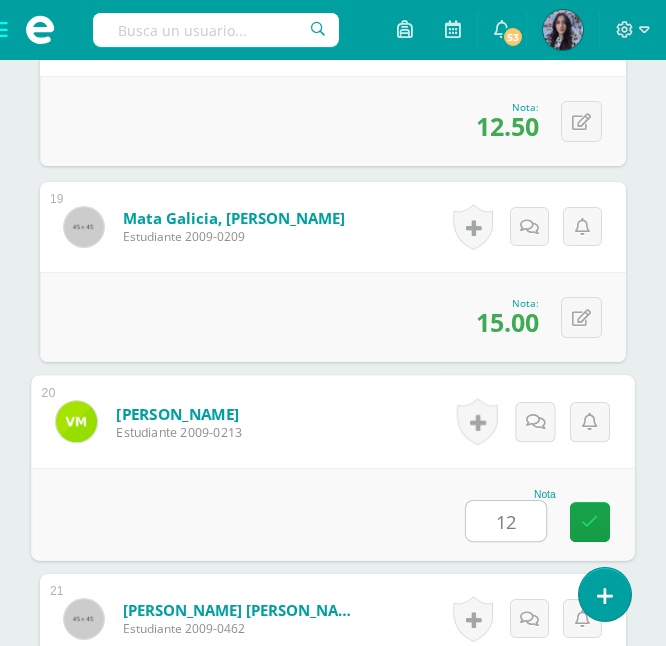 type on "12" 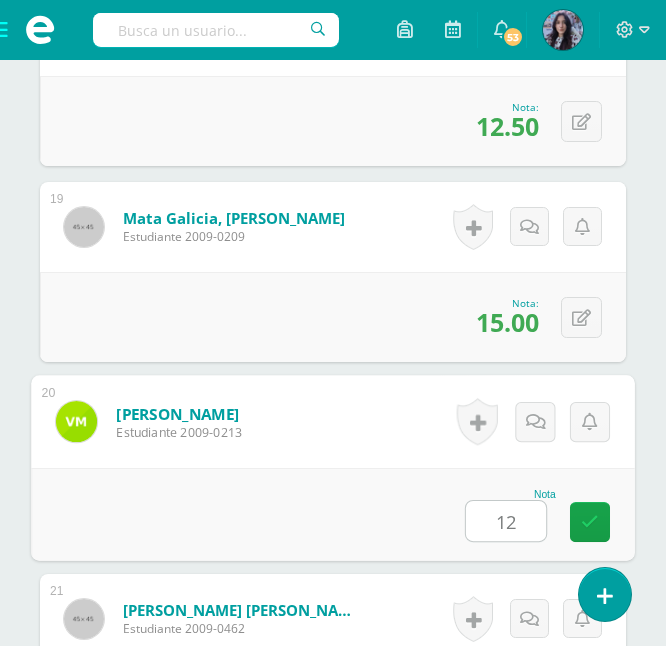 scroll, scrollTop: 4493, scrollLeft: 0, axis: vertical 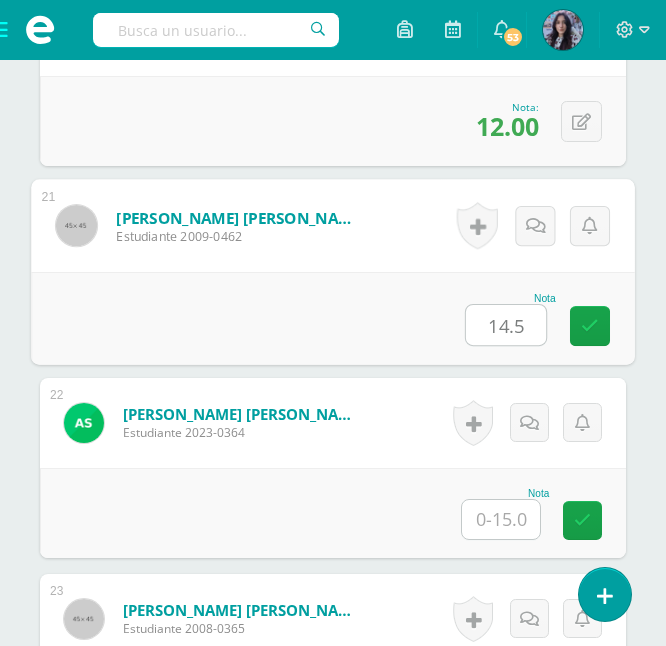 type on "14.5" 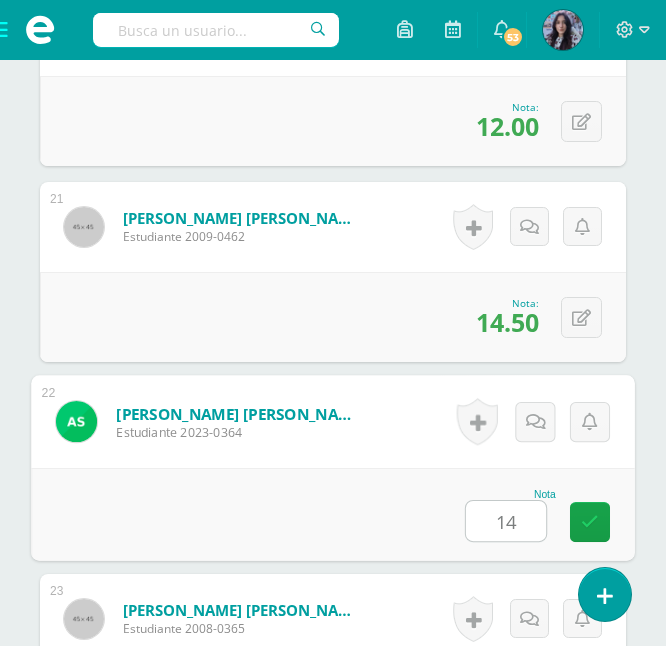 type on "14" 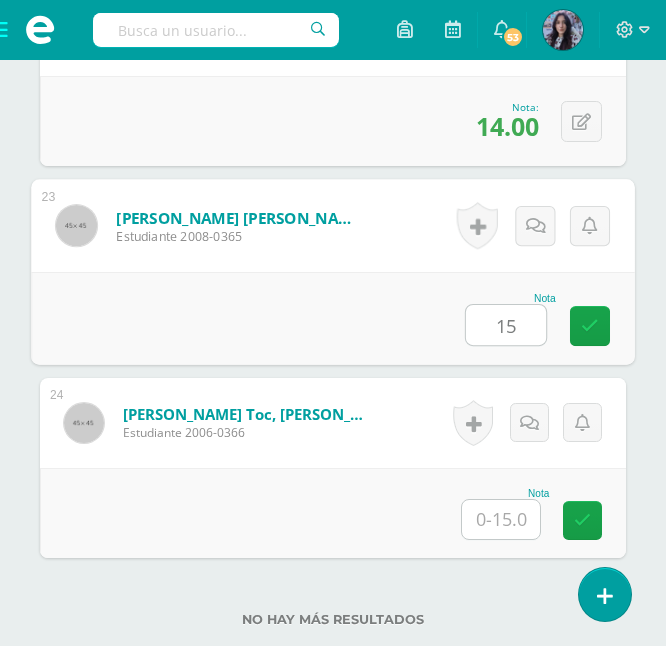 type on "15" 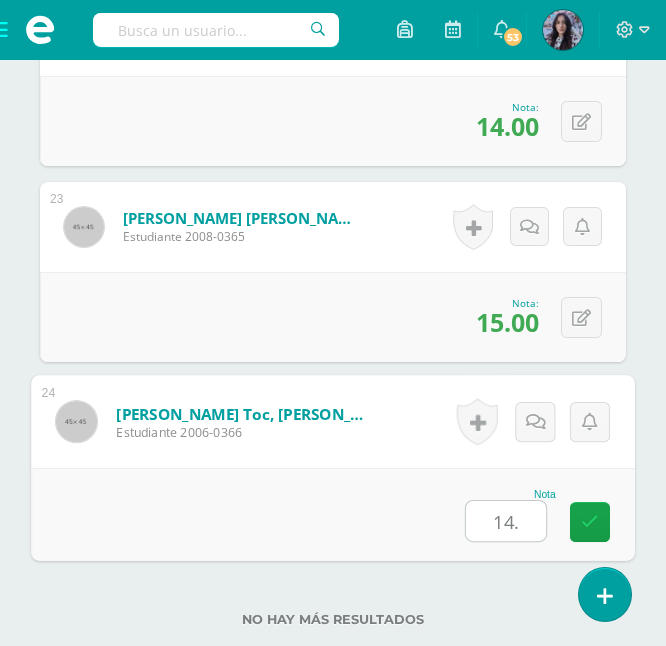 type on "14.5" 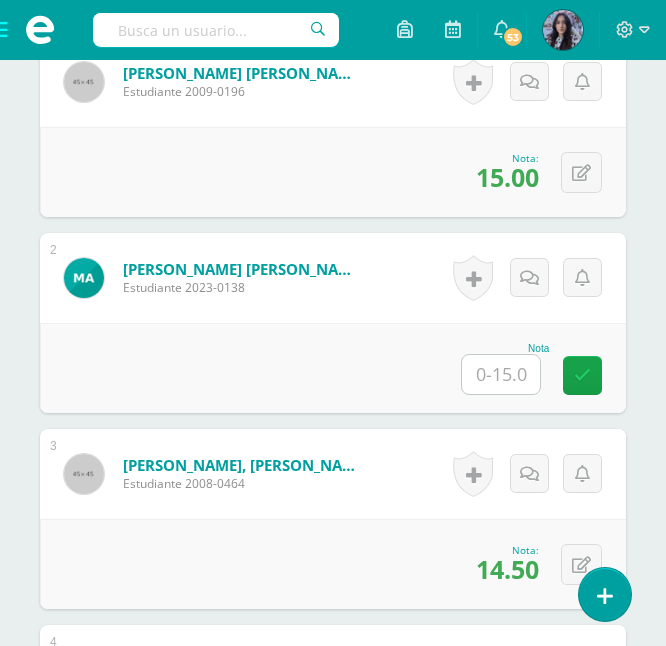 scroll, scrollTop: 0, scrollLeft: 0, axis: both 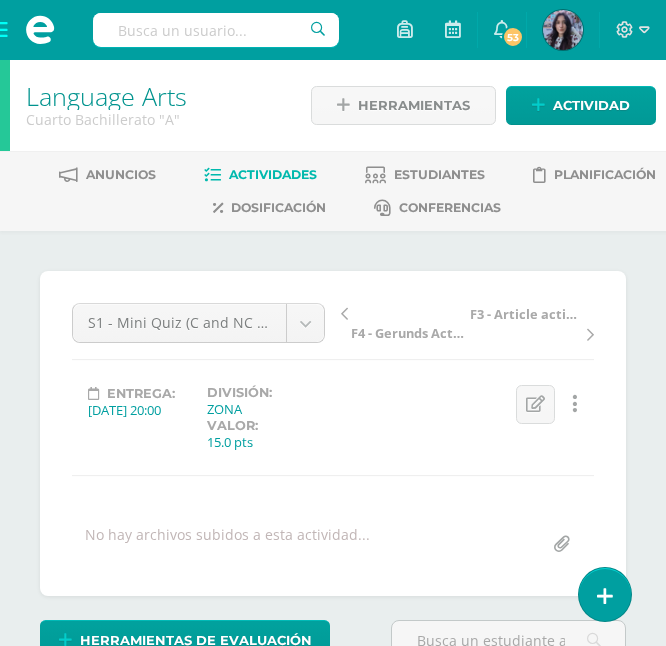 click at bounding box center (40, 30) 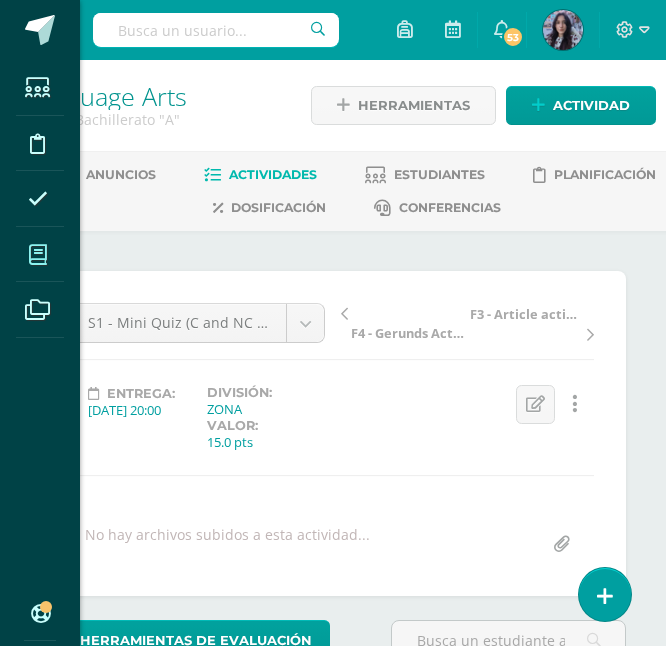 click at bounding box center (38, 255) 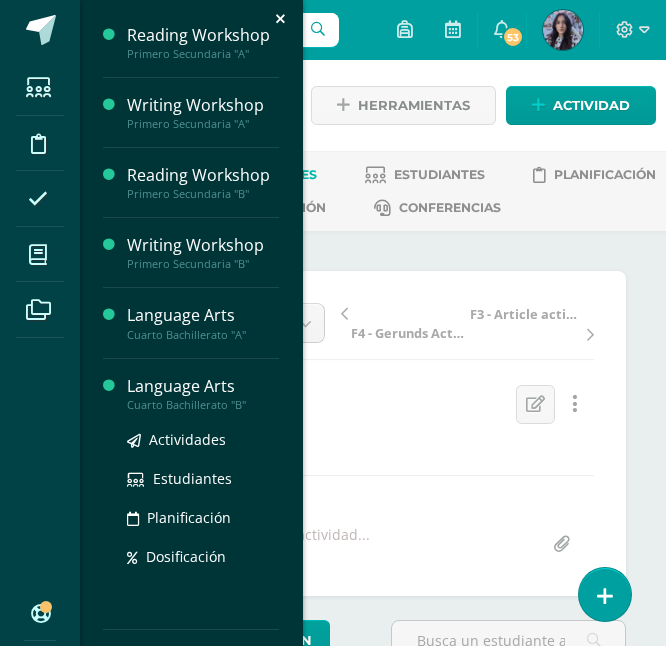 click on "Language Arts" at bounding box center (203, 386) 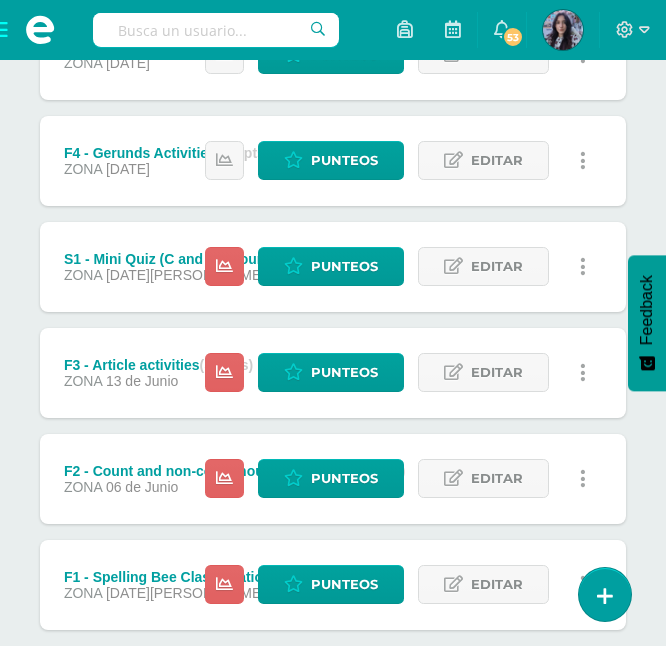 scroll, scrollTop: 760, scrollLeft: 0, axis: vertical 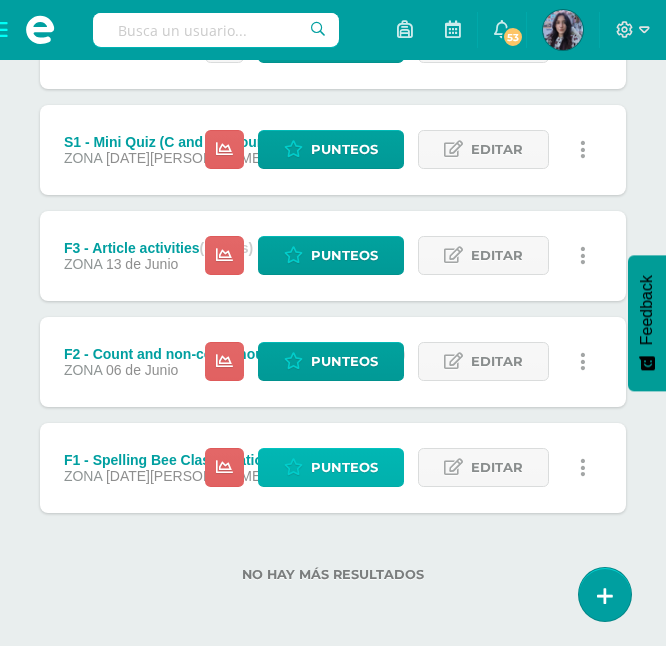 click at bounding box center [293, 467] 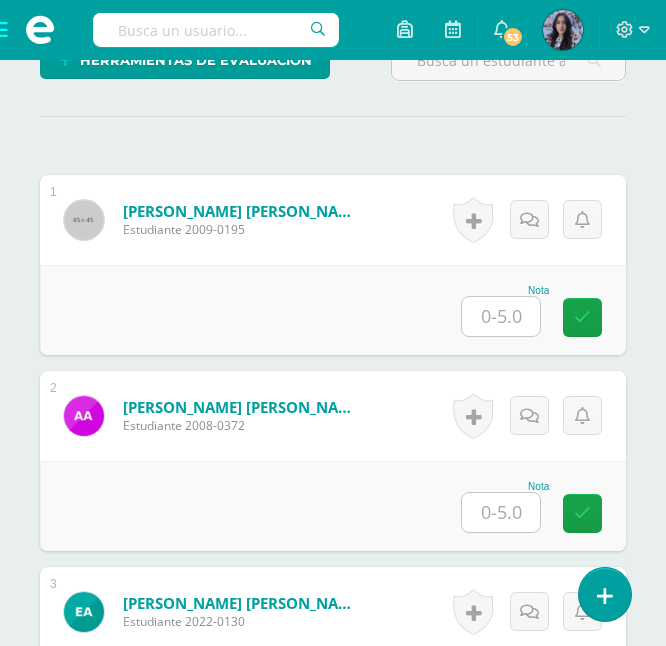 scroll, scrollTop: 581, scrollLeft: 0, axis: vertical 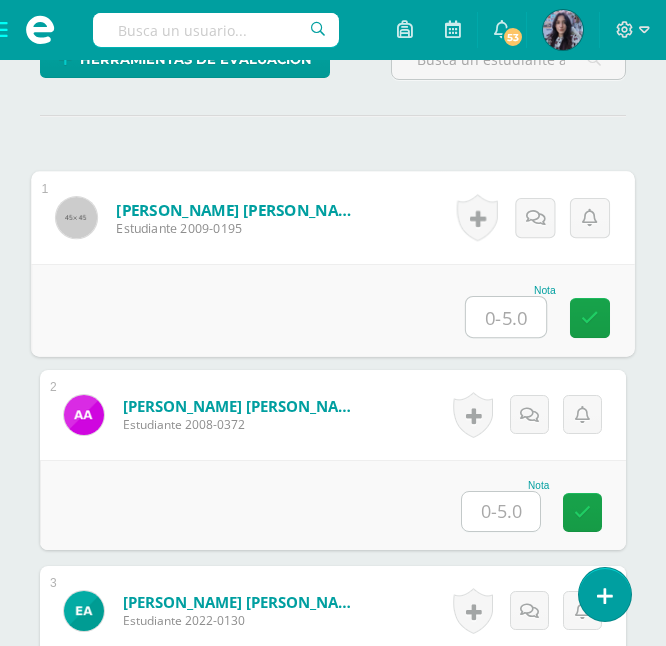 click at bounding box center [506, 317] 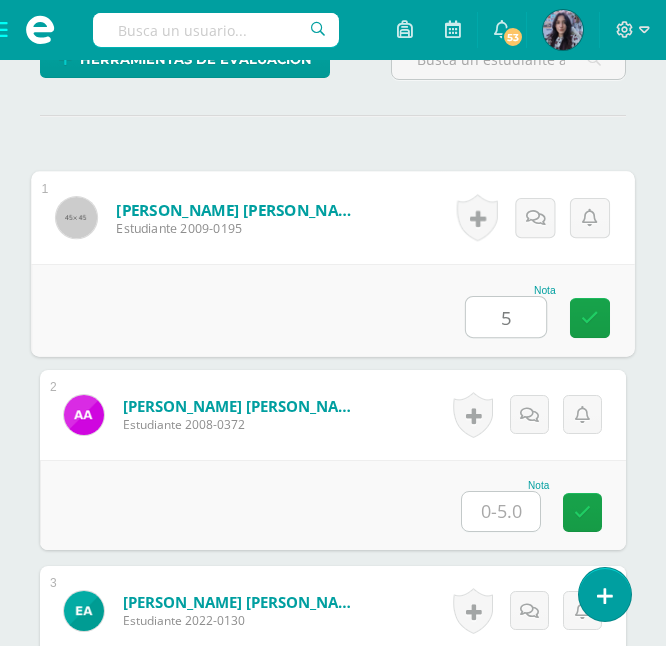 type on "5" 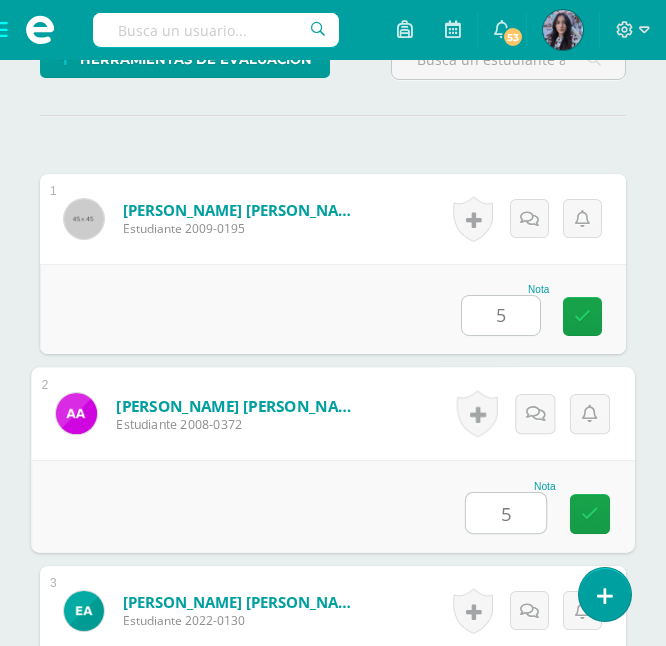 type on "5" 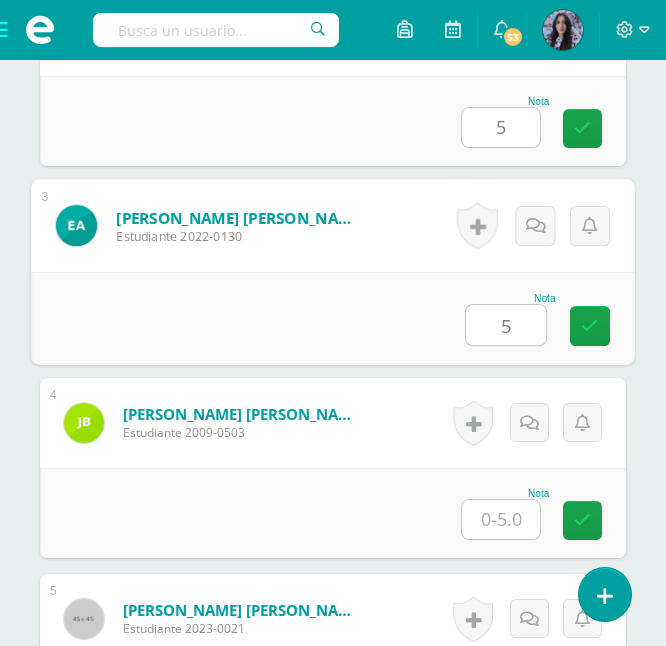type on "5" 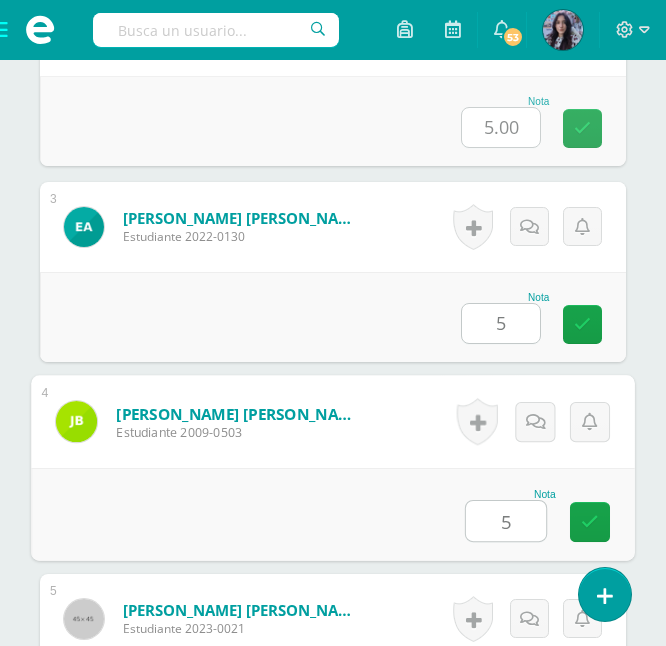 type on "5" 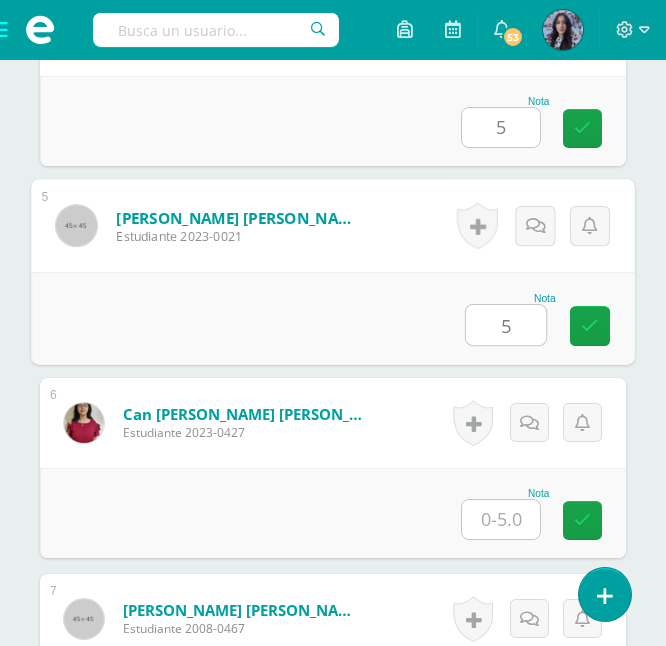 type on "5" 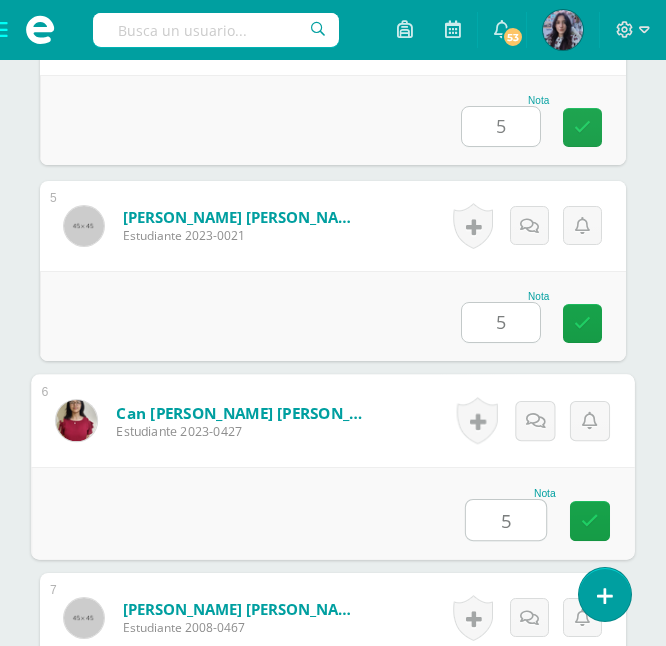 type on "5" 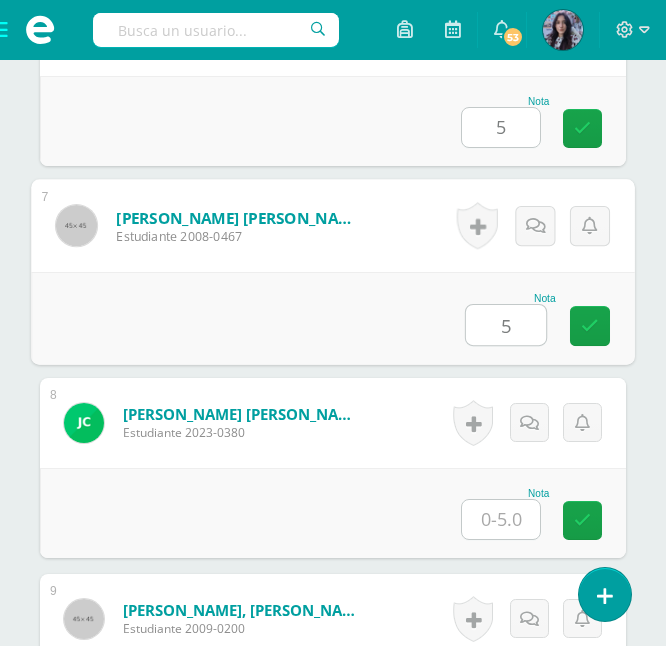 type on "5" 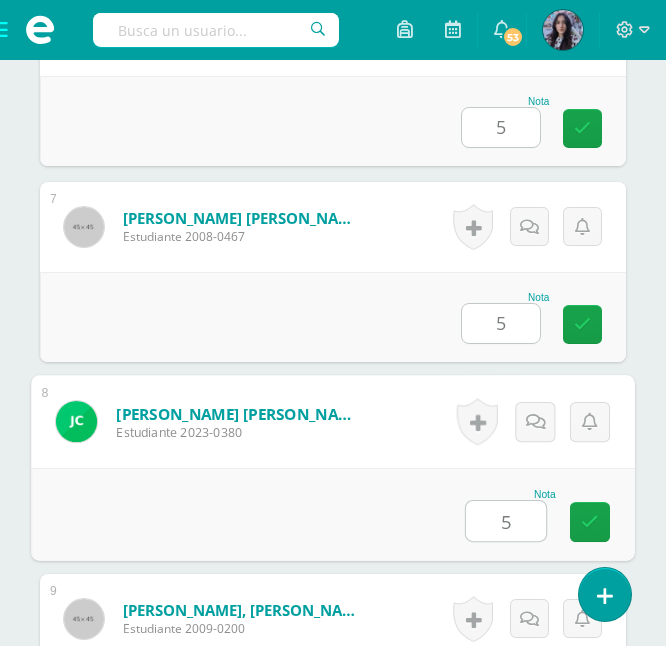 type on "5" 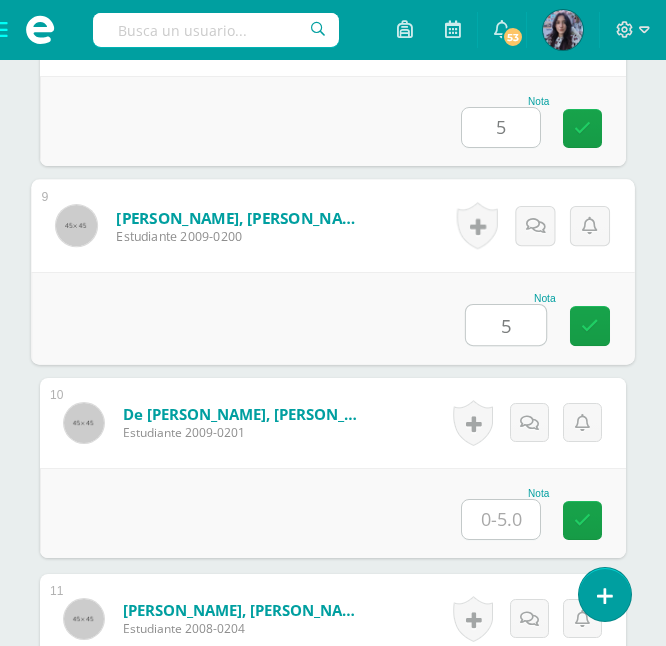 type on "5" 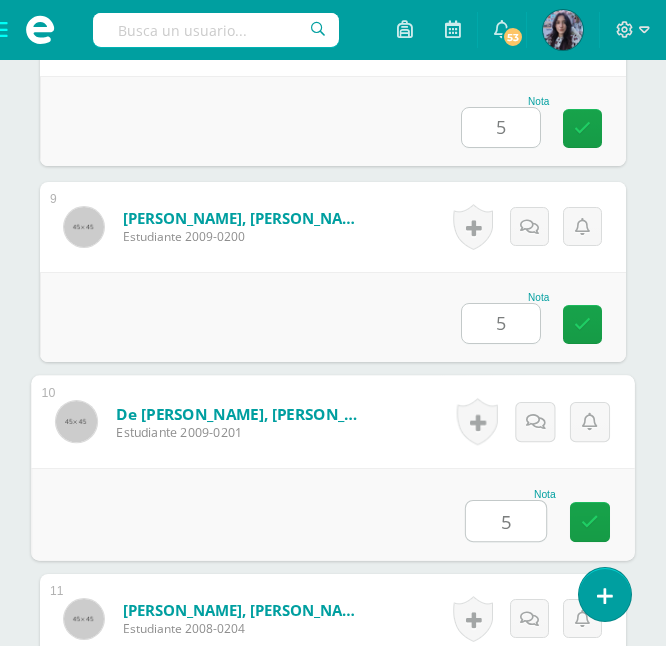 type on "5" 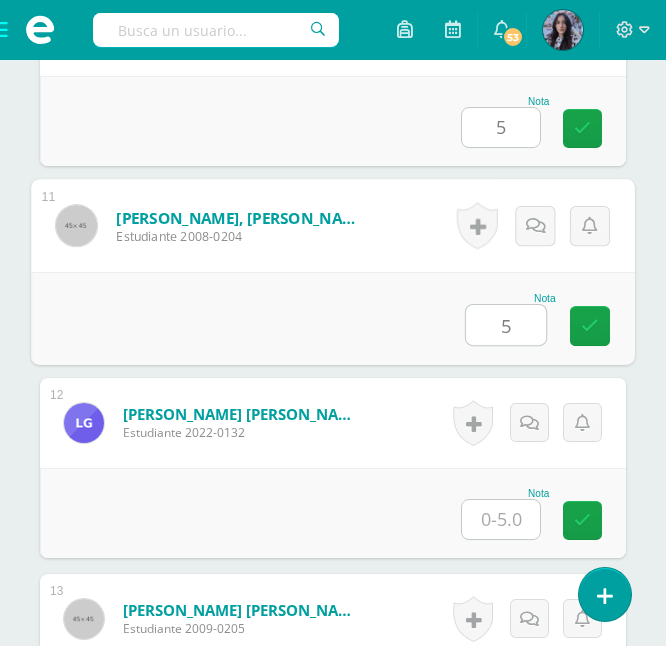 type on "5" 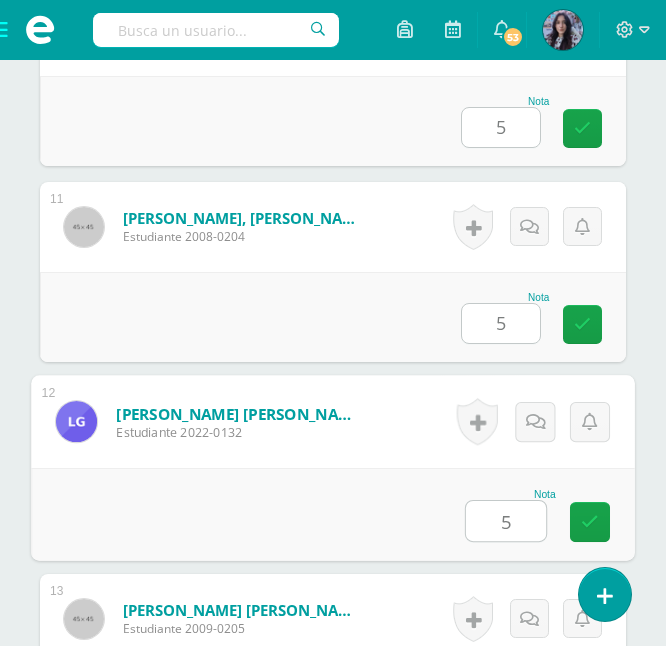 type on "5" 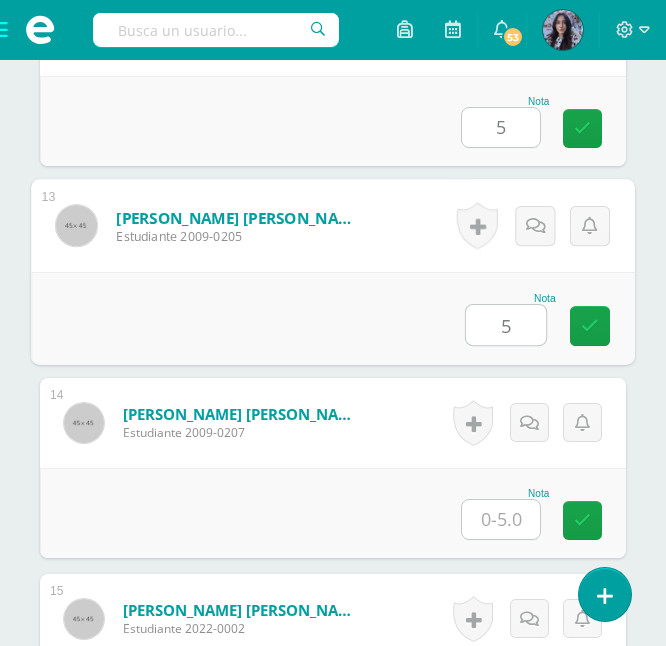 type on "5" 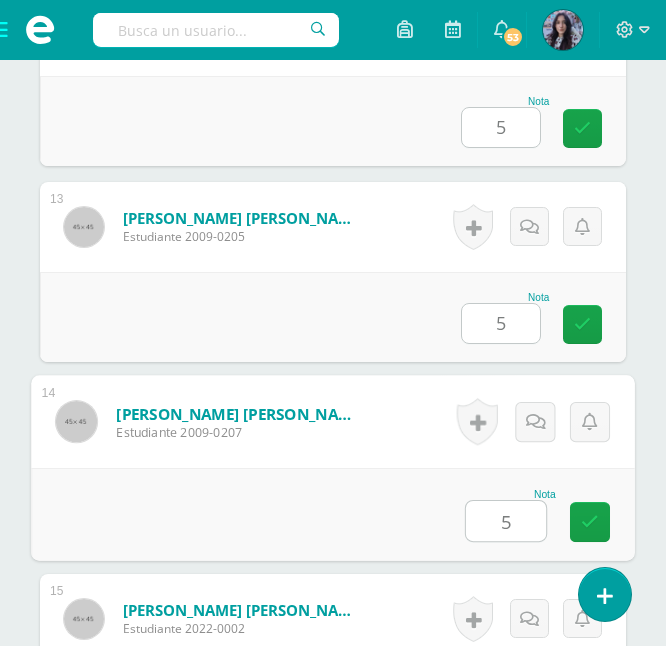 type on "5" 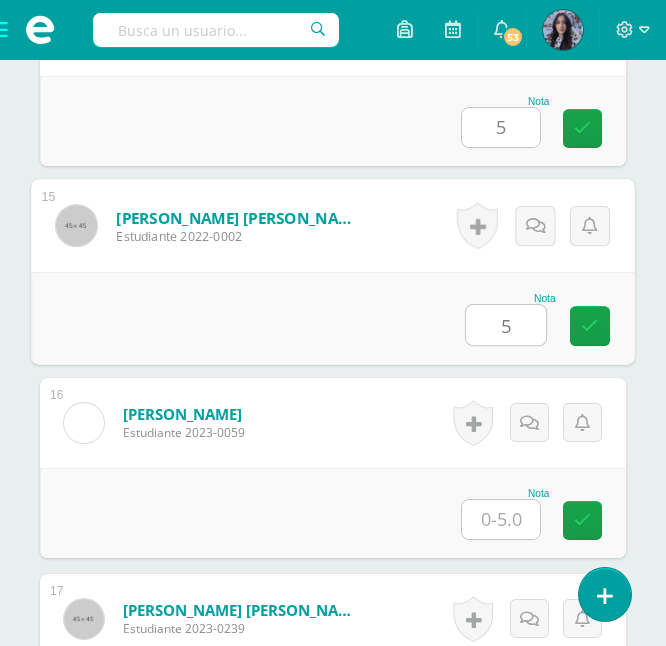 type on "5" 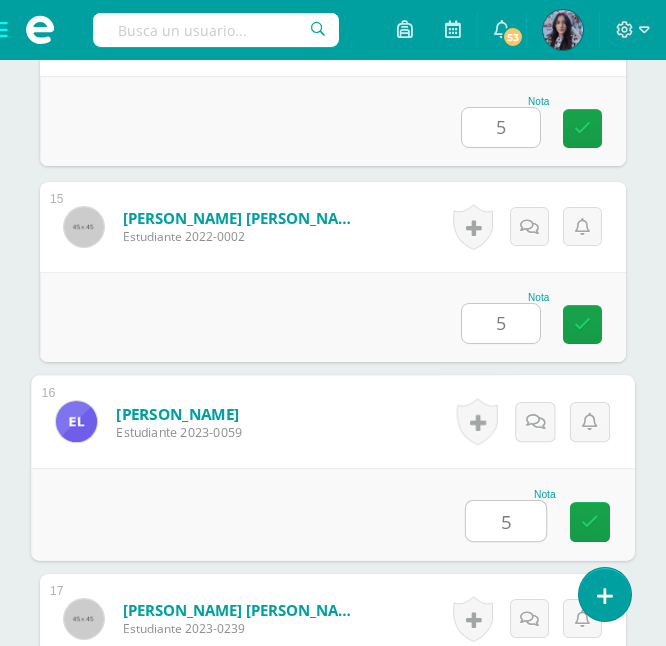 type on "5" 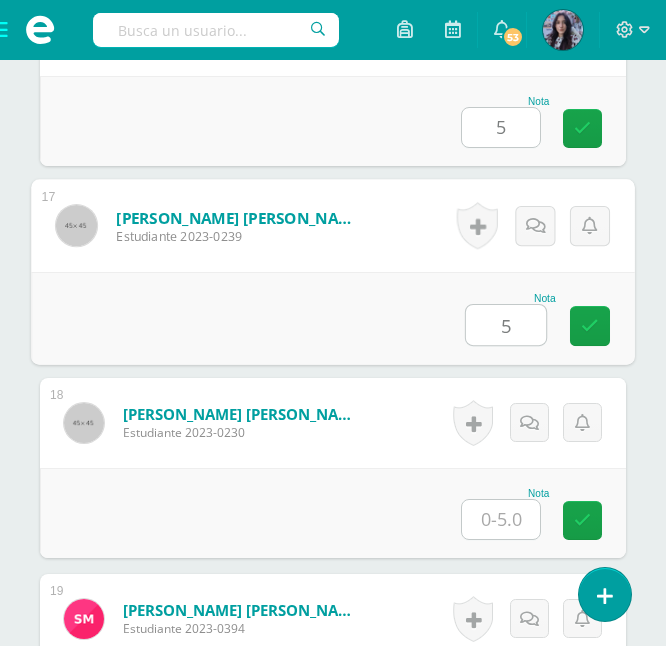 type on "5" 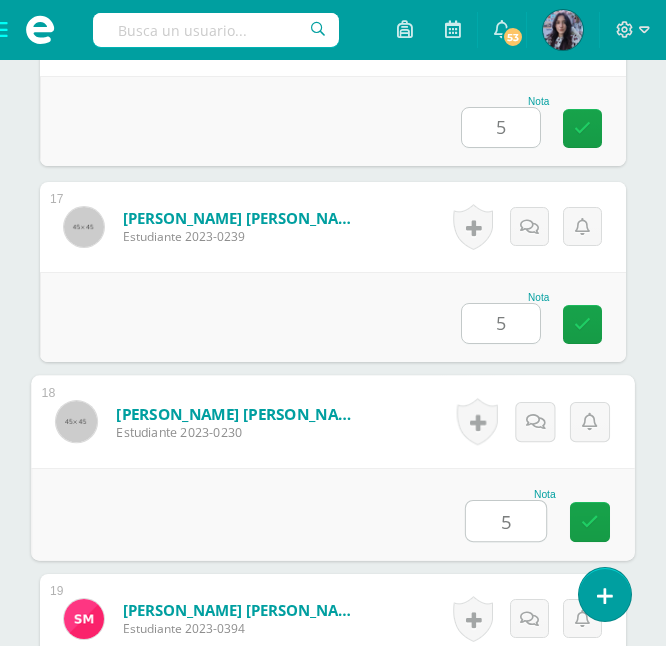 type on "5" 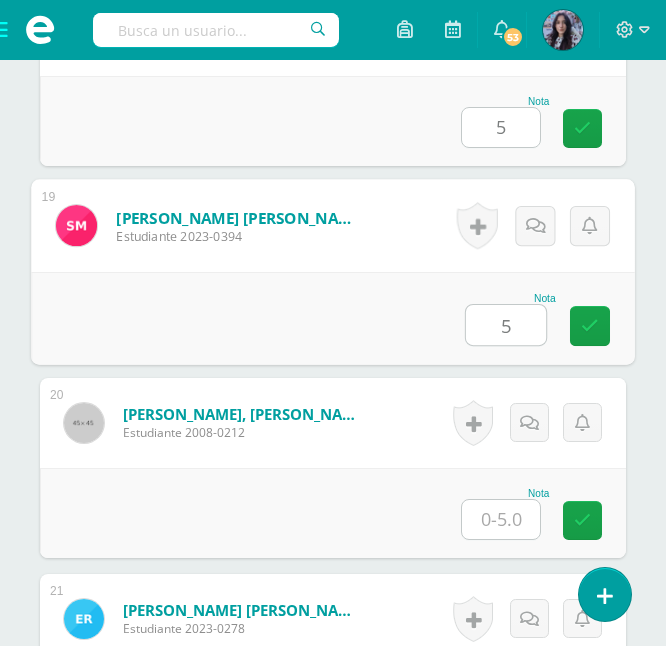type on "5" 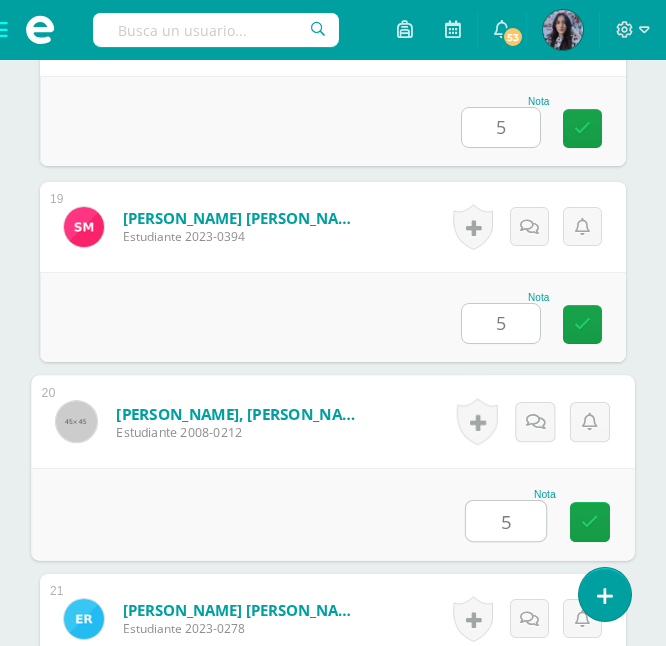 type on "5" 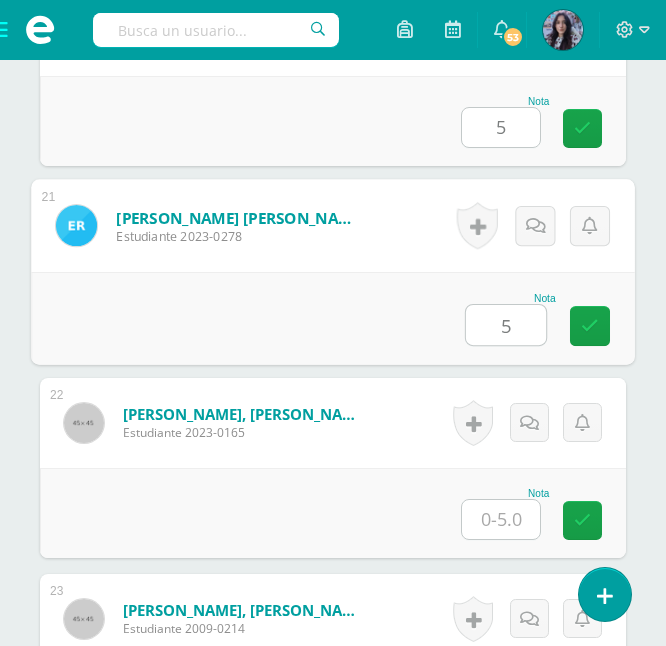 type on "5" 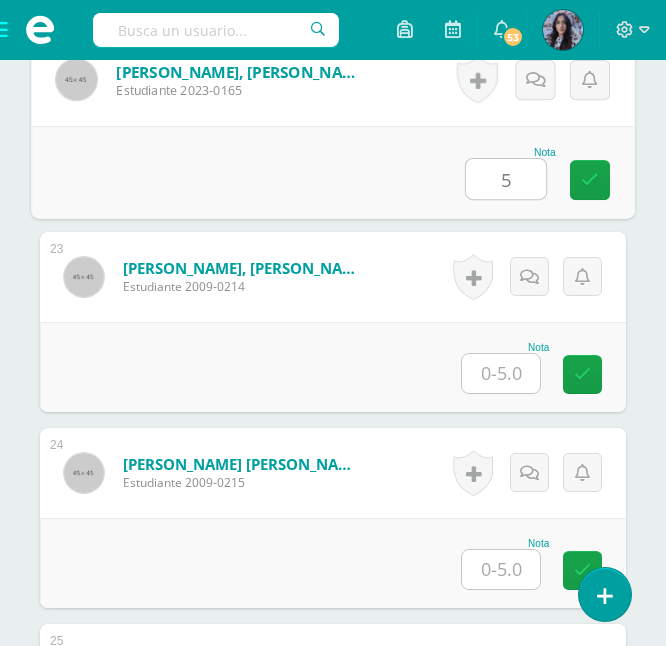 type on "5" 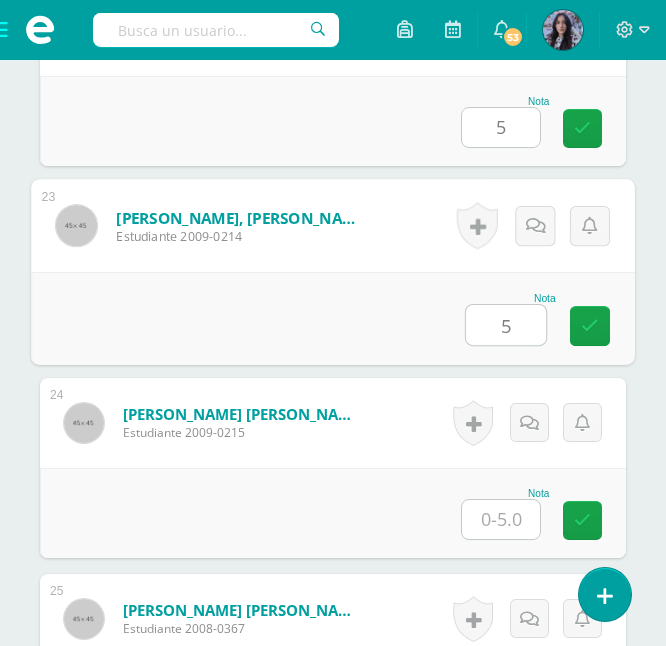 type on "5" 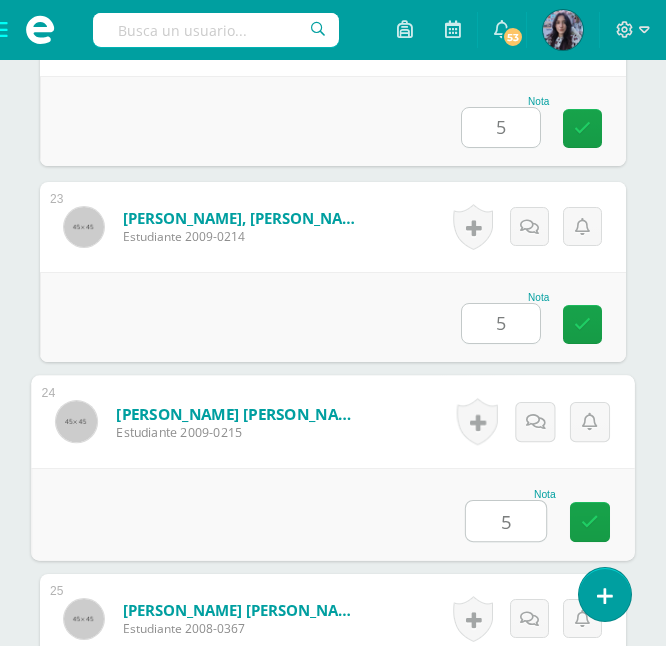 type on "5" 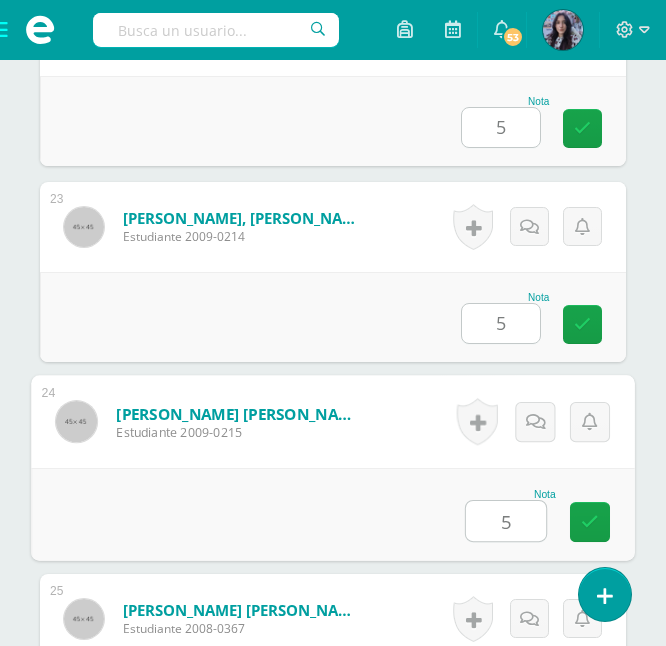 scroll, scrollTop: 5277, scrollLeft: 0, axis: vertical 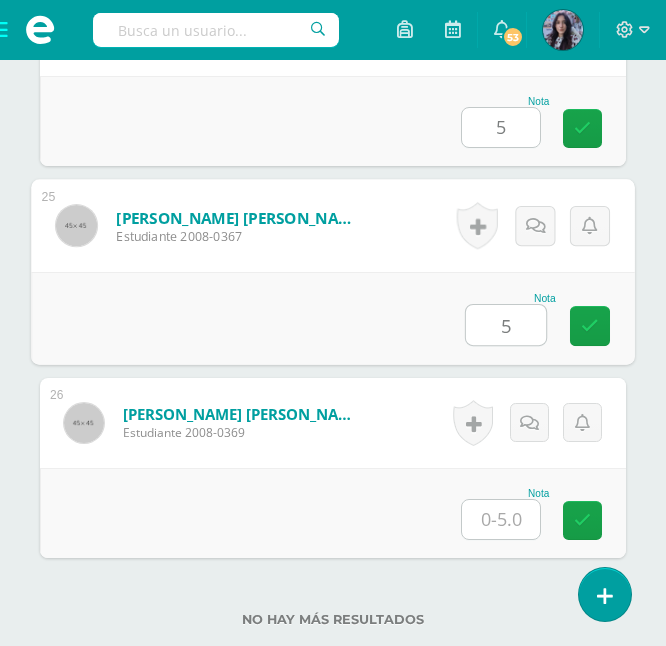 type on "5" 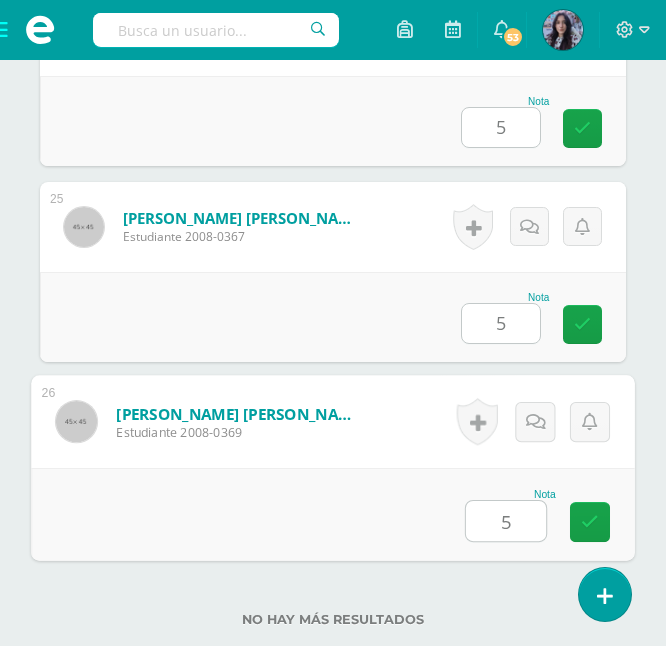 type on "55" 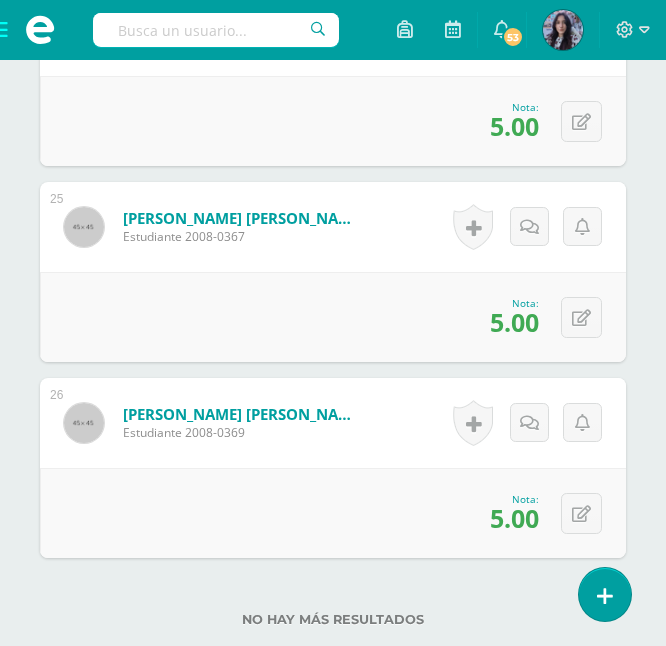 scroll, scrollTop: 5418, scrollLeft: 0, axis: vertical 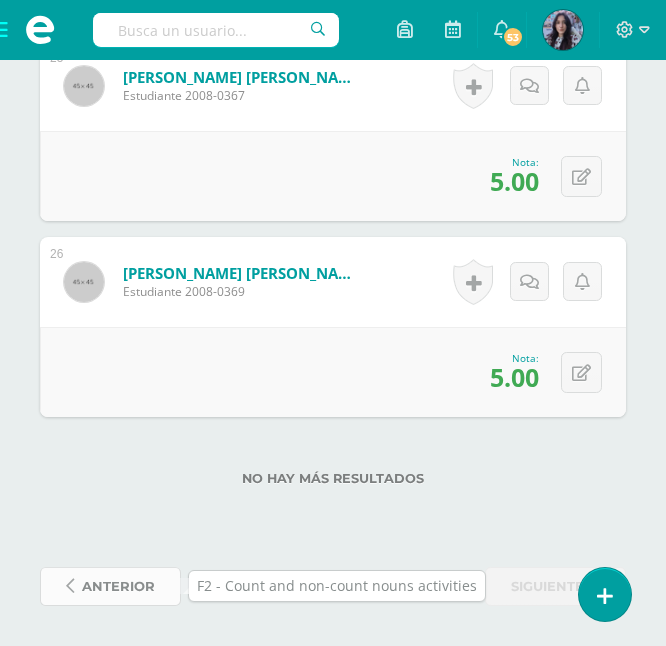 click on "anterior" at bounding box center [118, 586] 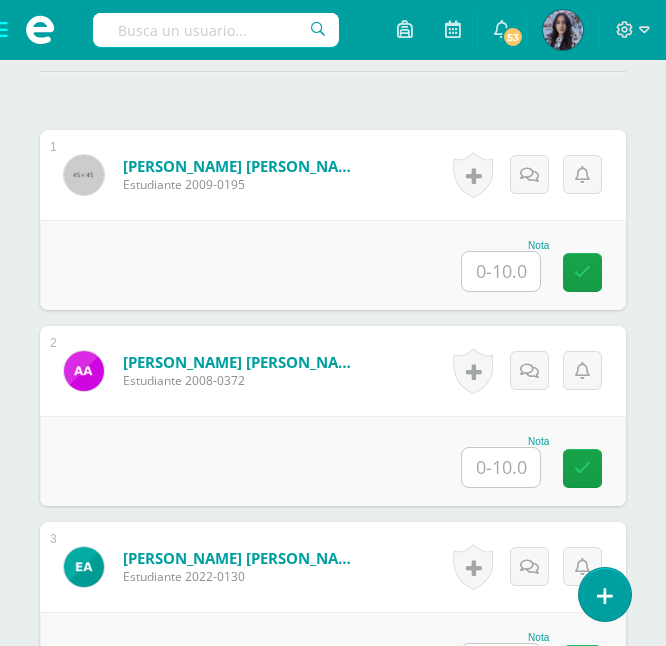 scroll, scrollTop: 626, scrollLeft: 0, axis: vertical 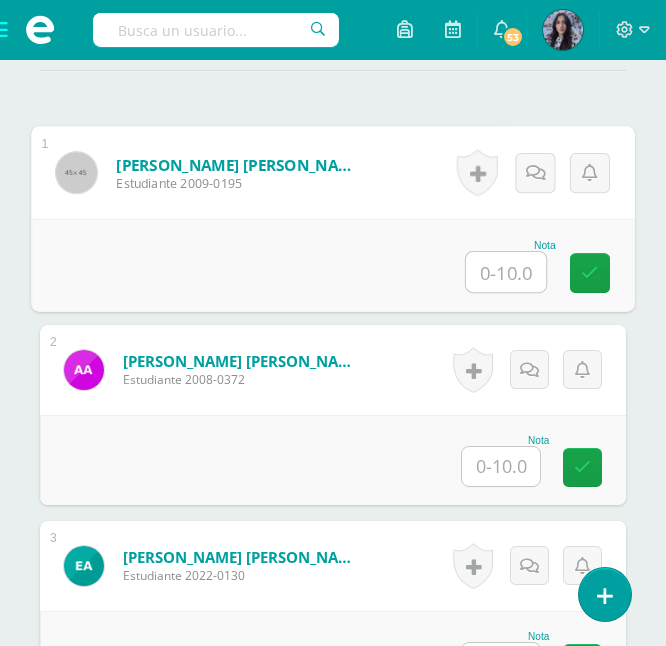 click at bounding box center [506, 272] 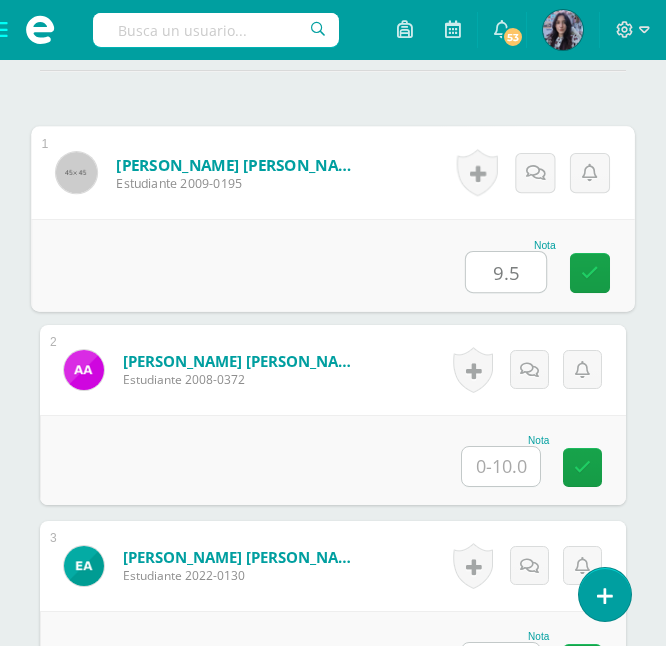 type on "9.5" 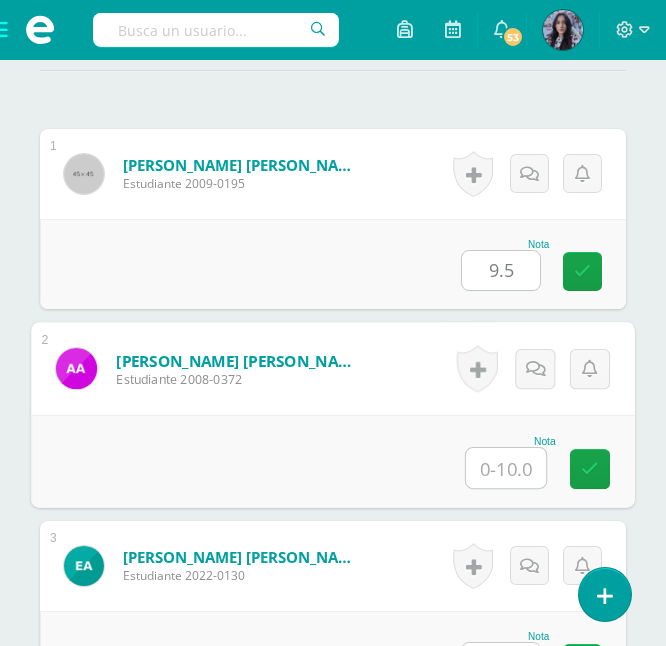 scroll, scrollTop: 627, scrollLeft: 0, axis: vertical 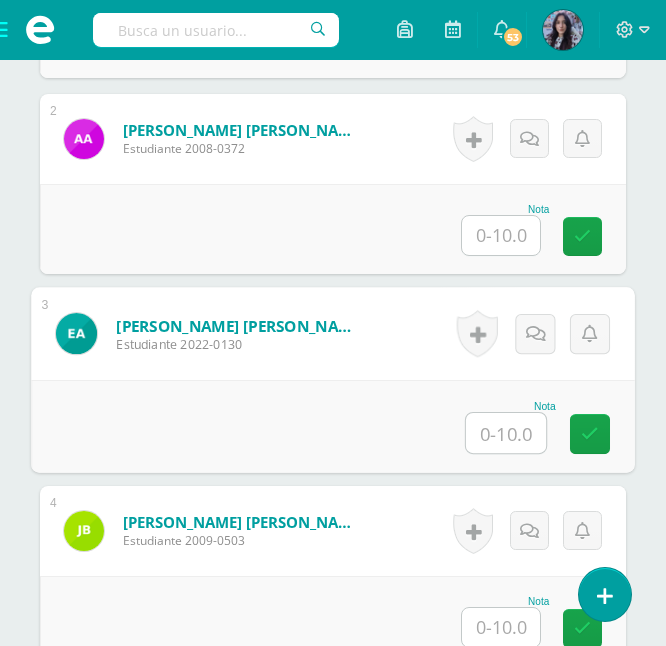 click at bounding box center [506, 433] 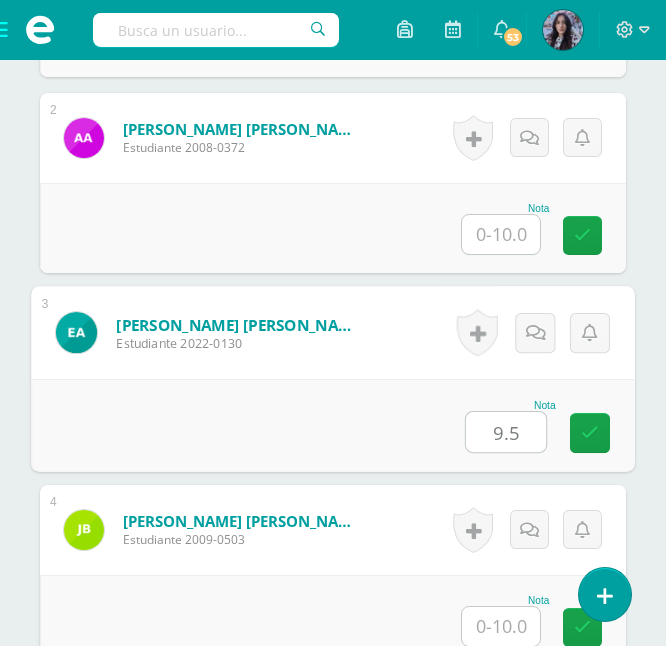 type on "9.5" 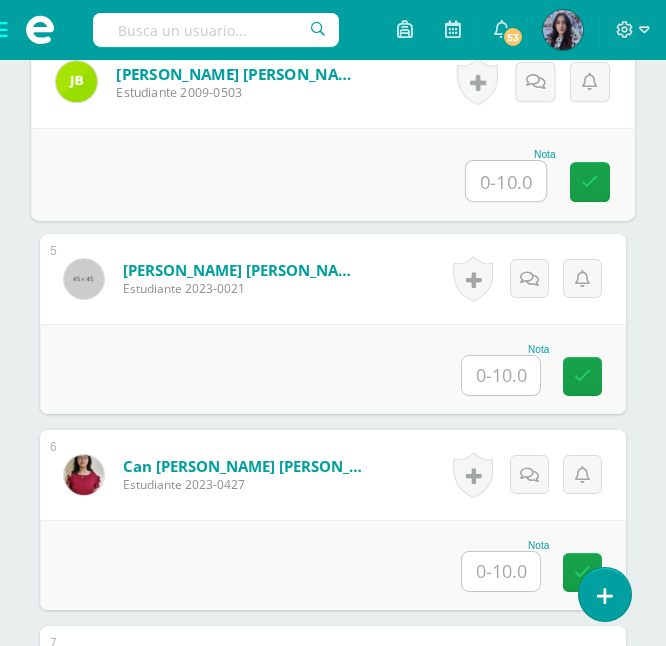 scroll, scrollTop: 1306, scrollLeft: 0, axis: vertical 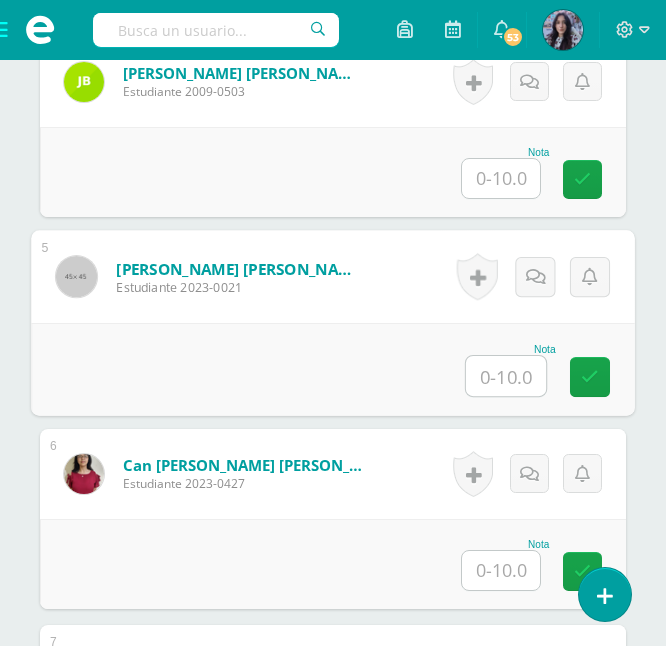 click at bounding box center [506, 376] 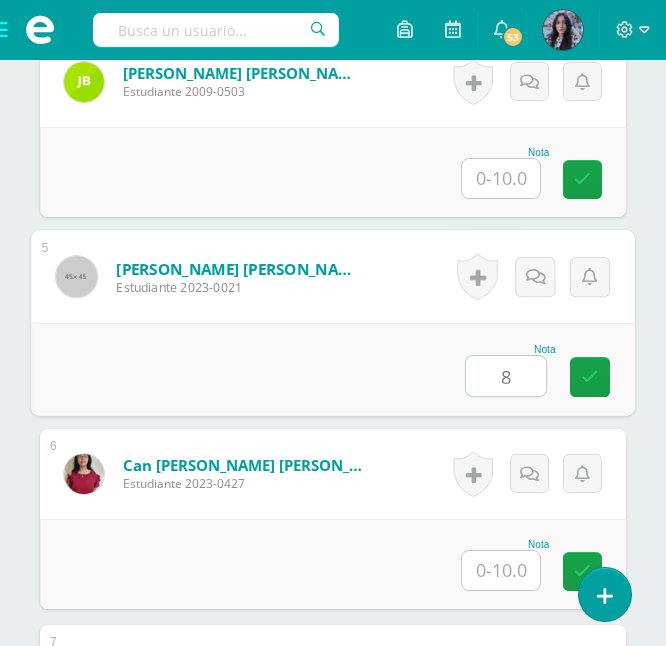 type on "8" 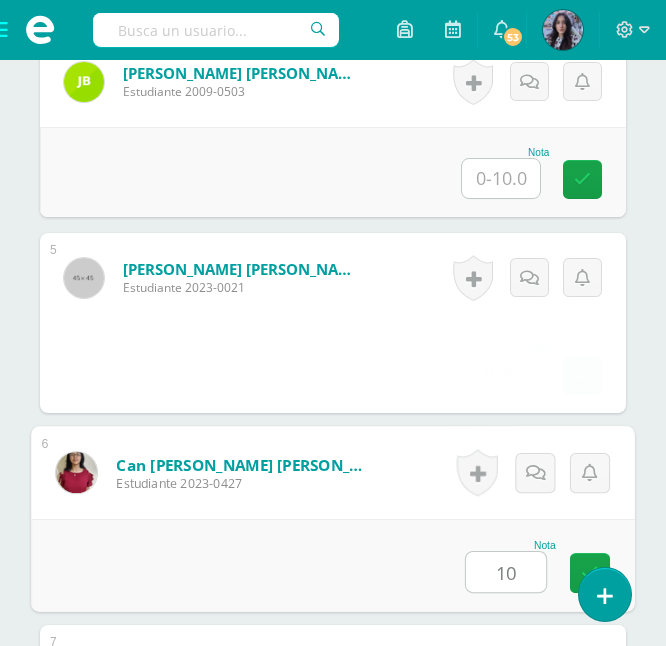 type on "10" 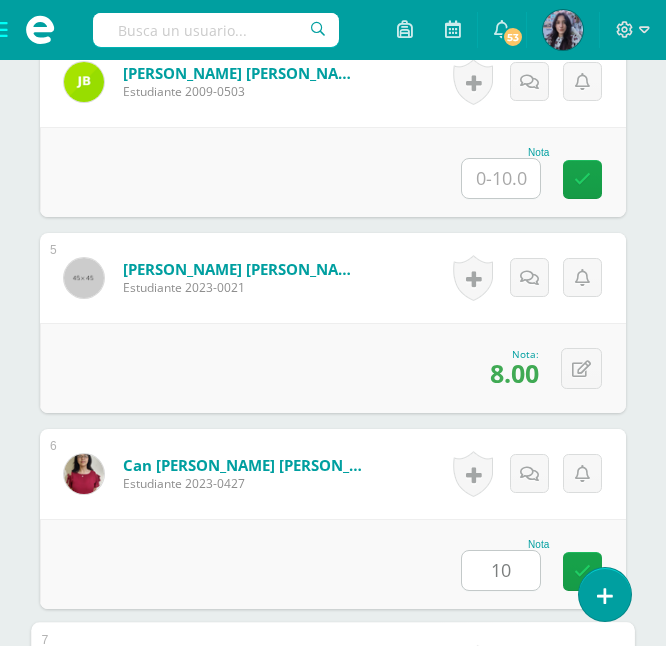 scroll, scrollTop: 1749, scrollLeft: 0, axis: vertical 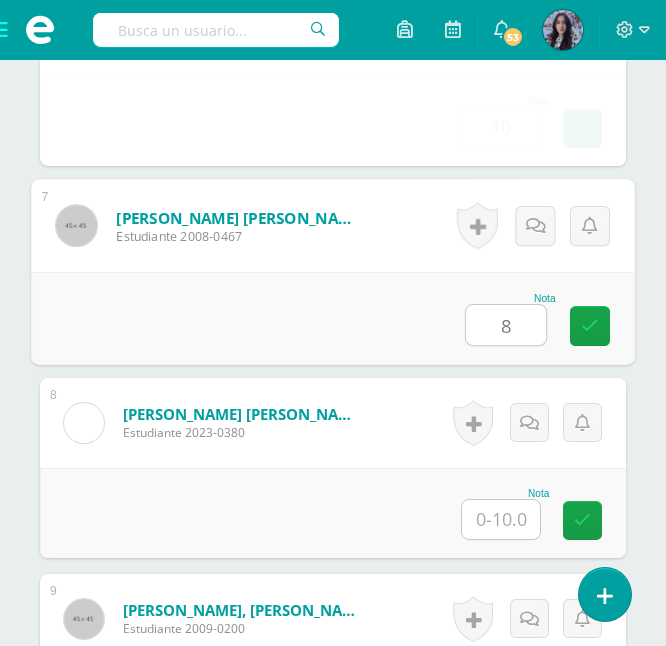 type on "8" 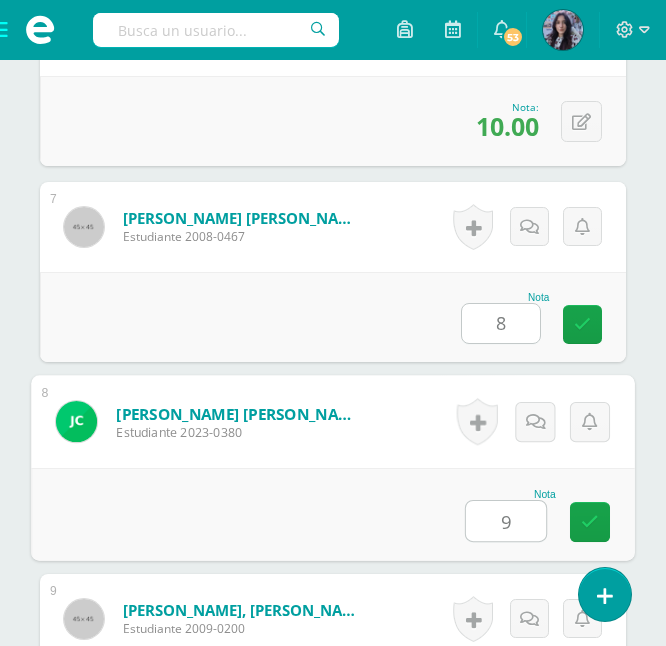 type on "9" 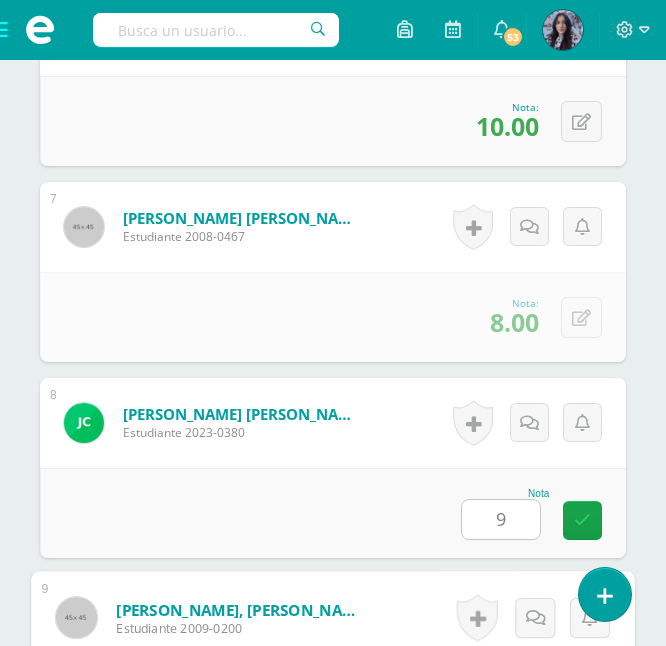 scroll, scrollTop: 2141, scrollLeft: 0, axis: vertical 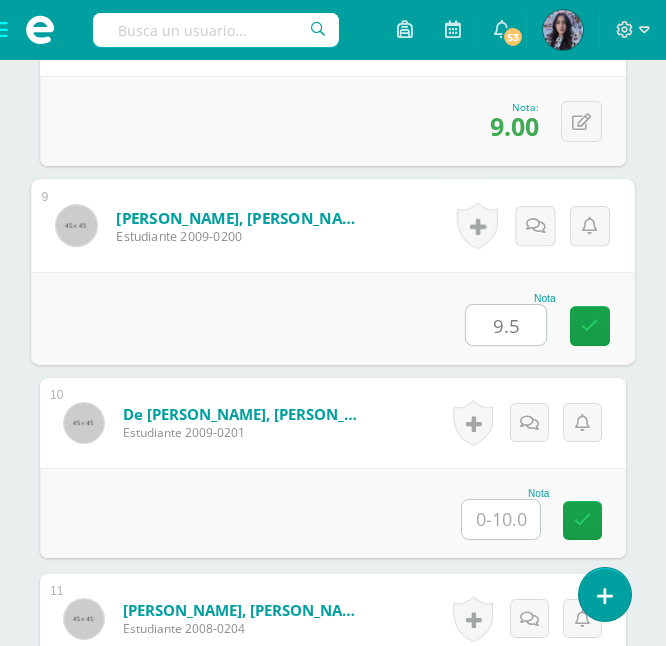 type on "9.5" 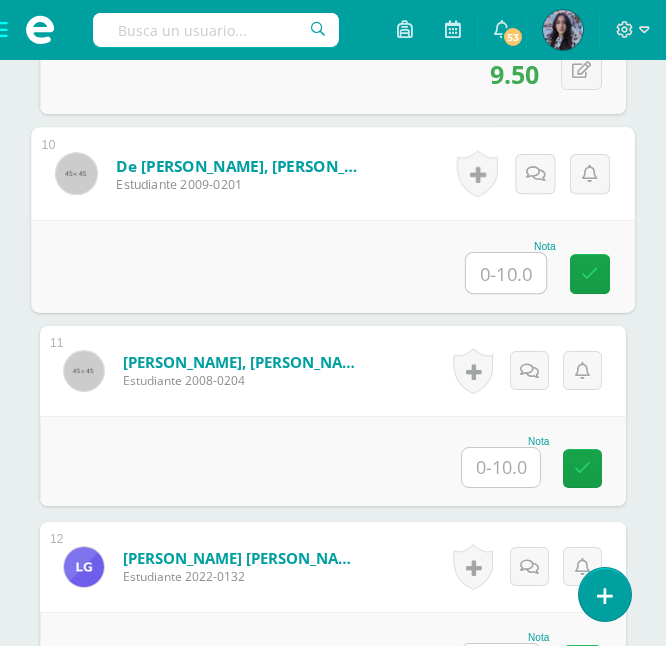 scroll, scrollTop: 2390, scrollLeft: 0, axis: vertical 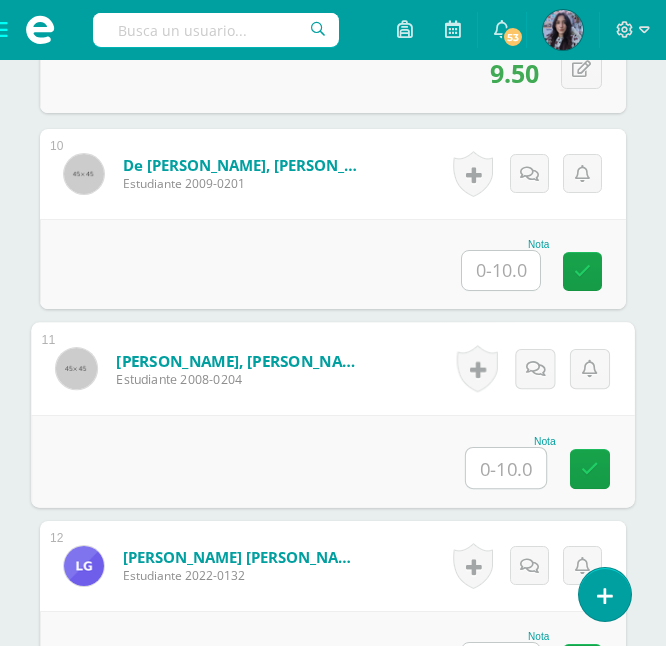 click at bounding box center [506, 468] 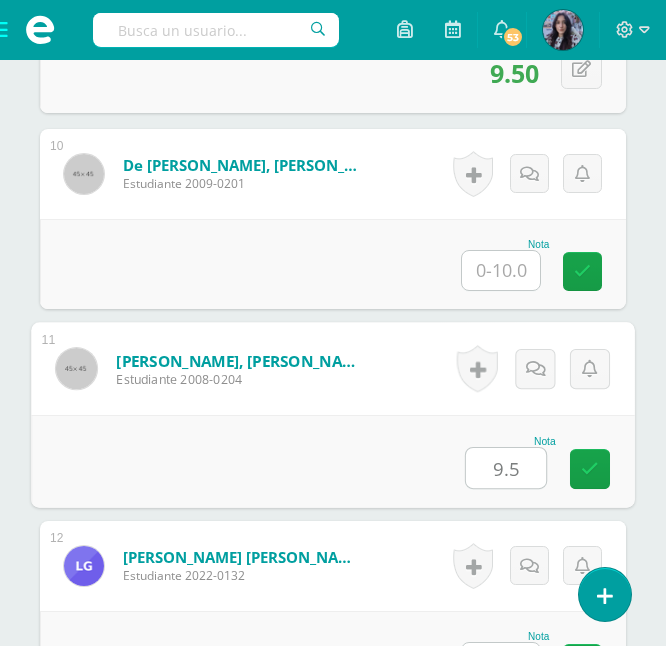 type on "9.5" 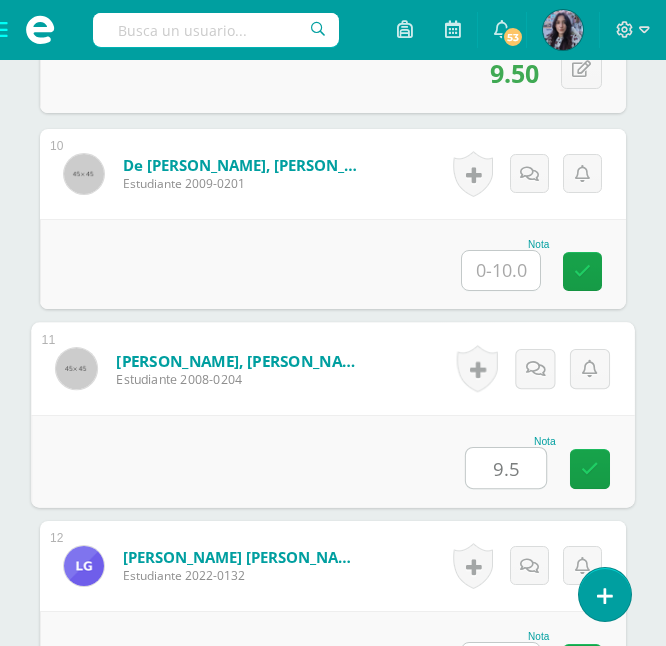 scroll, scrollTop: 2426, scrollLeft: 0, axis: vertical 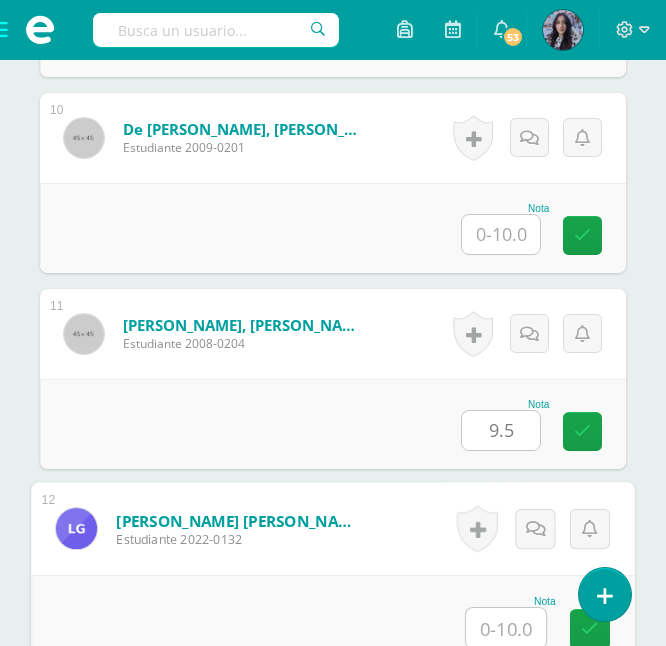 type on "0" 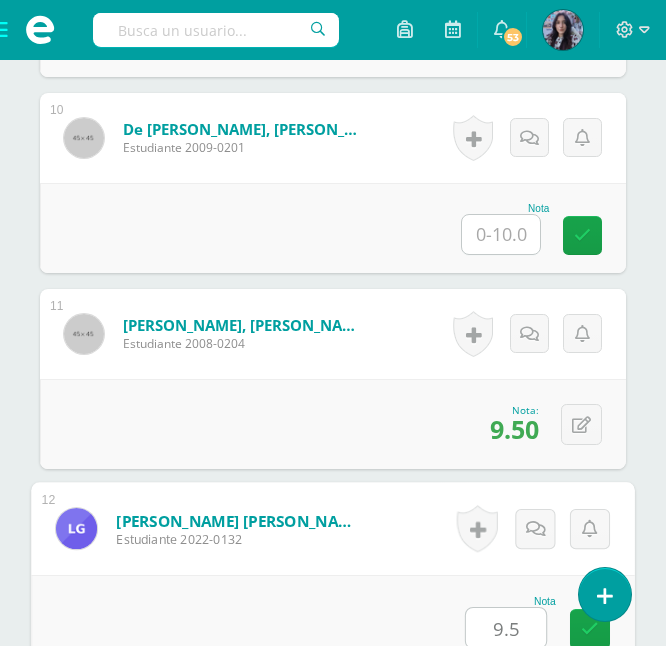 type on "9.5" 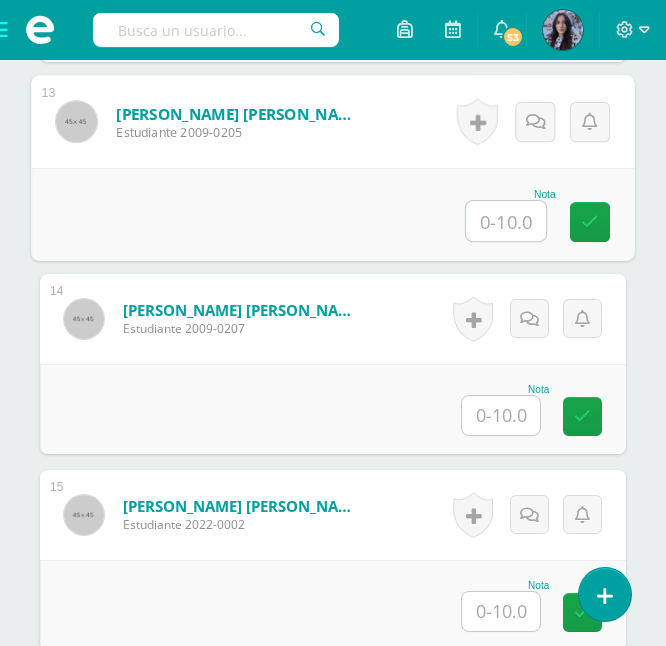 scroll, scrollTop: 3032, scrollLeft: 0, axis: vertical 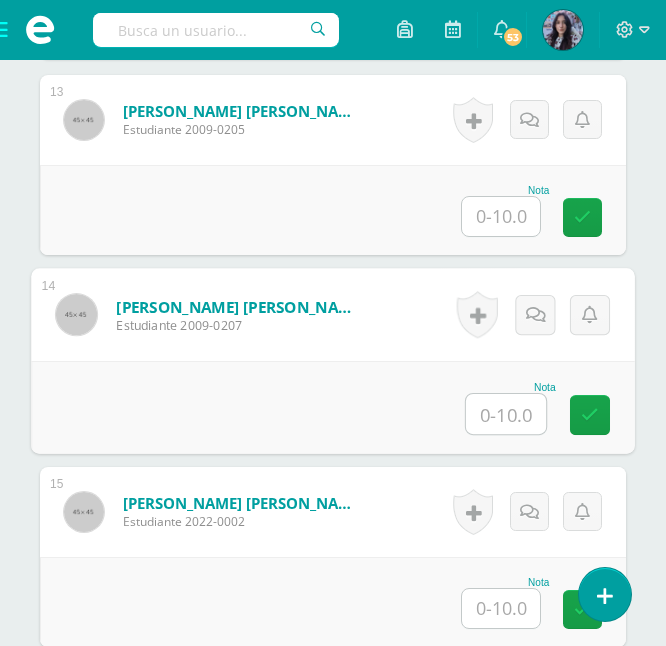 click at bounding box center [506, 414] 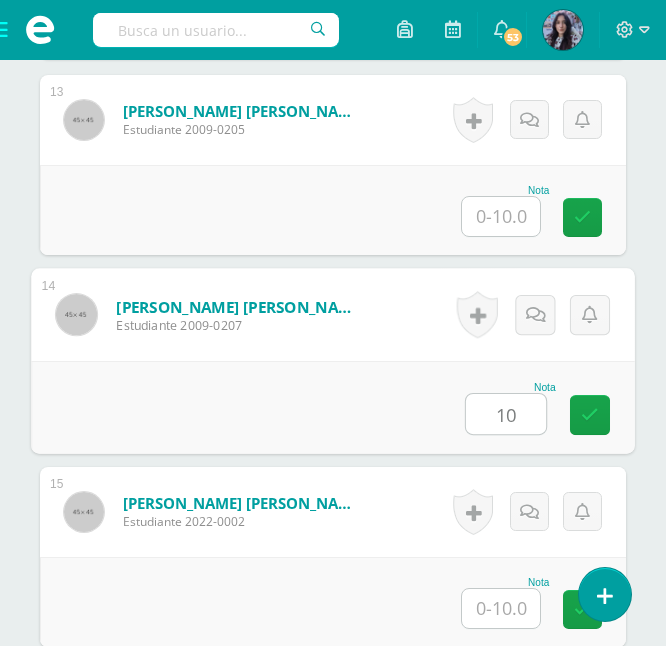 type on "10" 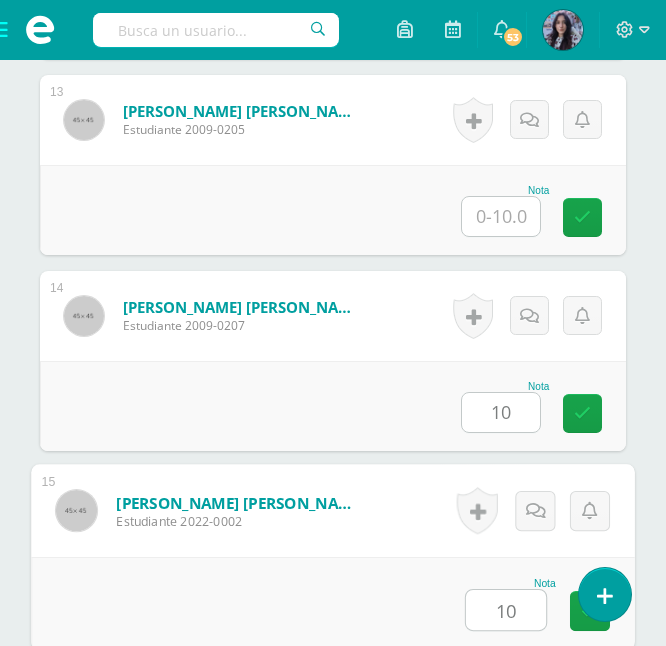 type on "10" 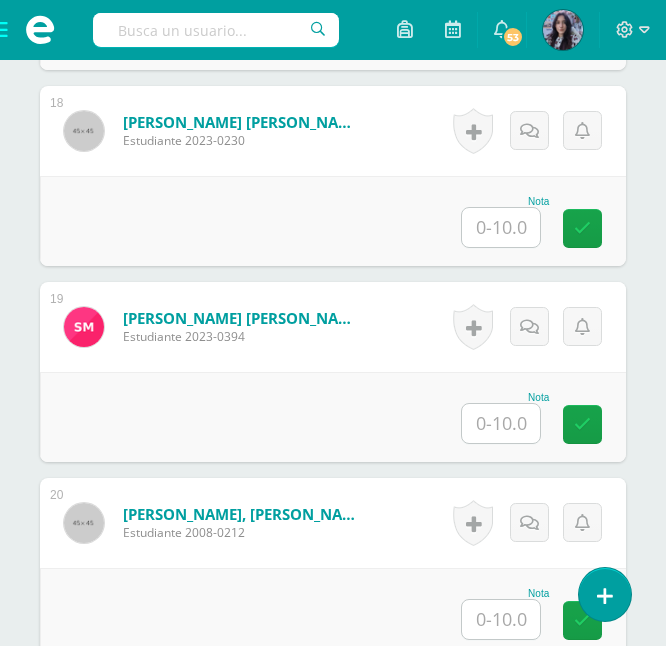 scroll, scrollTop: 4002, scrollLeft: 0, axis: vertical 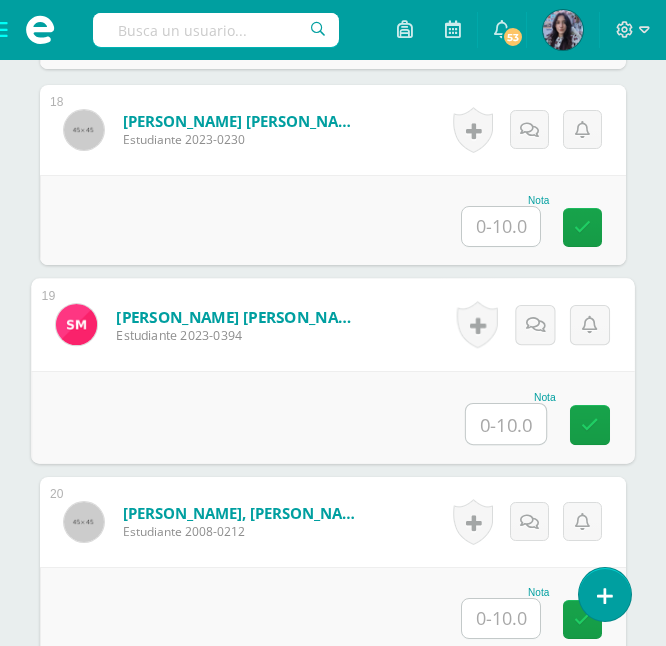 click at bounding box center [506, 424] 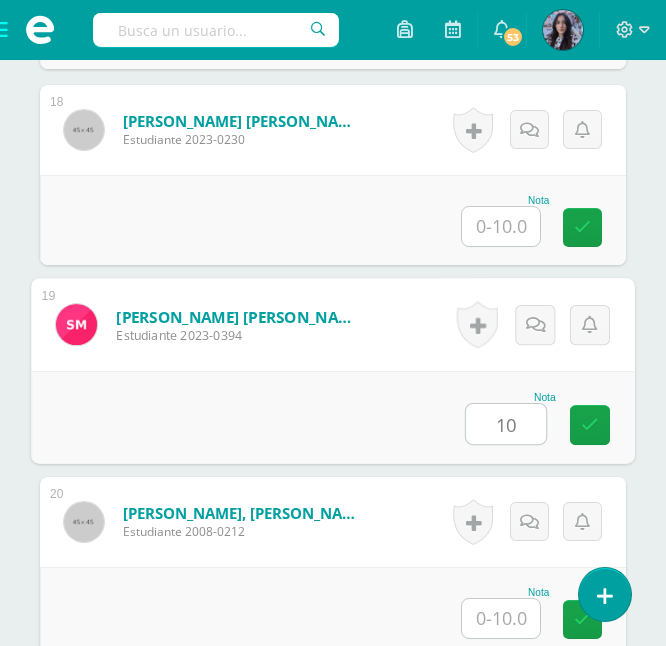 type on "10" 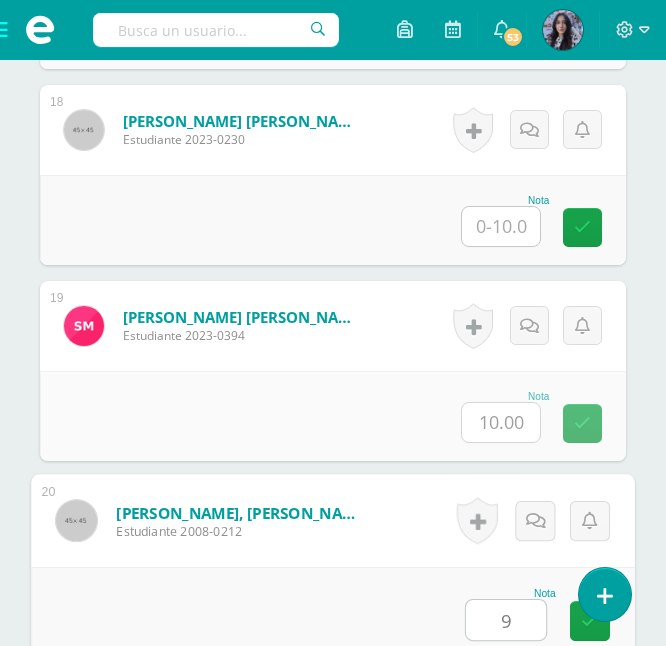 type on "9" 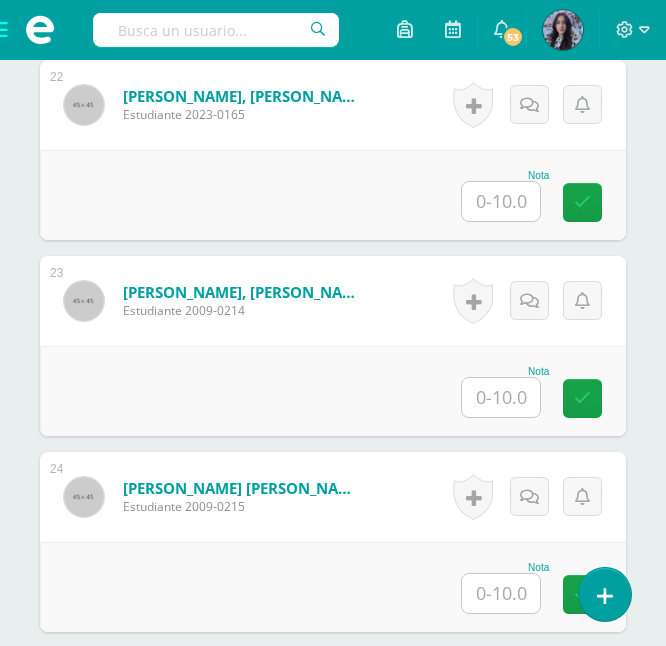 scroll, scrollTop: 4812, scrollLeft: 0, axis: vertical 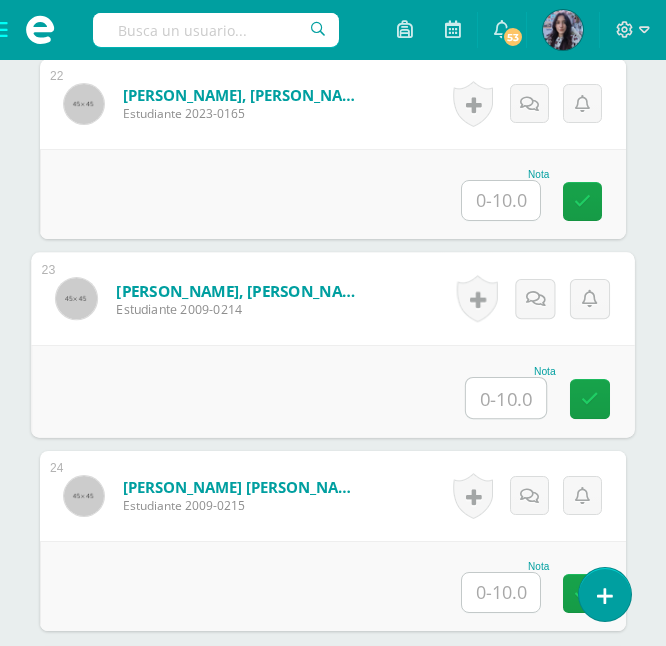 click at bounding box center [506, 398] 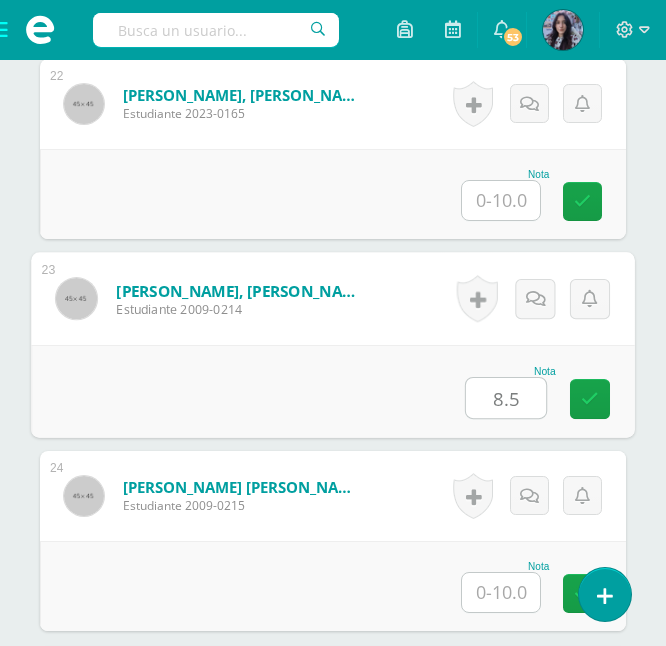 type on "8.5" 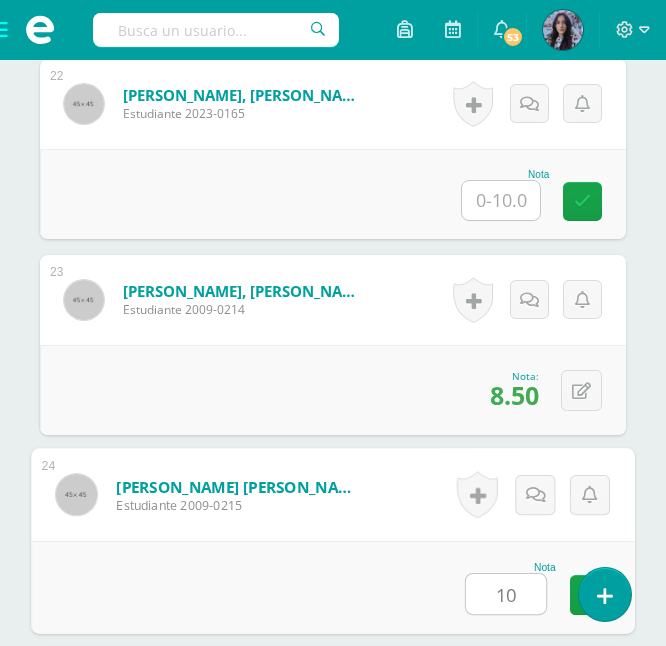 type on "10" 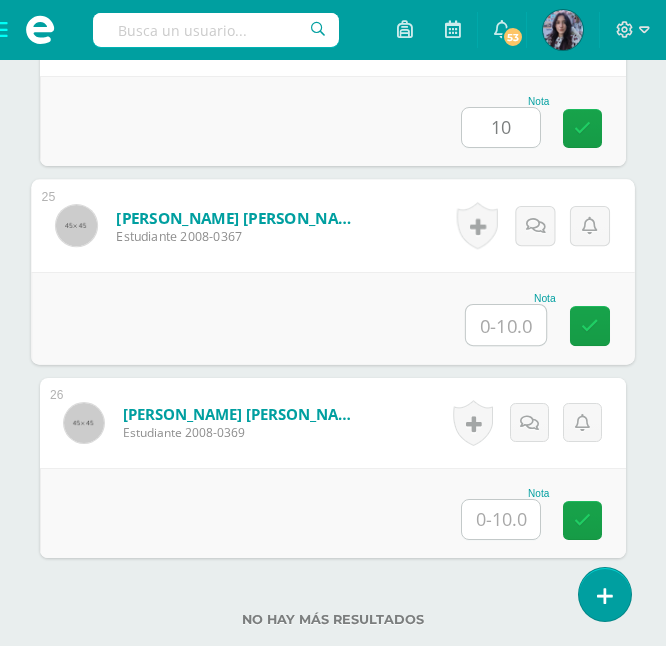 scroll, scrollTop: 5418, scrollLeft: 0, axis: vertical 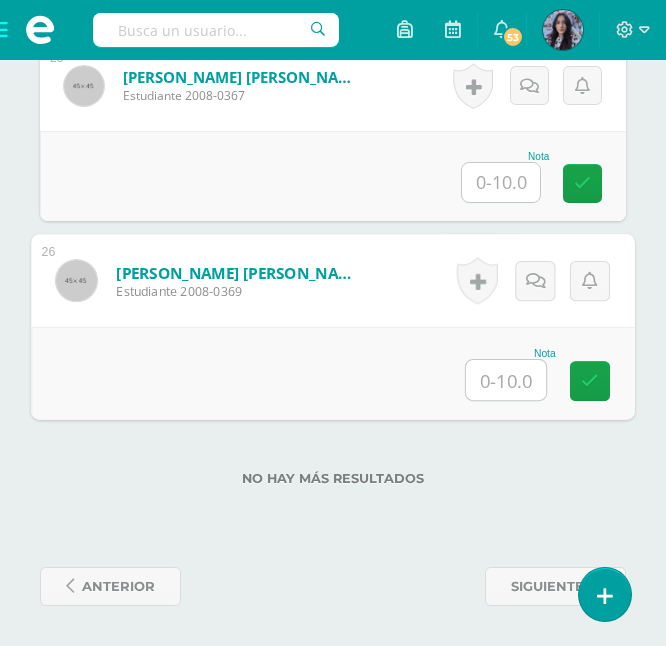 click at bounding box center [506, 380] 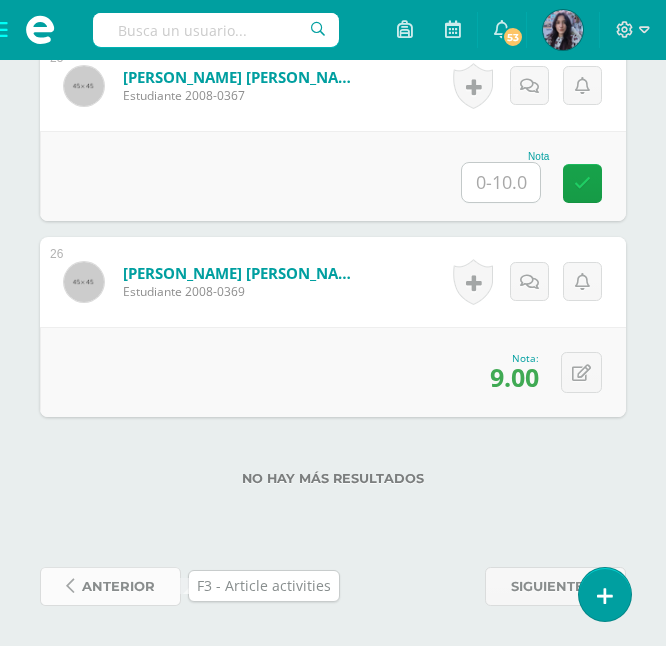 click on "anterior" at bounding box center [118, 586] 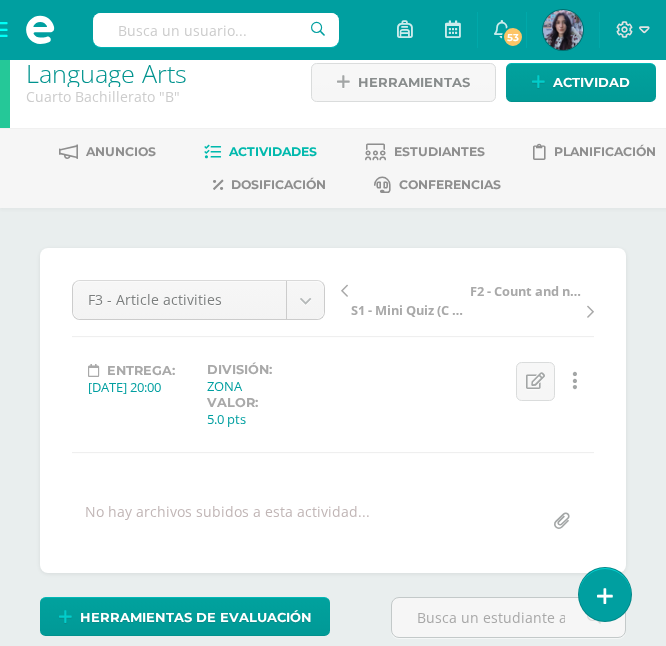 scroll, scrollTop: 0, scrollLeft: 0, axis: both 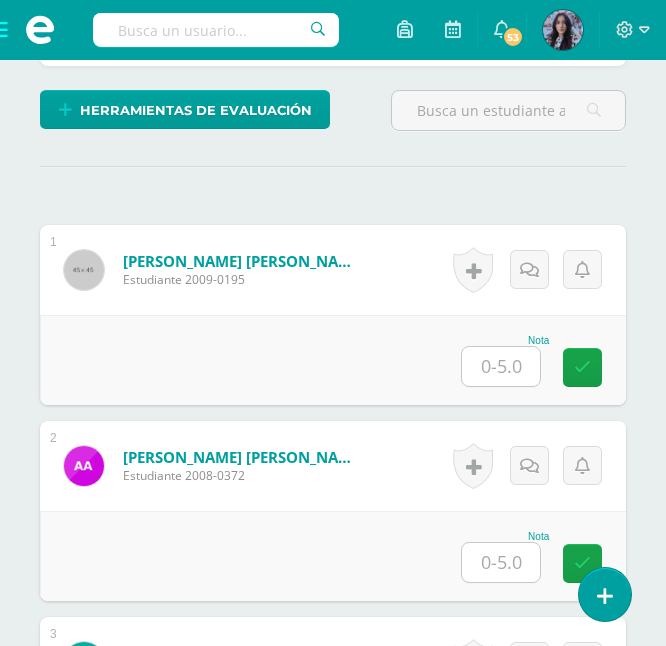 click at bounding box center (501, 366) 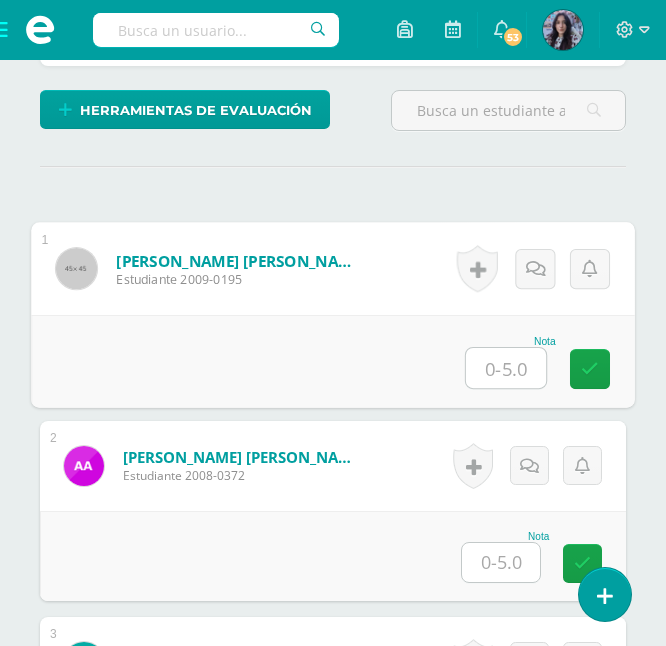 scroll, scrollTop: 531, scrollLeft: 0, axis: vertical 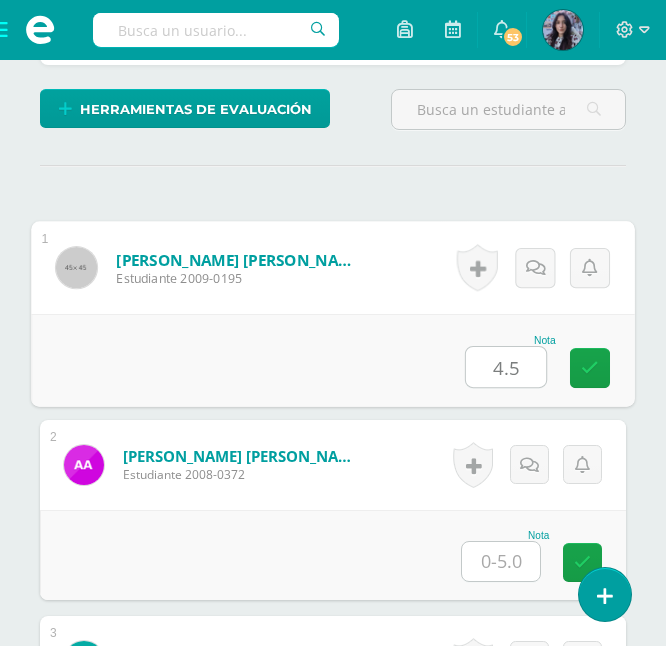 type on "4.5" 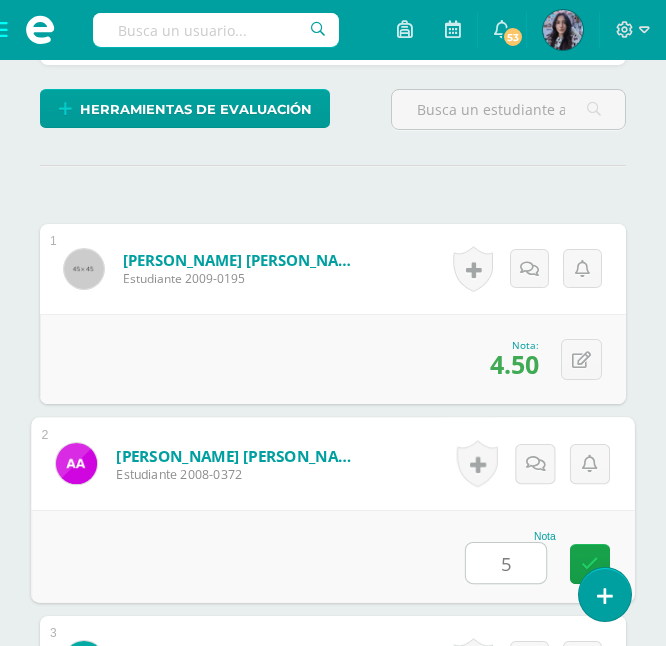 type on "5" 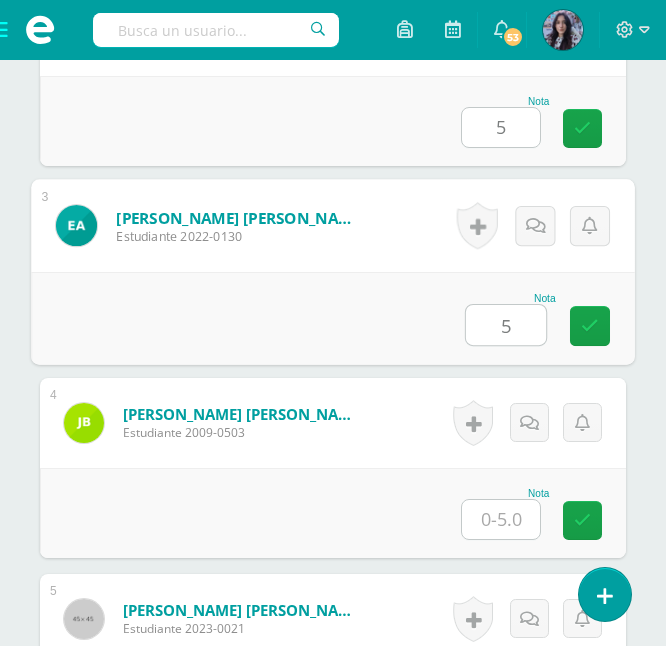 type on "5" 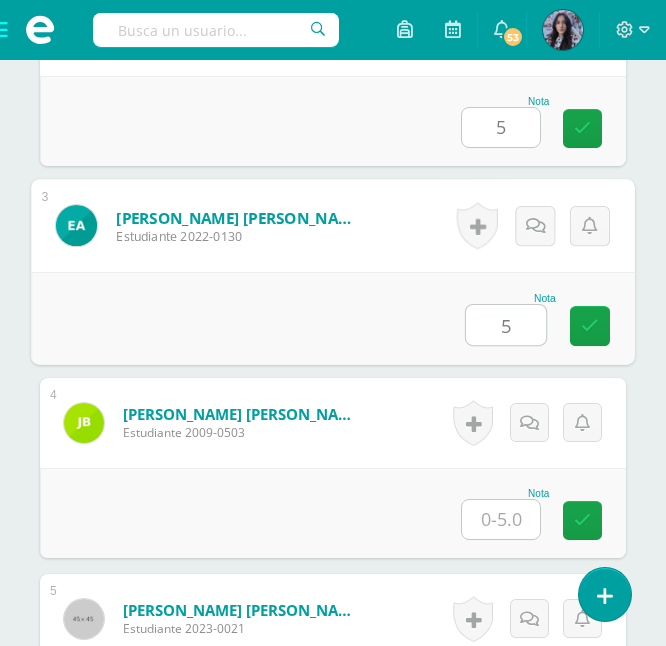 scroll, scrollTop: 966, scrollLeft: 0, axis: vertical 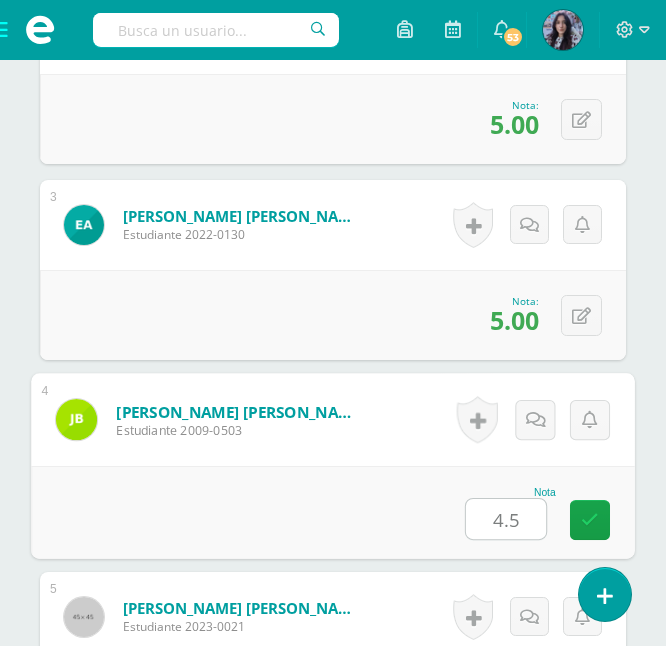 type on "4.5" 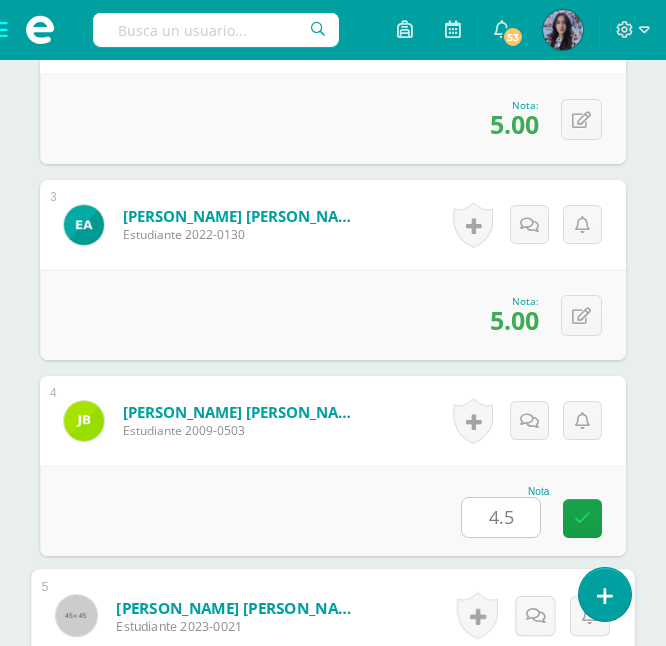 scroll, scrollTop: 1357, scrollLeft: 0, axis: vertical 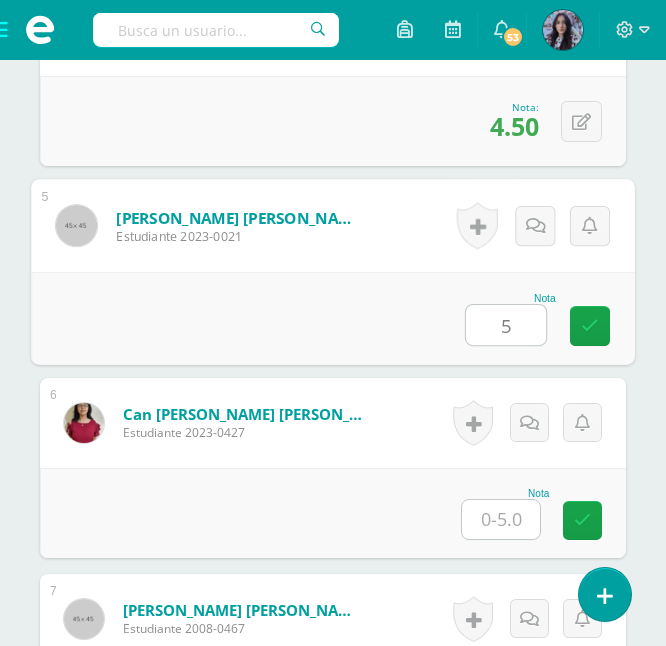 type on "5" 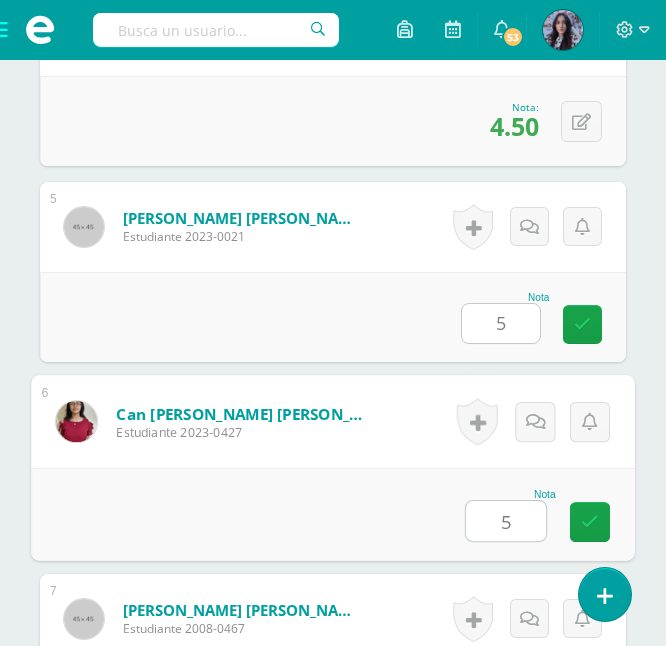 type on "5" 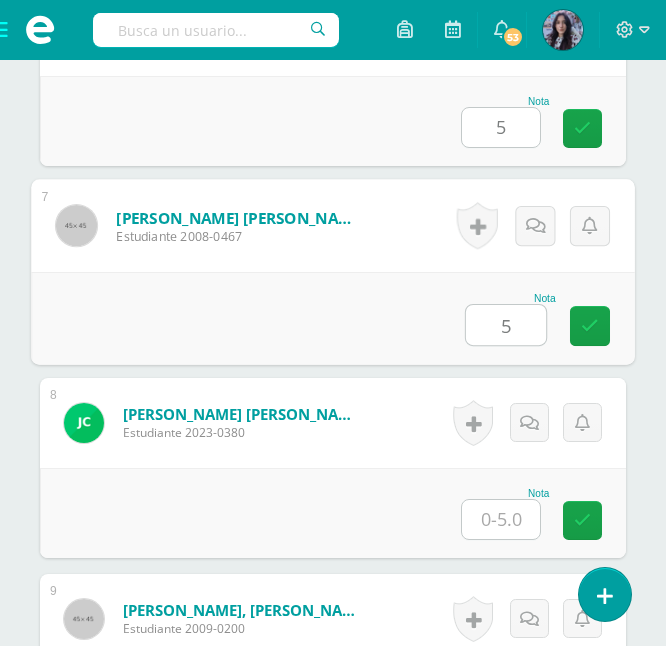 type on "5" 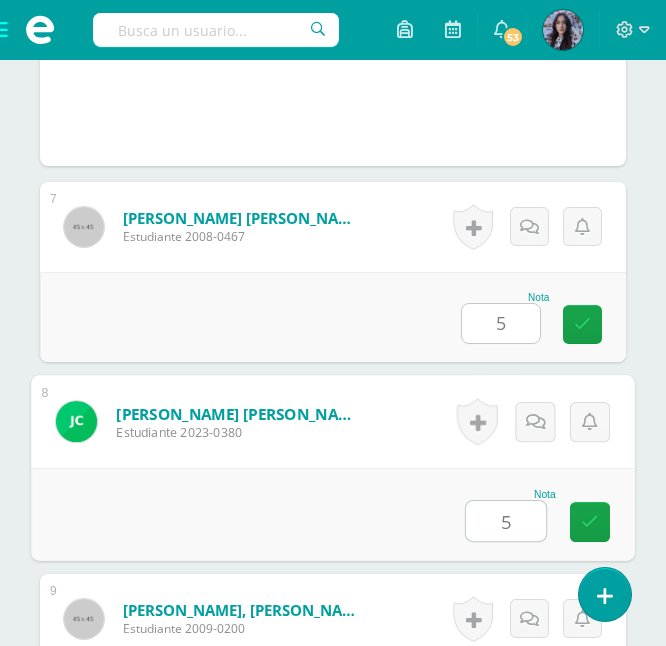 type on "5" 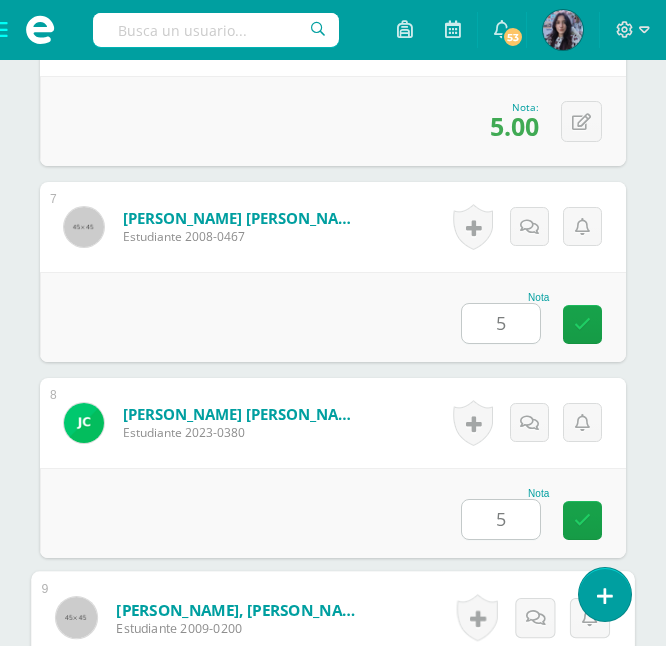 scroll, scrollTop: 2141, scrollLeft: 0, axis: vertical 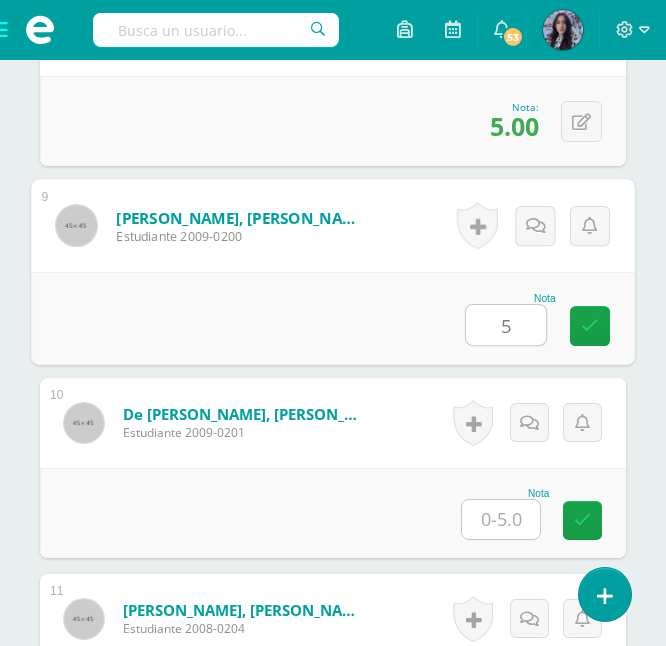 type on "5" 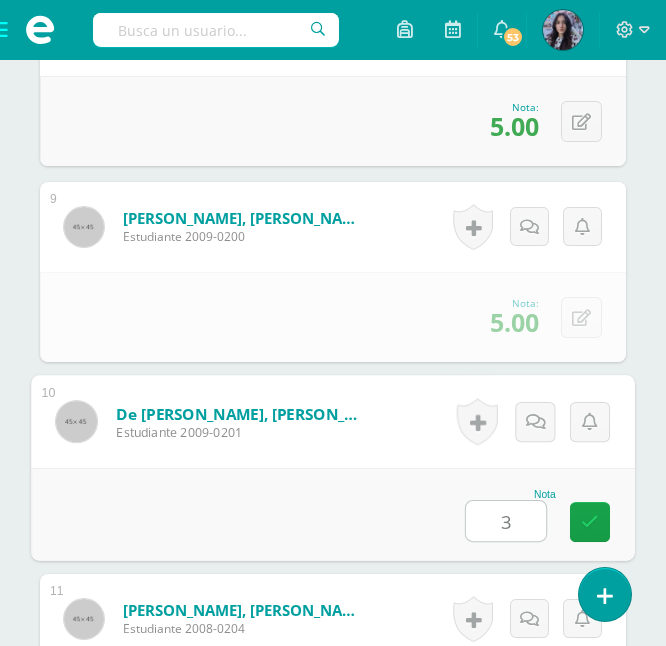 type on "3" 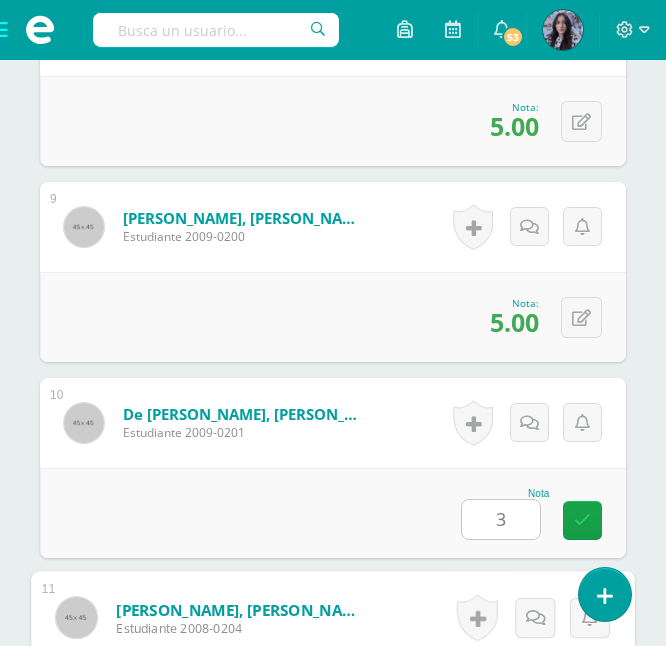 scroll, scrollTop: 2533, scrollLeft: 0, axis: vertical 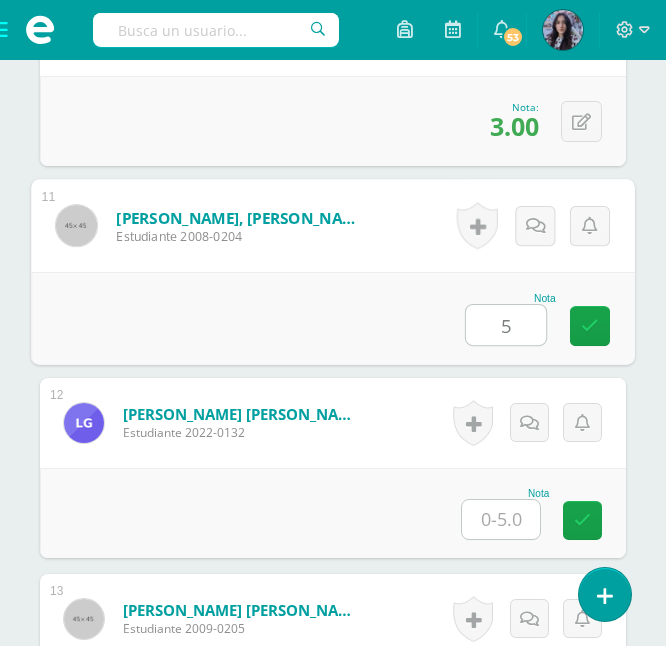 type on "5" 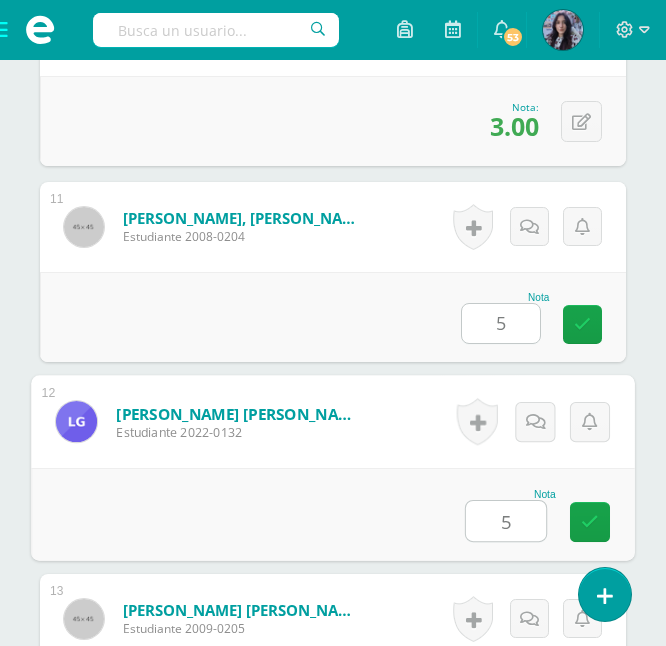 type on "5" 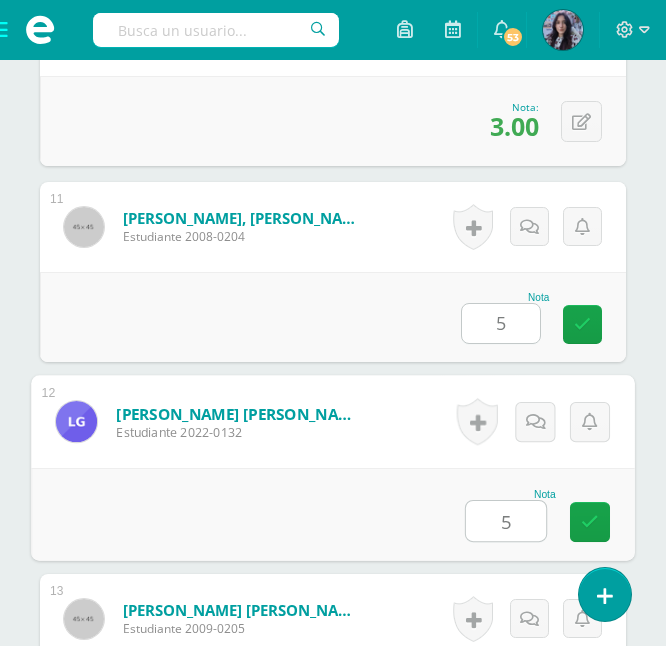 scroll, scrollTop: 2925, scrollLeft: 0, axis: vertical 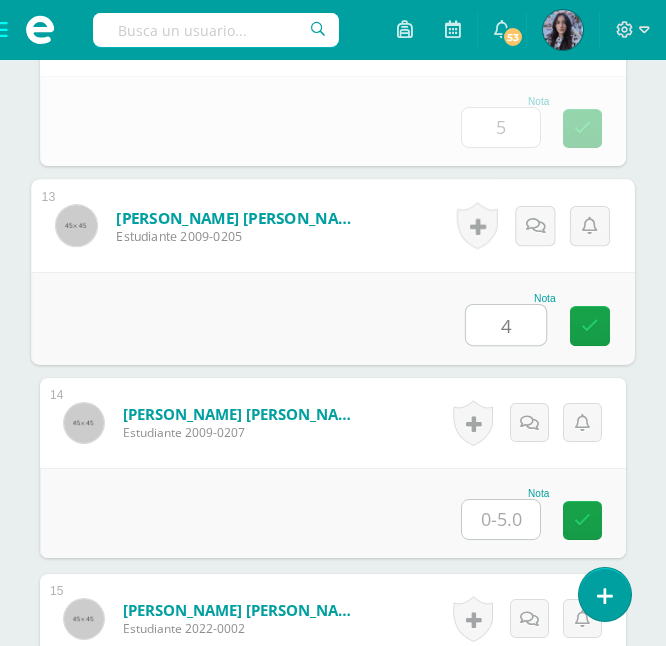 type on "4" 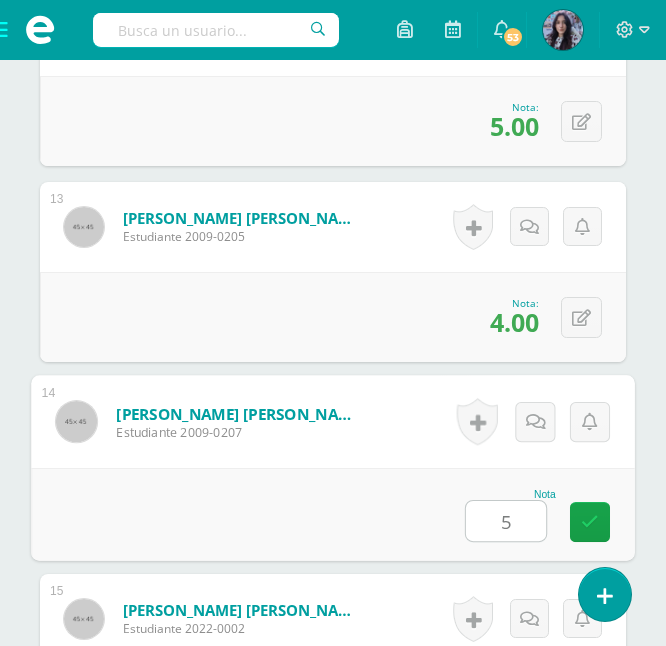 type on "5" 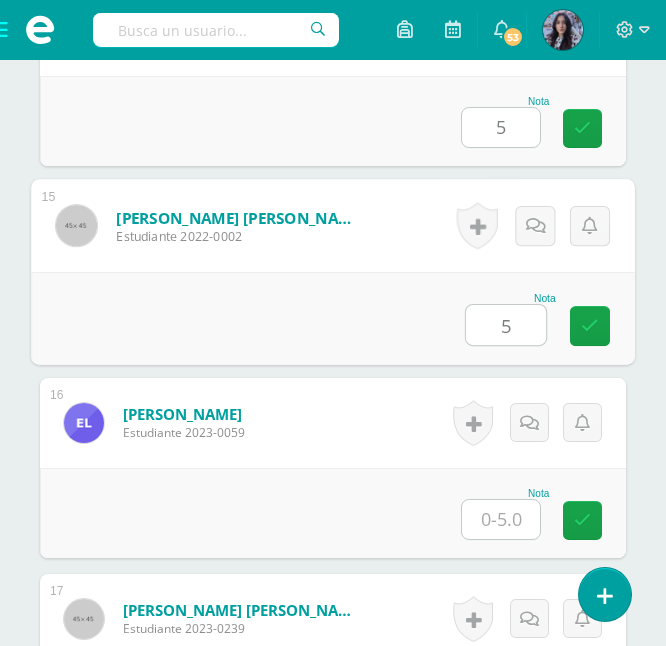 type on "5" 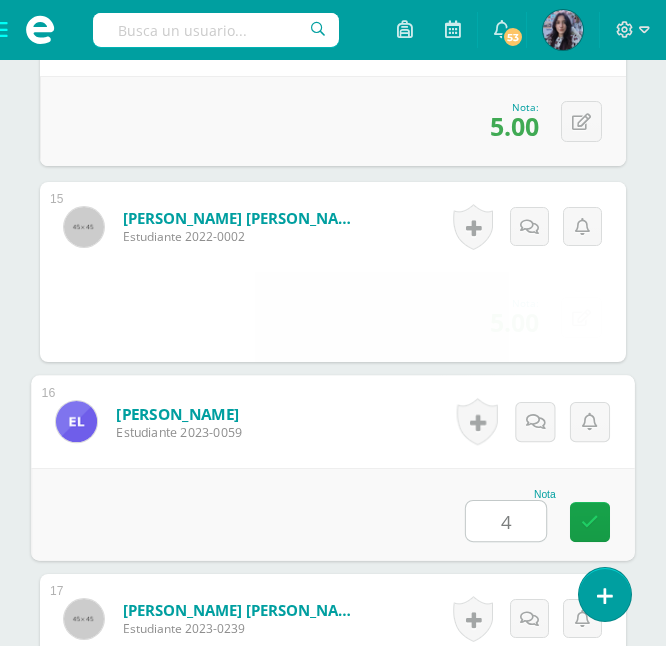 type on "4" 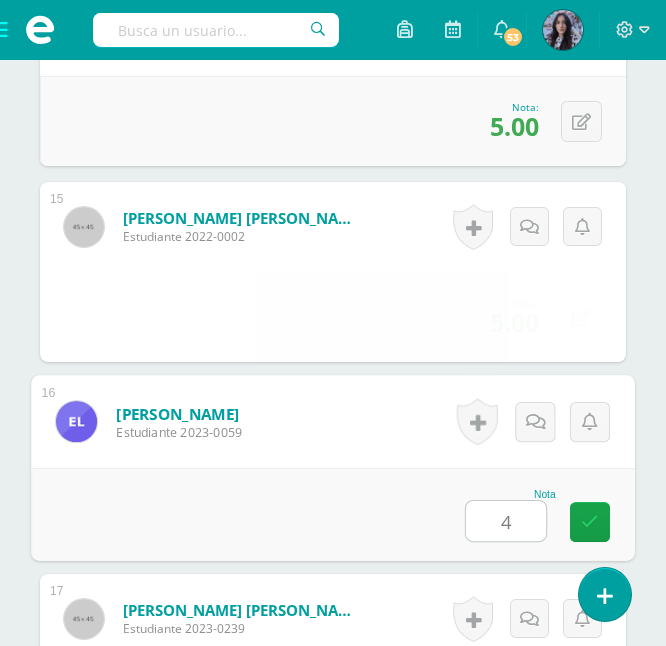 scroll, scrollTop: 3709, scrollLeft: 0, axis: vertical 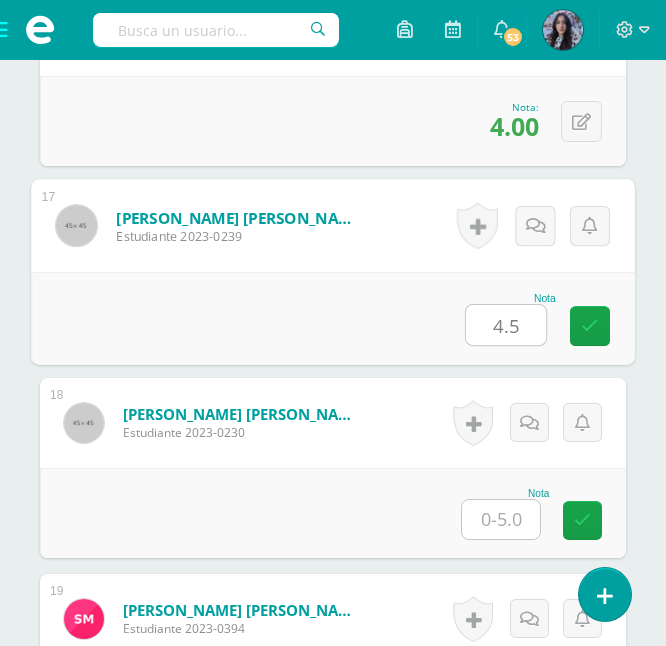 type on "4.5" 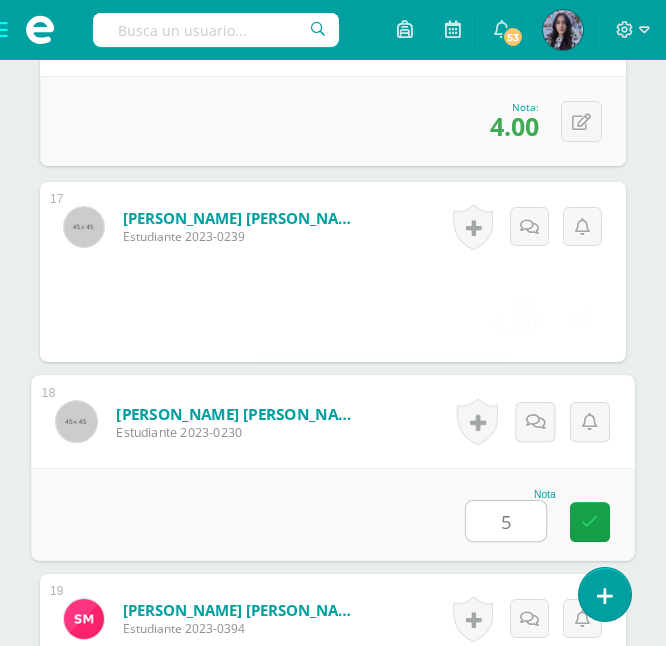 type on "5" 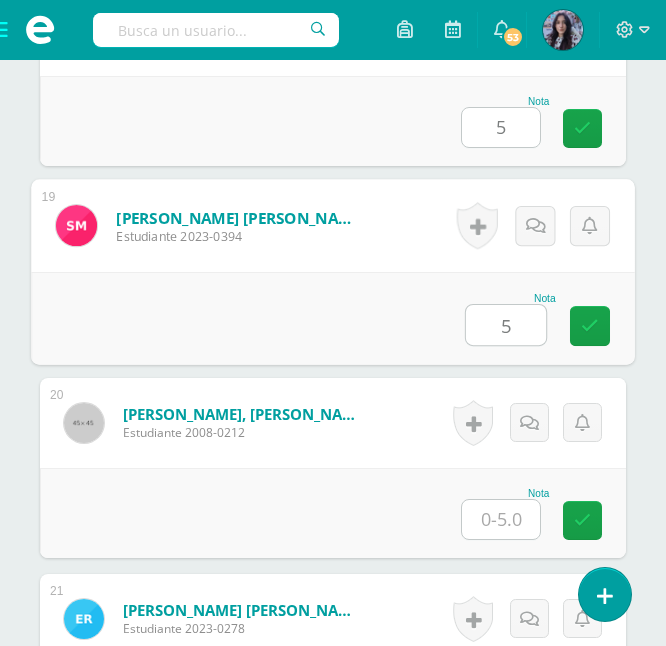 type on "5" 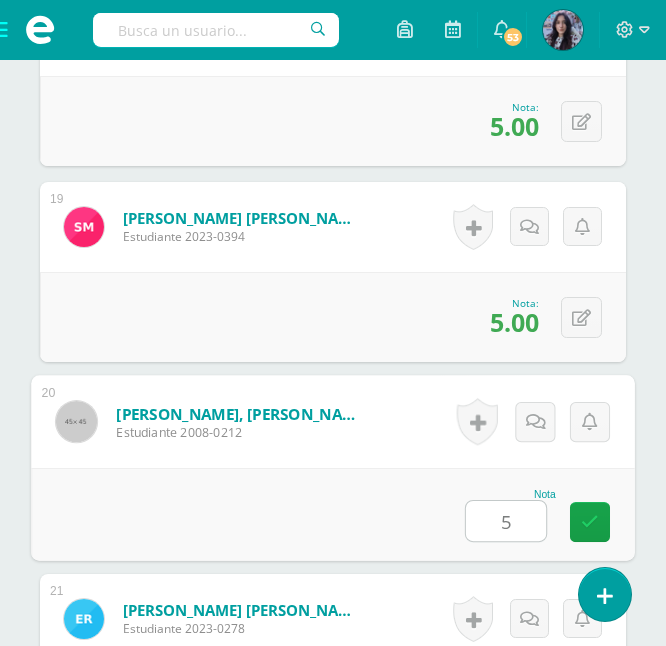 type on "5" 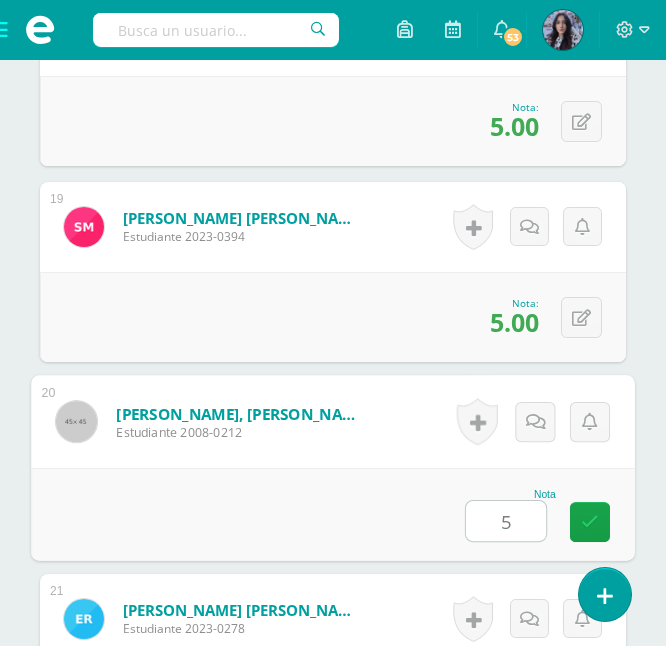 scroll, scrollTop: 4493, scrollLeft: 0, axis: vertical 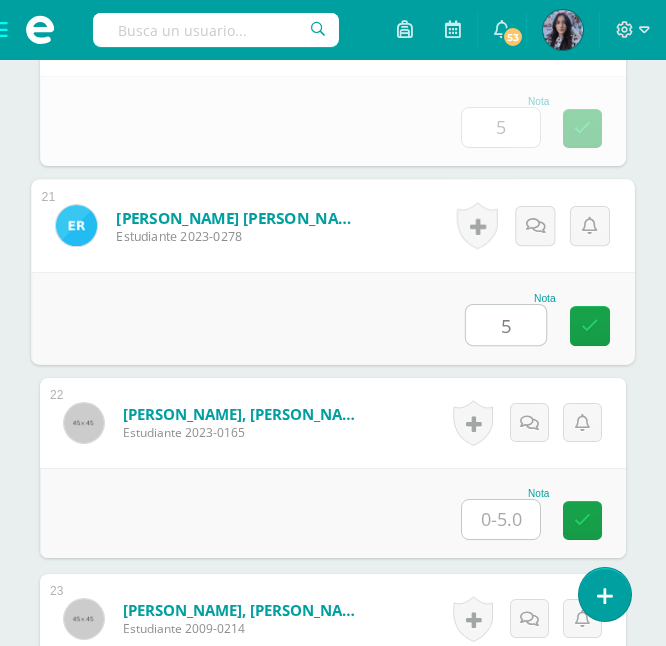 type on "5" 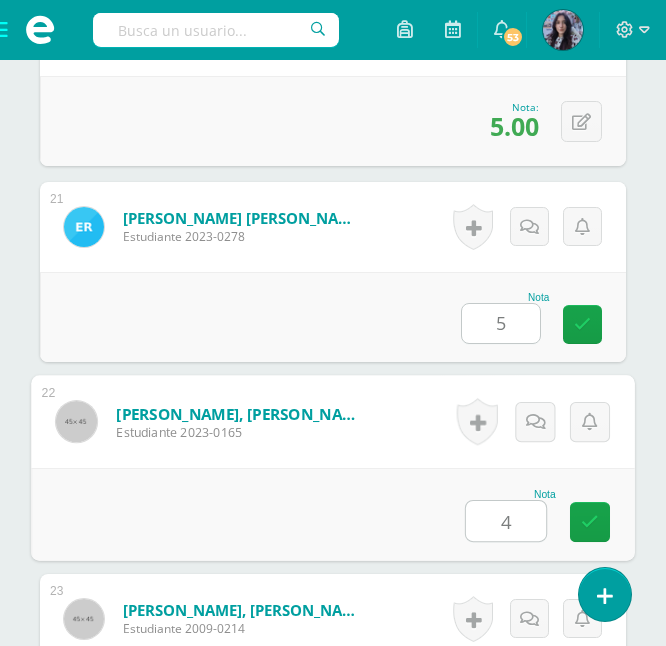 type on "4" 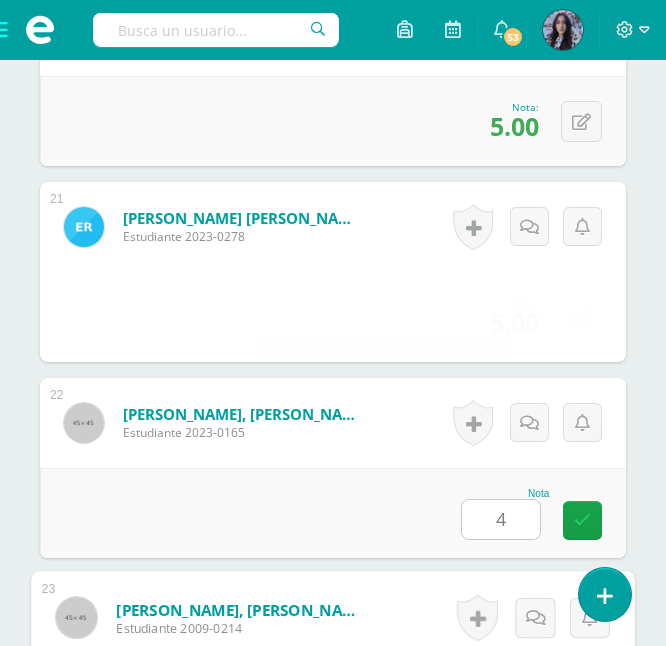 scroll, scrollTop: 4885, scrollLeft: 0, axis: vertical 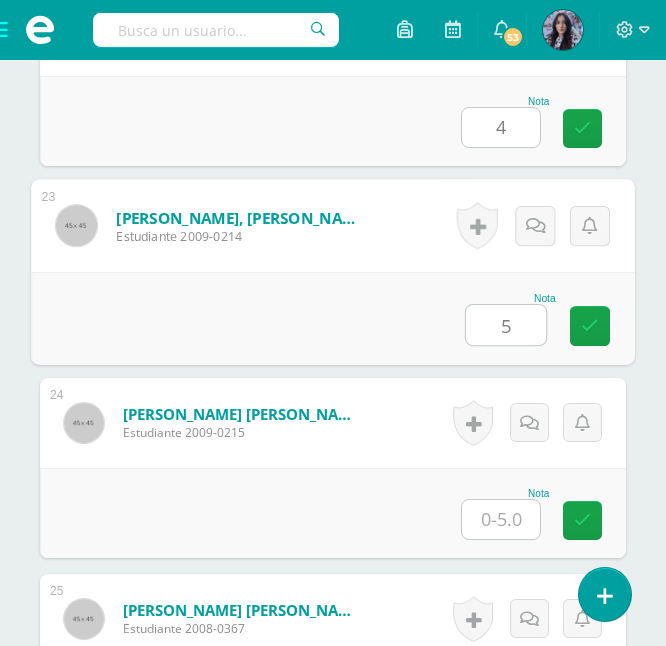 type on "5" 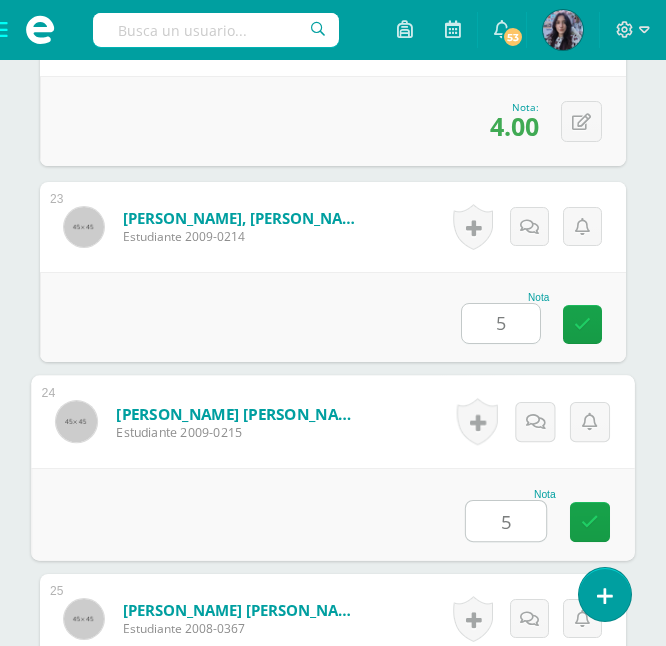type on "5" 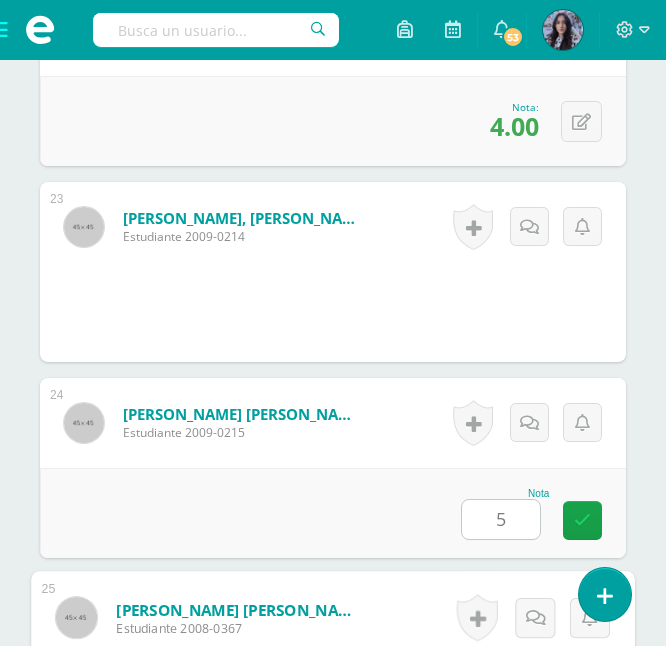 scroll, scrollTop: 5277, scrollLeft: 0, axis: vertical 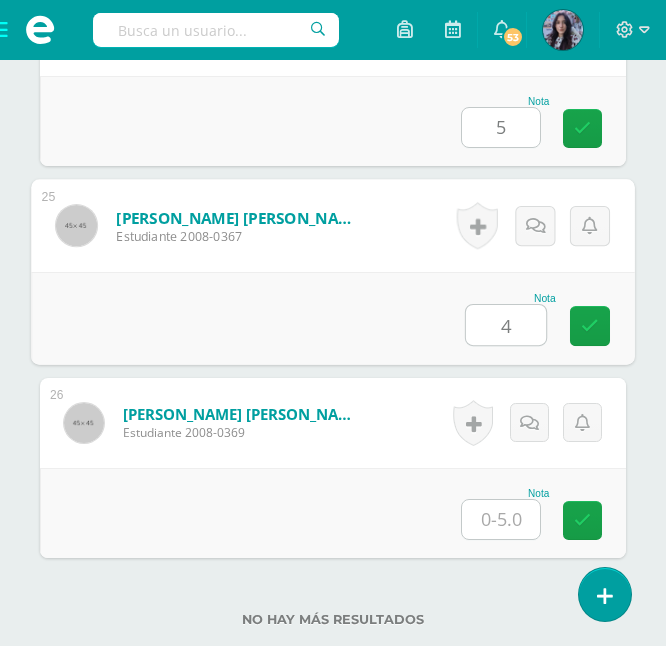type on "4" 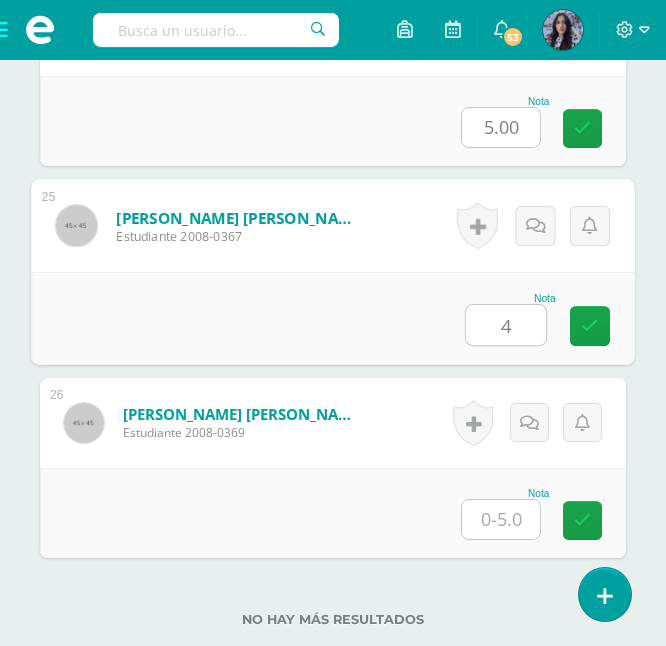 type on "5" 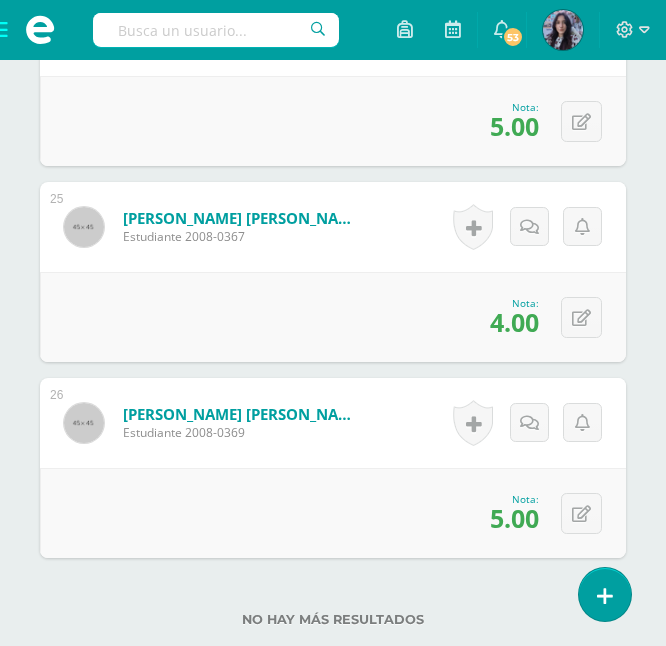 scroll, scrollTop: 5418, scrollLeft: 0, axis: vertical 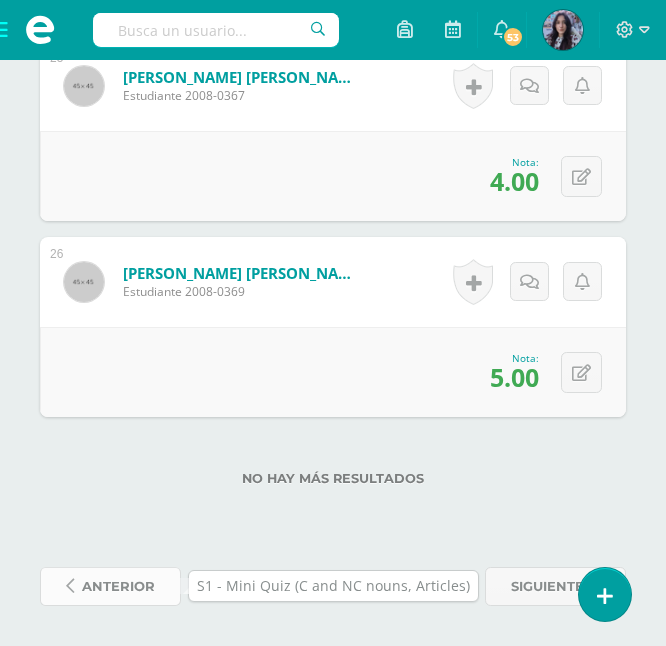 click on "anterior" at bounding box center [118, 586] 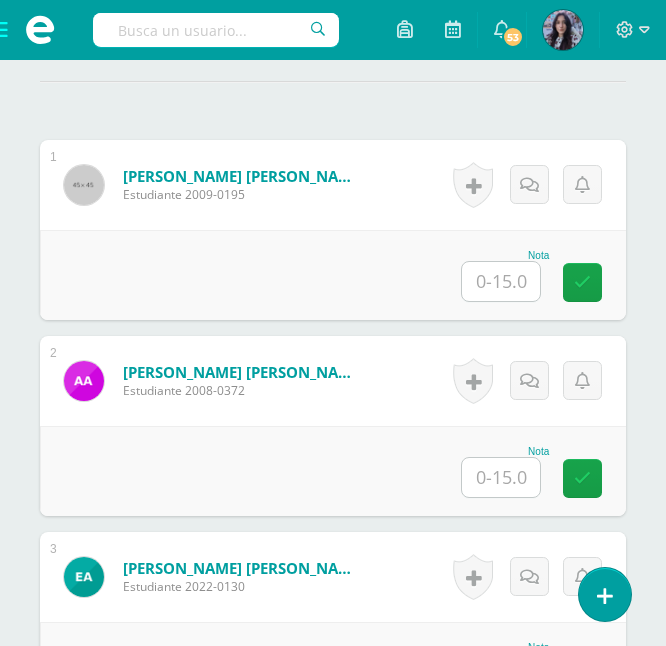 scroll, scrollTop: 616, scrollLeft: 0, axis: vertical 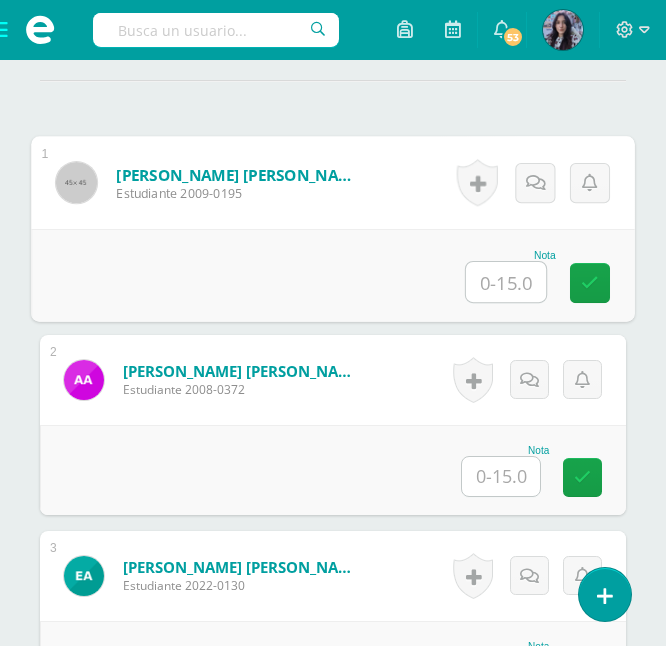 click at bounding box center [506, 282] 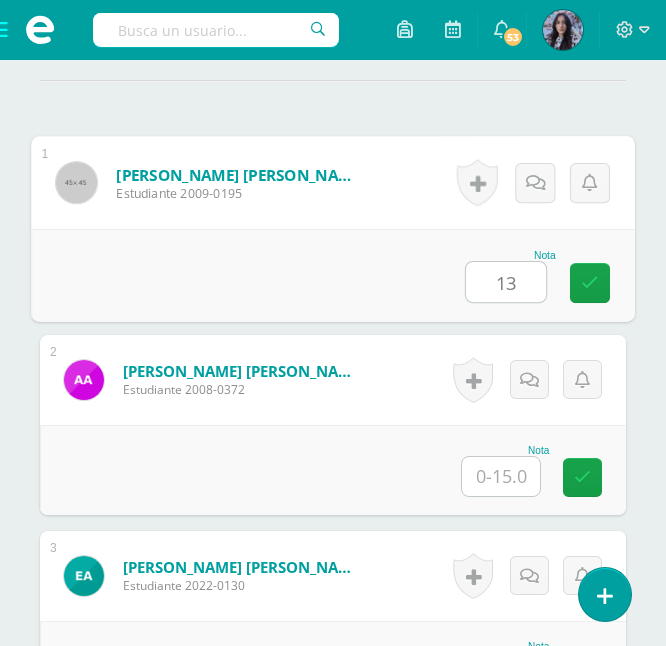 type on "13" 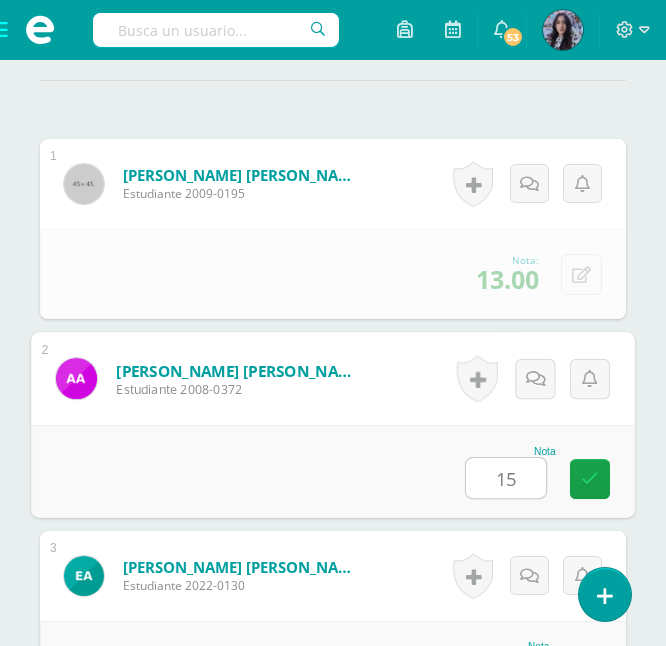 type on "15" 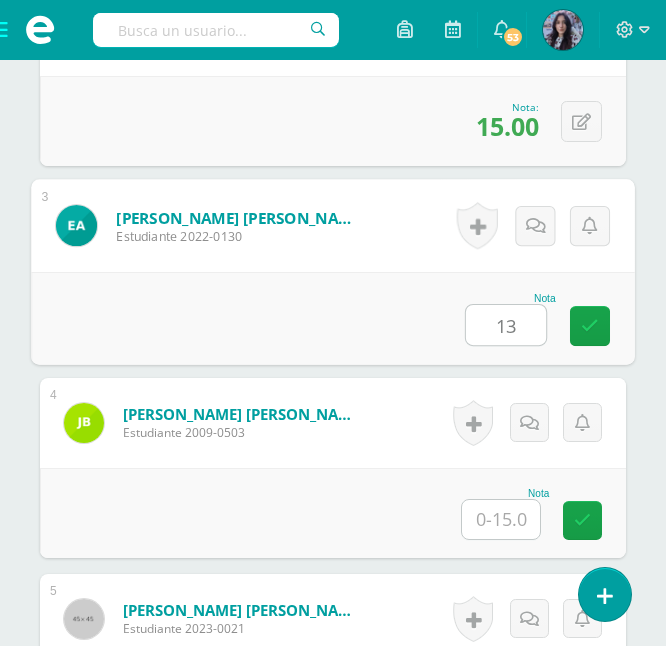 scroll, scrollTop: 966, scrollLeft: 0, axis: vertical 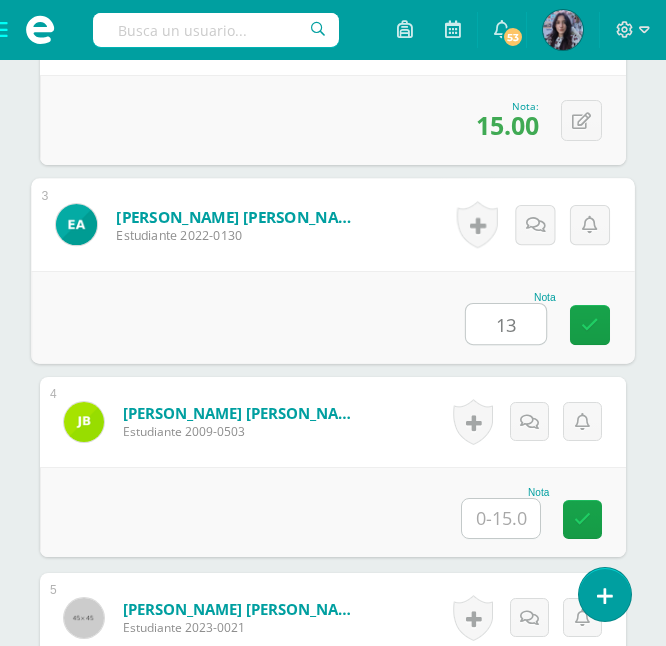 type on "13" 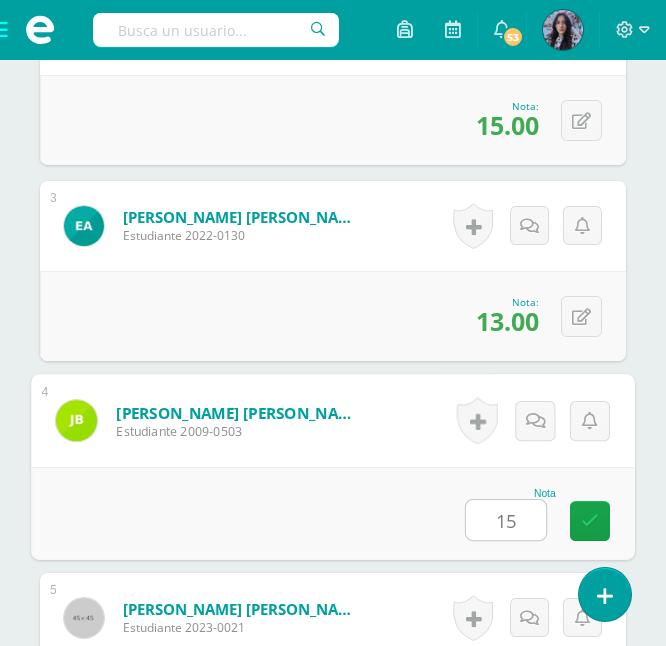 type on "15" 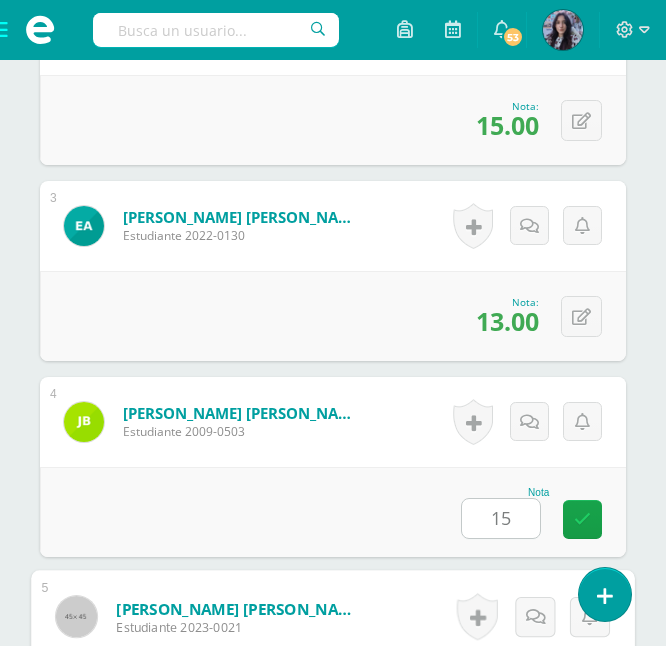scroll, scrollTop: 1357, scrollLeft: 0, axis: vertical 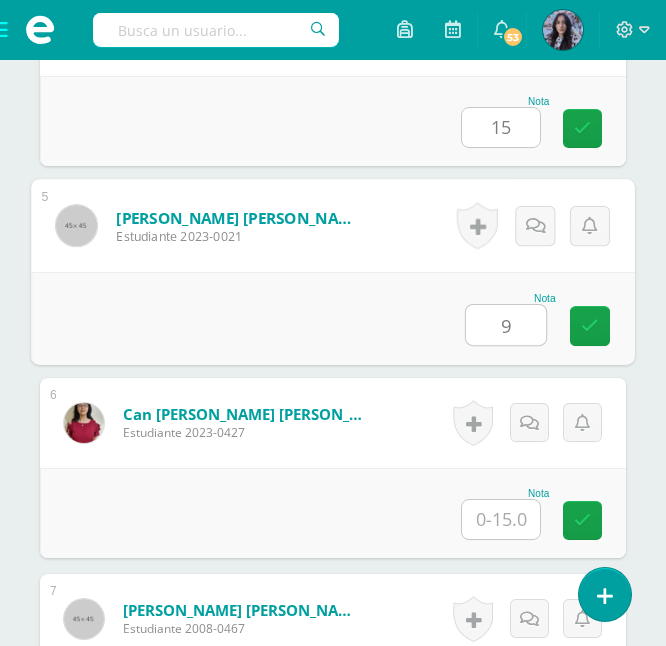 type on "9" 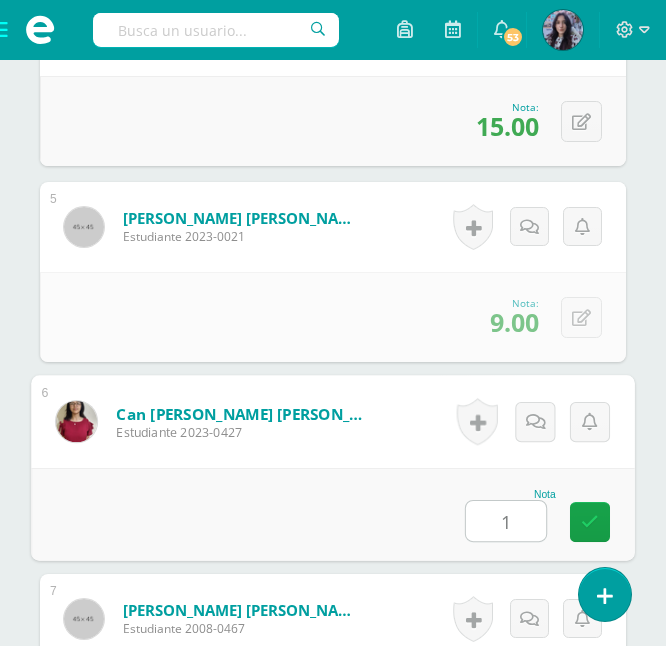 scroll, scrollTop: 1358, scrollLeft: 0, axis: vertical 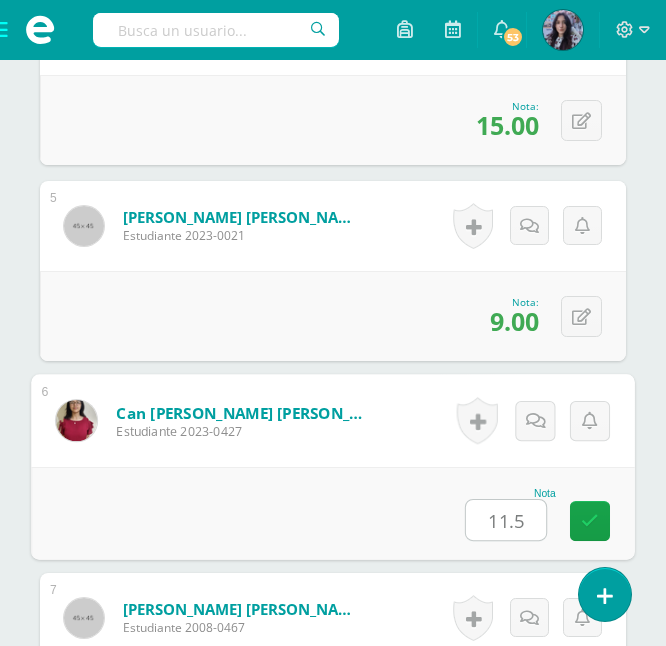 type on "11.5" 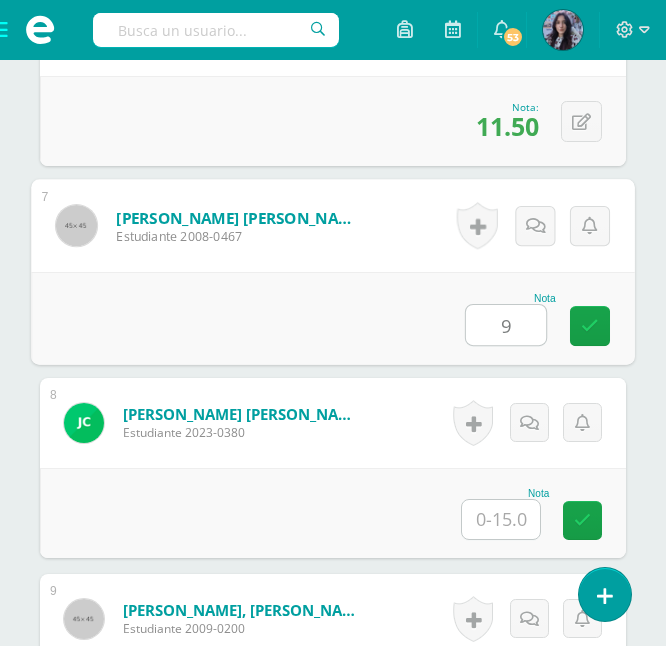 type on "9" 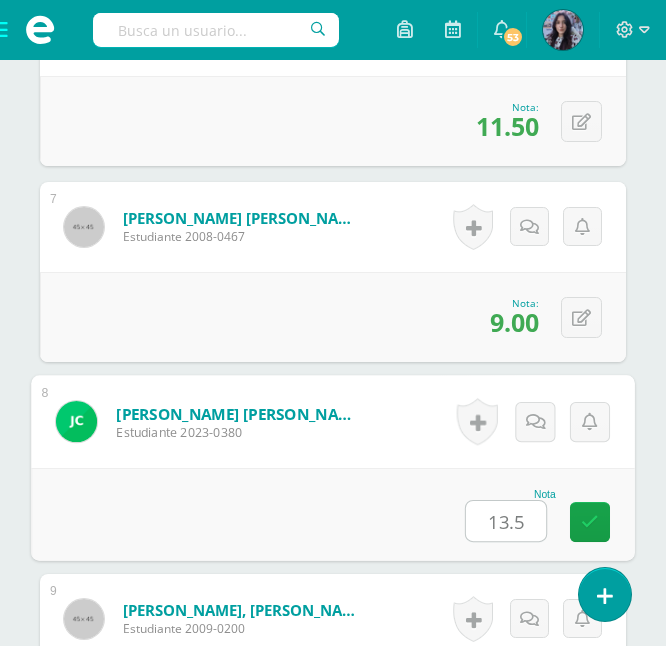 type on "13.5" 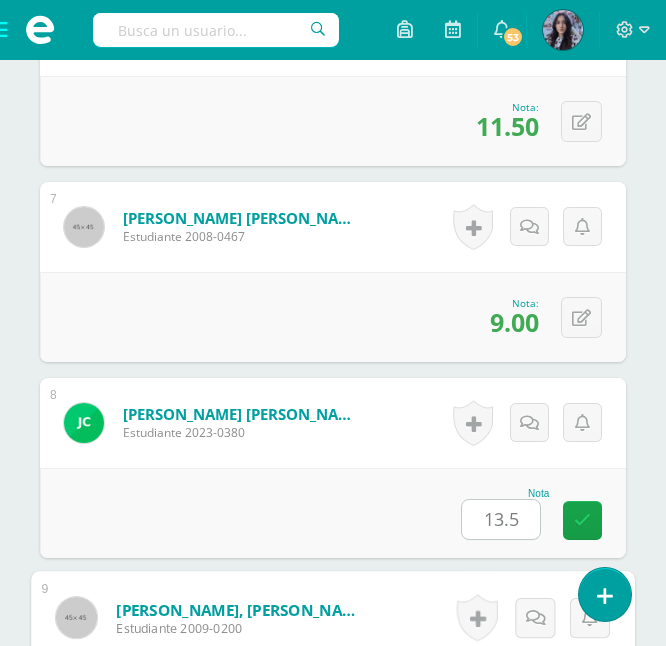 scroll, scrollTop: 2141, scrollLeft: 0, axis: vertical 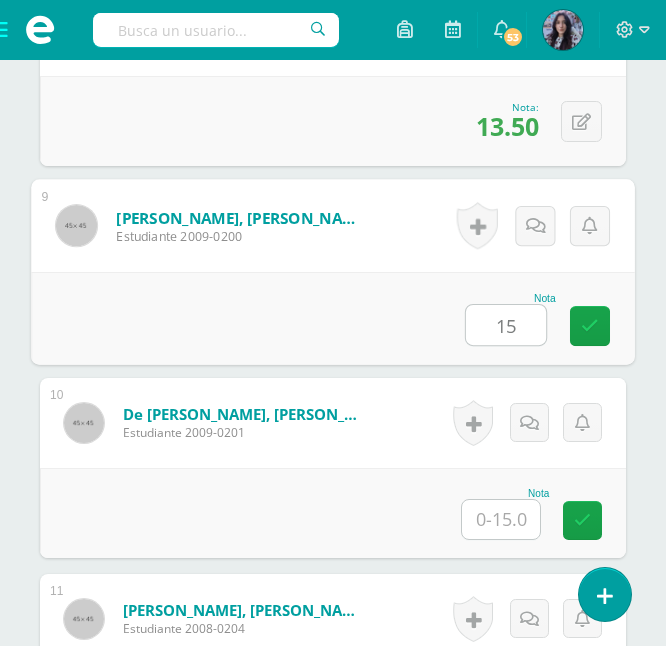 type on "15" 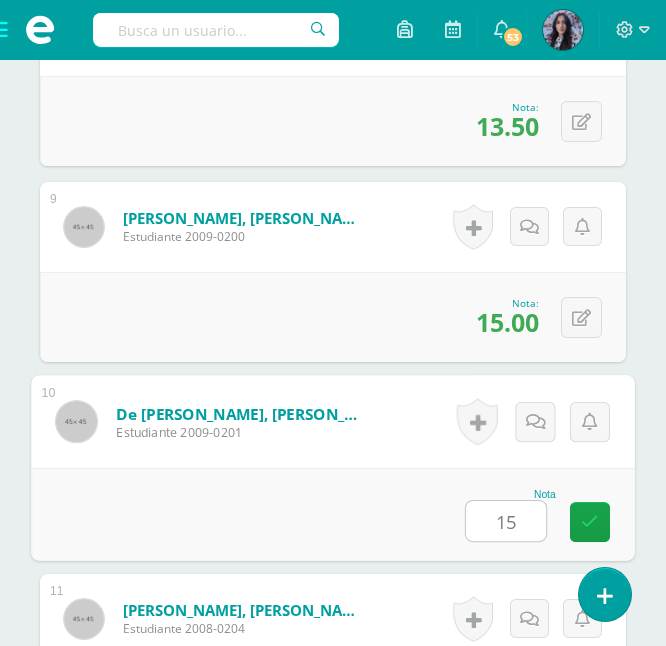 type on "15" 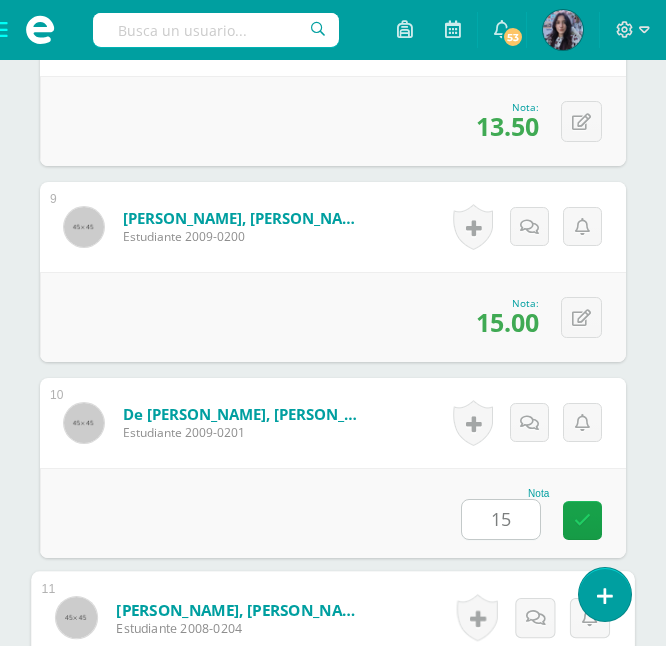 scroll, scrollTop: 2533, scrollLeft: 0, axis: vertical 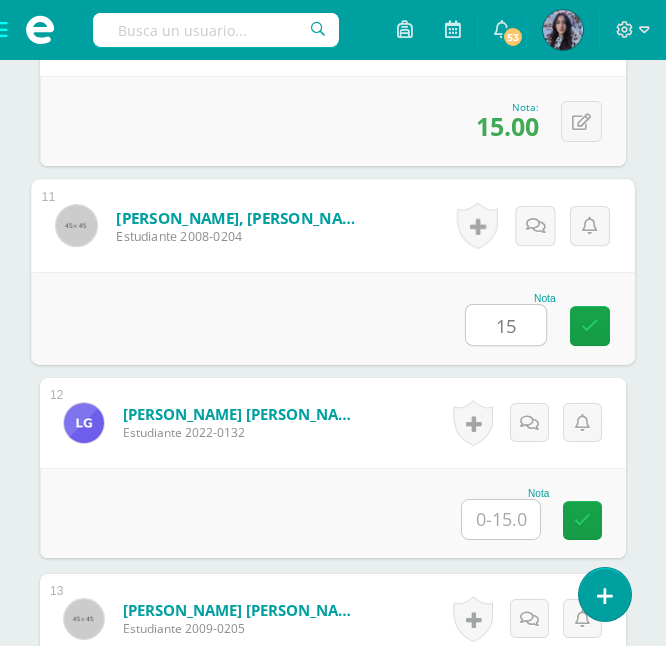 type on "15" 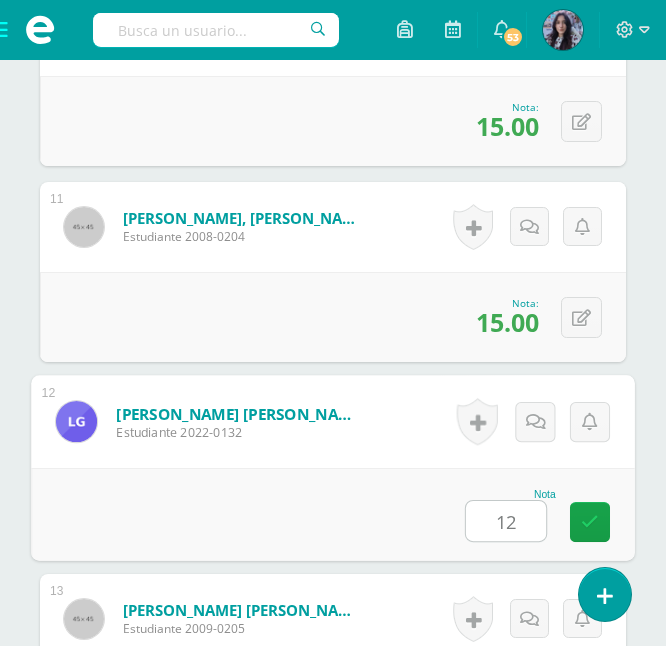 type on "12" 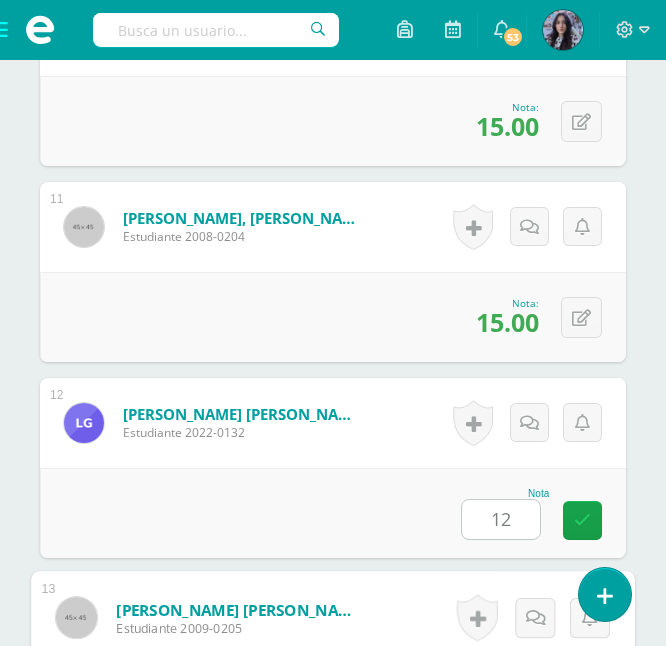 scroll, scrollTop: 2925, scrollLeft: 0, axis: vertical 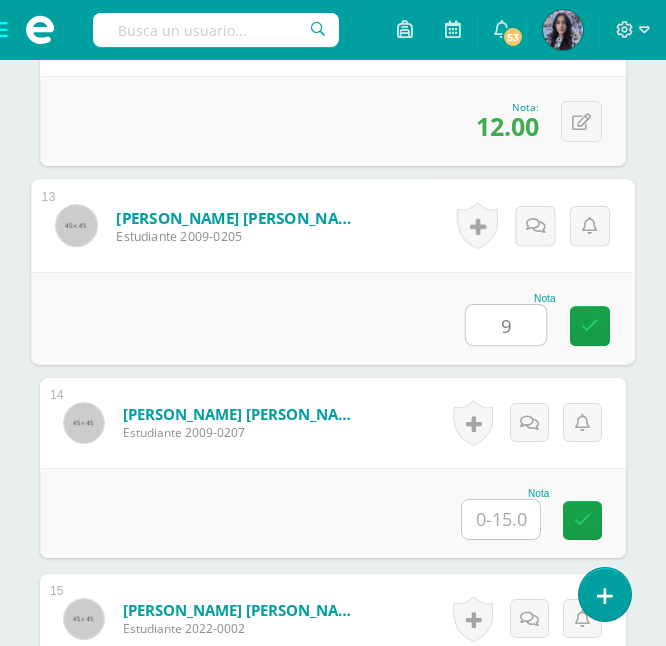 type on "9" 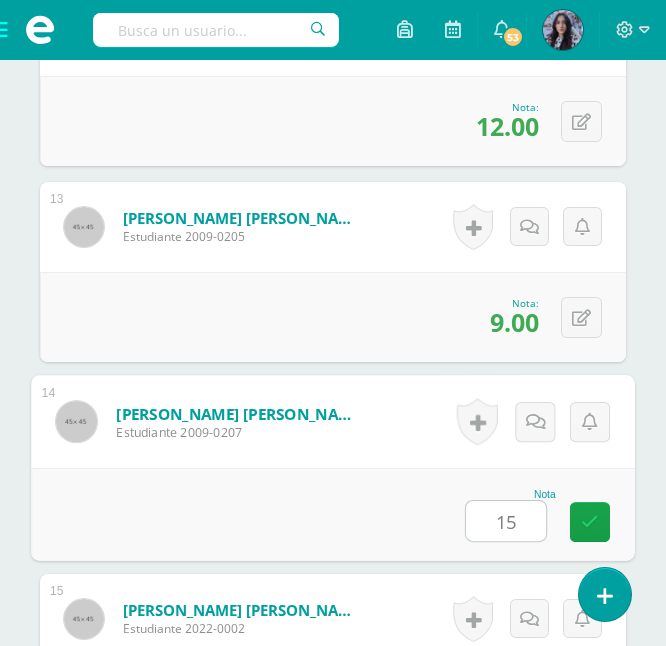 type on "15" 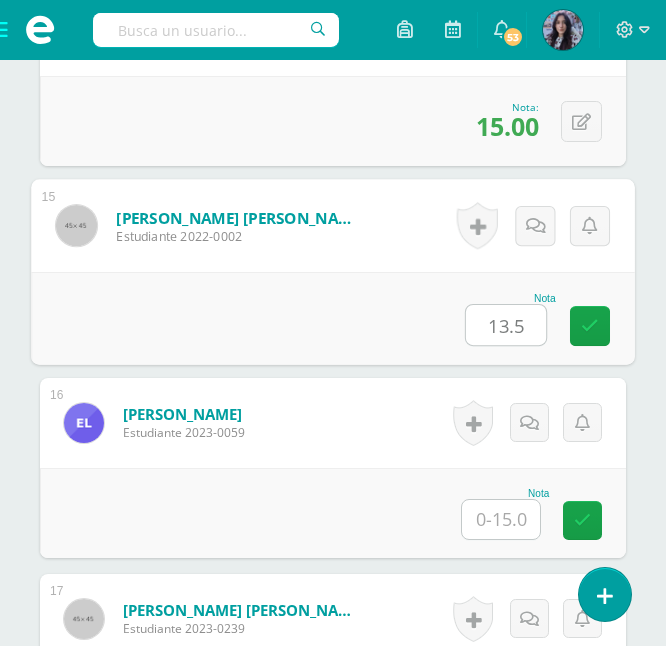 type on "13.5" 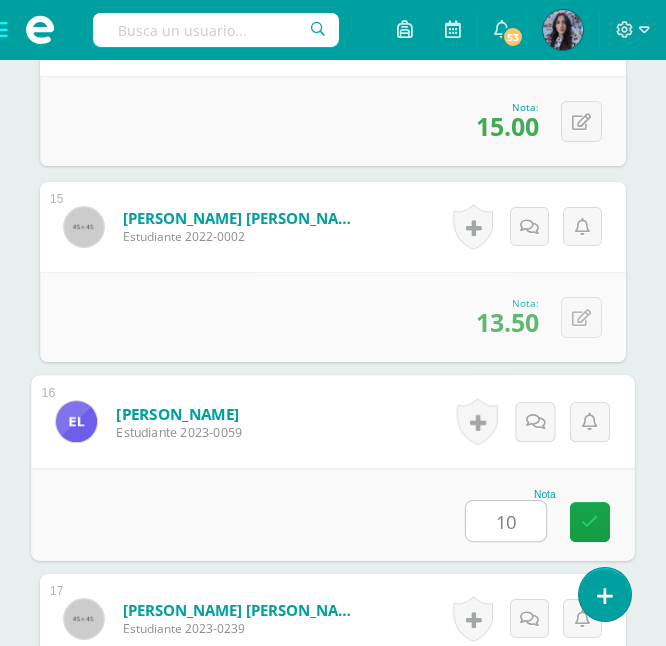 type on "10" 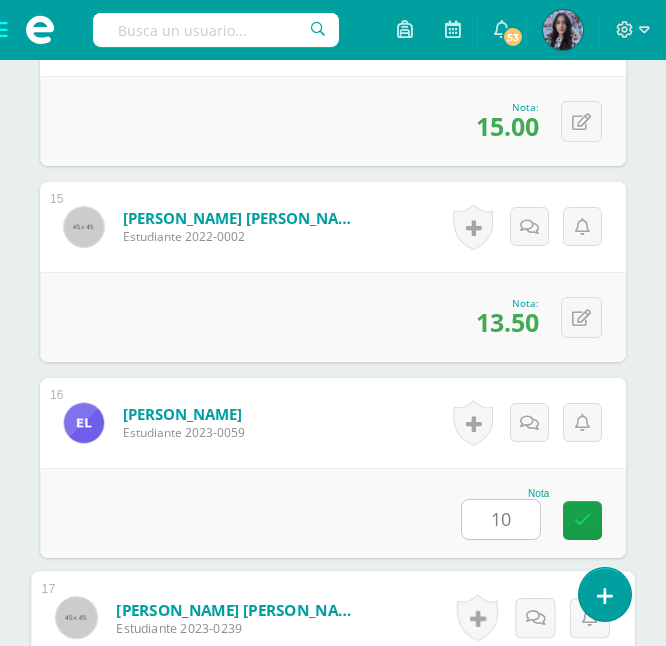 scroll, scrollTop: 3709, scrollLeft: 0, axis: vertical 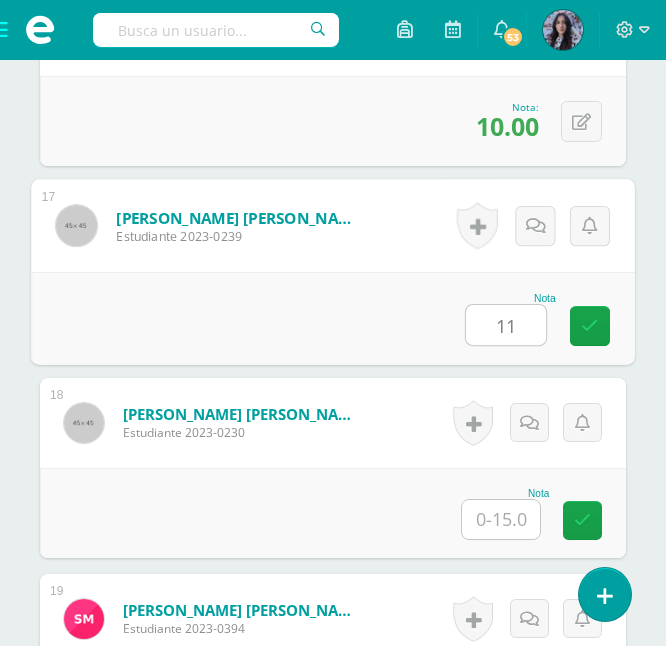 type on "11" 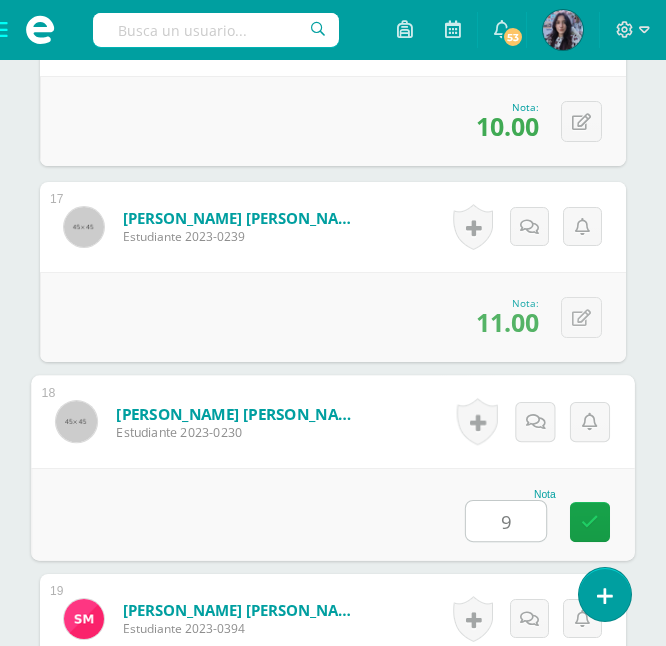 type on "9" 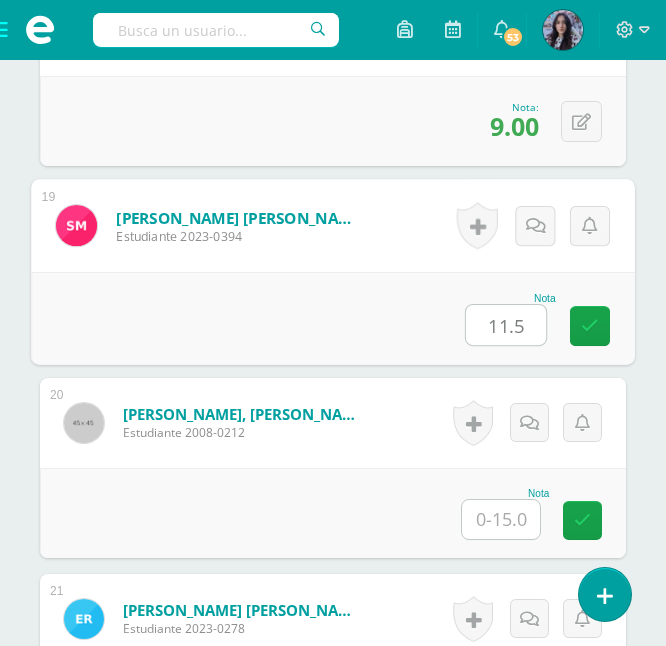 type on "11.5" 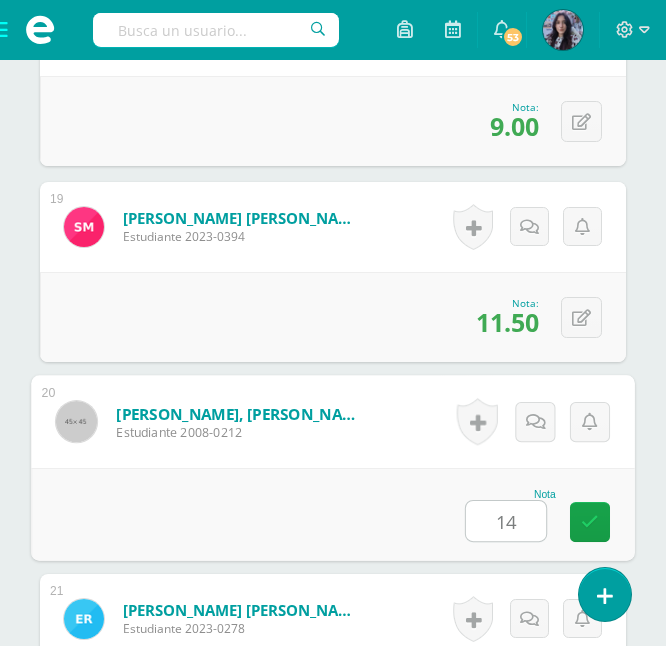 type on "14" 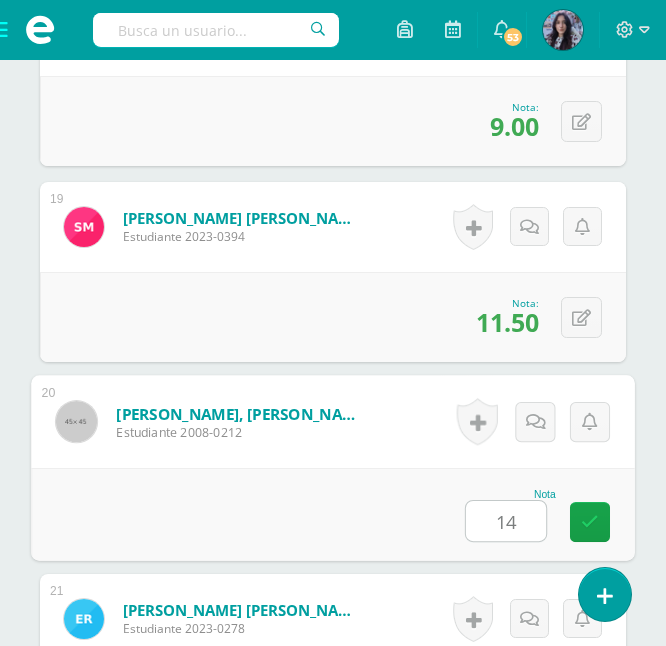 scroll, scrollTop: 4493, scrollLeft: 0, axis: vertical 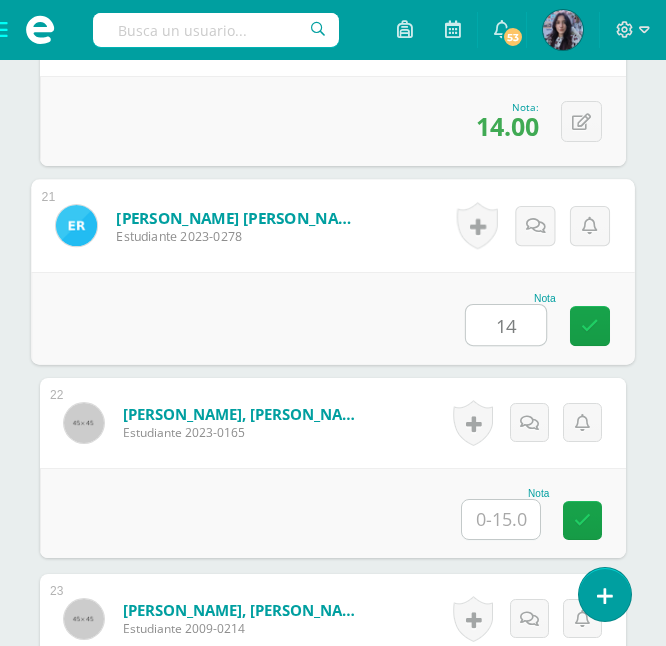 type on "14" 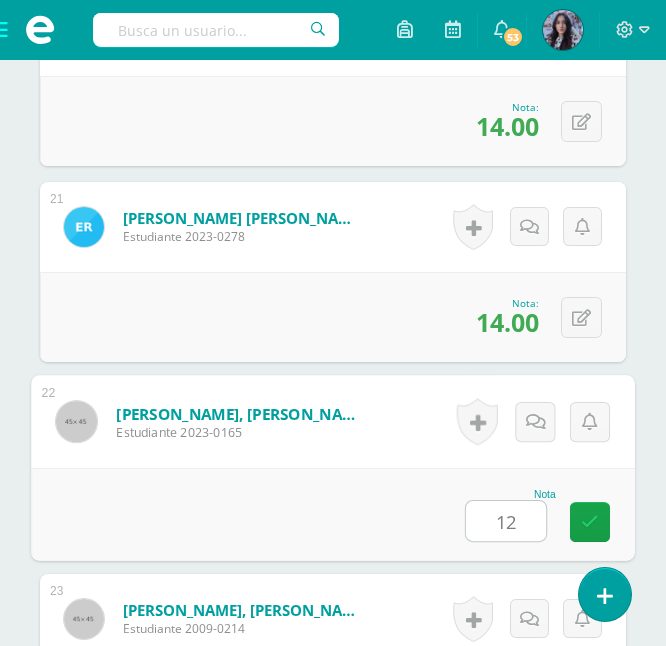 type on "12" 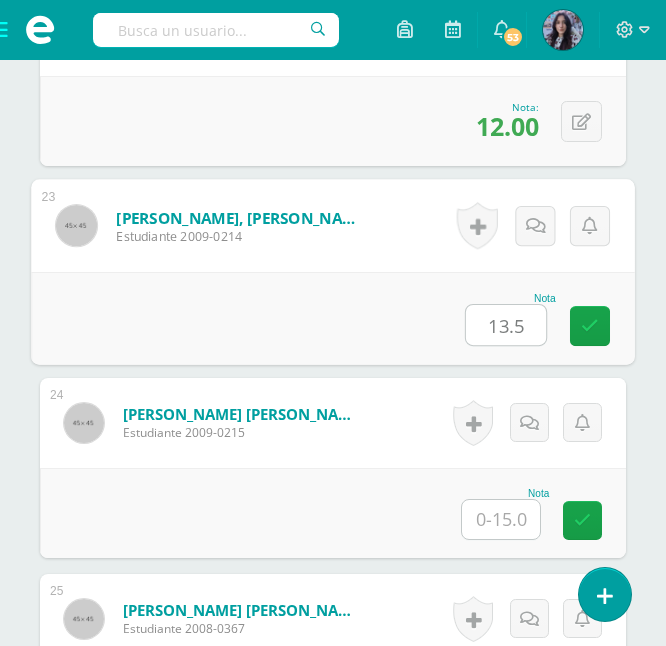 type on "13.5" 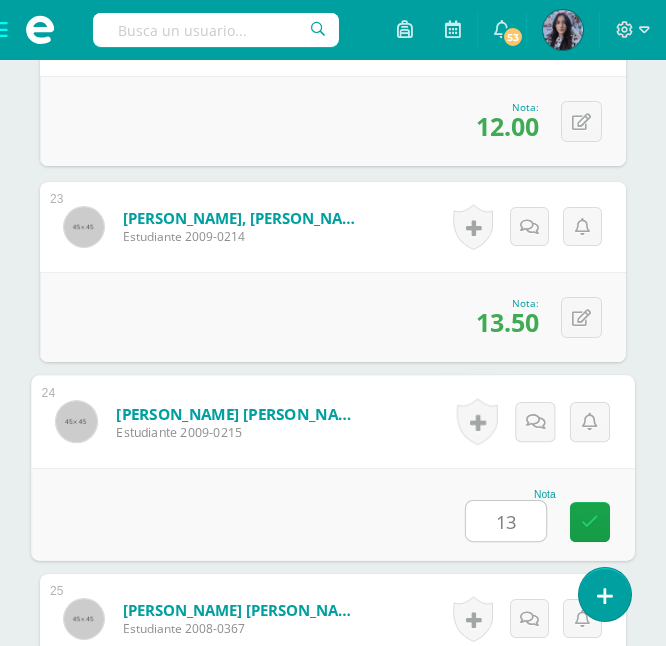 type on "13" 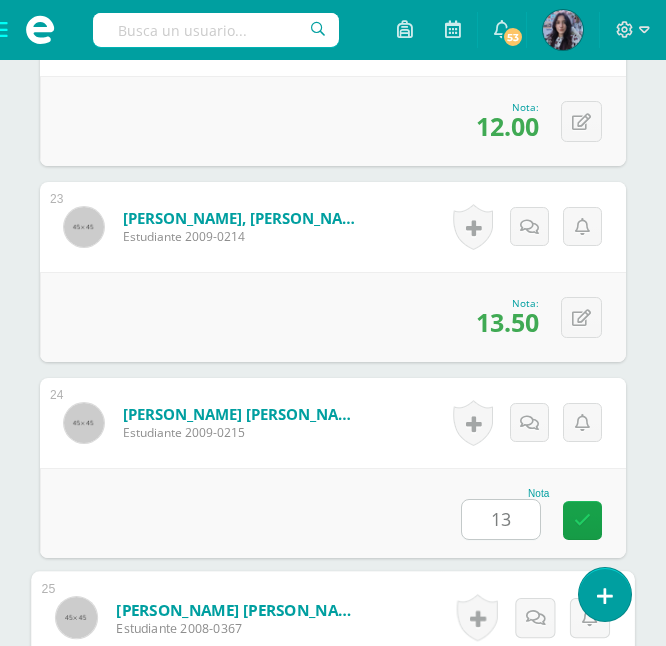 scroll, scrollTop: 5277, scrollLeft: 0, axis: vertical 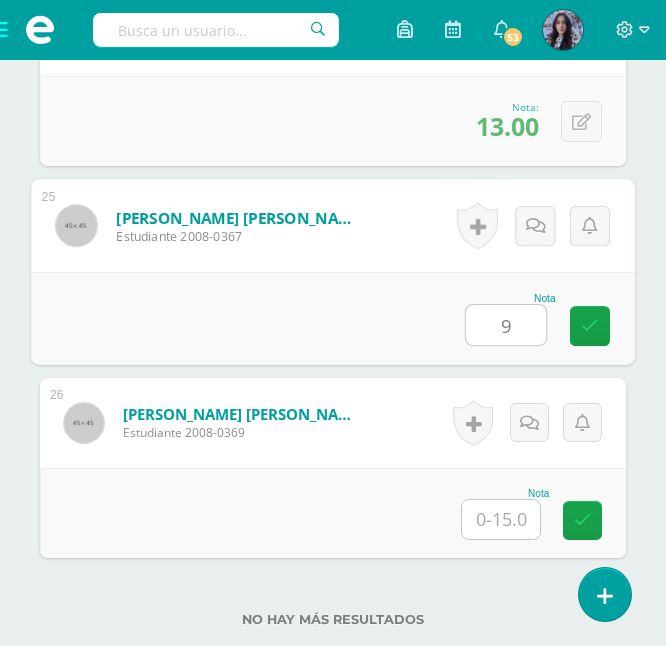 type on "9" 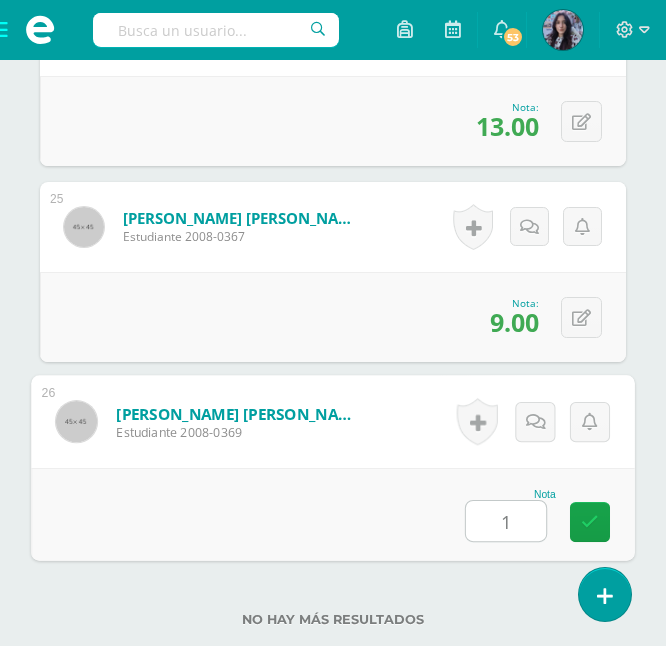 type on "15" 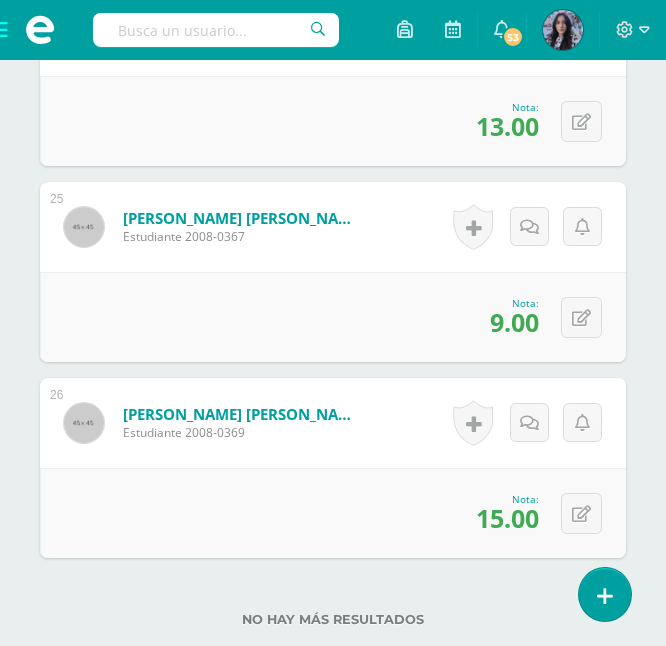 click at bounding box center (40, 30) 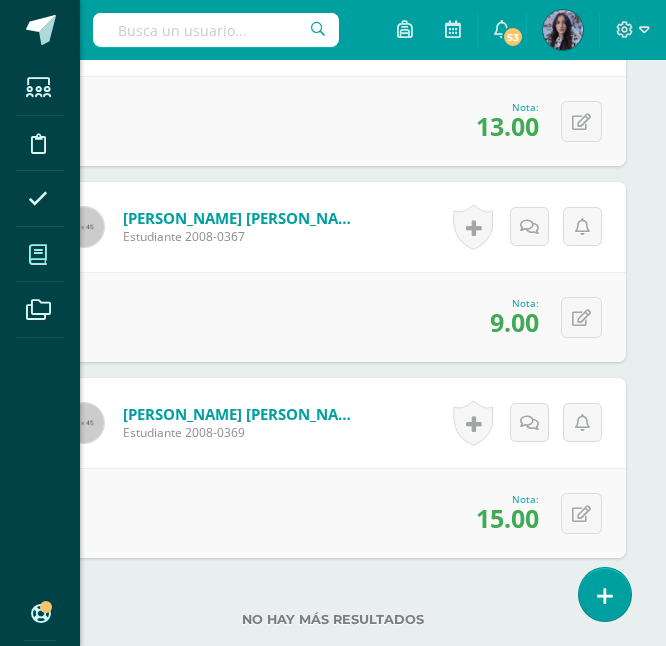 click at bounding box center [38, 254] 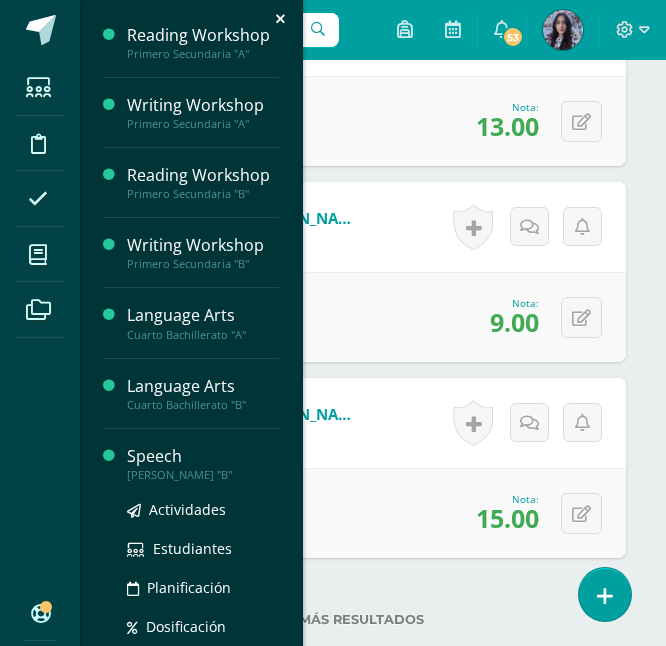 click on "Speech" at bounding box center (203, 456) 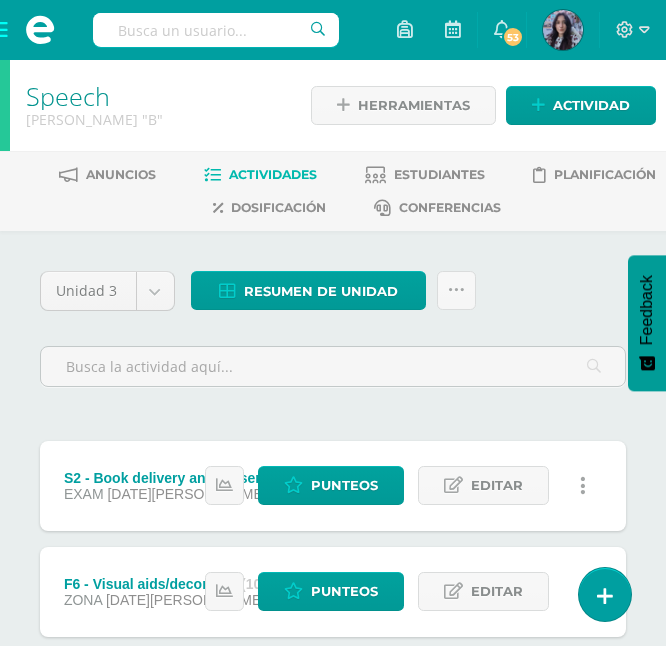 scroll, scrollTop: 760, scrollLeft: 0, axis: vertical 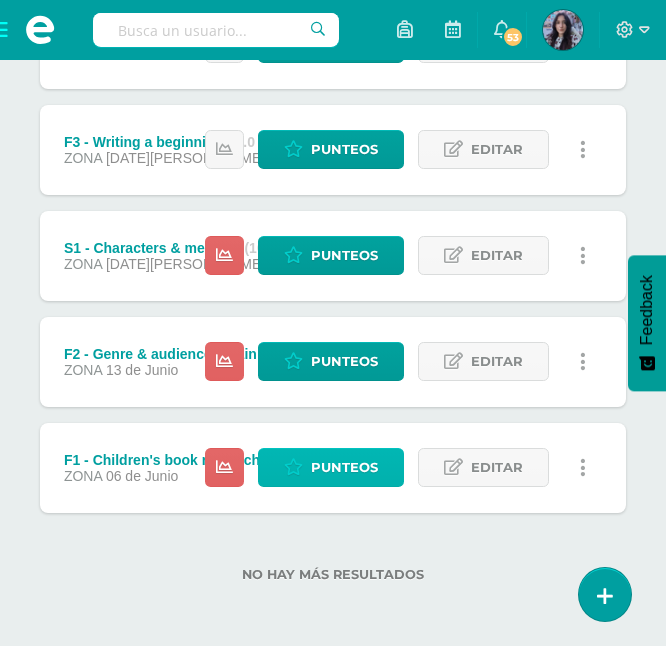 click on "Punteos" at bounding box center (344, 467) 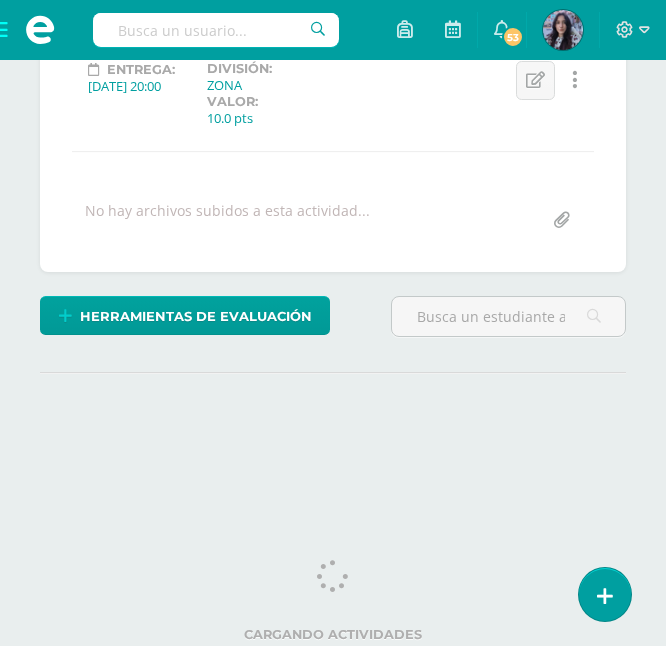 scroll, scrollTop: 328, scrollLeft: 0, axis: vertical 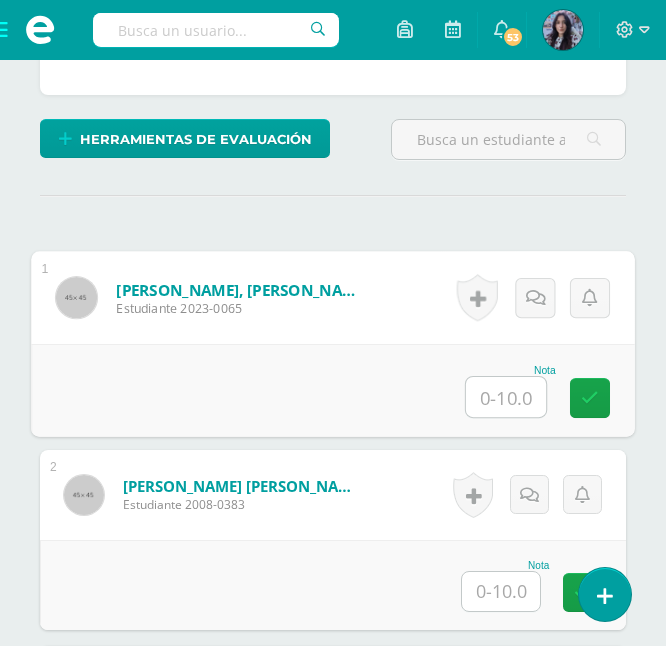 click at bounding box center [506, 397] 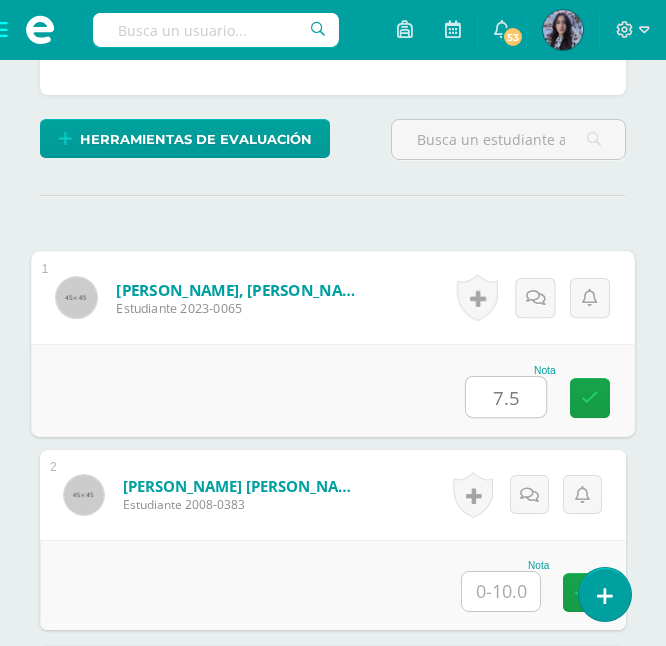 type on "7.5" 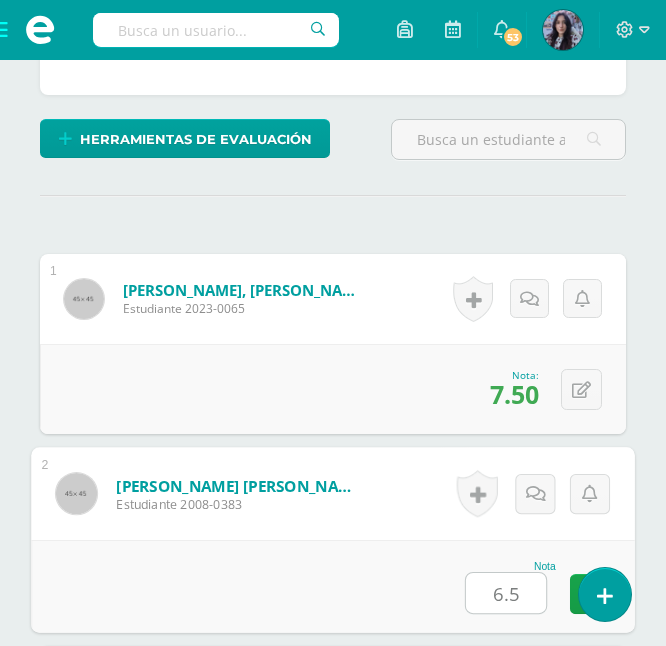 type on "6.5" 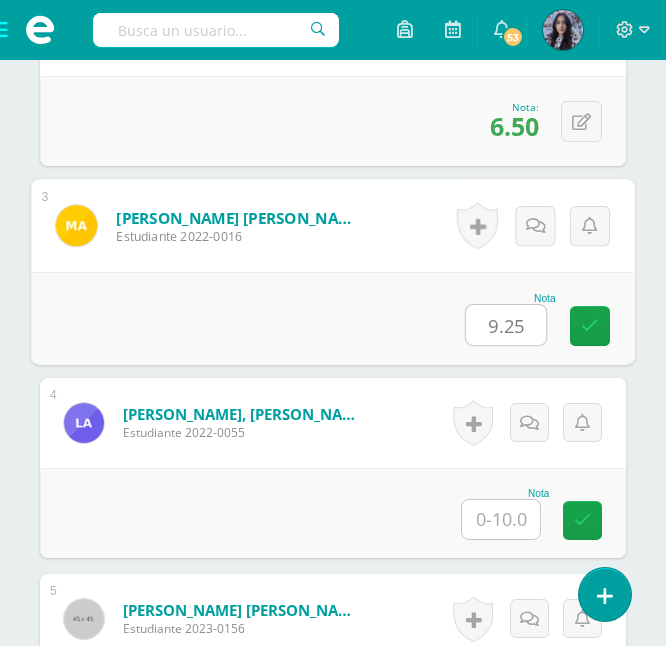 scroll, scrollTop: 966, scrollLeft: 0, axis: vertical 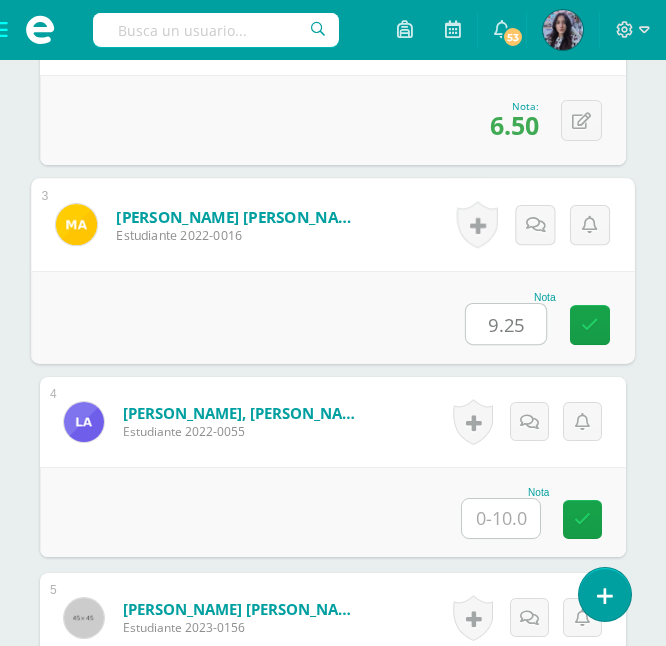 type on "9.25" 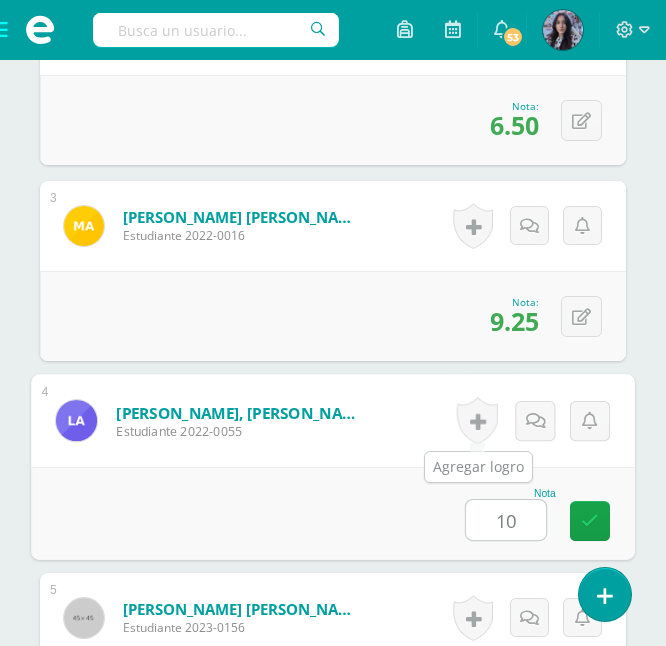 type on "10" 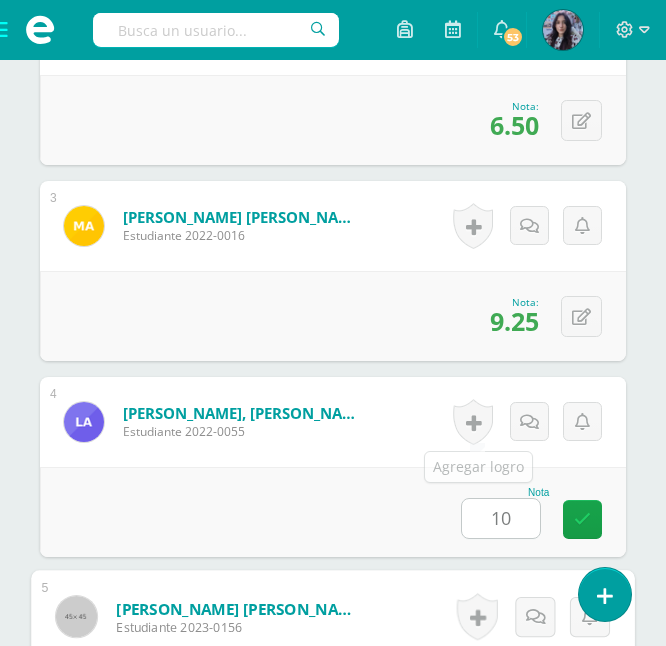 scroll, scrollTop: 1357, scrollLeft: 0, axis: vertical 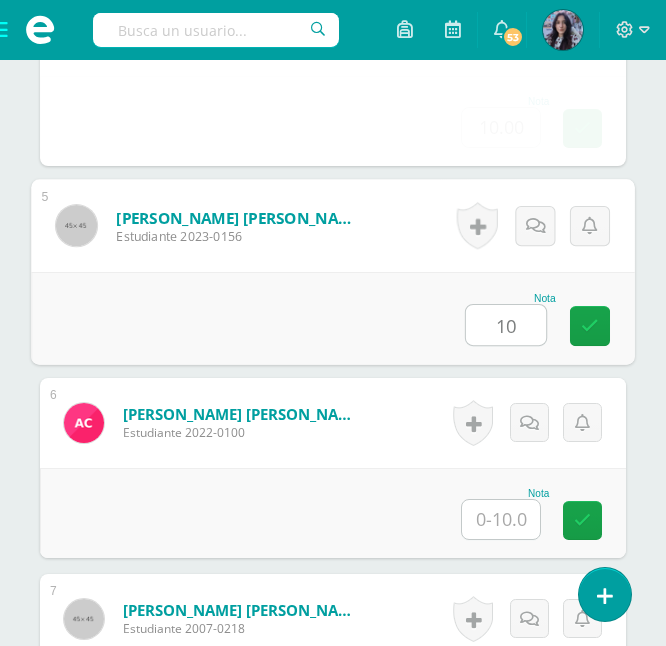 type on "10" 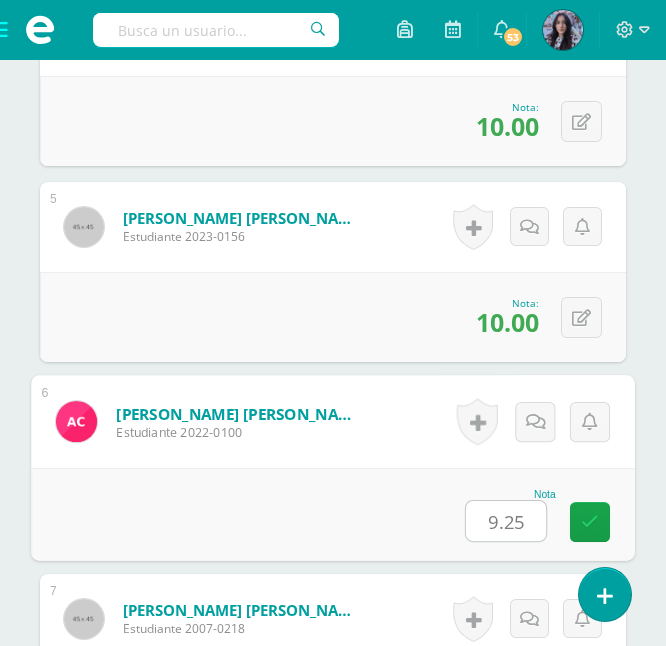 type on "9.25" 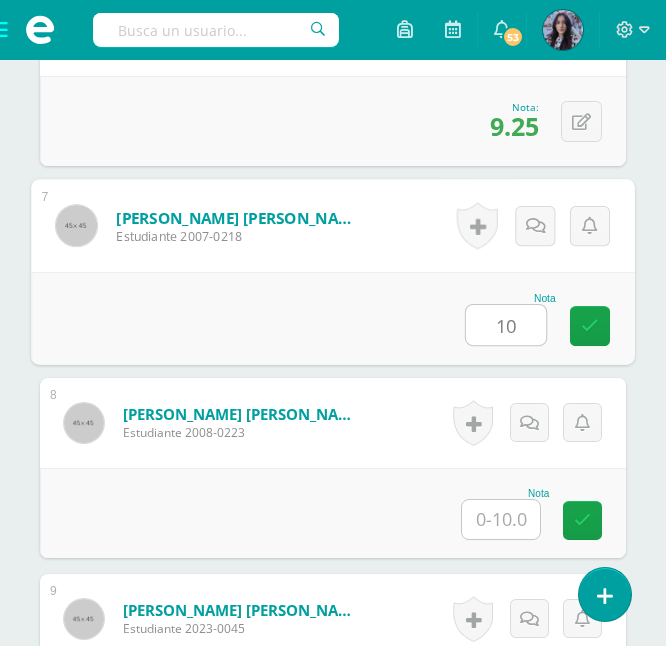 type on "10" 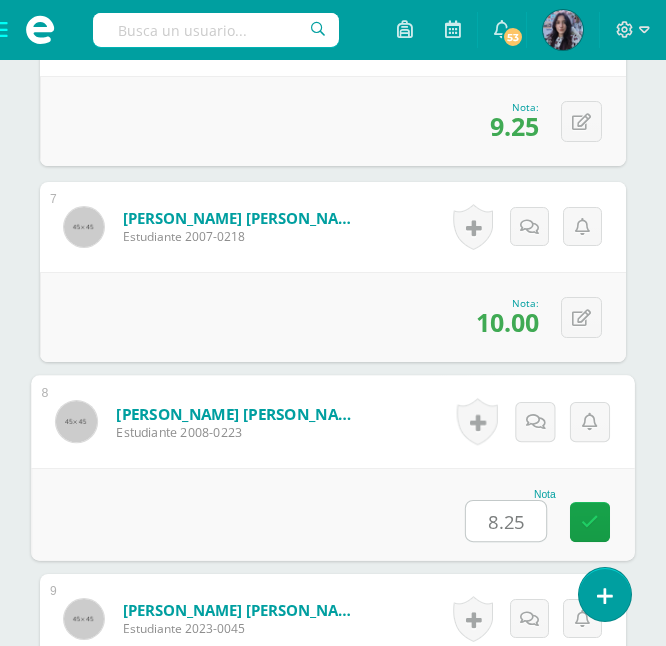 type on "8.25" 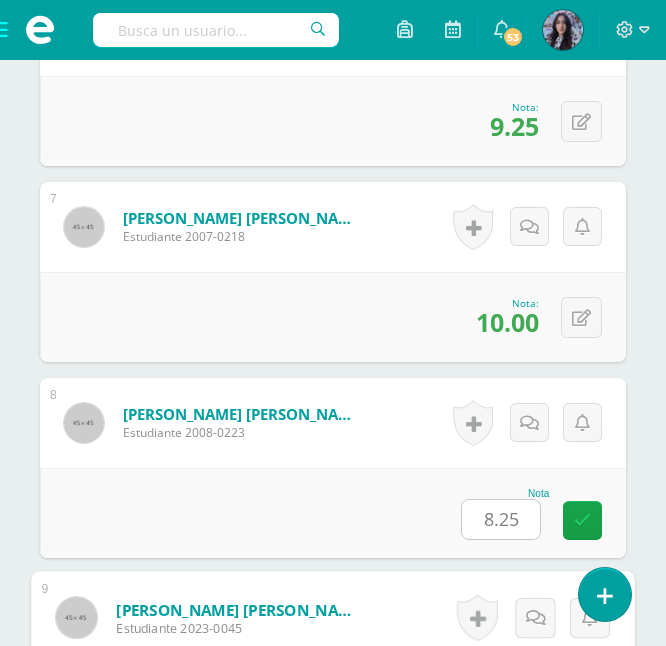 scroll, scrollTop: 2141, scrollLeft: 0, axis: vertical 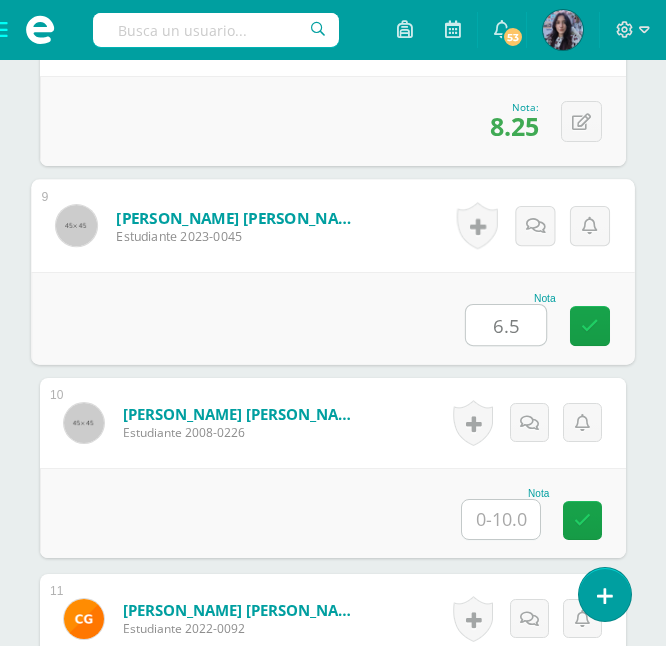 type on "6.5" 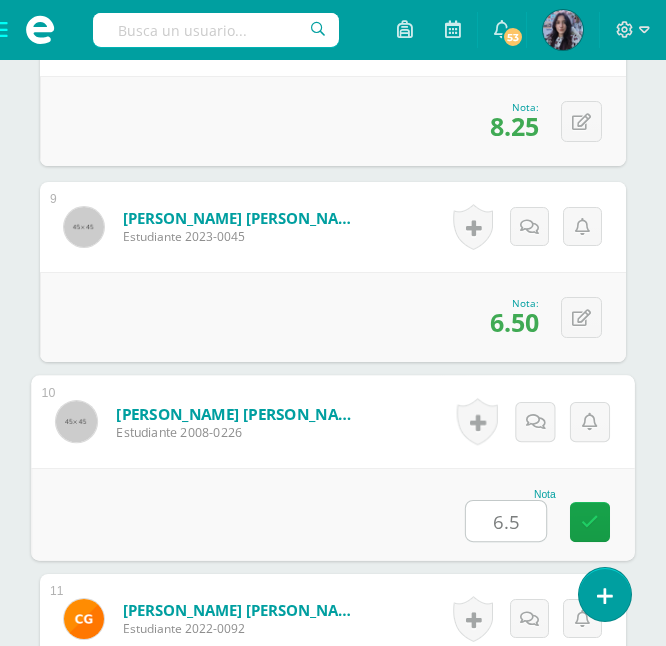 type on "6.5" 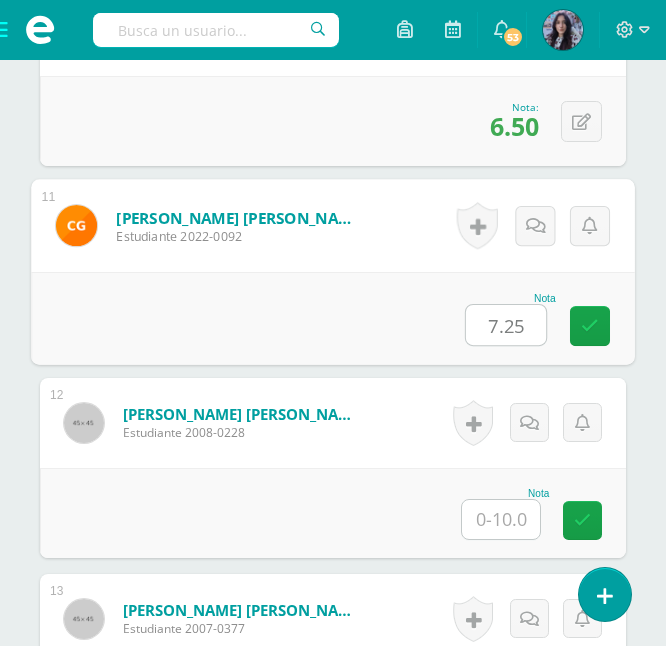 type on "7.25" 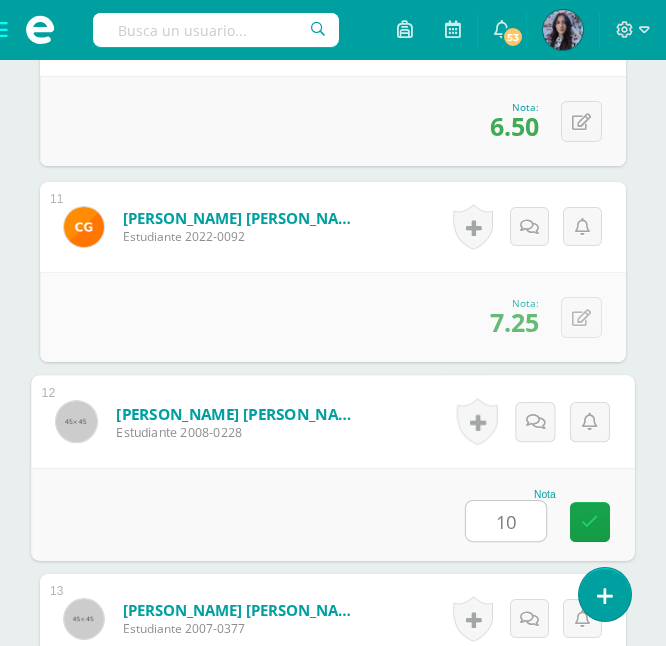type on "10" 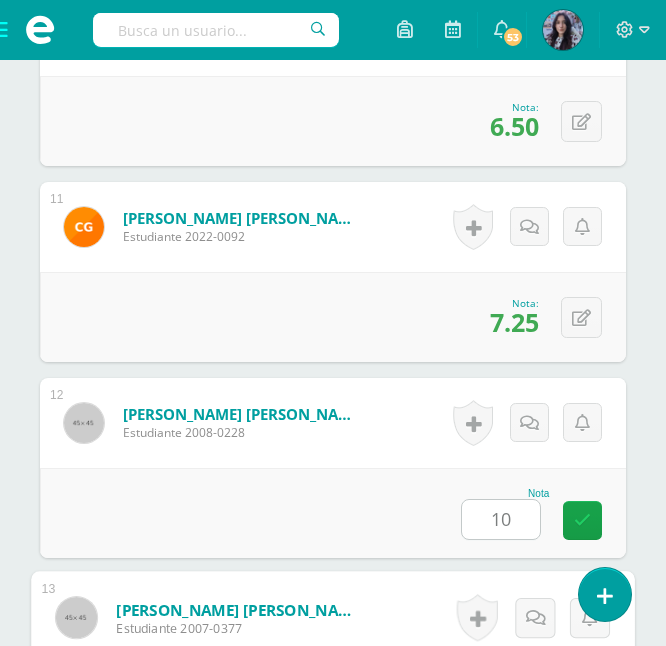 scroll, scrollTop: 2925, scrollLeft: 0, axis: vertical 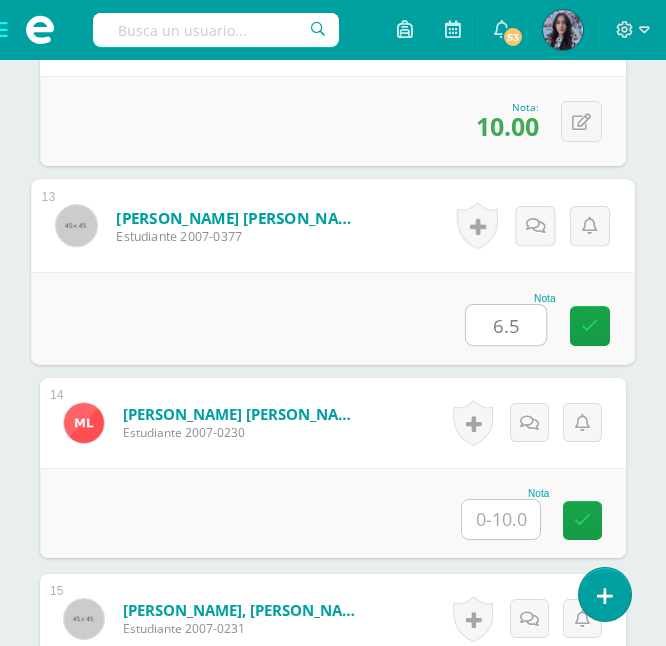 type on "6.5" 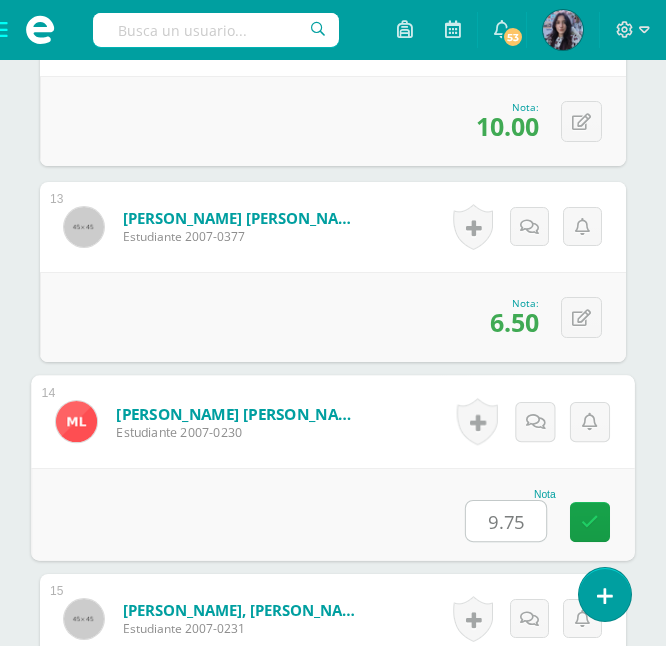 type on "9.75" 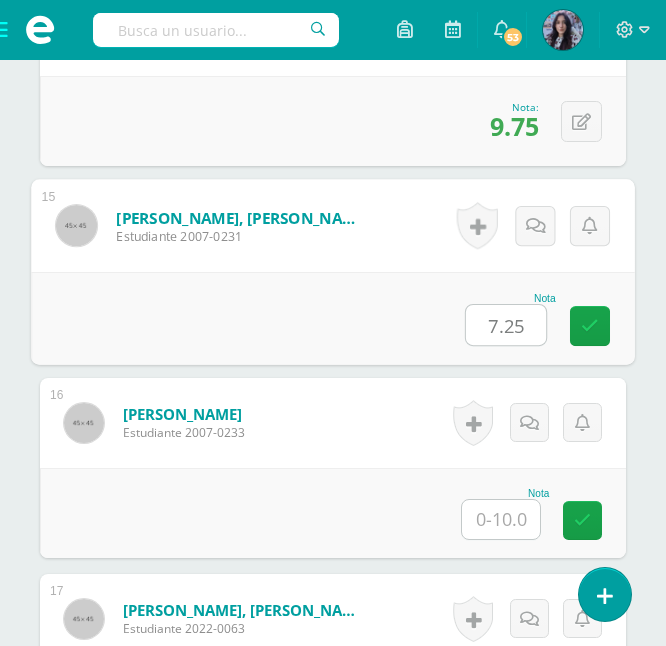 type on "7.25" 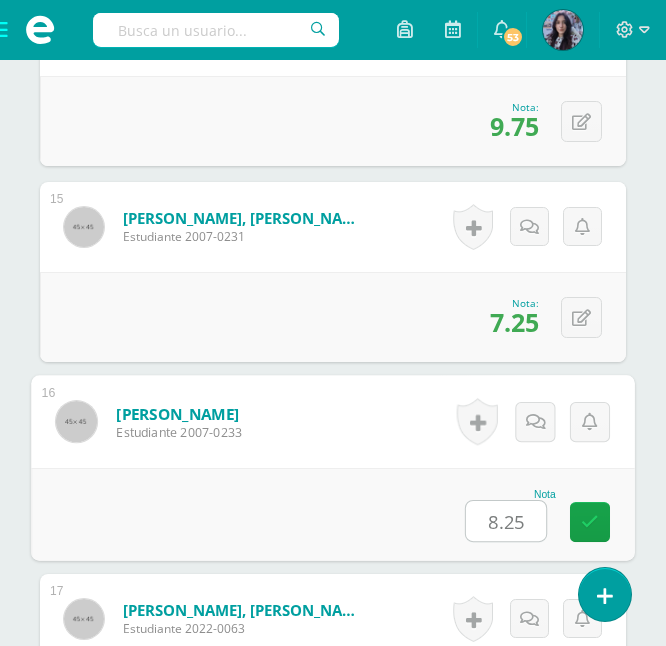 type on "8.25" 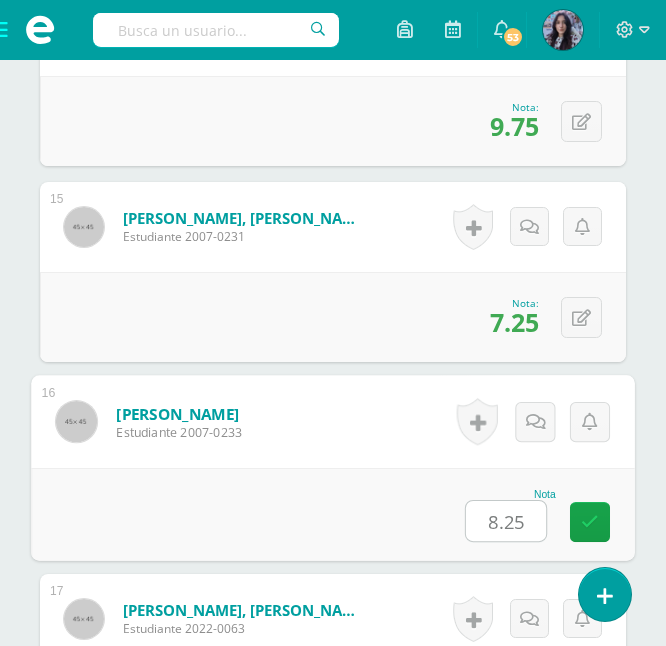 scroll, scrollTop: 3709, scrollLeft: 0, axis: vertical 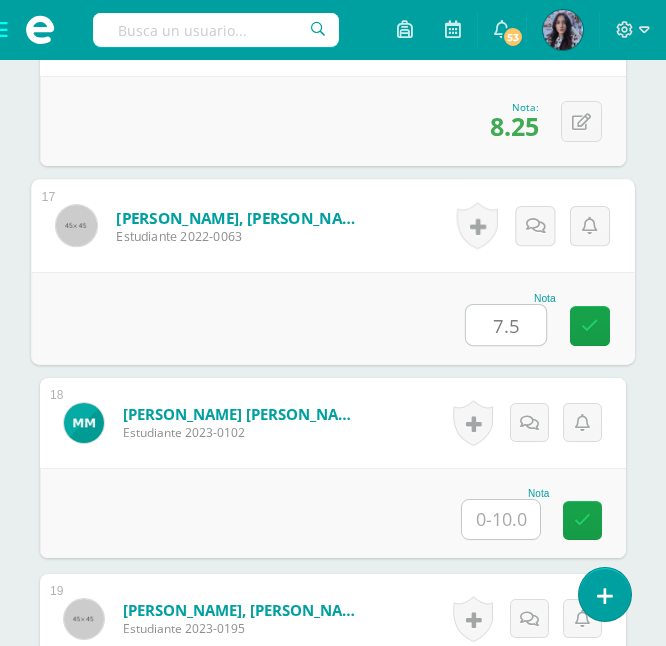 type on "7.5" 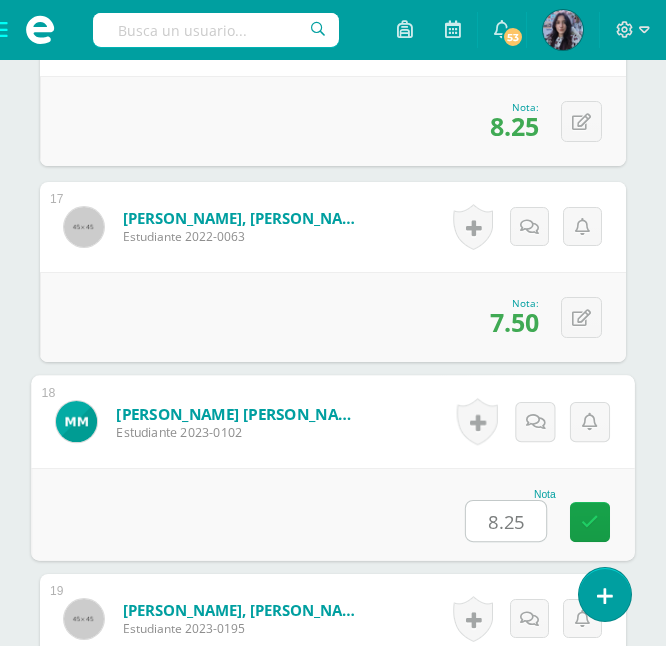 type on "8.25" 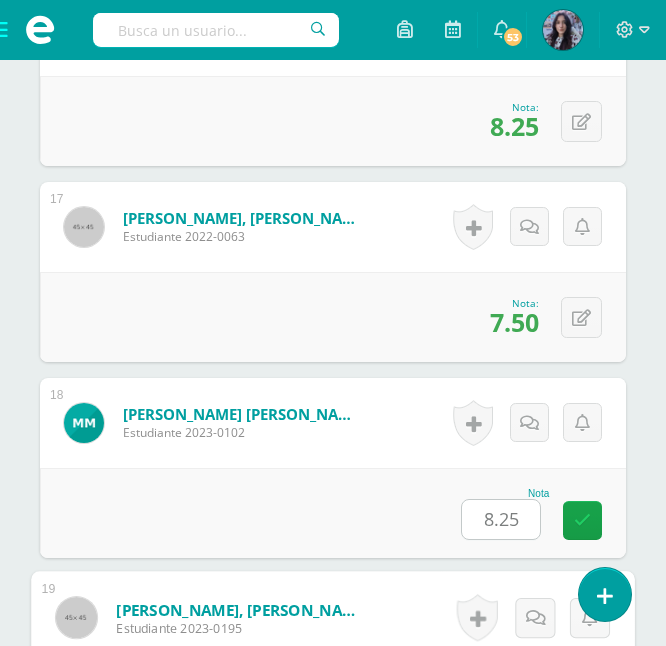 scroll, scrollTop: 4101, scrollLeft: 0, axis: vertical 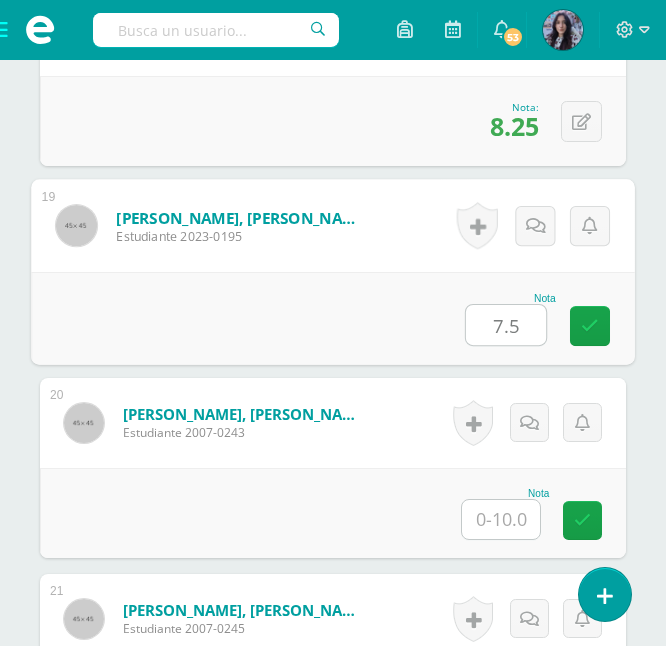 type on "7.5" 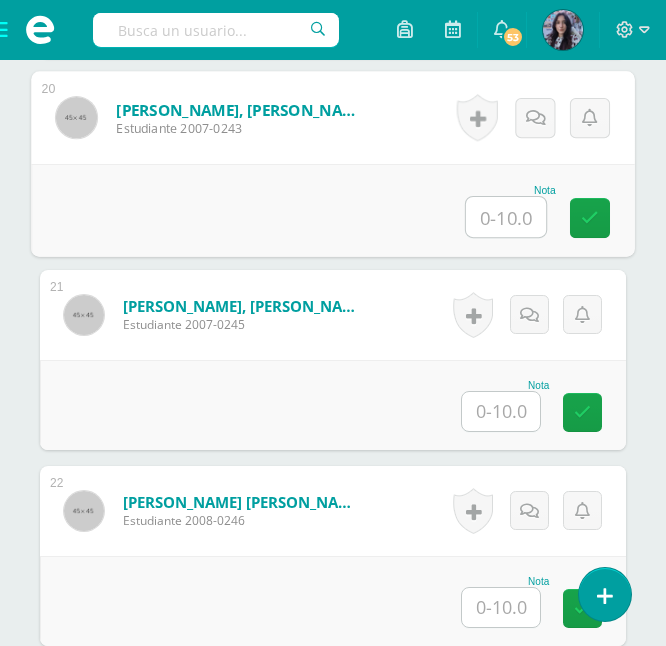 scroll, scrollTop: 4406, scrollLeft: 0, axis: vertical 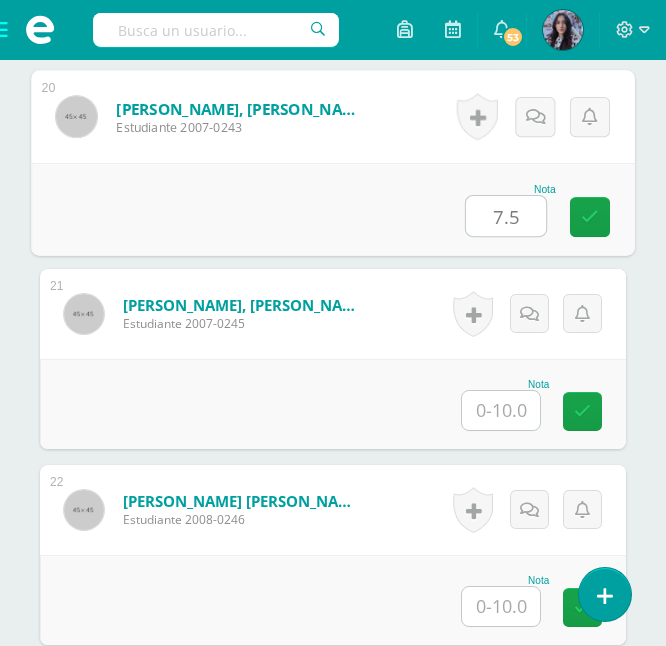 type on "7.5" 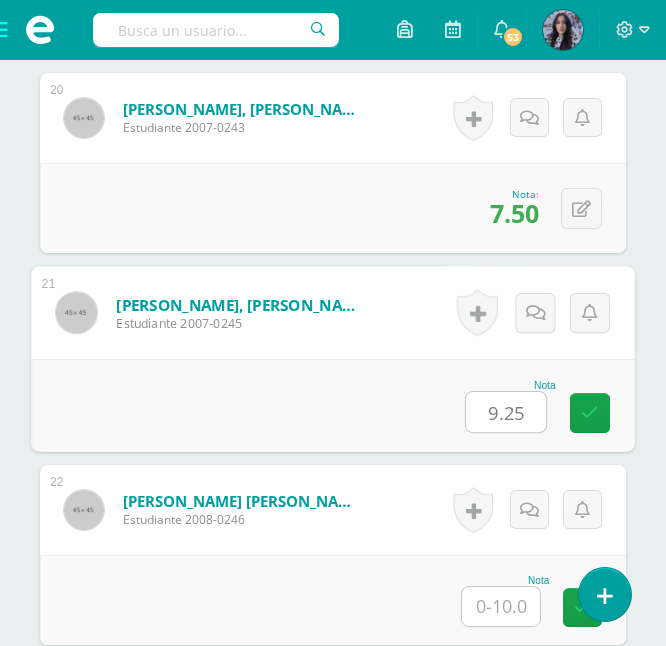 type on "9.25" 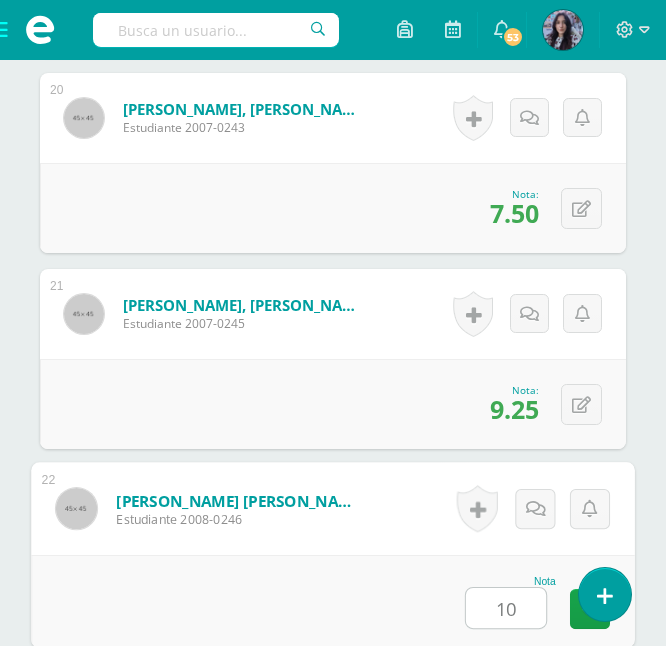 type on "10" 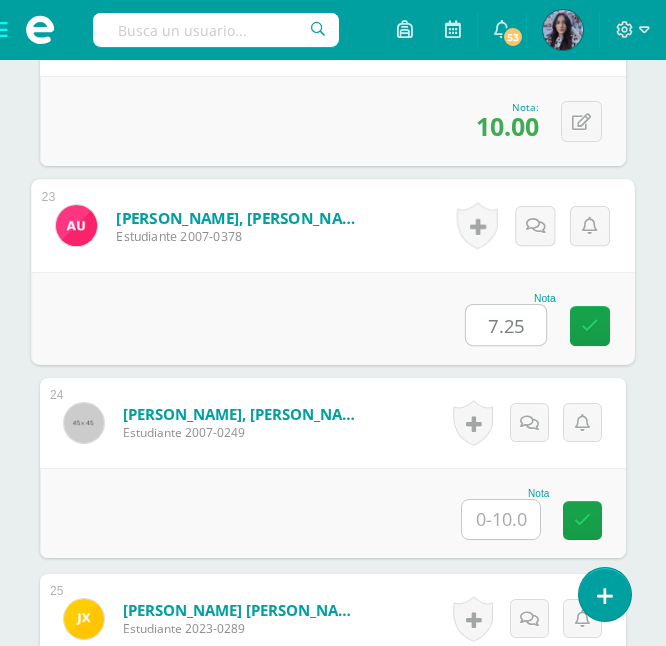 type on "7.25" 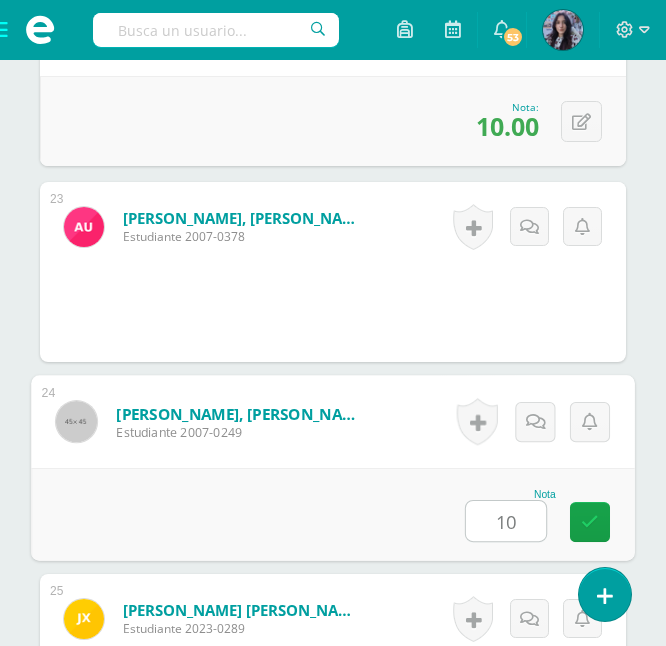 type on "10" 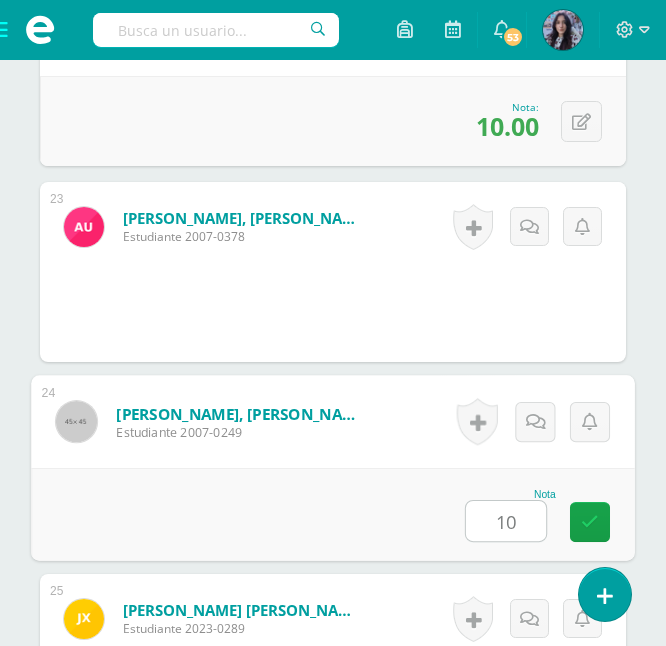 scroll, scrollTop: 5222, scrollLeft: 0, axis: vertical 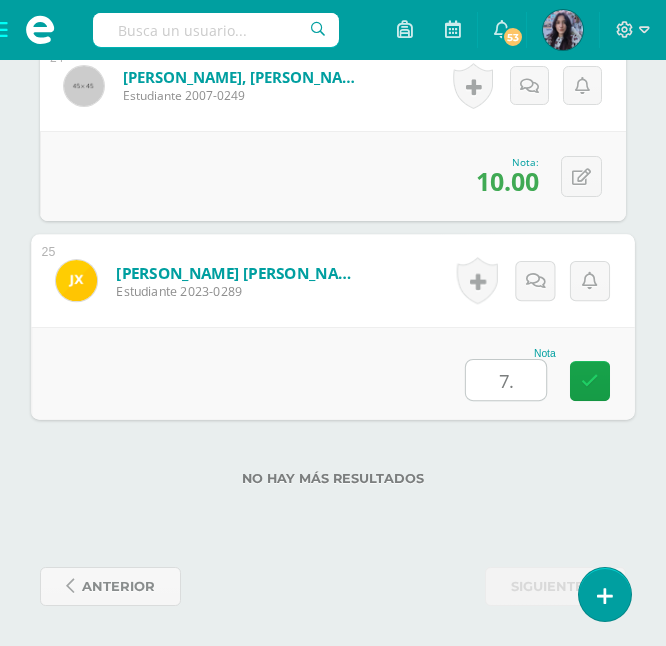 type on "7.5" 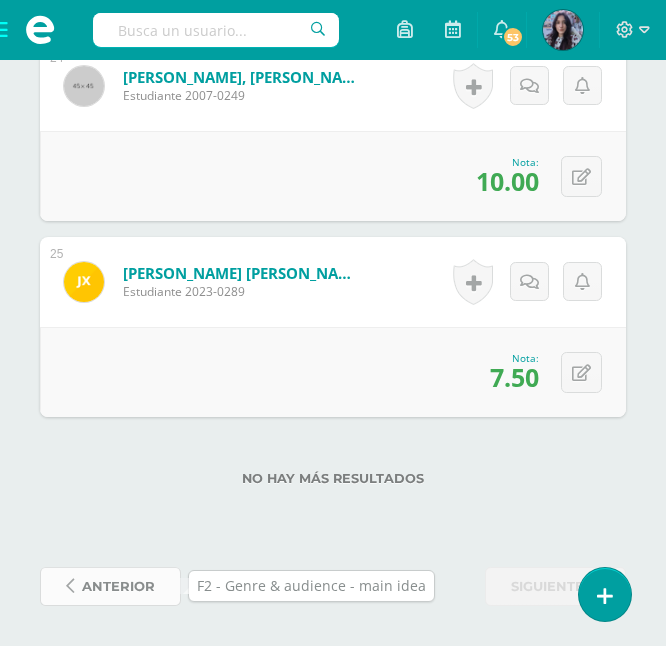 click on "anterior" at bounding box center (118, 586) 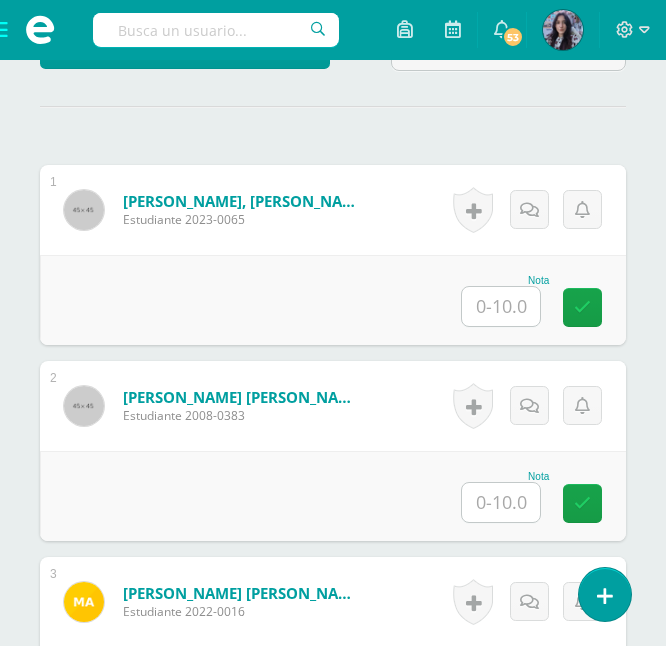scroll, scrollTop: 591, scrollLeft: 0, axis: vertical 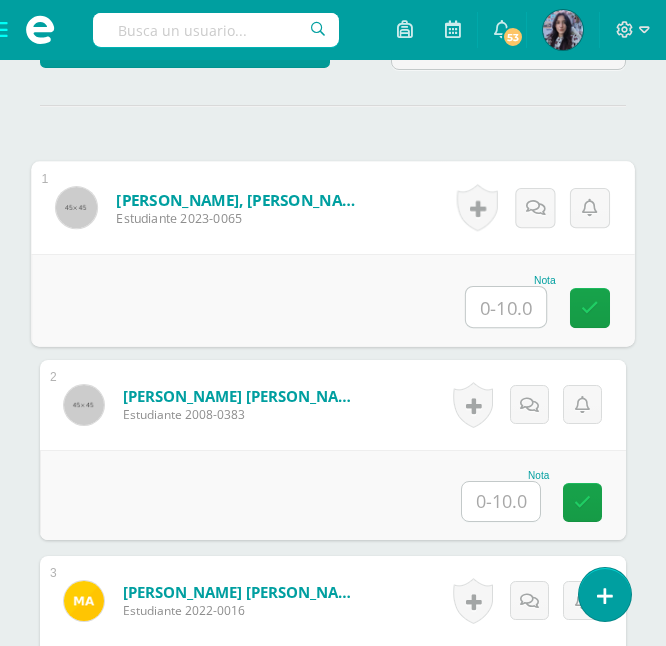 click at bounding box center (506, 307) 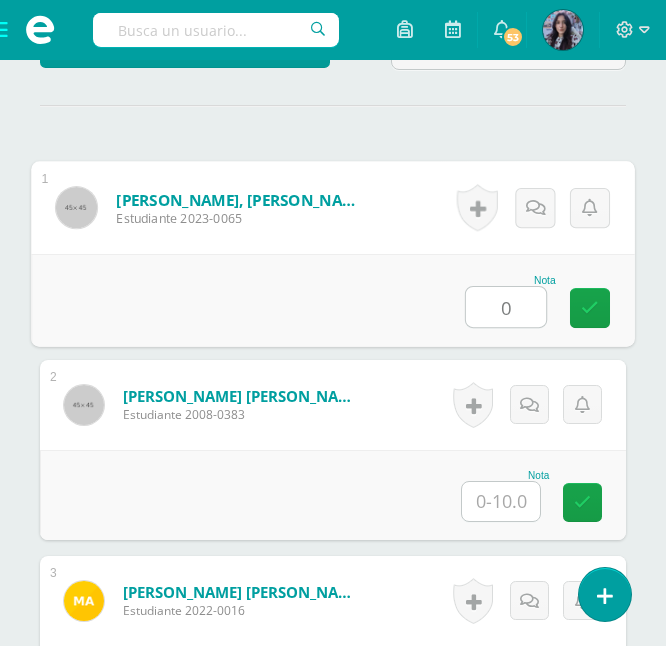 type on "0" 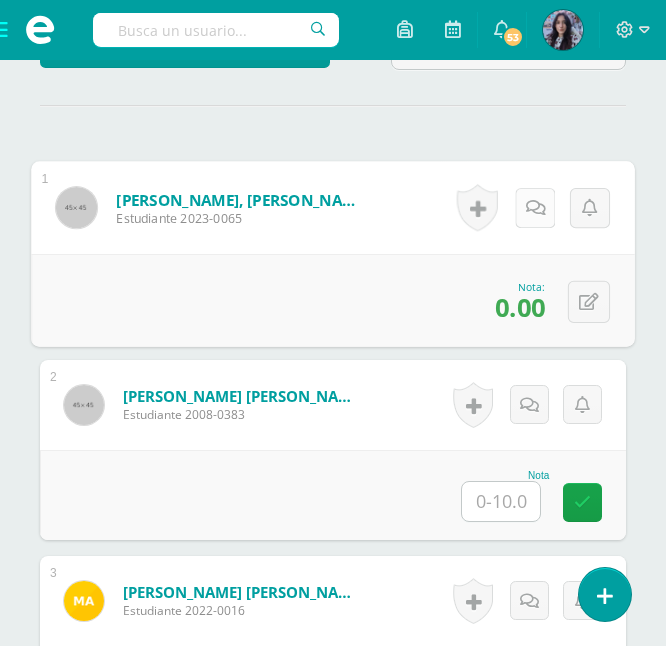 click at bounding box center [536, 208] 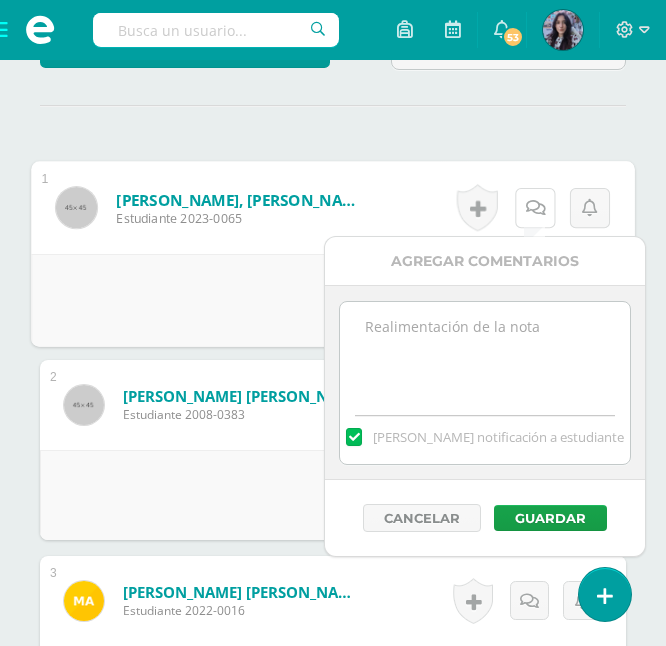 scroll, scrollTop: 592, scrollLeft: 0, axis: vertical 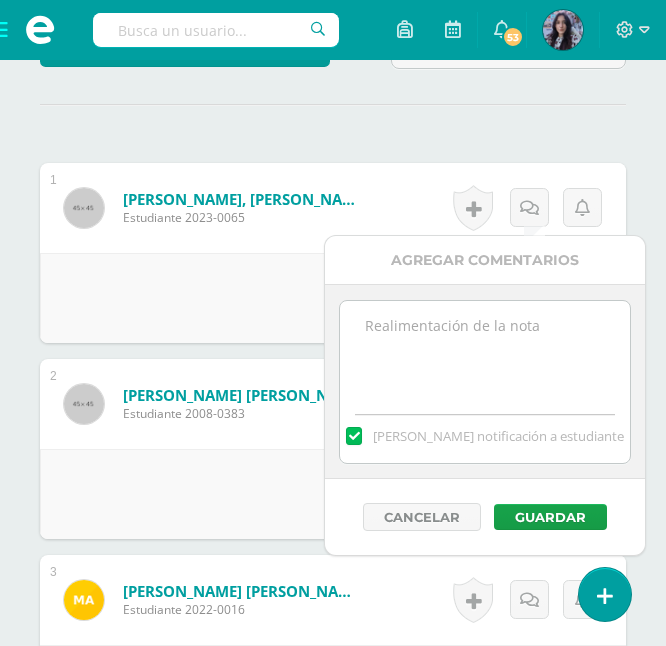 click at bounding box center [484, 351] 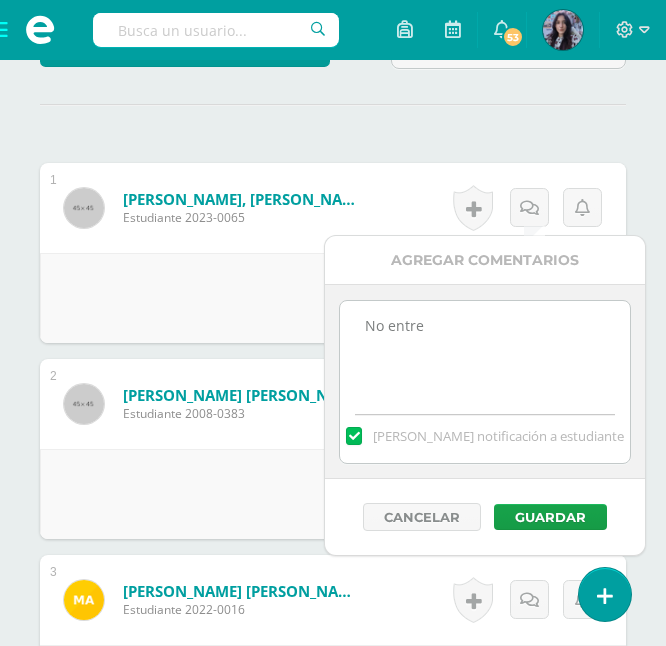 scroll, scrollTop: 593, scrollLeft: 0, axis: vertical 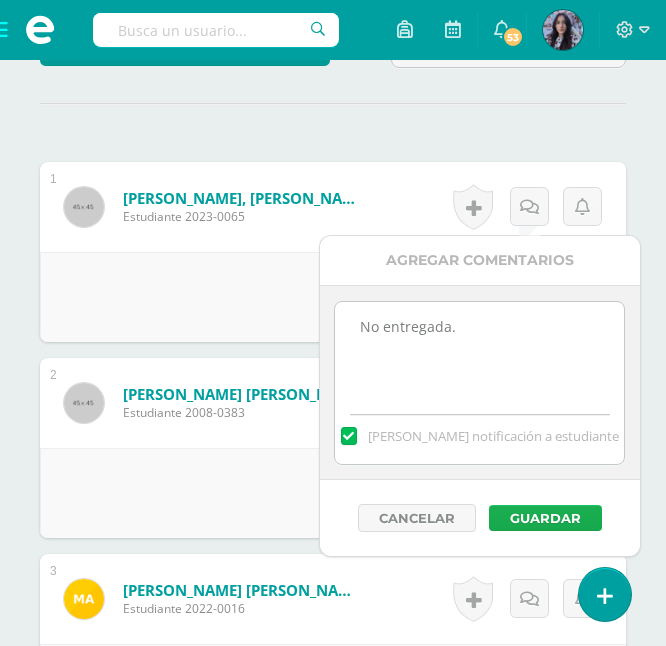 type on "No entregada." 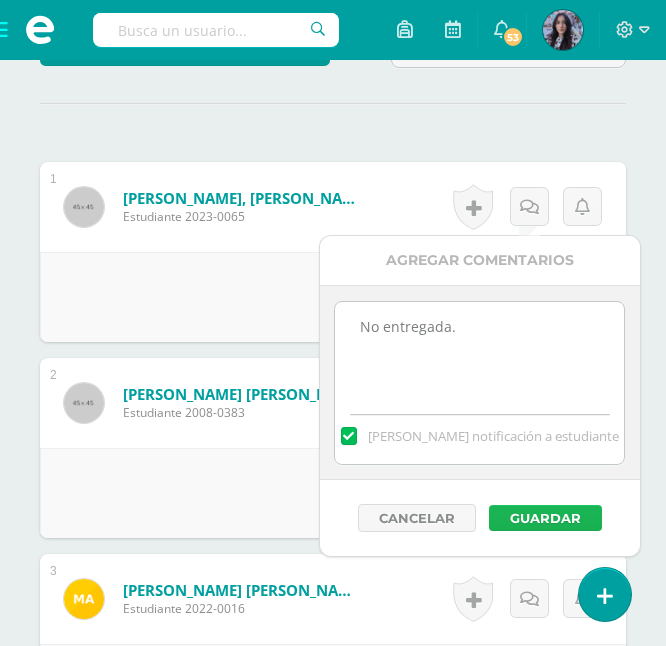 click on "Guardar" at bounding box center [545, 518] 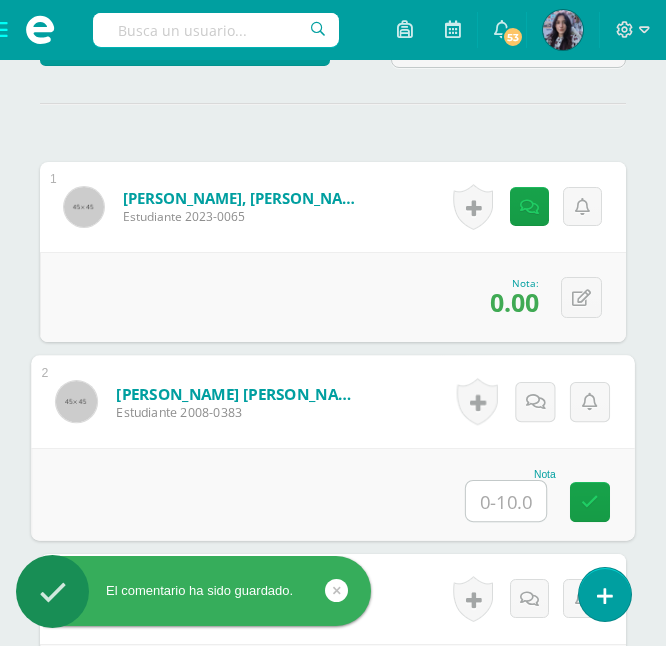 click at bounding box center [506, 501] 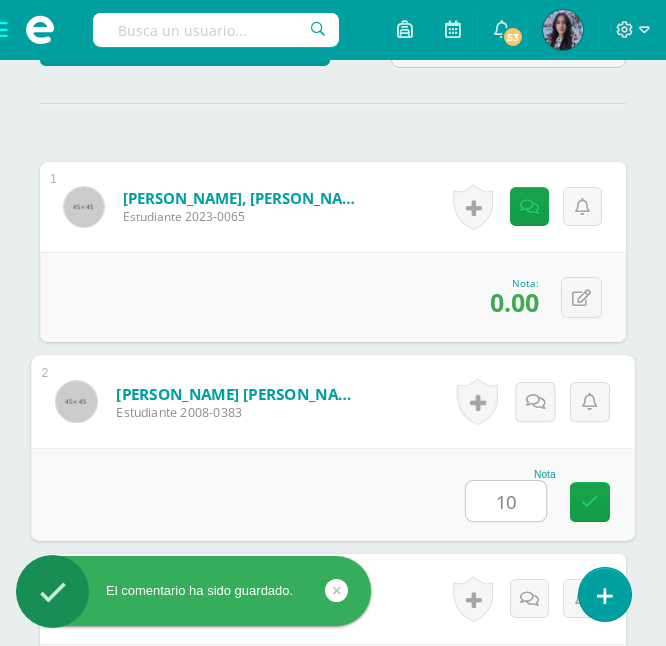 type on "10" 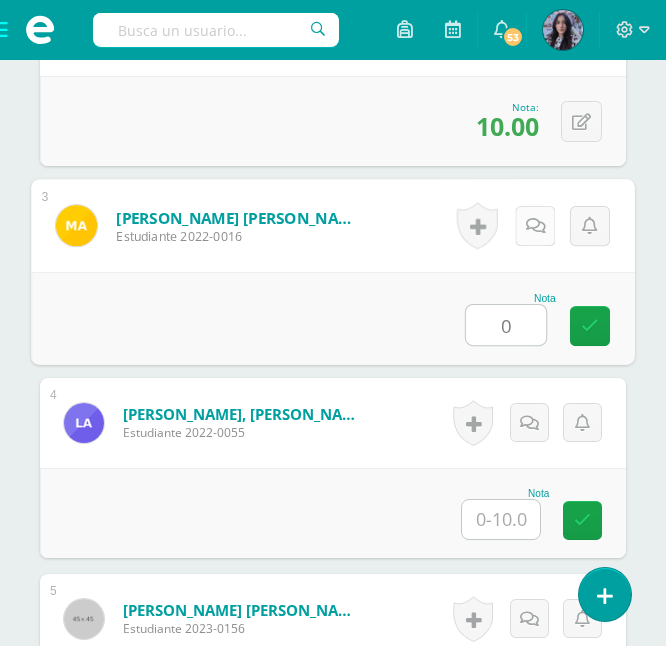 type on "0" 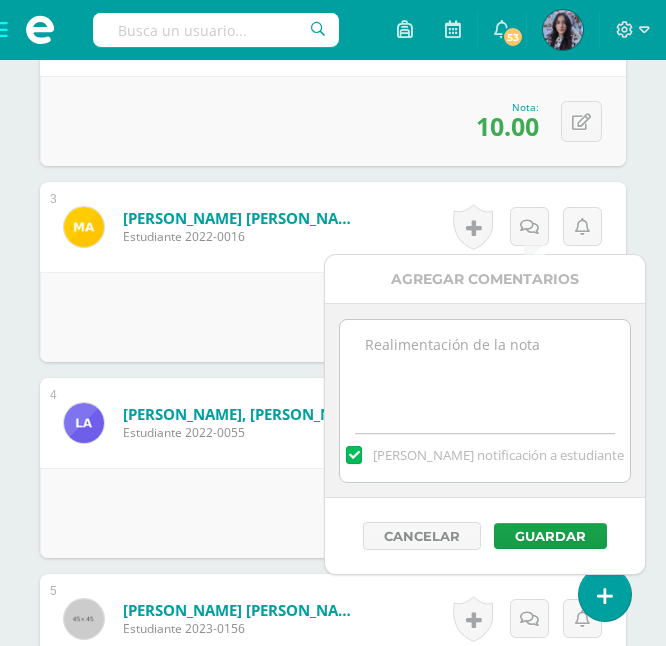 click at bounding box center [484, 370] 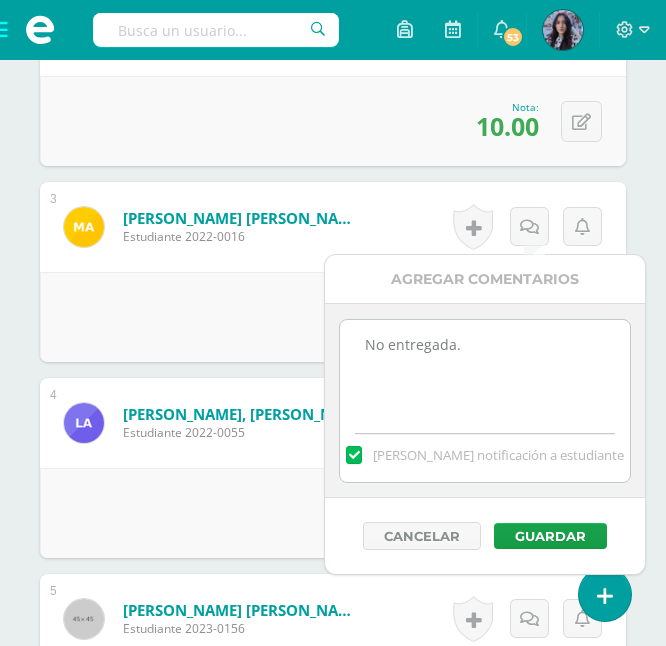 click on "No entregada." at bounding box center (484, 370) 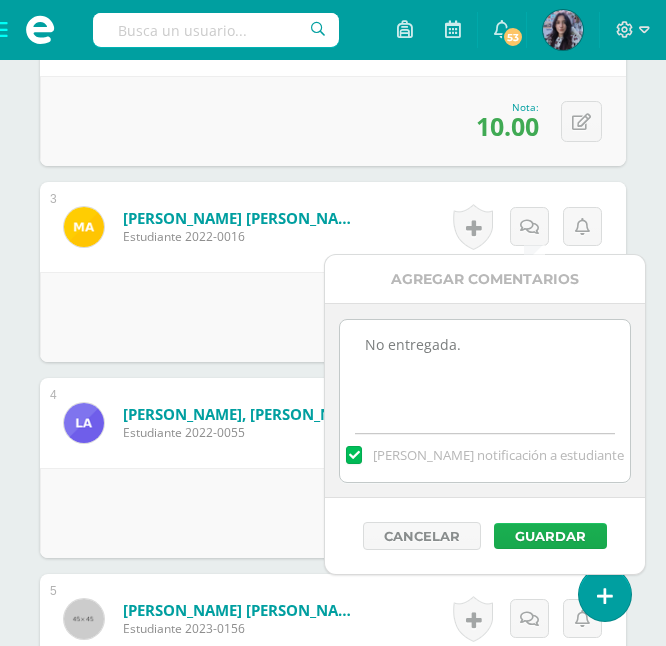 type on "No entregada." 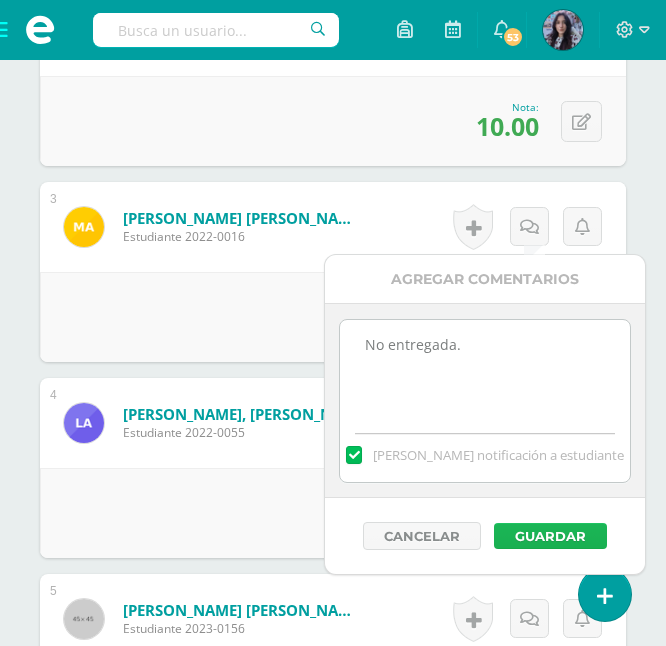 click on "Guardar" at bounding box center [550, 536] 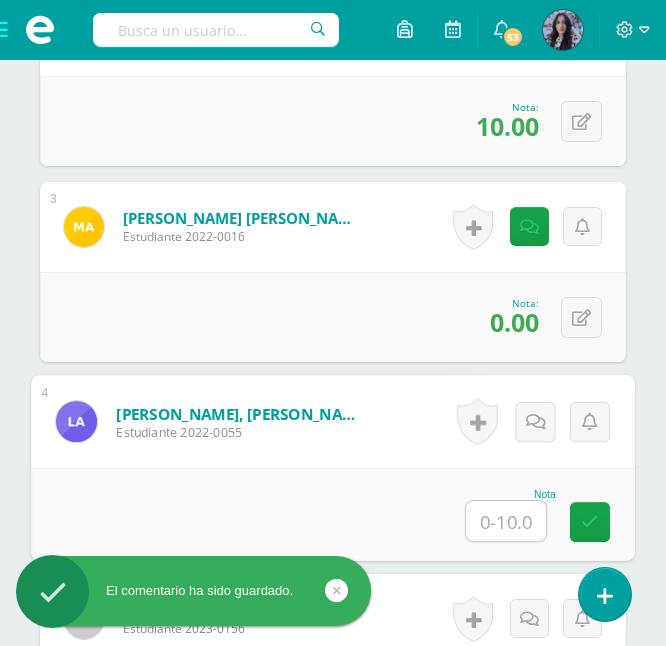 click at bounding box center [506, 521] 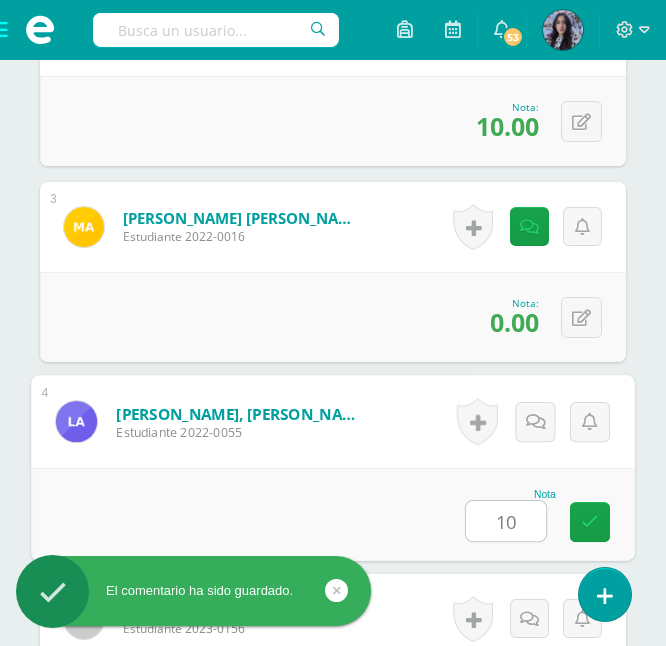 type on "10" 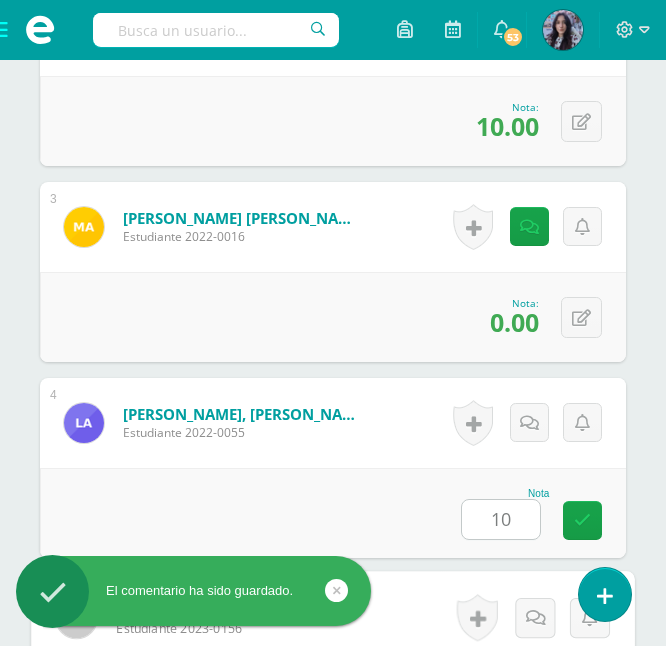 scroll, scrollTop: 1357, scrollLeft: 0, axis: vertical 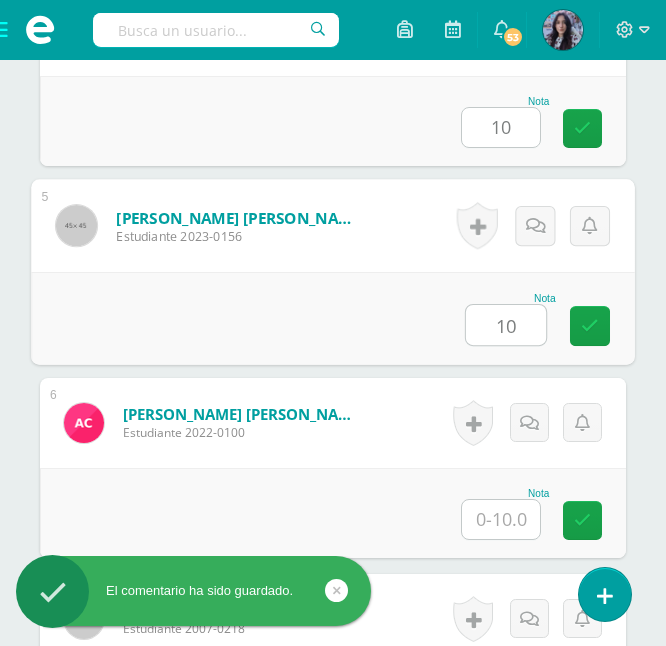 type on "10" 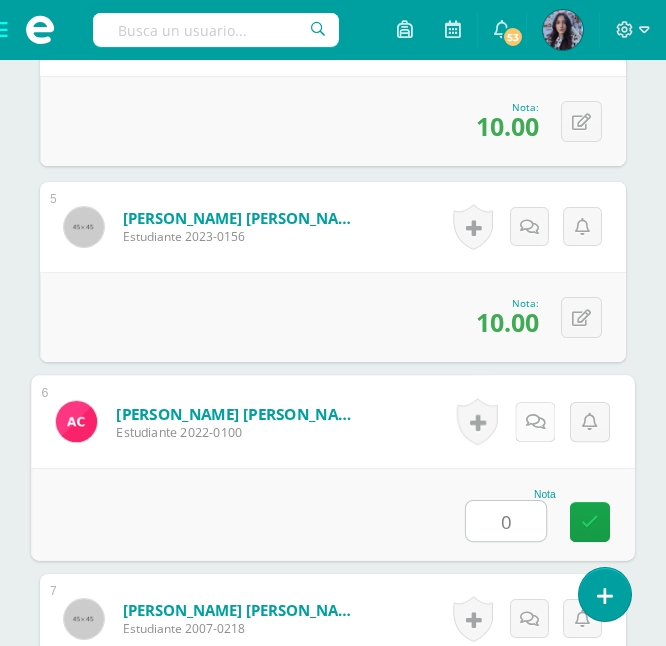 type on "0" 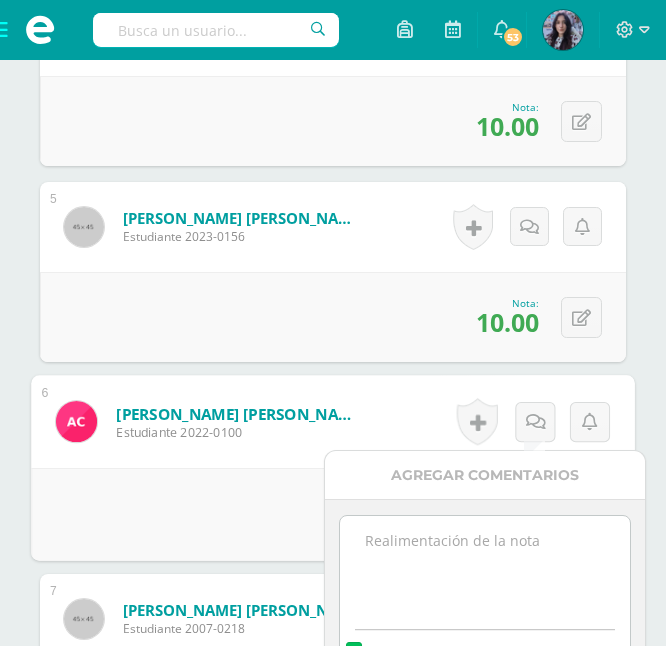 click at bounding box center [484, 566] 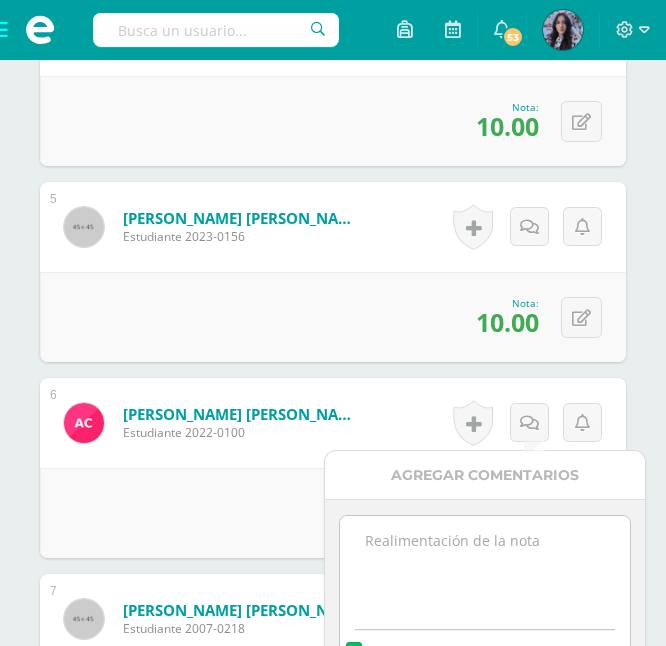 paste on "No entregada." 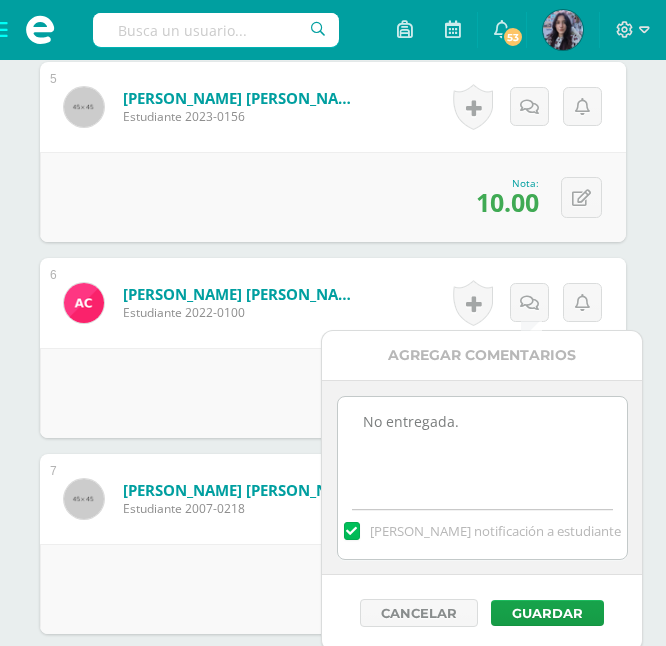 scroll, scrollTop: 1478, scrollLeft: 0, axis: vertical 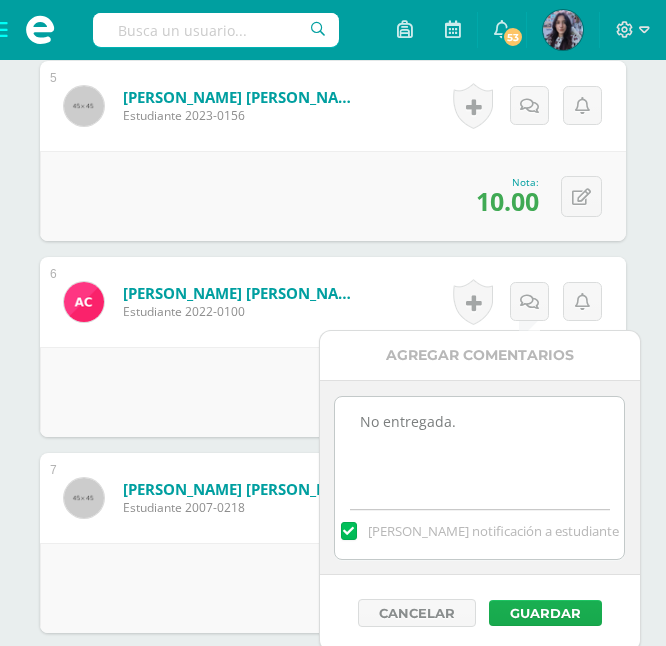 type on "No entregada." 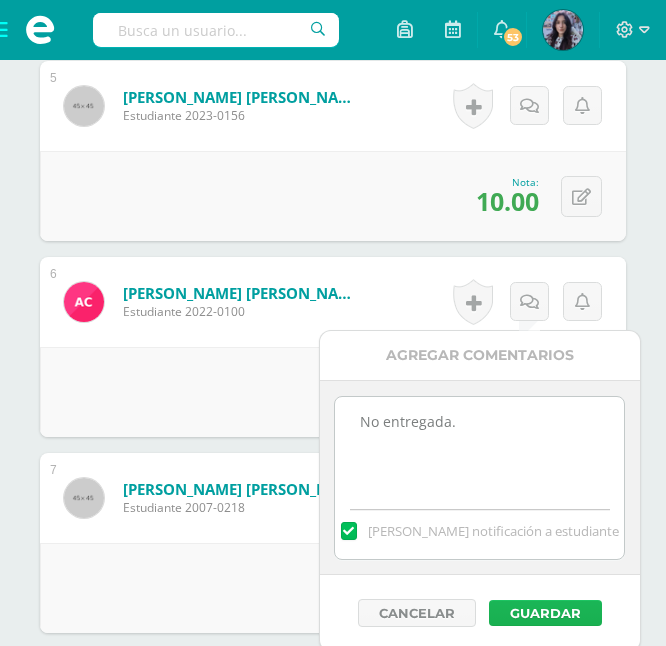 click on "Guardar" at bounding box center [545, 613] 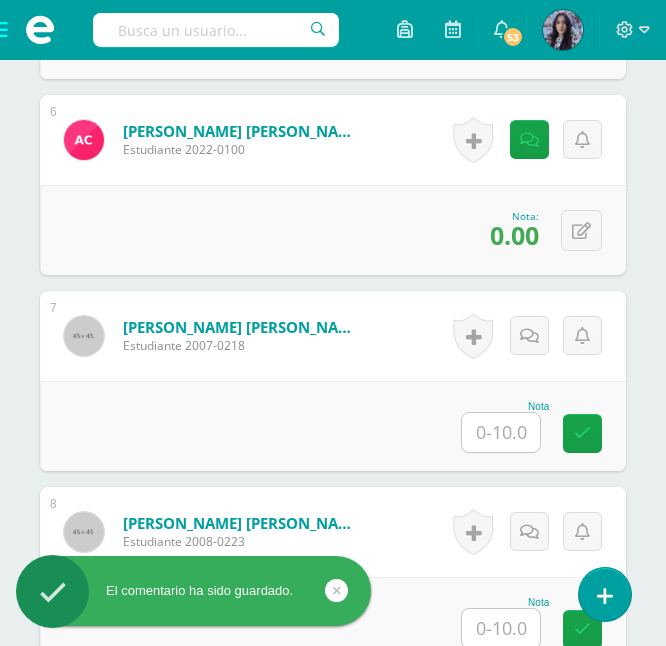 scroll, scrollTop: 1675, scrollLeft: 0, axis: vertical 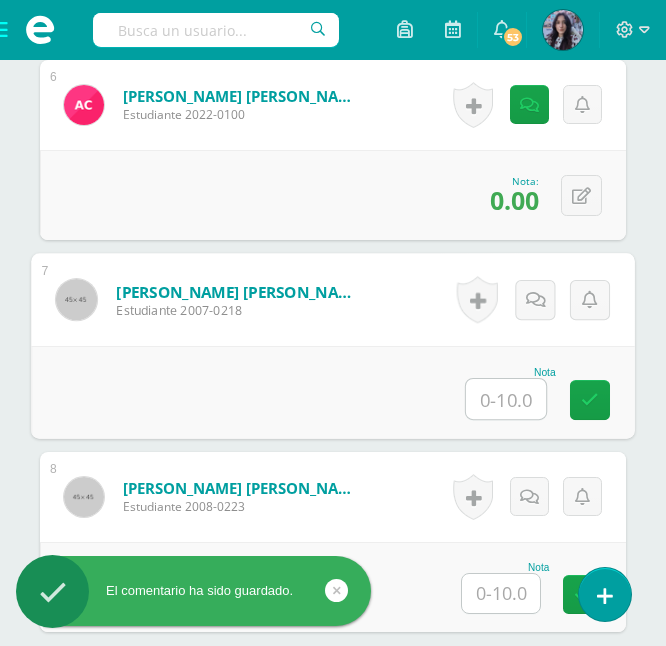 click at bounding box center (506, 399) 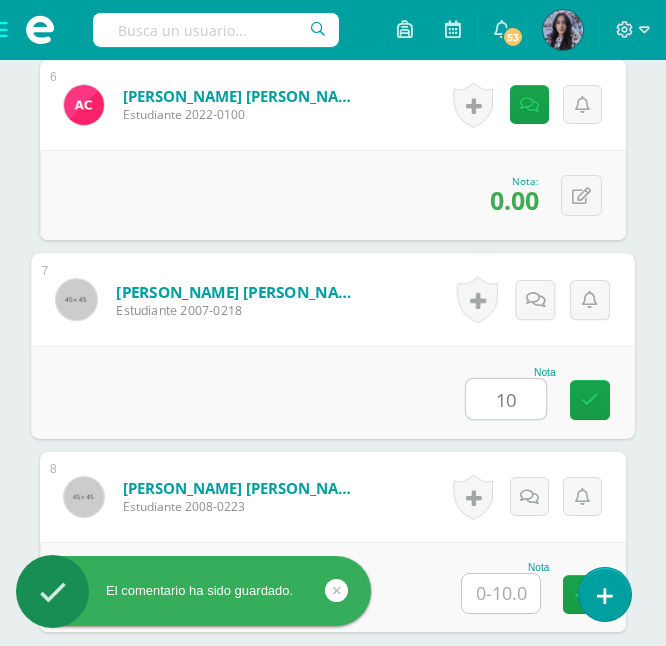 type on "10" 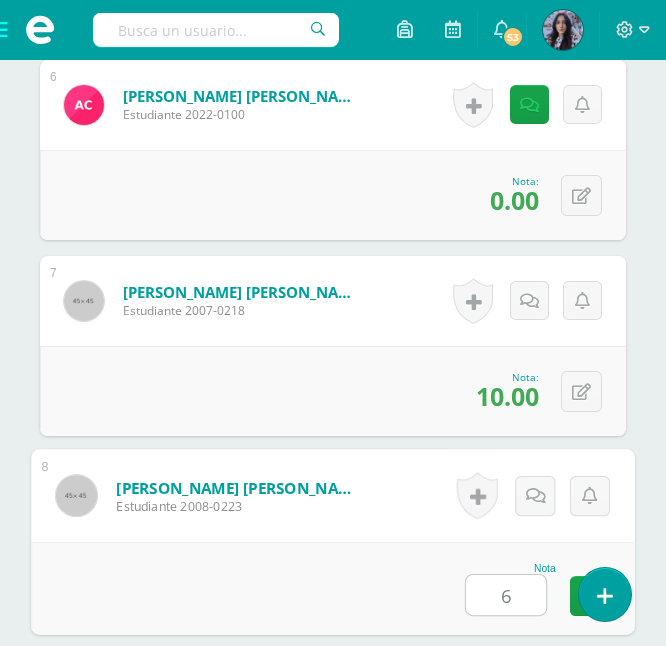 type on "6" 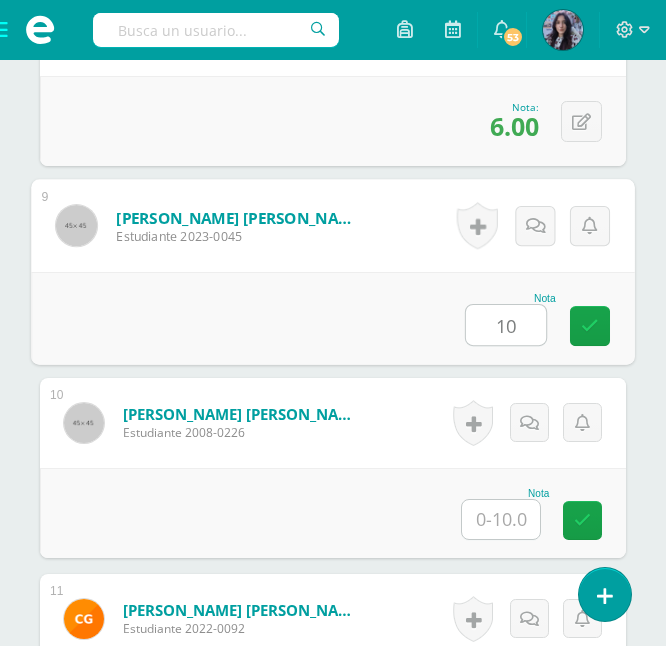 type on "10" 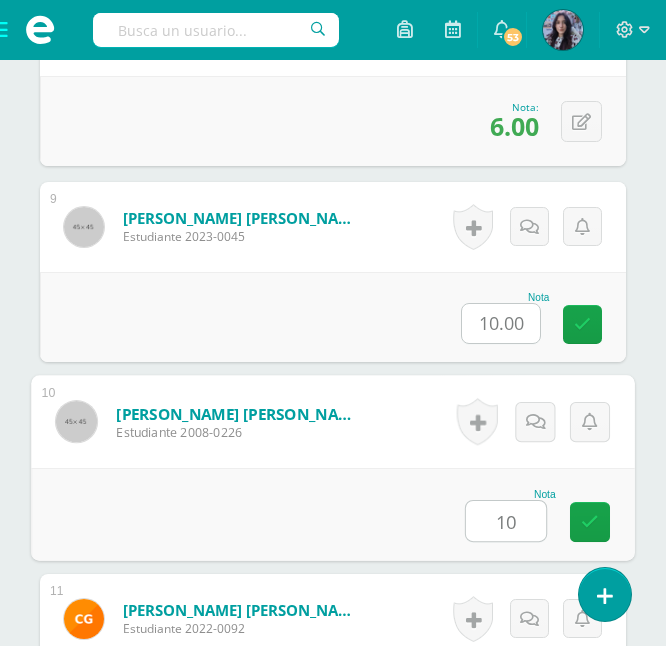 type on "10" 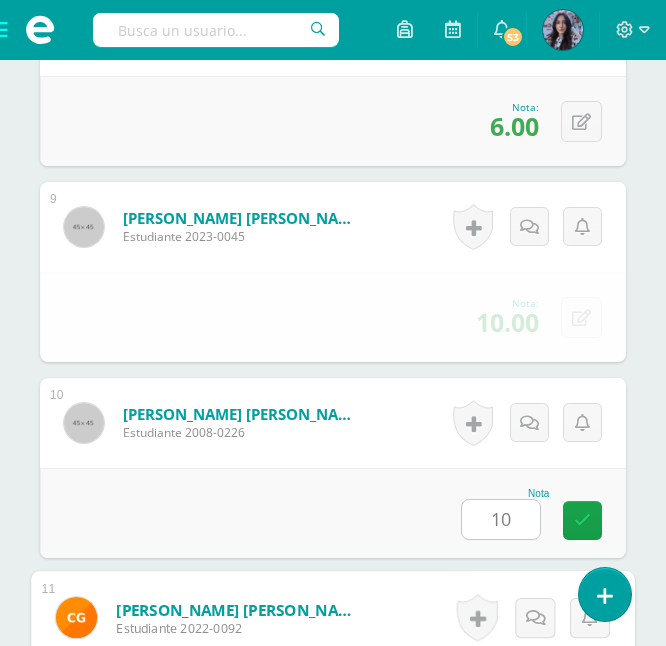 scroll, scrollTop: 2533, scrollLeft: 0, axis: vertical 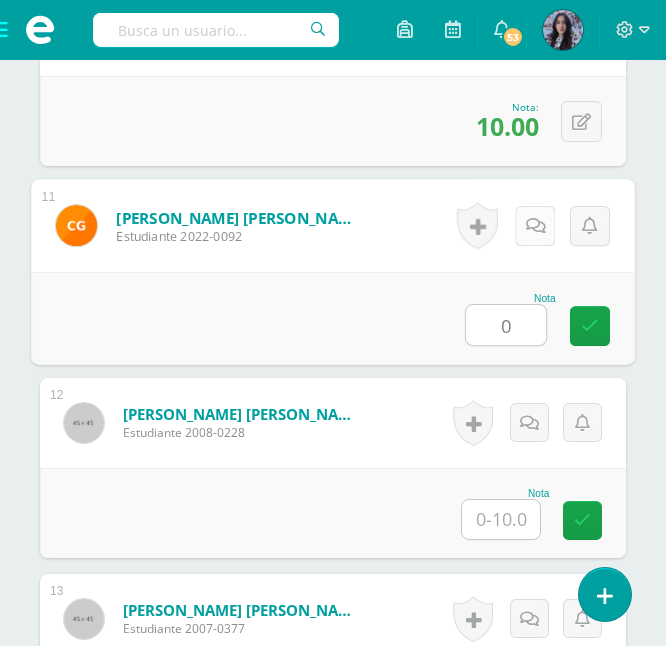 type on "0" 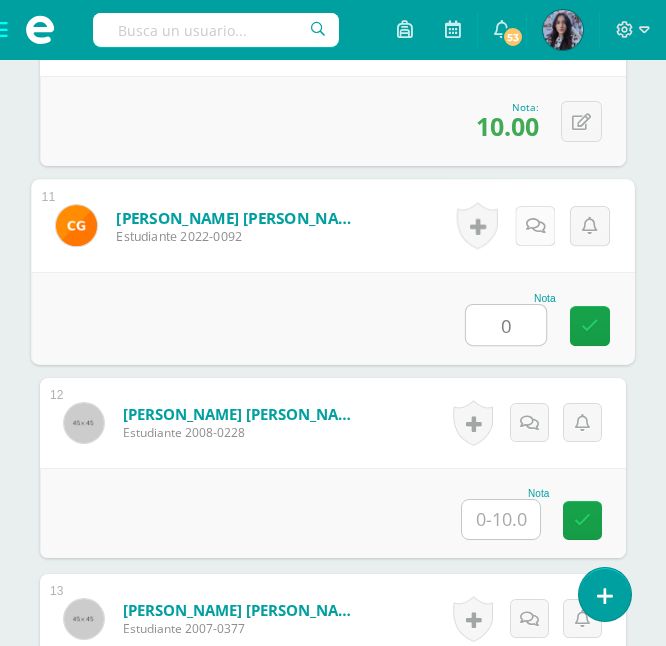 click at bounding box center [536, 226] 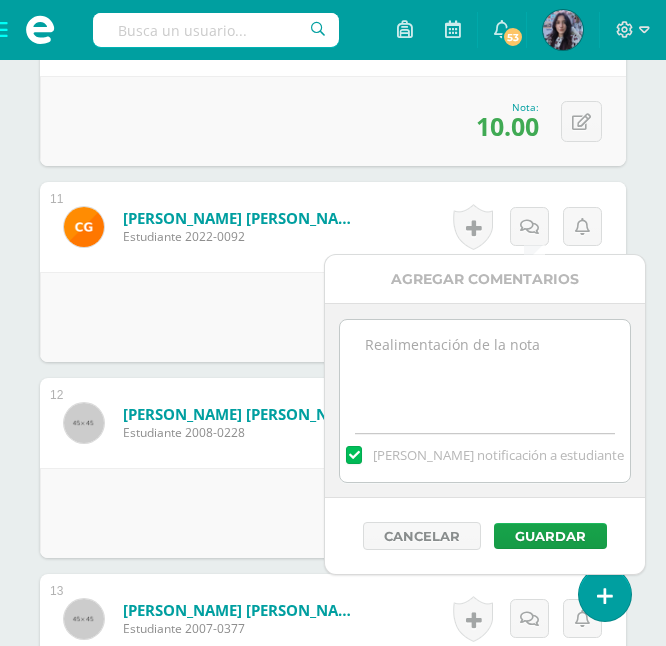 click at bounding box center (484, 370) 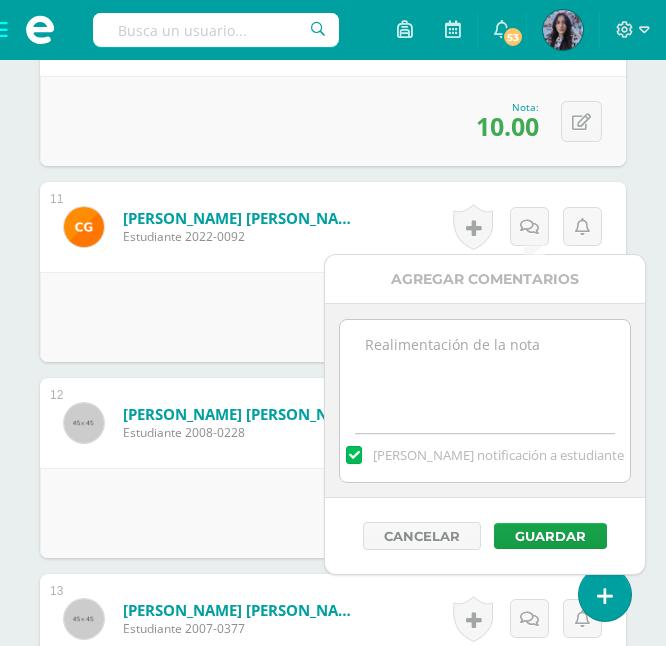 paste on "No entregada." 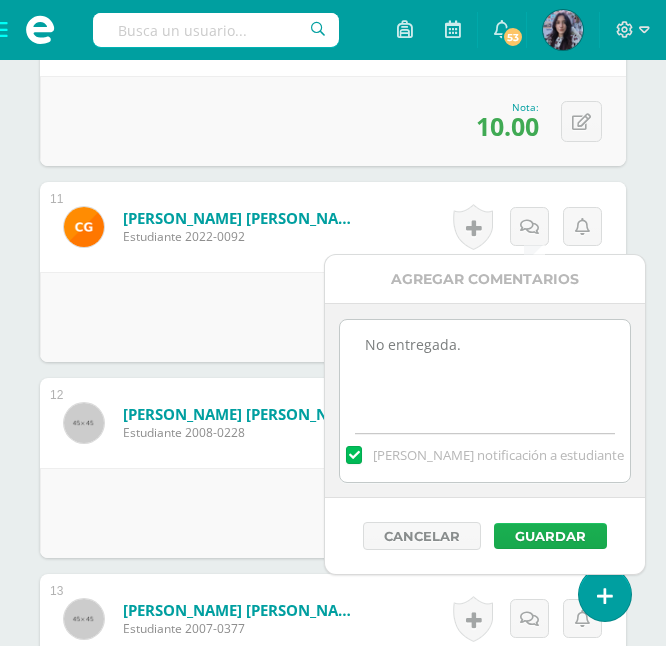type on "No entregada." 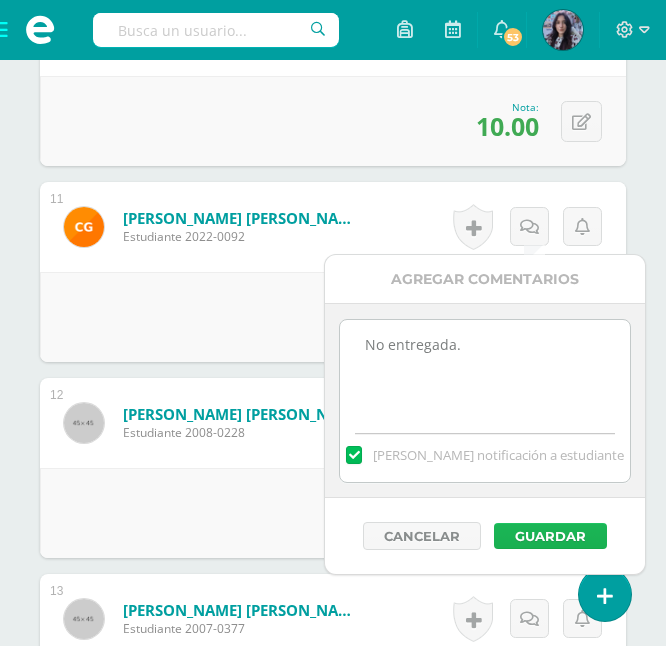 click on "Guardar" at bounding box center [550, 536] 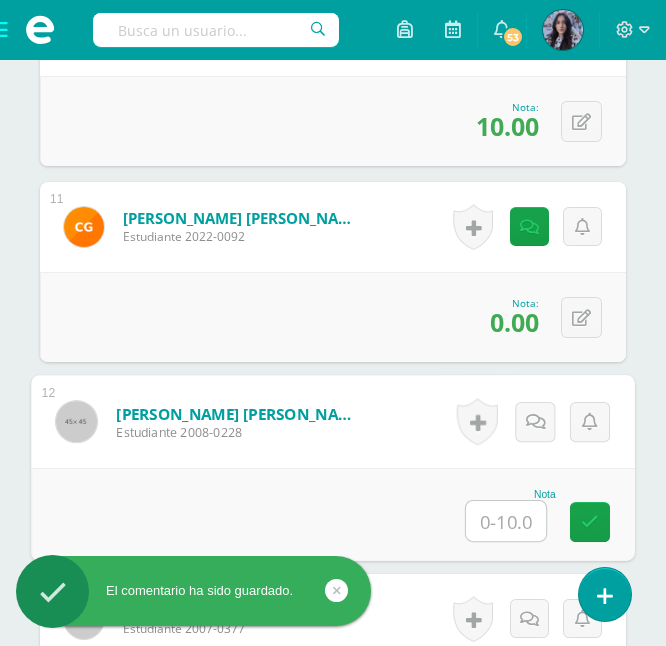 click at bounding box center [506, 521] 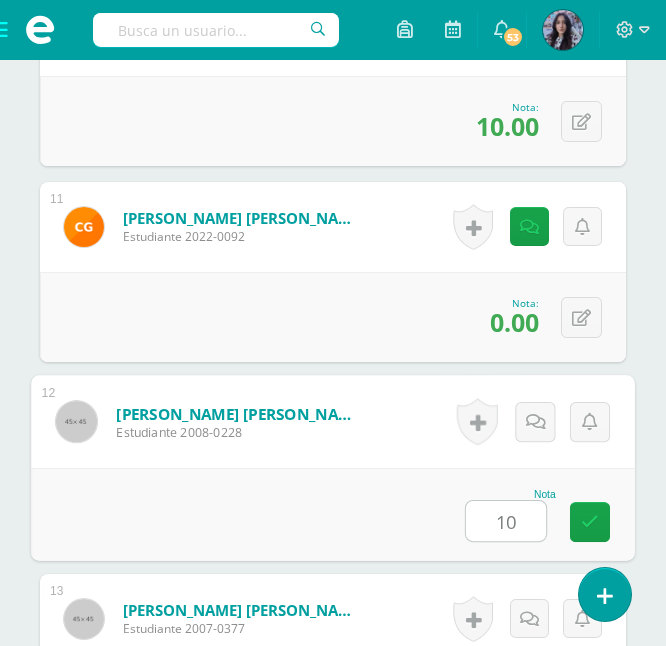 type on "10" 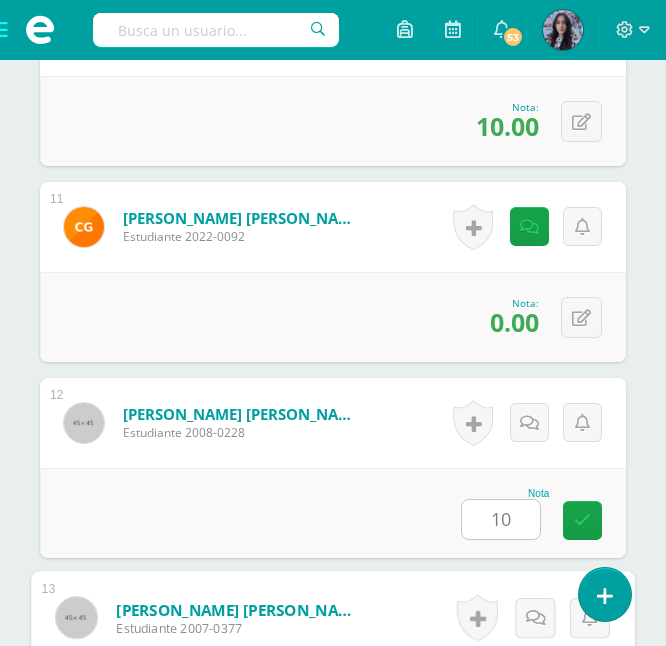 scroll, scrollTop: 2925, scrollLeft: 0, axis: vertical 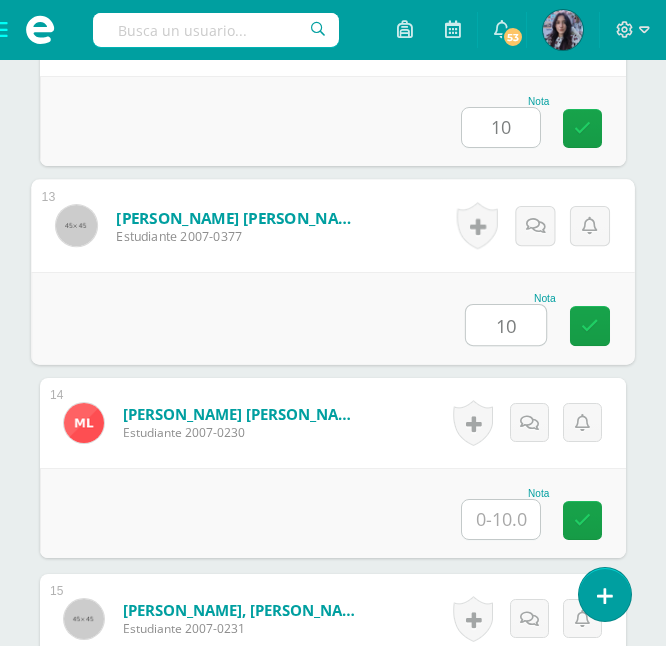 type on "10" 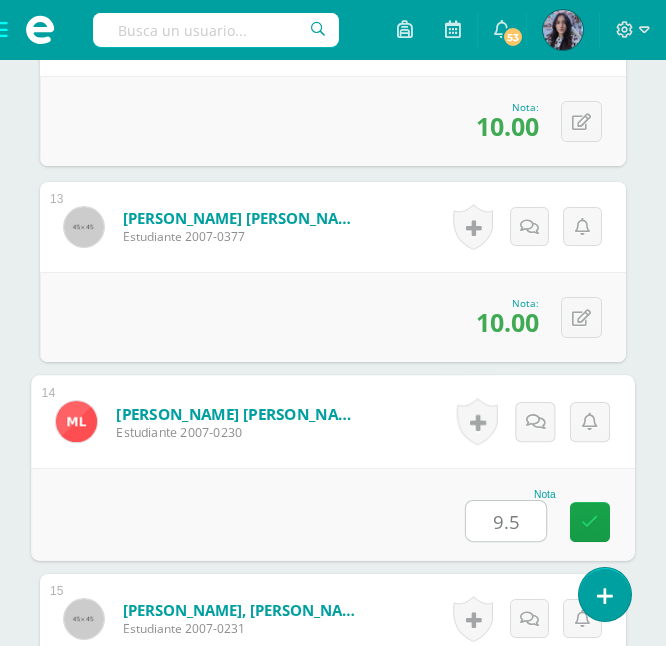 click on "9.5" at bounding box center [506, 521] 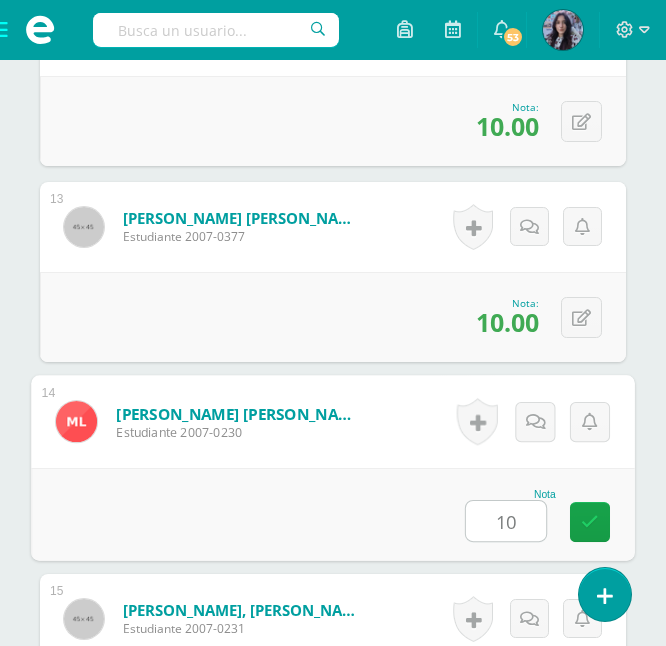 type on "10" 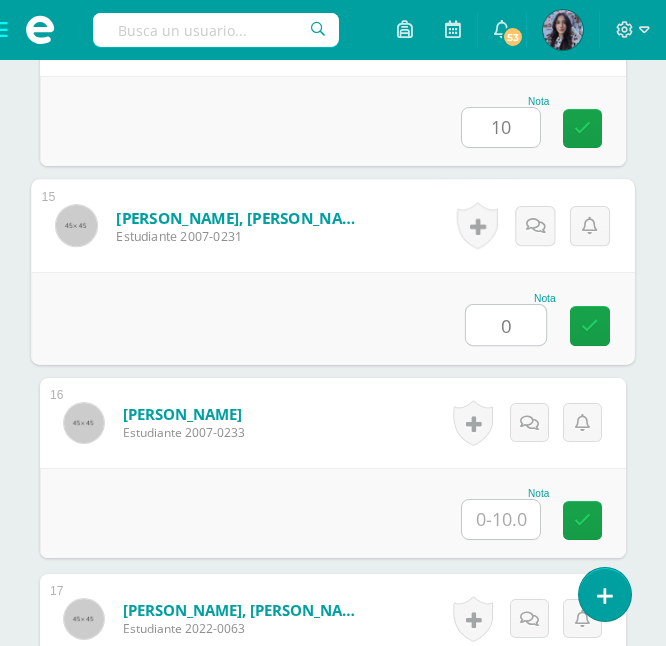 type on "0" 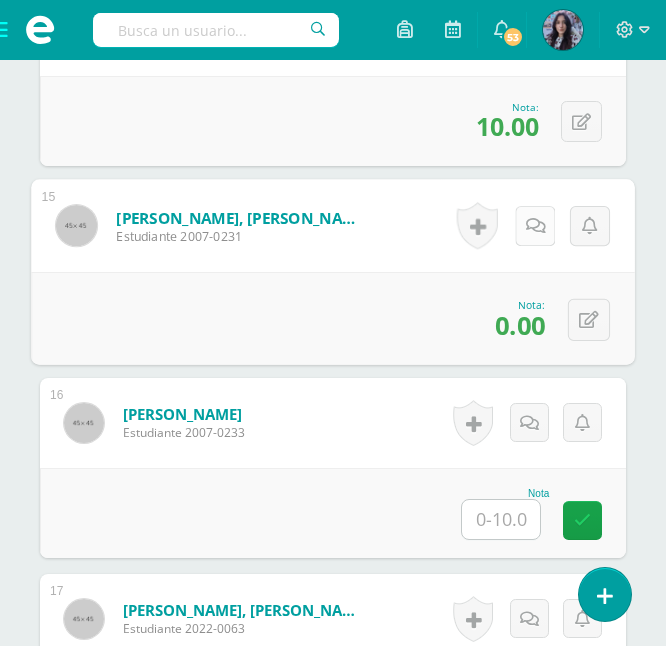 click at bounding box center [536, 226] 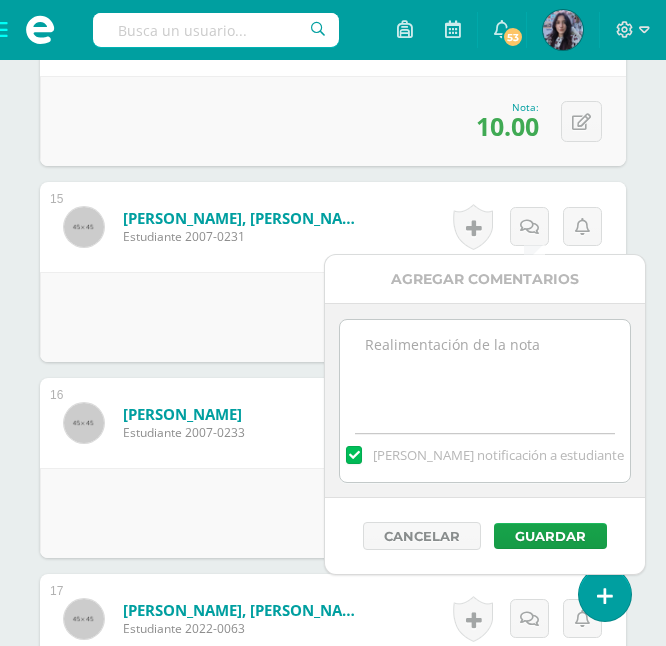 click at bounding box center [484, 370] 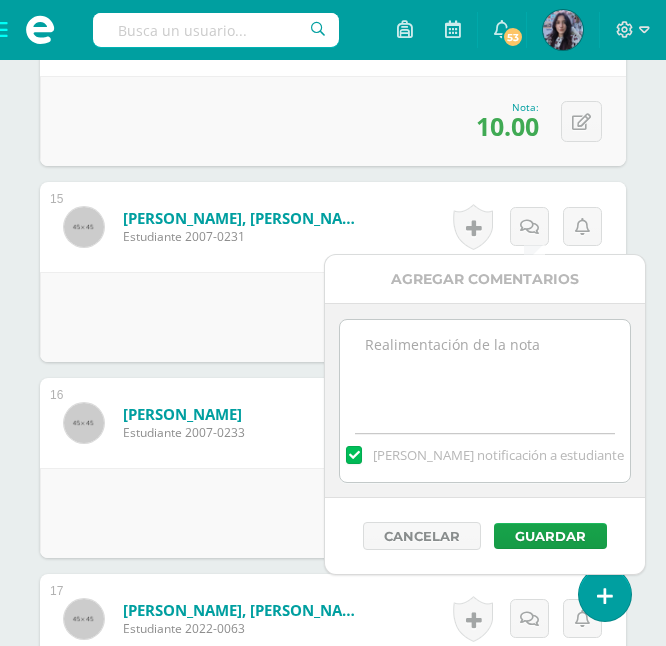 paste on "No entregada." 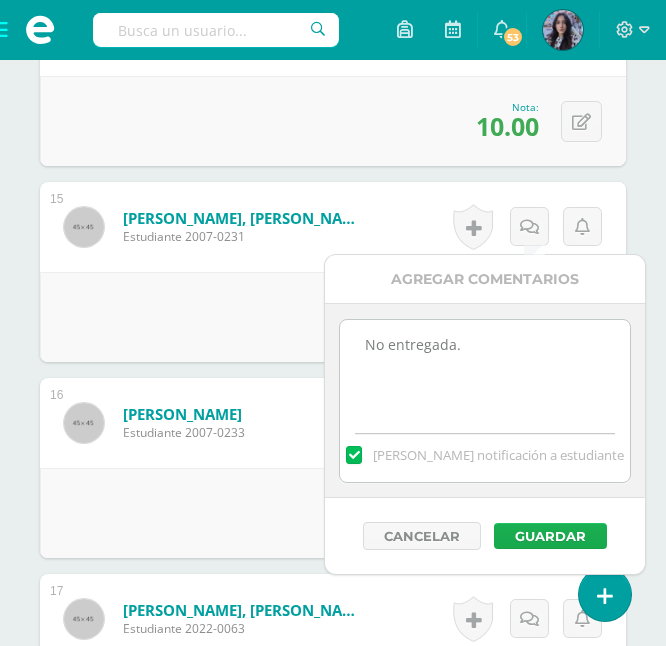 type on "No entregada." 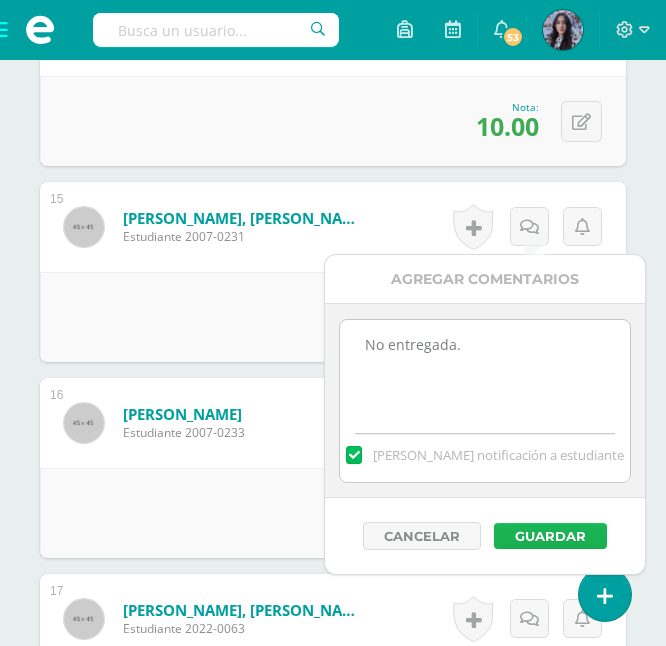 click on "Guardar" at bounding box center (550, 536) 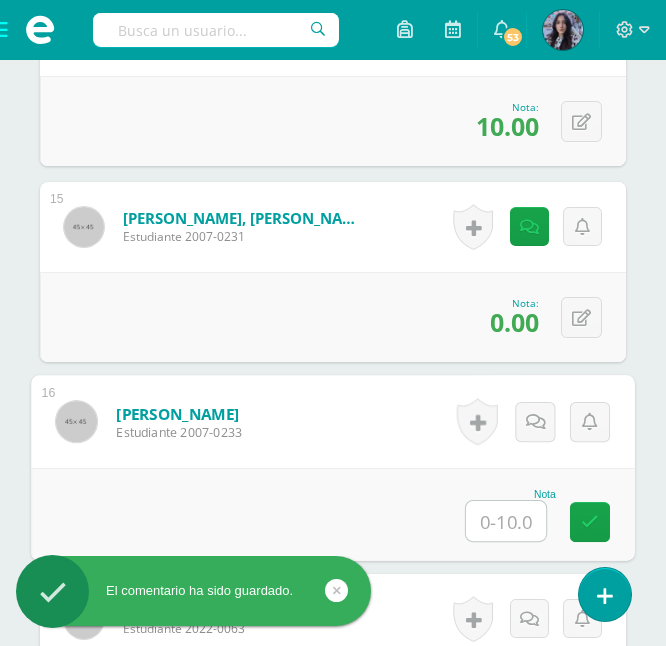 click at bounding box center (506, 521) 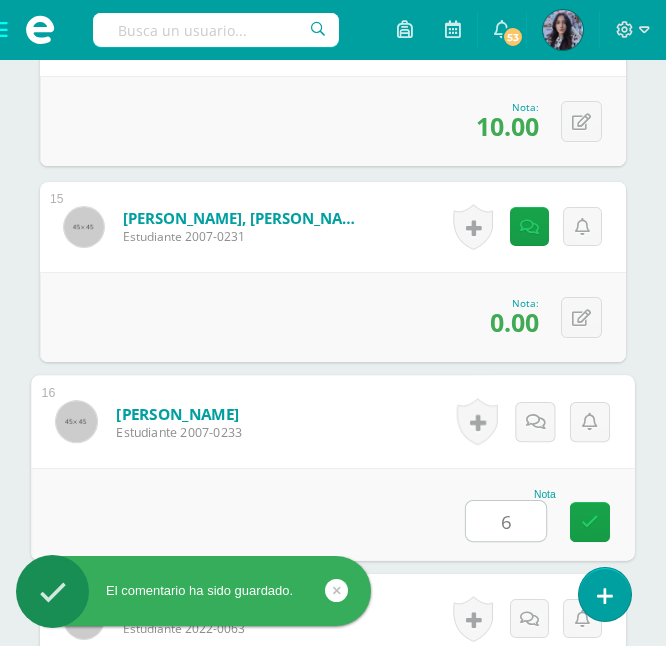 type on "6" 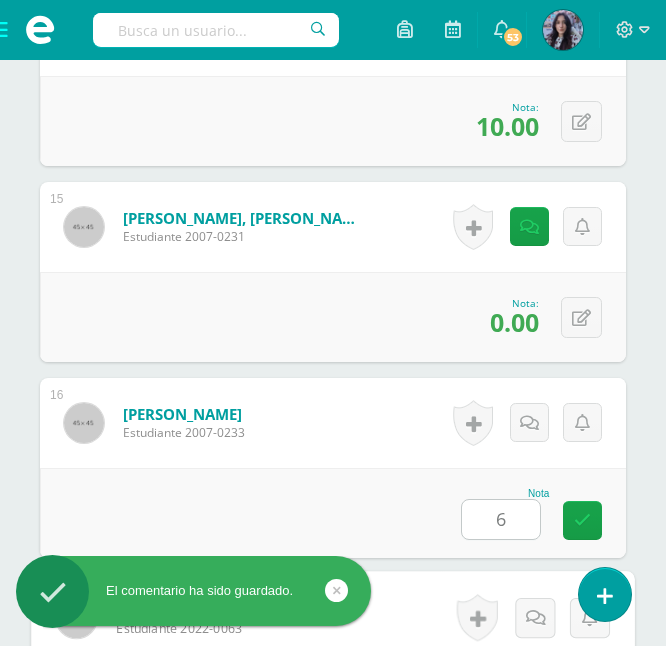 scroll, scrollTop: 3709, scrollLeft: 0, axis: vertical 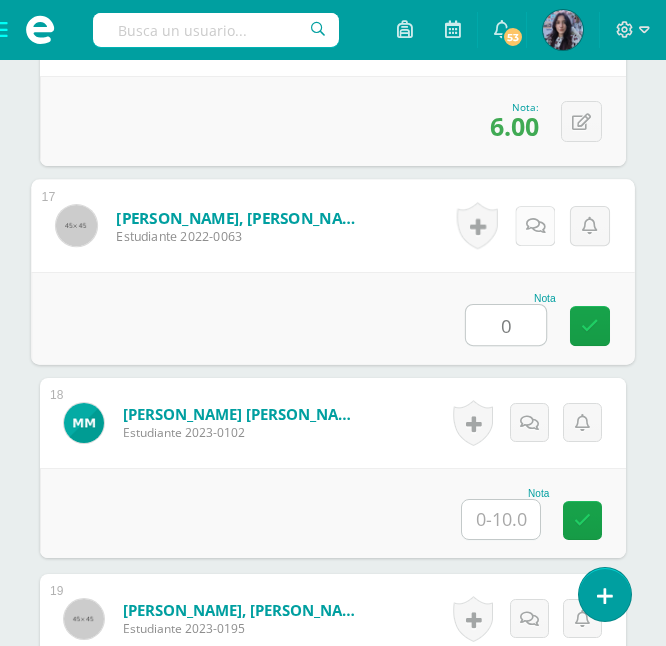 type on "0" 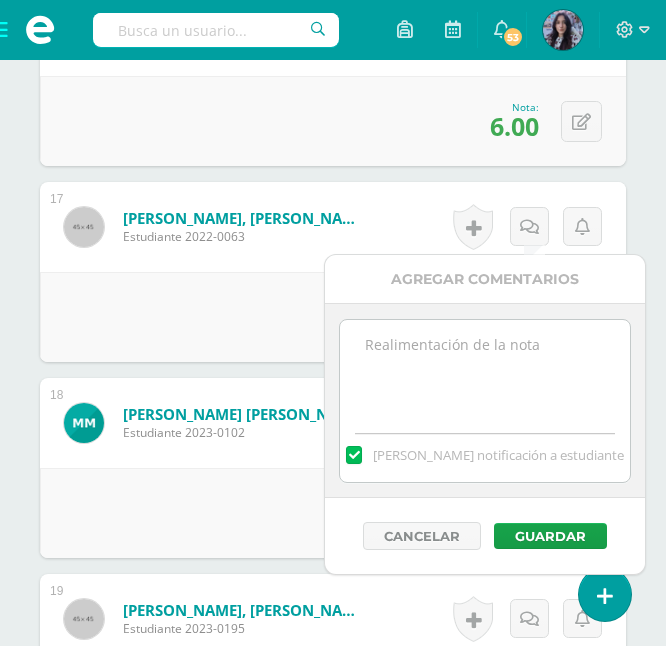 click at bounding box center [484, 370] 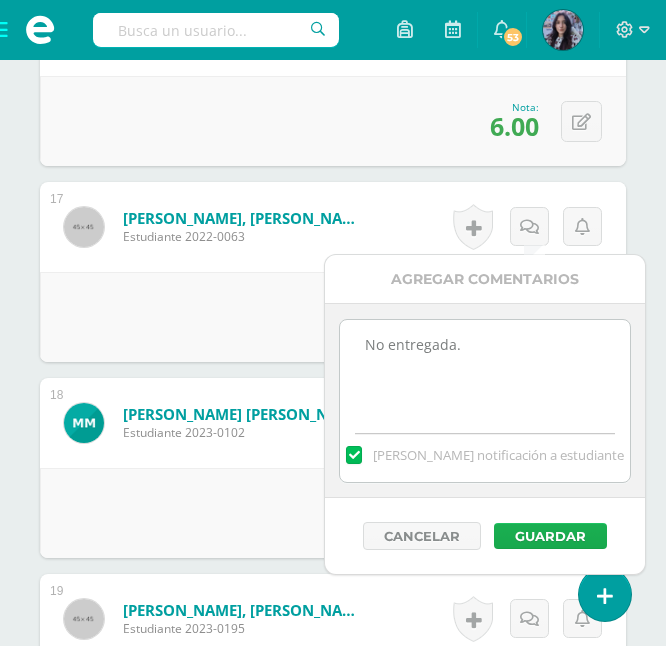 type on "No entregada." 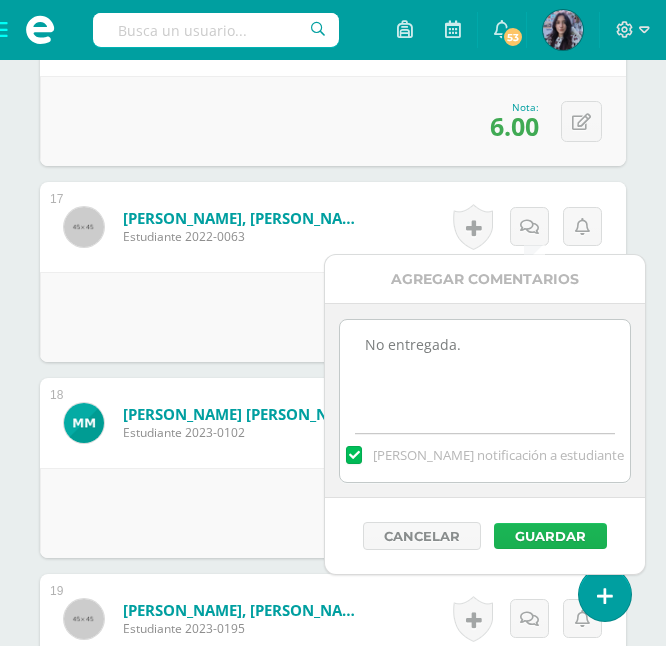click on "Guardar" at bounding box center (550, 536) 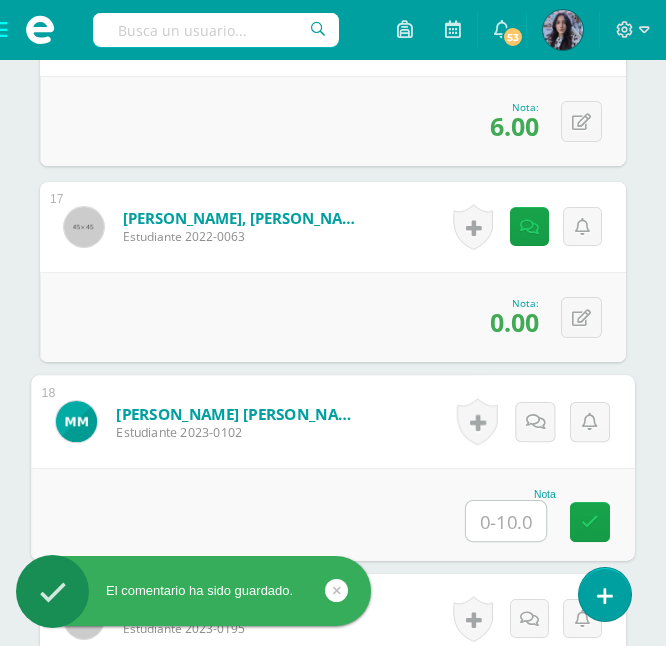 click at bounding box center (506, 521) 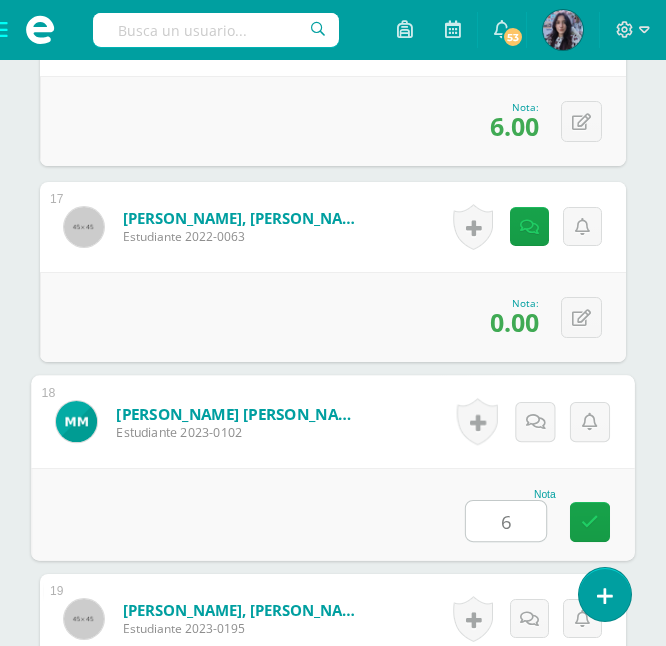 type on "6" 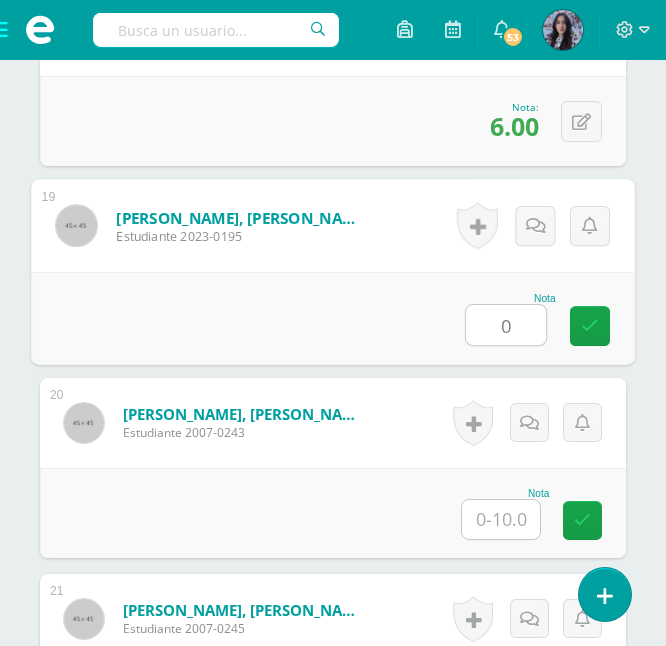 type on "0" 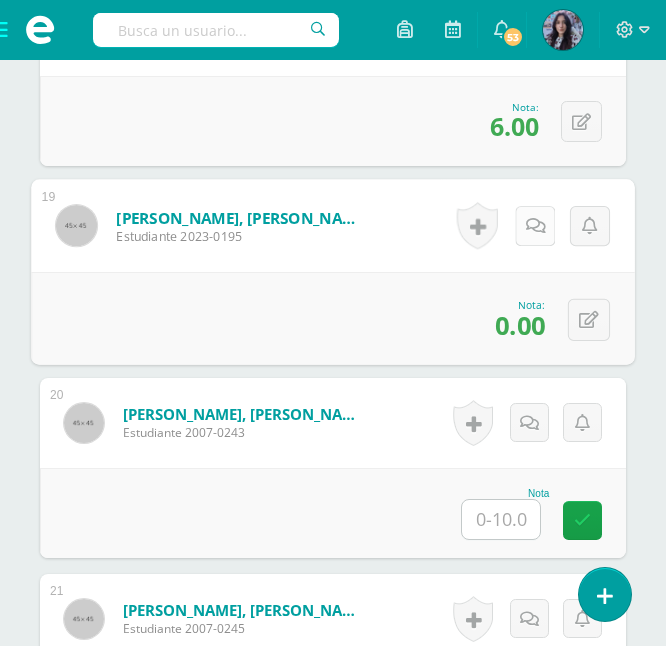 click at bounding box center (536, 226) 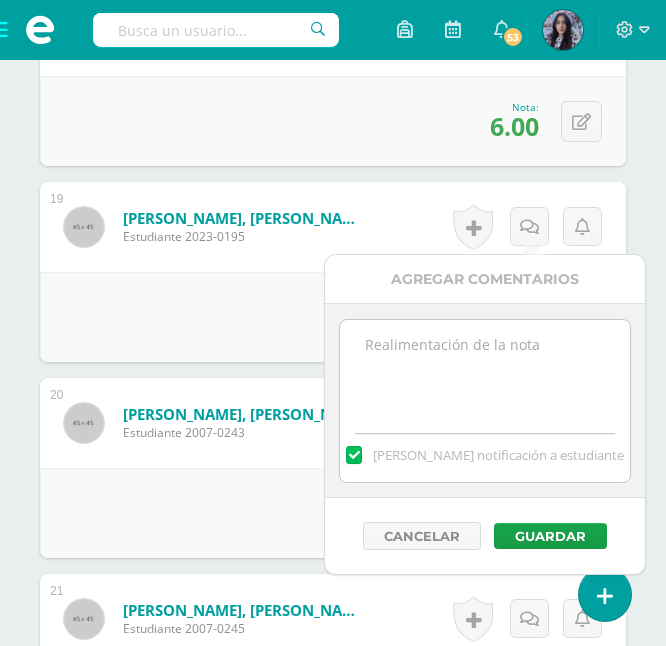click at bounding box center (484, 370) 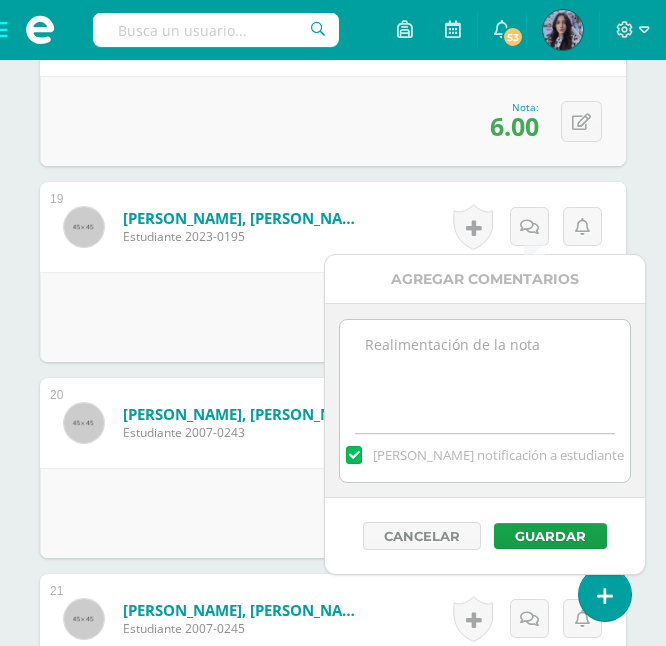 paste on "No entregada." 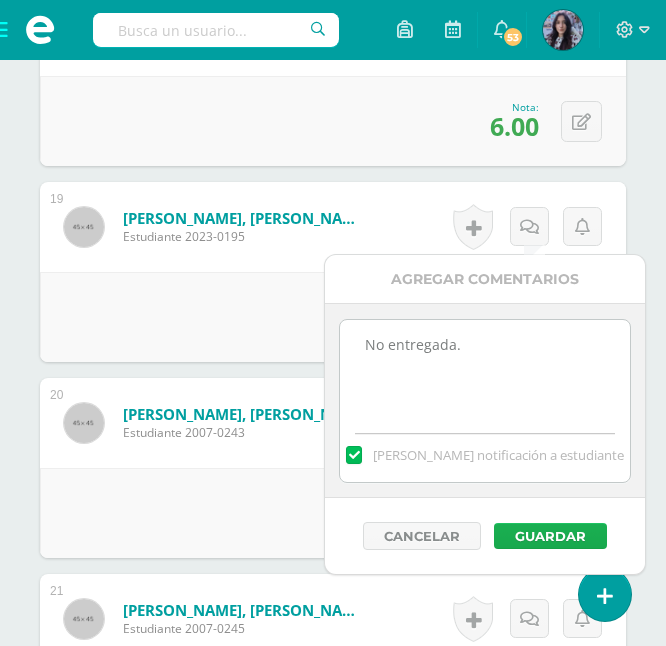 type on "No entregada." 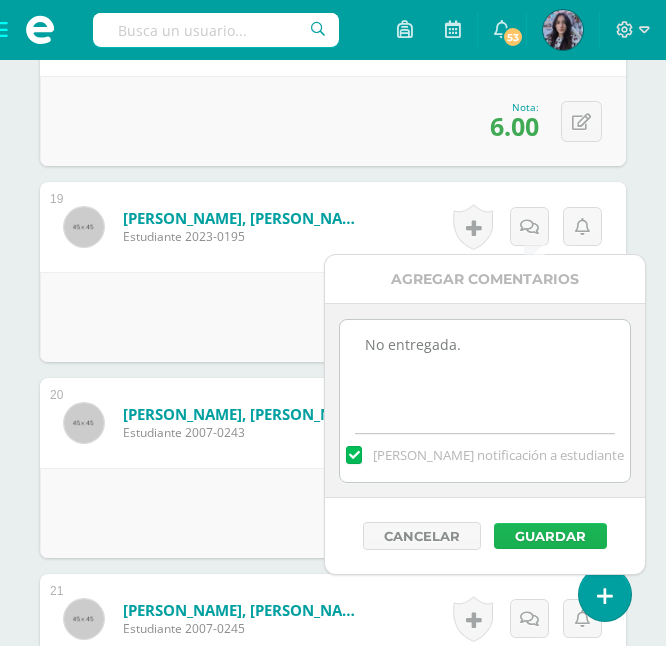 click on "Guardar" at bounding box center [550, 536] 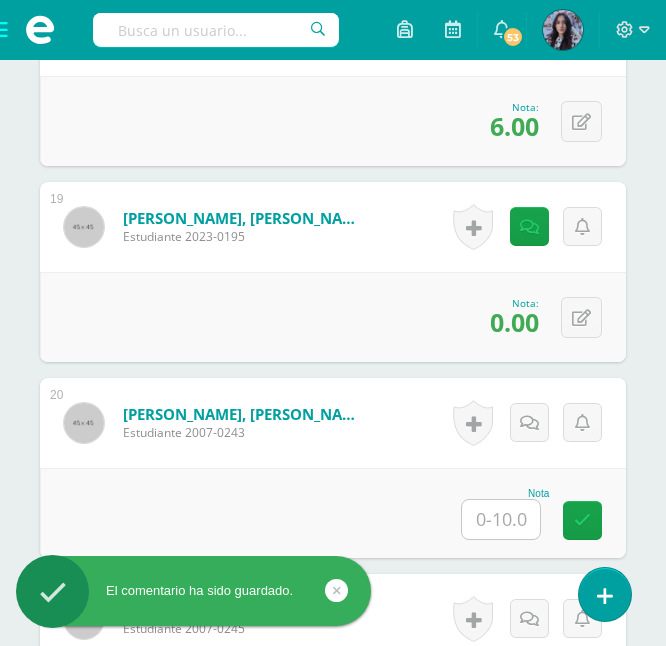 click at bounding box center [501, 519] 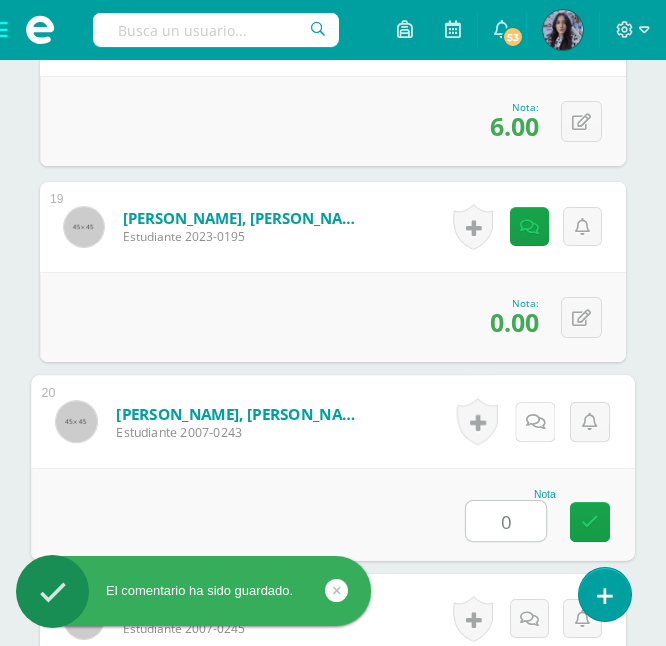 type on "0" 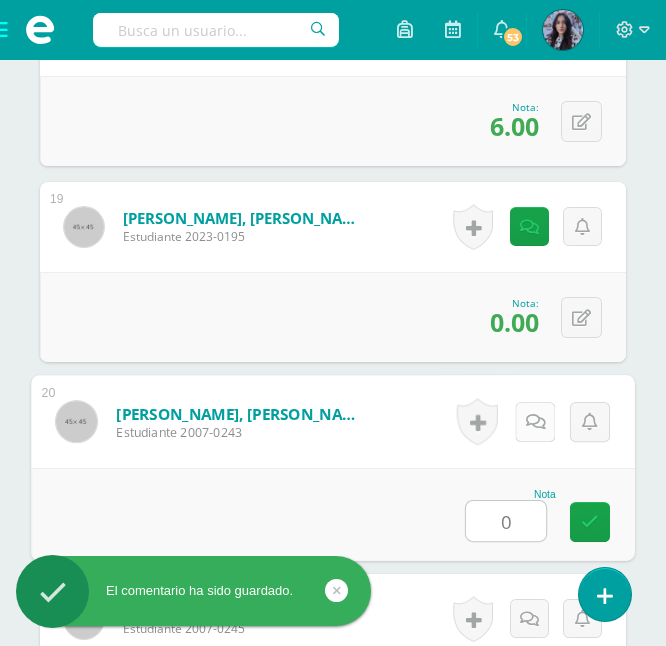click at bounding box center [536, 421] 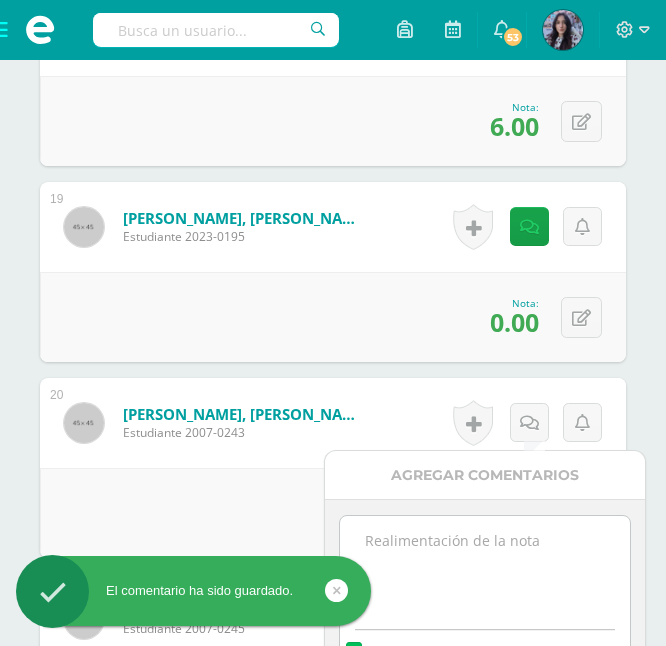 click at bounding box center [484, 566] 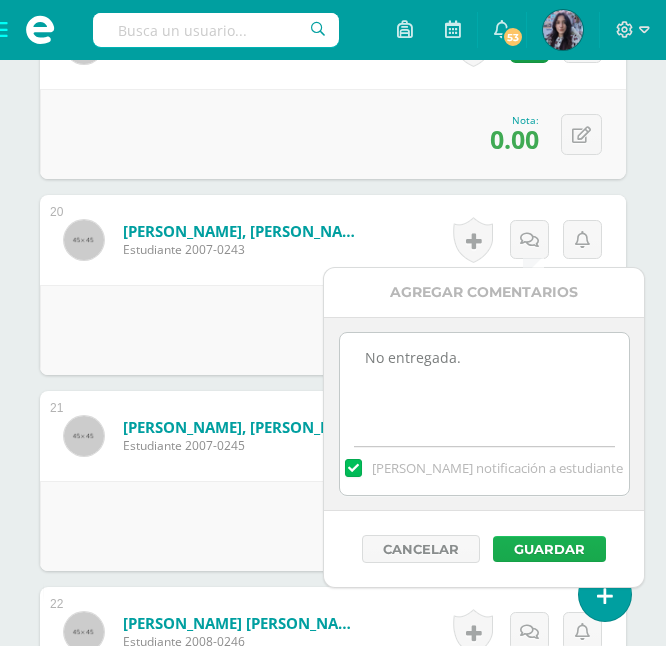scroll, scrollTop: 4285, scrollLeft: 0, axis: vertical 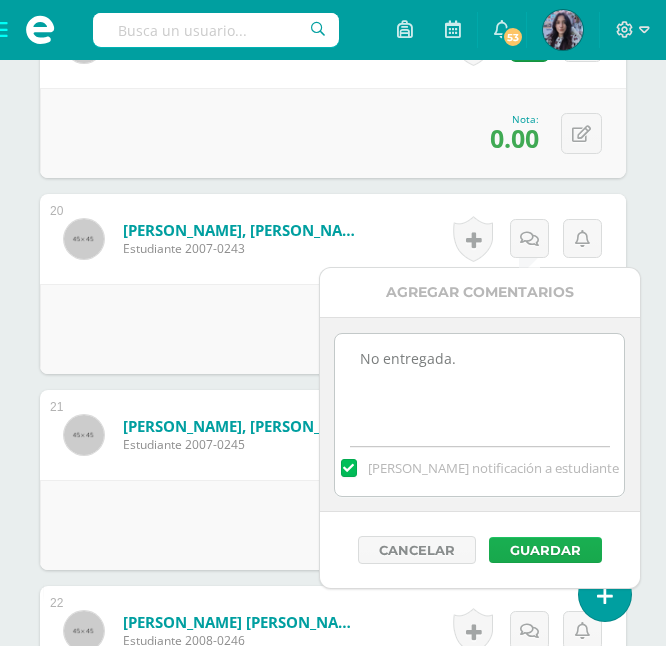 type on "No entregada." 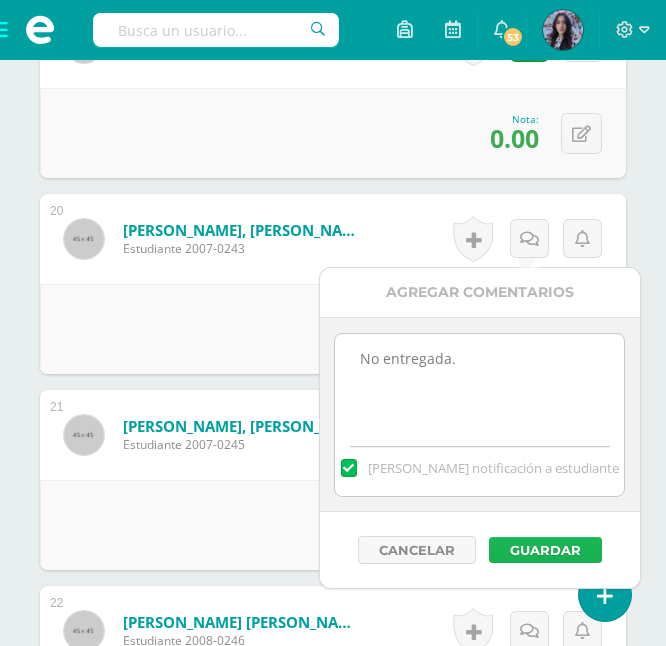 click on "Guardar" at bounding box center [545, 550] 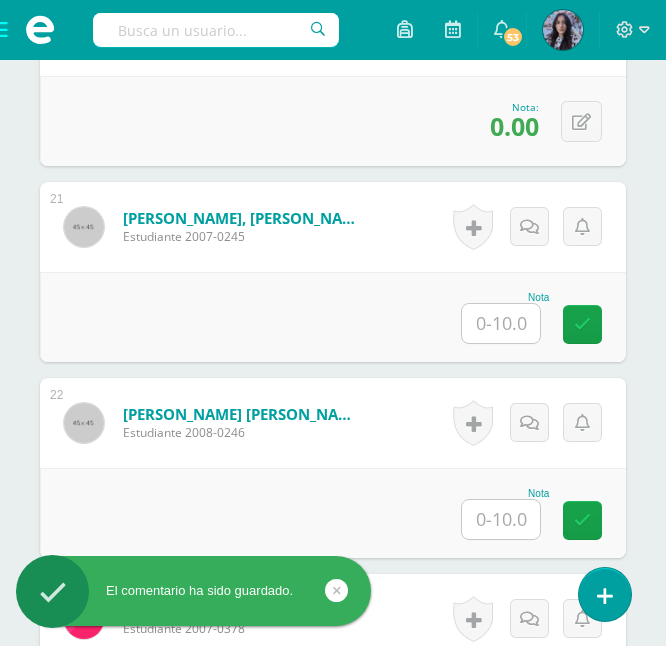 scroll, scrollTop: 4494, scrollLeft: 0, axis: vertical 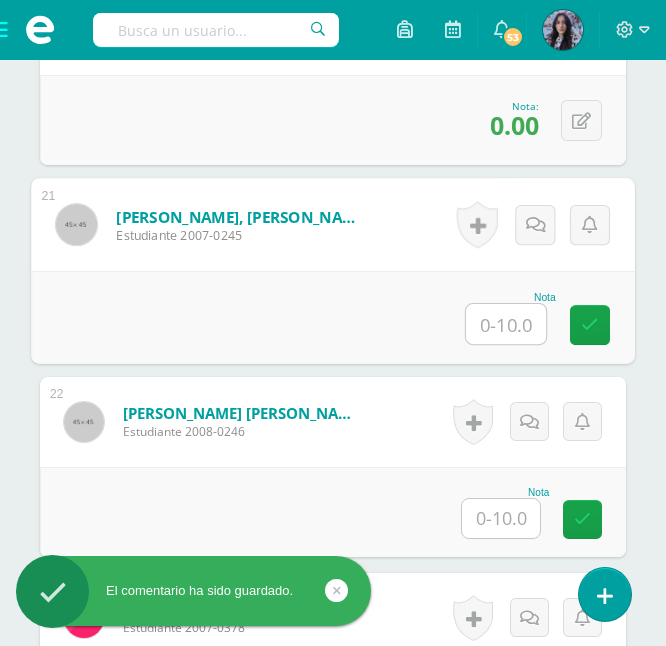 click at bounding box center [506, 324] 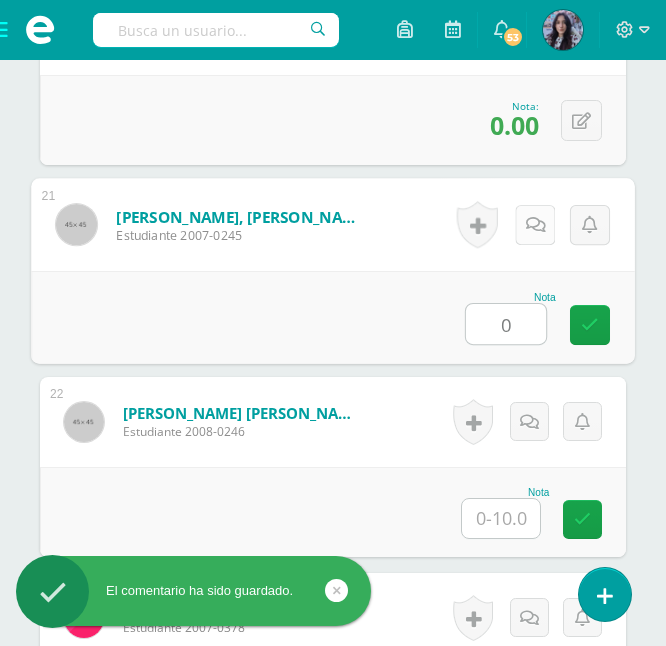 type on "0" 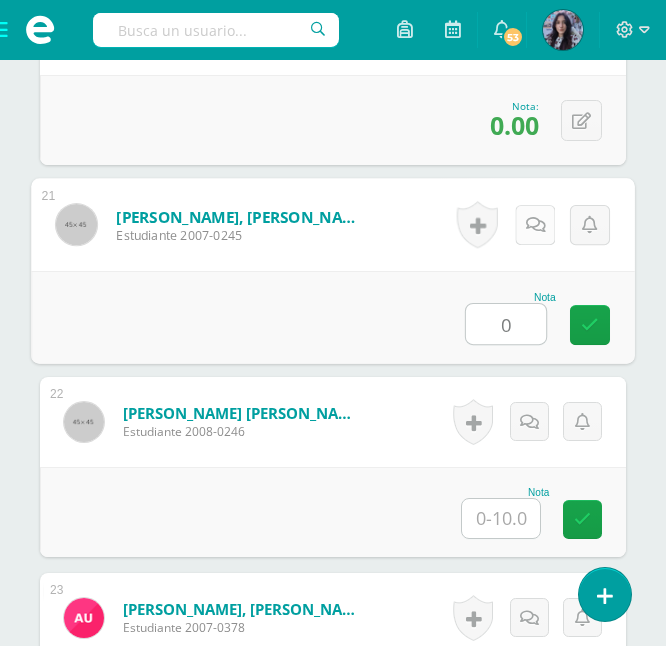 click at bounding box center [536, 224] 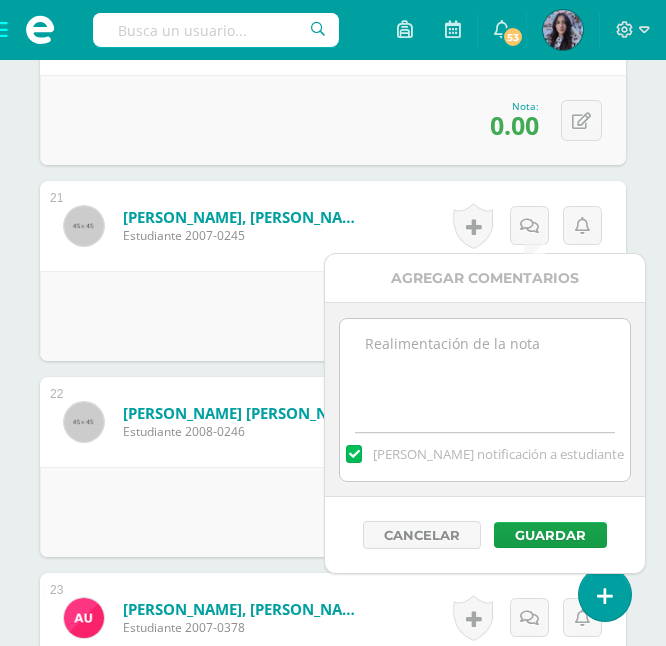 click at bounding box center (484, 369) 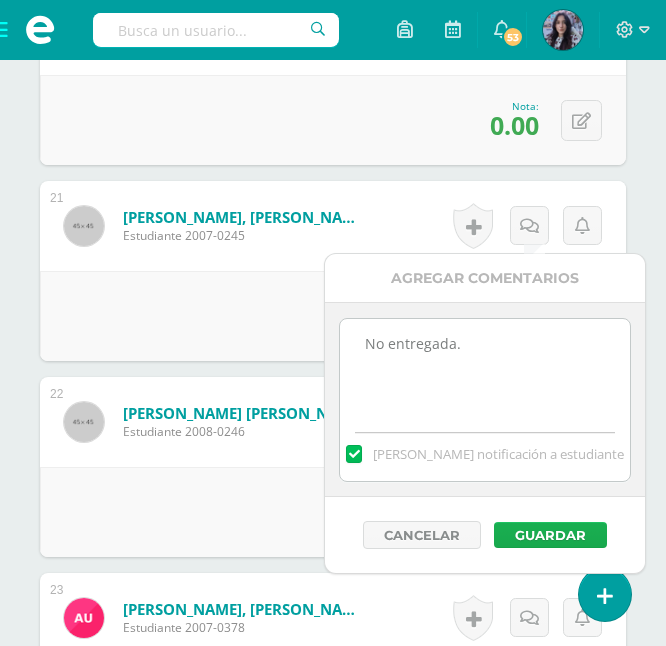 type on "No entregada." 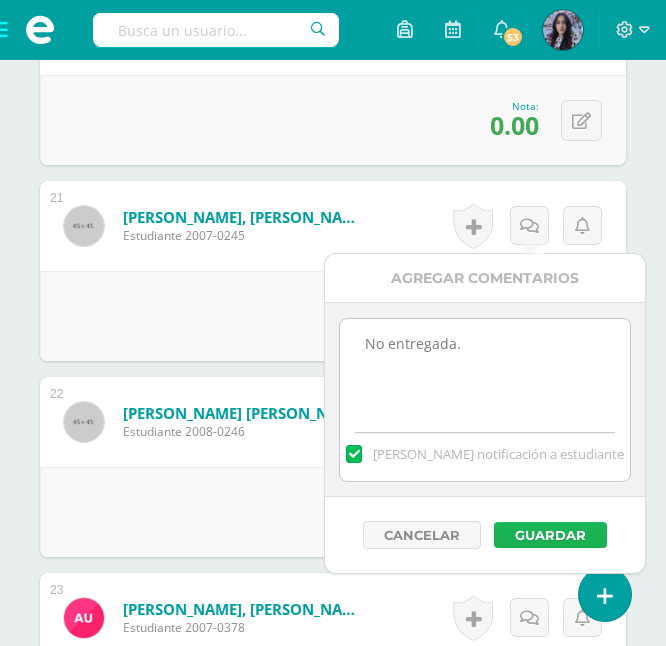 click on "Guardar" at bounding box center (550, 535) 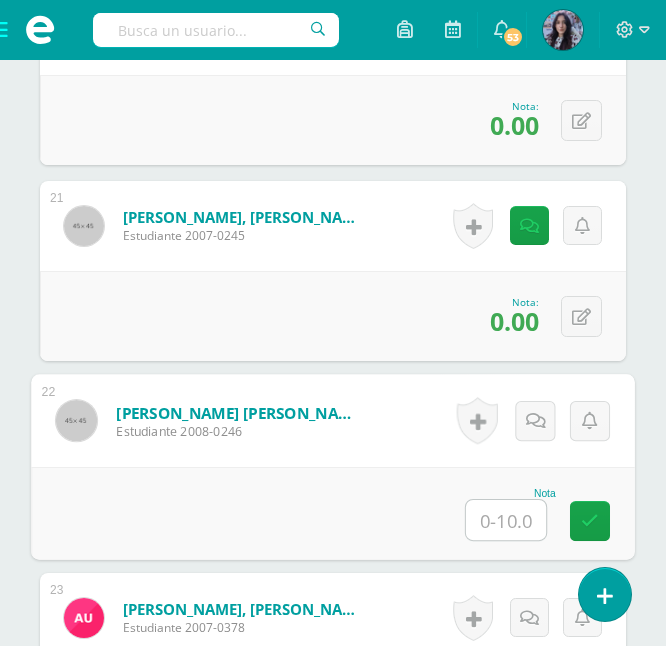 click at bounding box center [506, 520] 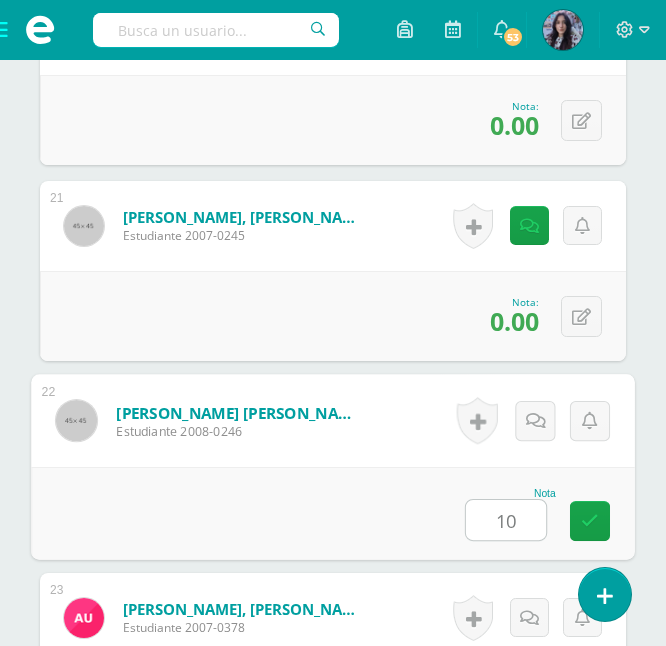 type on "10" 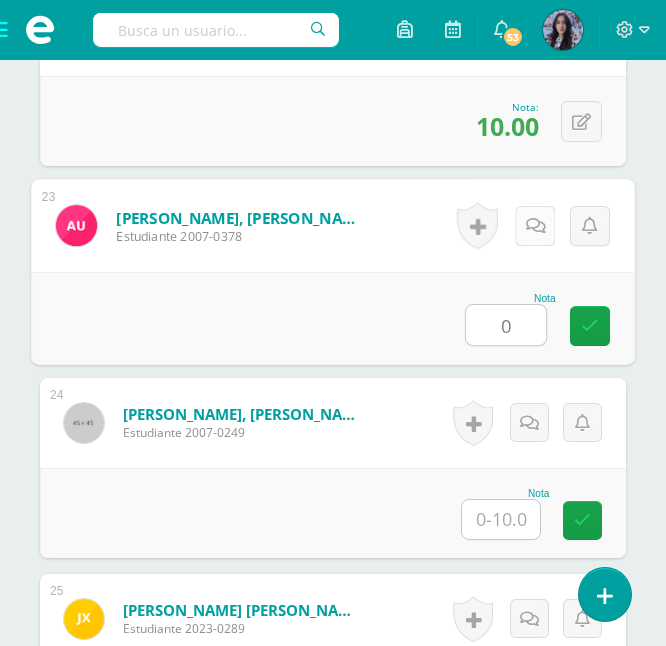 type on "0" 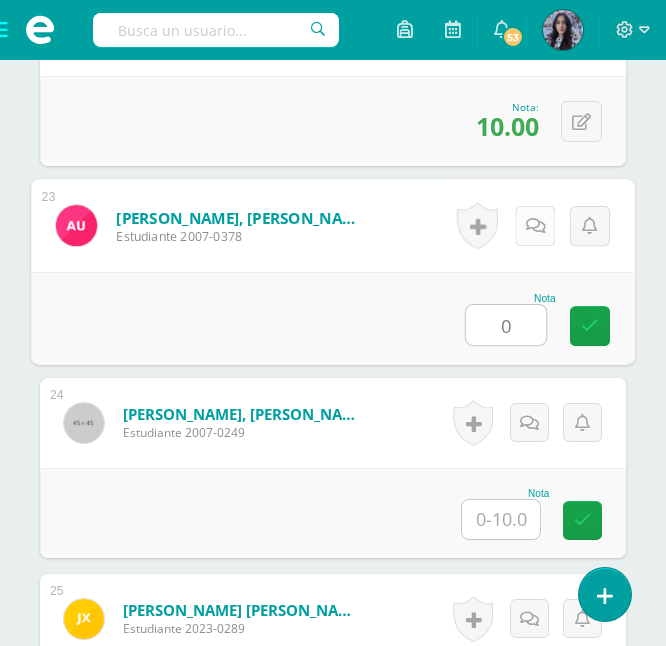 click at bounding box center (536, 225) 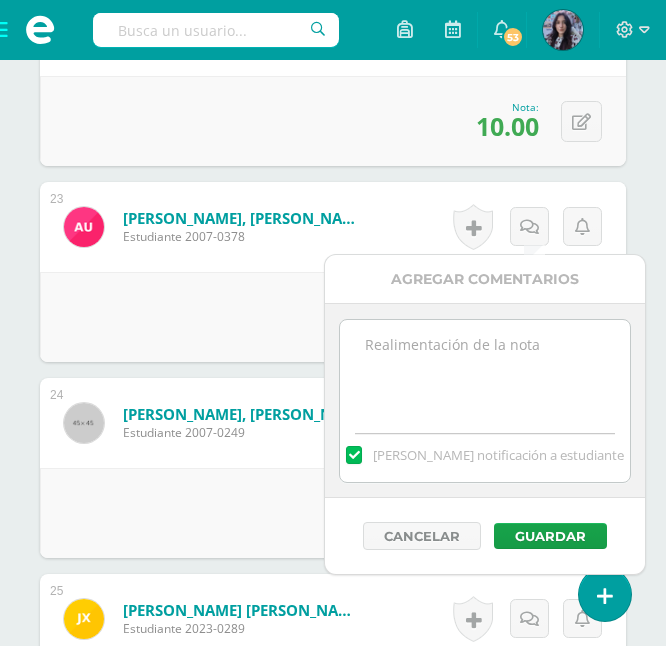 click at bounding box center [484, 370] 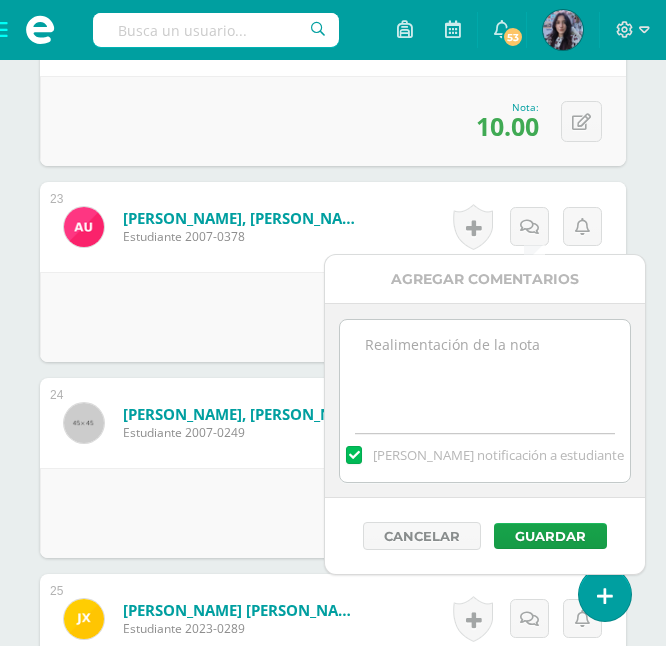 paste on "No entregada." 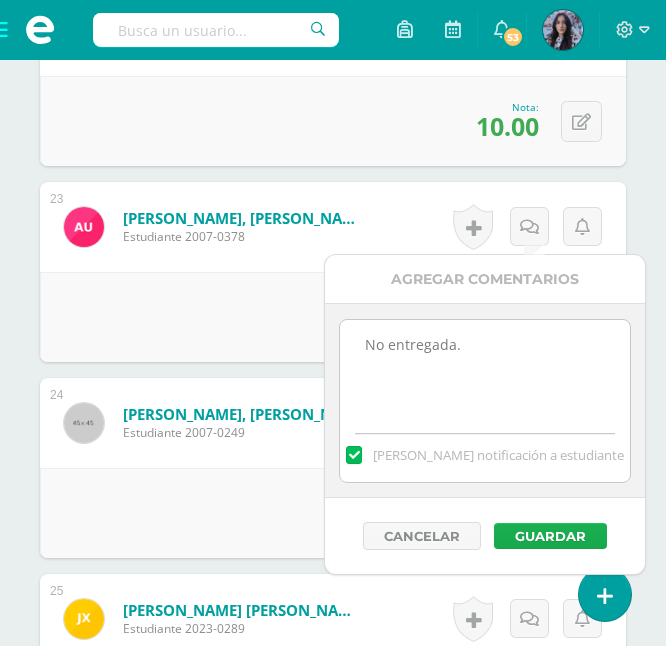 type on "No entregada." 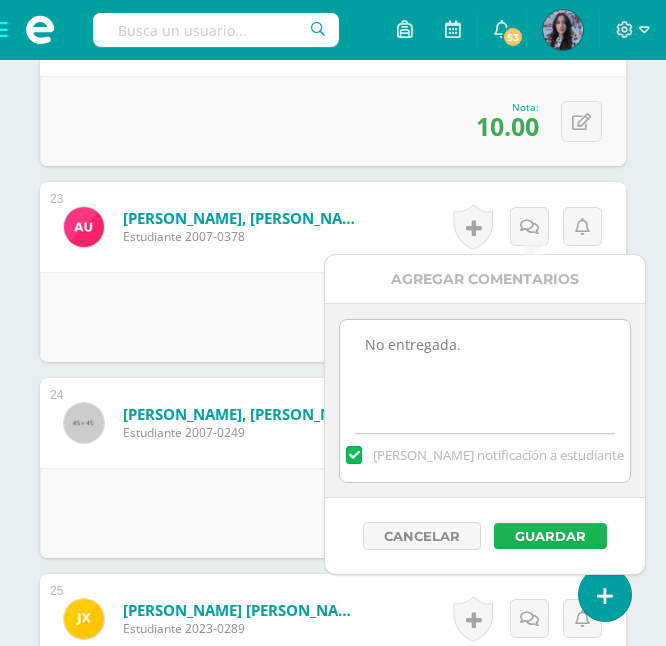 click on "Guardar" at bounding box center [550, 536] 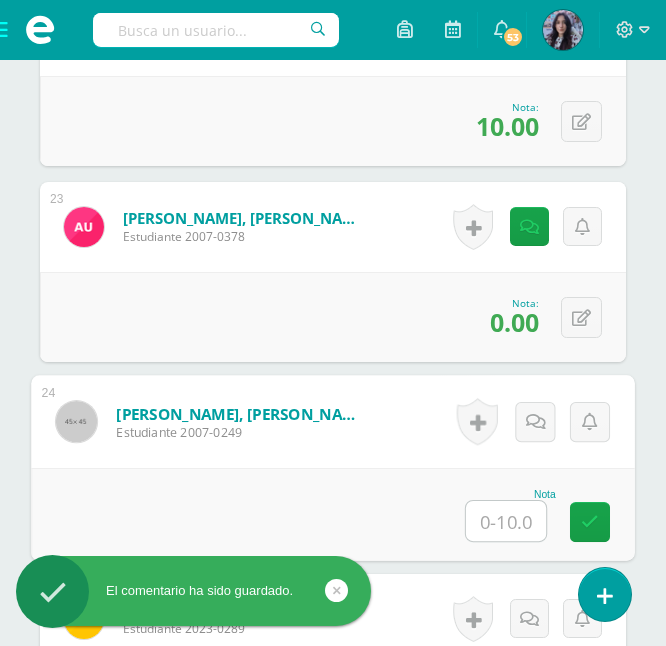 click at bounding box center (506, 521) 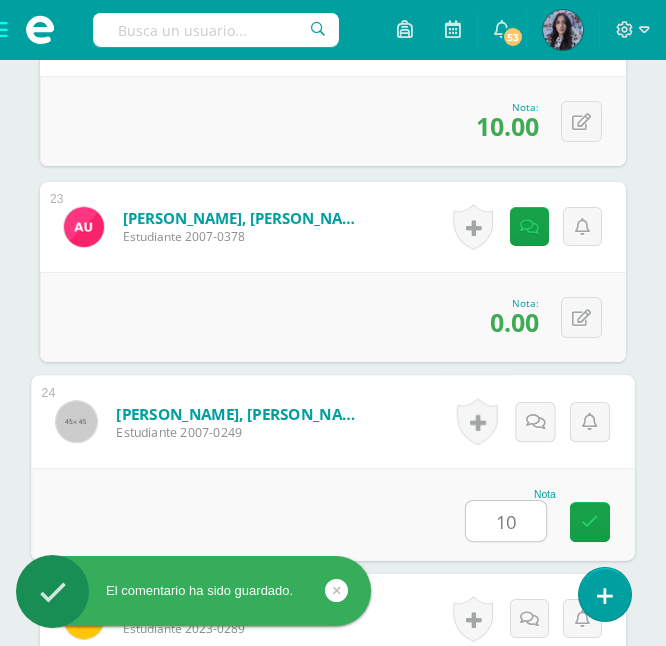 type on "10" 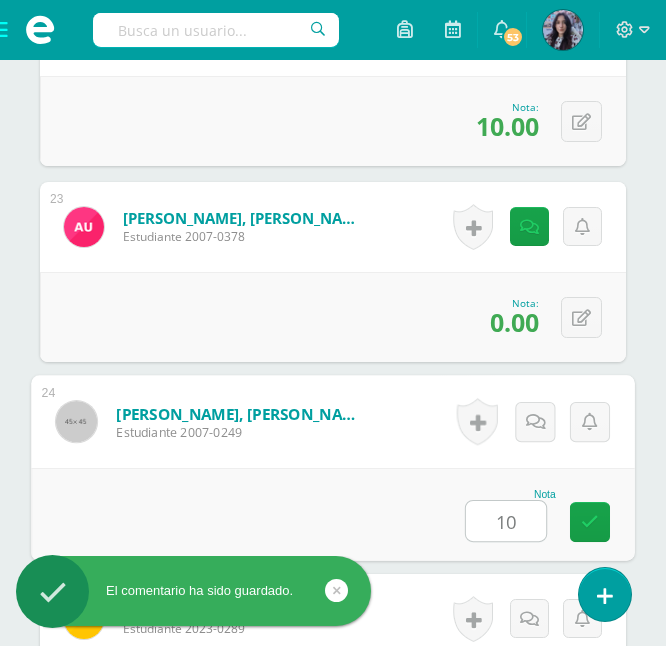 scroll, scrollTop: 5222, scrollLeft: 0, axis: vertical 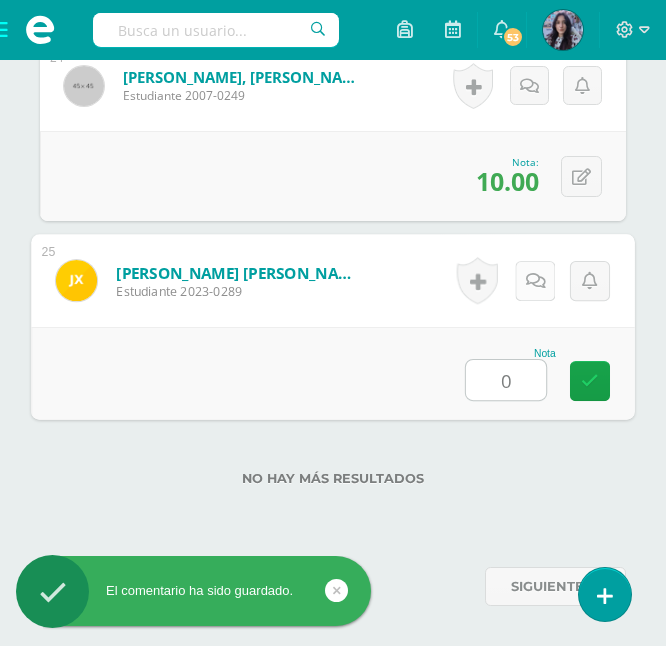 type on "0" 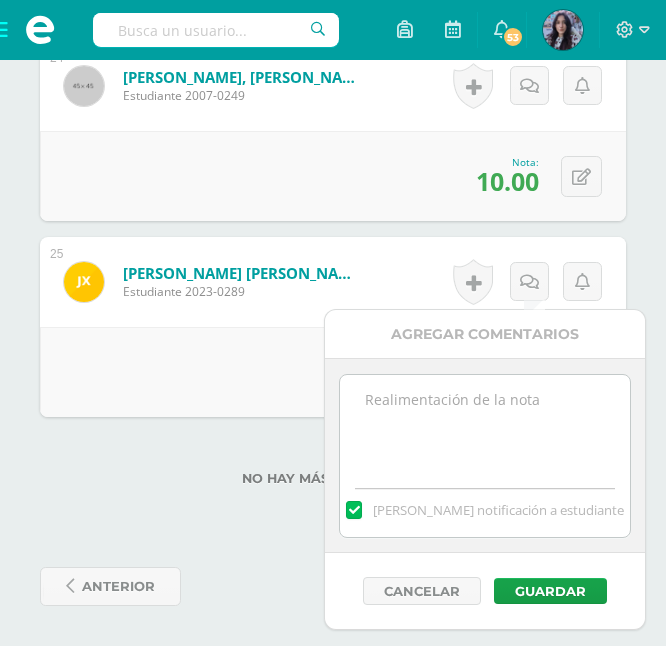 click at bounding box center (484, 425) 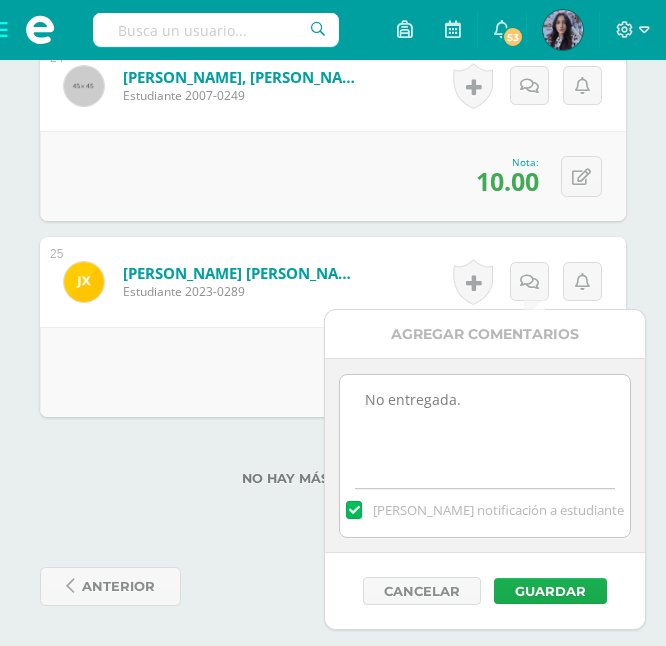 type on "No entregada." 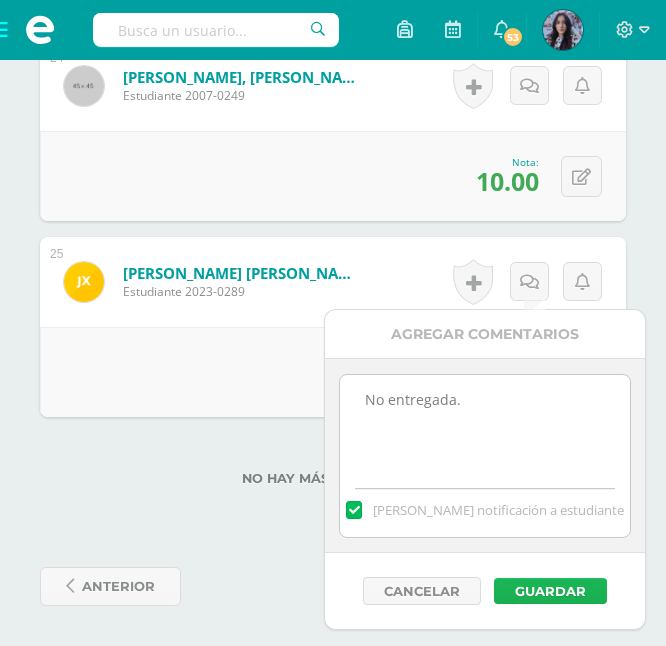 click on "Guardar" at bounding box center [550, 591] 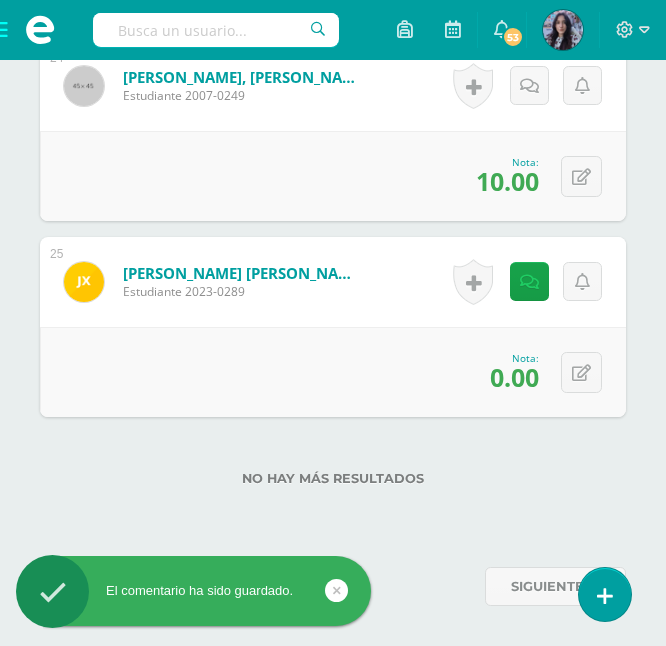 click on "¿Estás seguro que quieres  eliminar  esta actividad?
Esto borrará la actividad y cualquier nota que hayas registrado
permanentemente. Esta acción no se puede revertir. Cancelar Eliminar
Administración de escalas de valoración
escala de valoración
Aún no has creado una escala de valoración.
Cancelar Agregar nueva escala de valoración: Agrega una división a la escala de valoración  (ej. Ortografía, redacción, trabajo en equipo, etc.)
Agregar
Cancelar Crear escala de valoración
Agrega listas de cotejo
Mostrar todos                             Mostrar todos Mis listas Generales Comunicación y Lenguaje Matemática Ciencia Estudios Sociales Arte Emociones" at bounding box center [333, -2173] 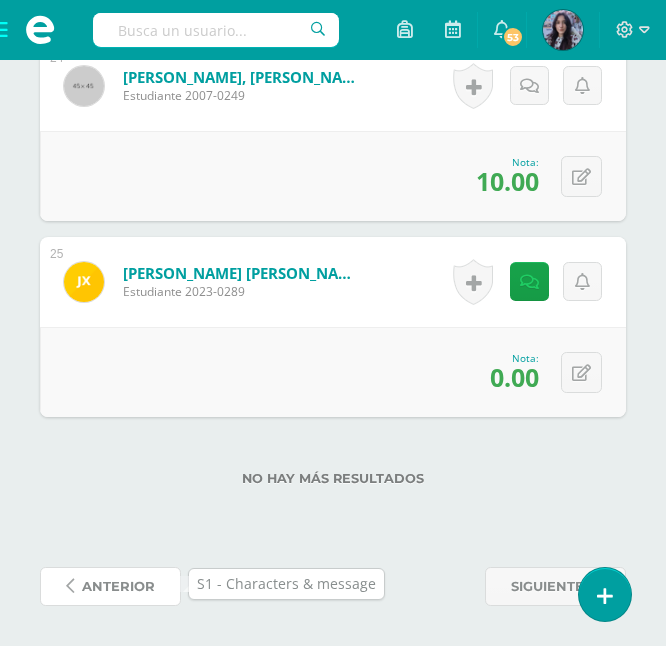 click on "anterior" at bounding box center [118, 586] 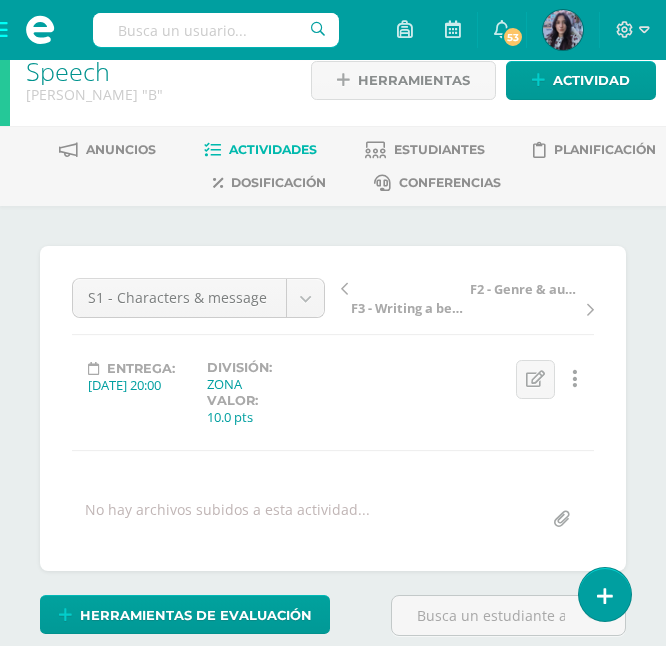scroll, scrollTop: 26, scrollLeft: 0, axis: vertical 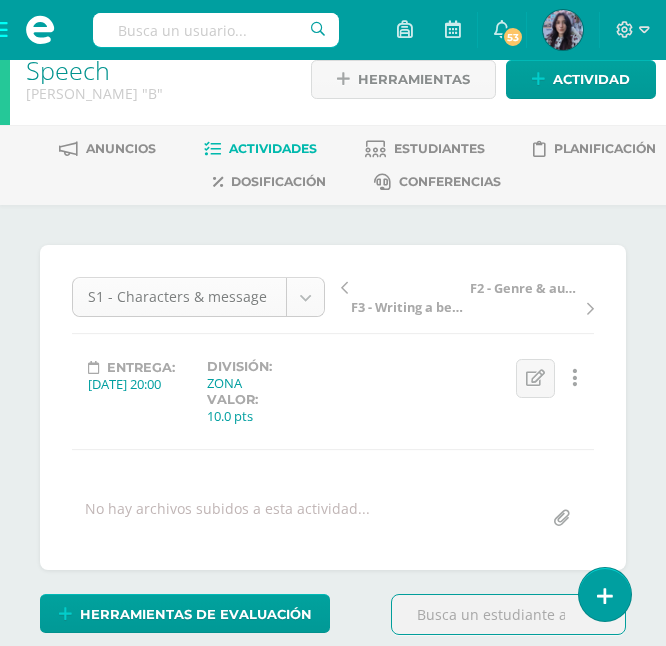 click on "Estudiantes Disciplina Asistencia Mis cursos Archivos Soporte
Centro de ayuda
Últimas actualizaciones
10+ Cerrar panel
Reading Workshop
Primero
Secundaria
"A"
Actividades Estudiantes Planificación Dosificación
Writing Workshop
Primero
Secundaria
"A"
Actividades Estudiantes Planificación Dosificación
Reading Workshop
Primero
Secundaria
"B"
Actividades Estudiantes Planificación Dosificación
Writing Workshop
Actividades Estudiantes Planificación Actividades" at bounding box center [333, 2908] 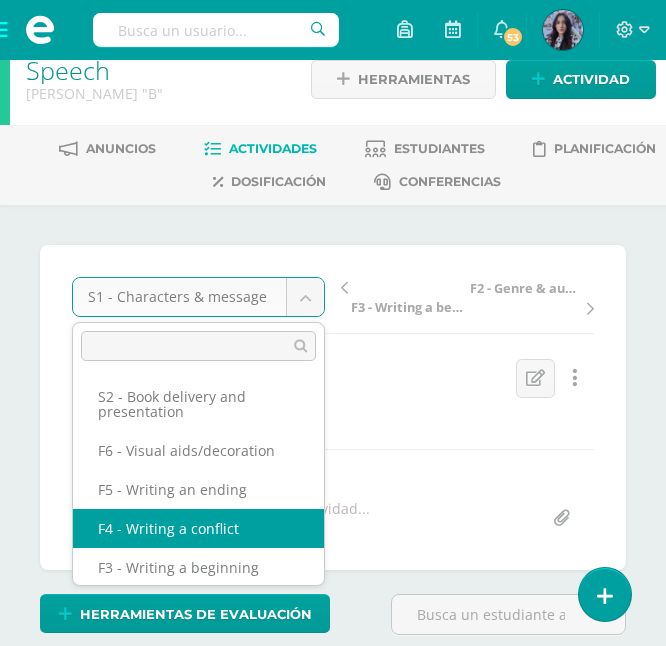 scroll, scrollTop: 157, scrollLeft: 0, axis: vertical 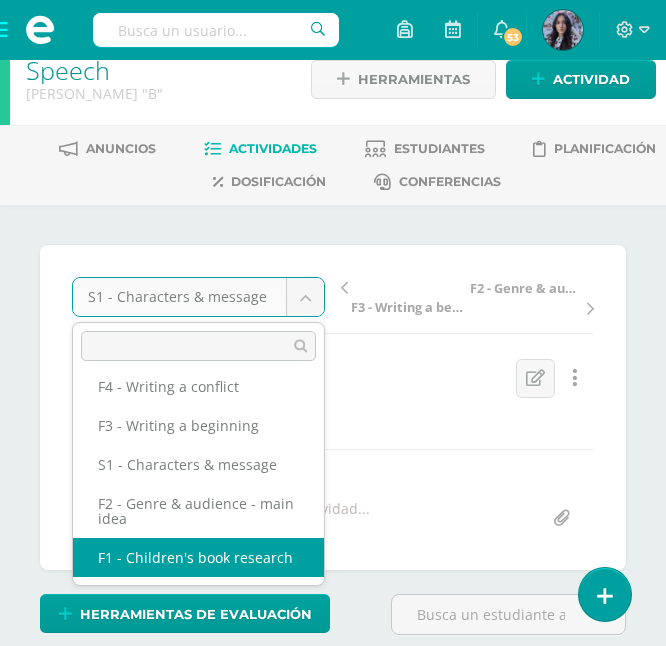 select on "/dashboard/teacher/grade-activity/44545/" 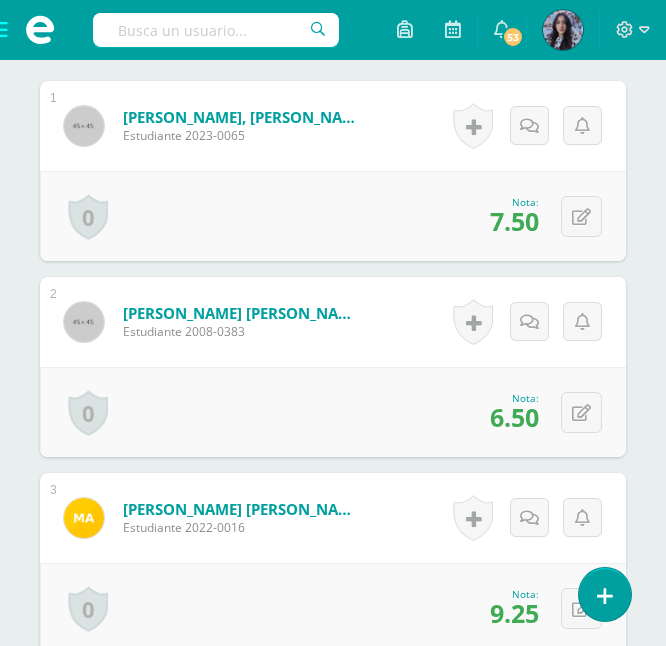 scroll, scrollTop: 675, scrollLeft: 0, axis: vertical 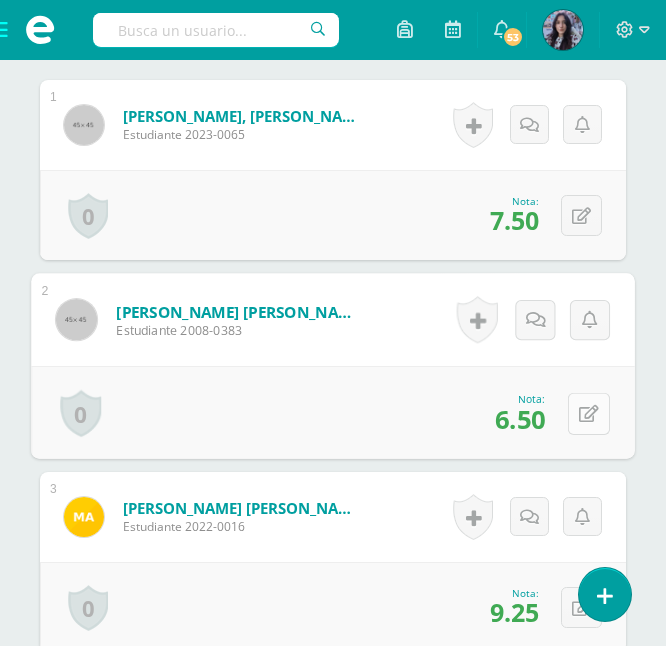 click at bounding box center [589, 413] 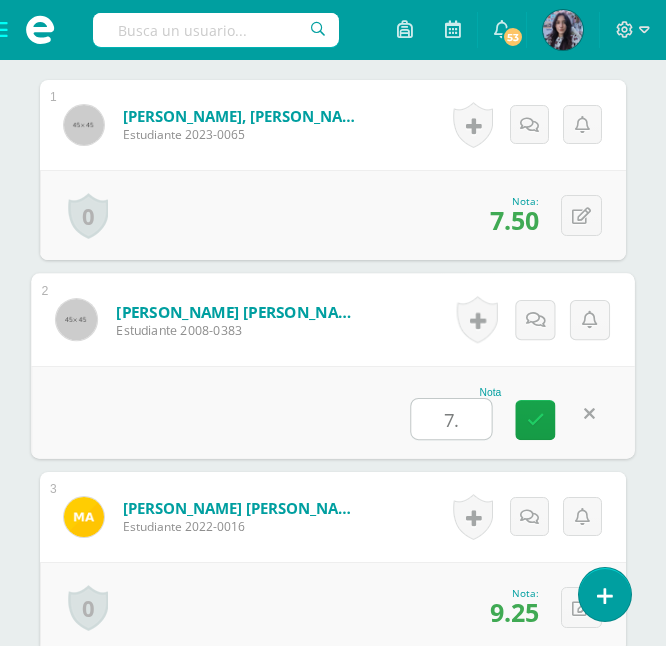 scroll, scrollTop: 676, scrollLeft: 0, axis: vertical 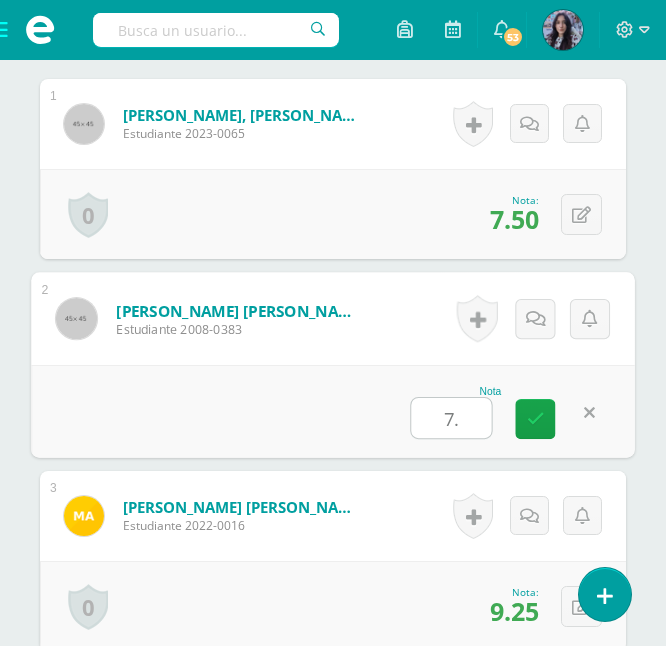 type on "7.5" 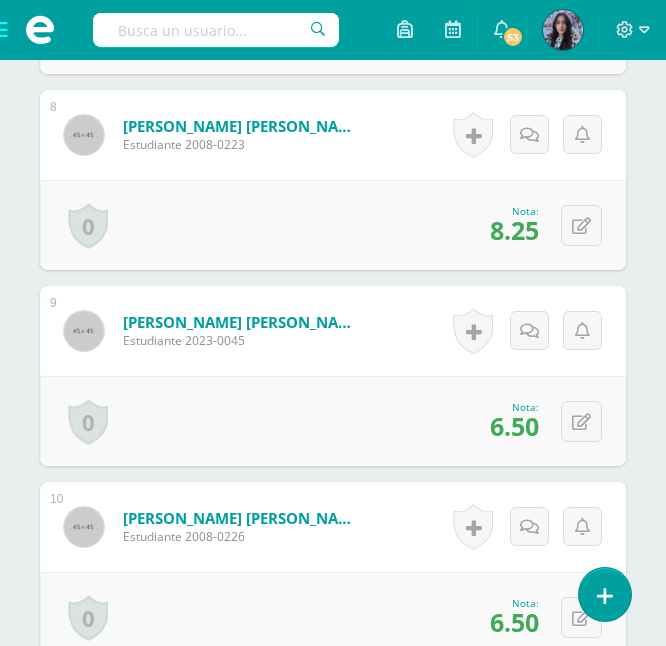 scroll, scrollTop: 2047, scrollLeft: 0, axis: vertical 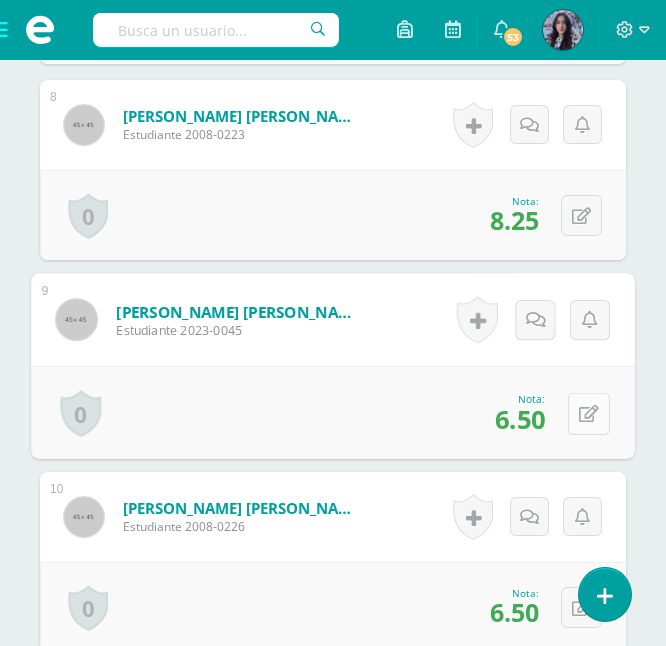 click at bounding box center (589, 413) 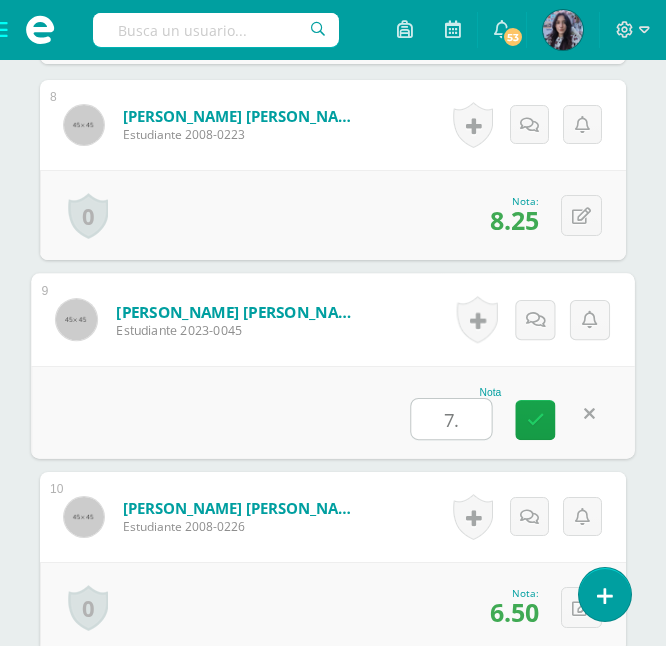 type on "7.5" 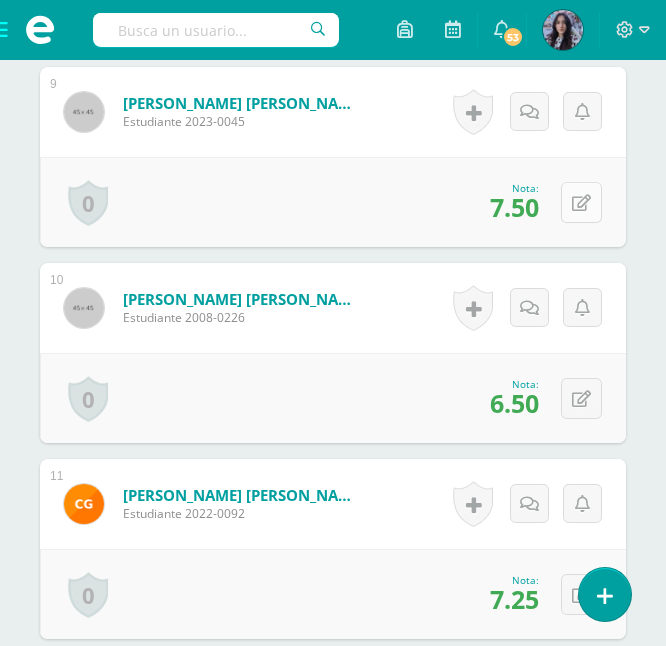scroll, scrollTop: 2262, scrollLeft: 0, axis: vertical 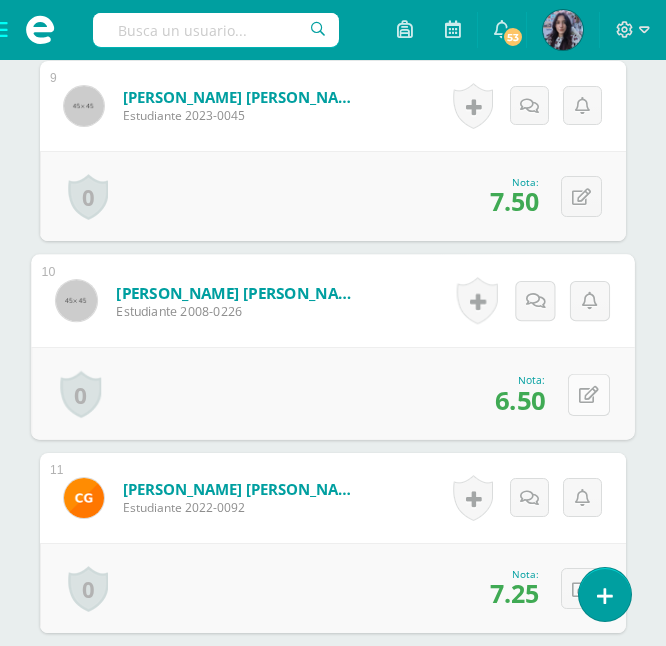 click at bounding box center (589, 394) 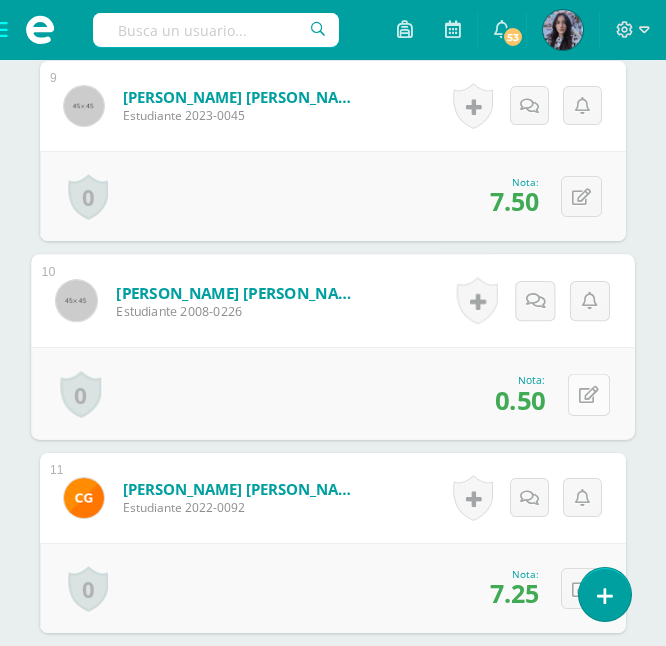 click at bounding box center (589, 394) 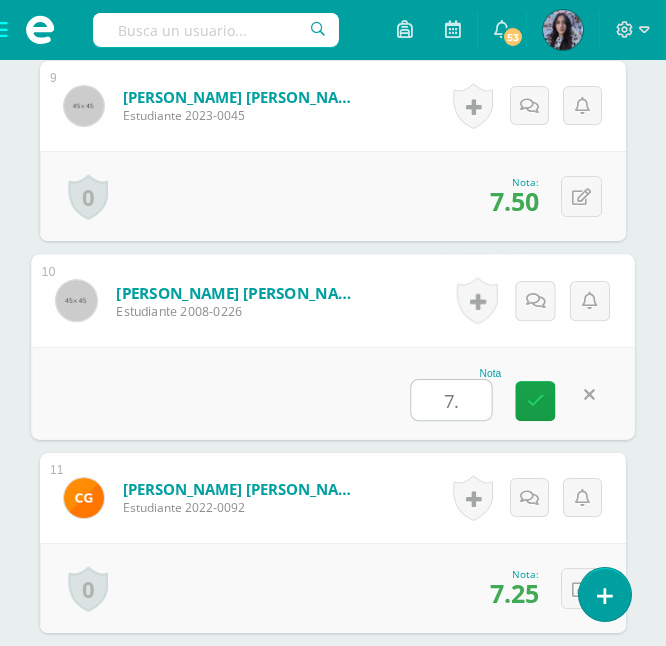type on "7.5" 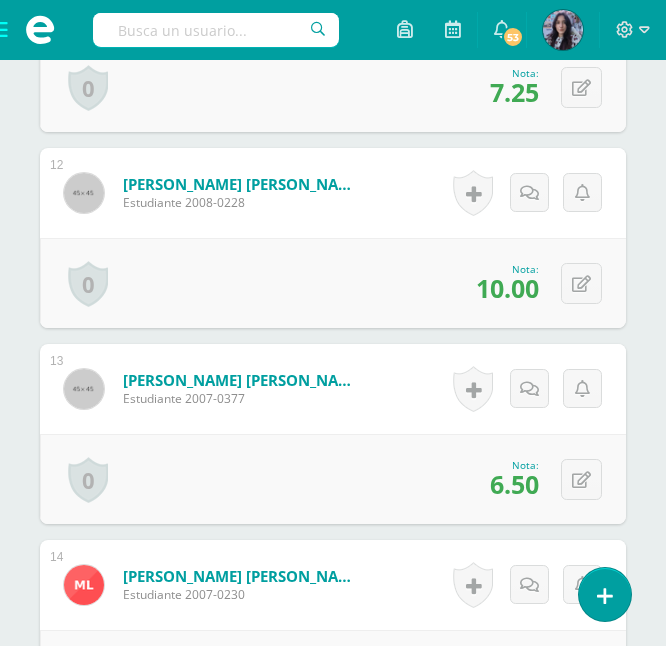 scroll, scrollTop: 2769, scrollLeft: 0, axis: vertical 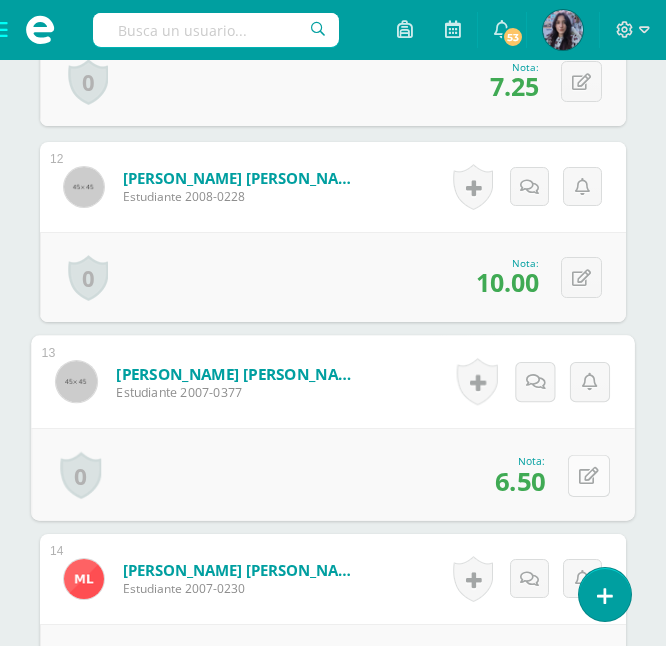 click at bounding box center [589, 475] 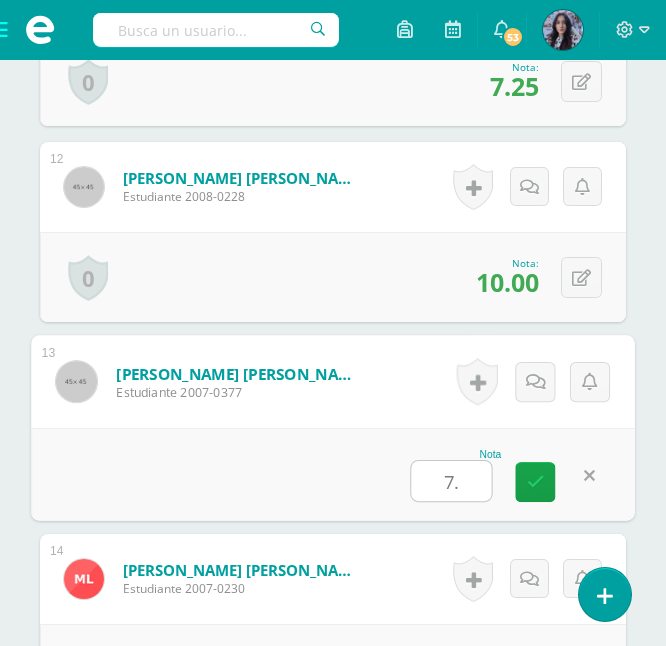 type on "7.5" 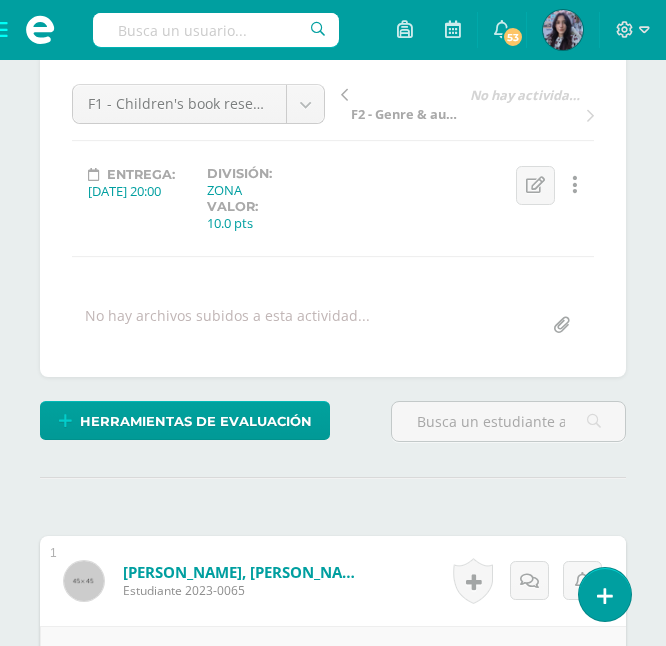 scroll, scrollTop: 0, scrollLeft: 0, axis: both 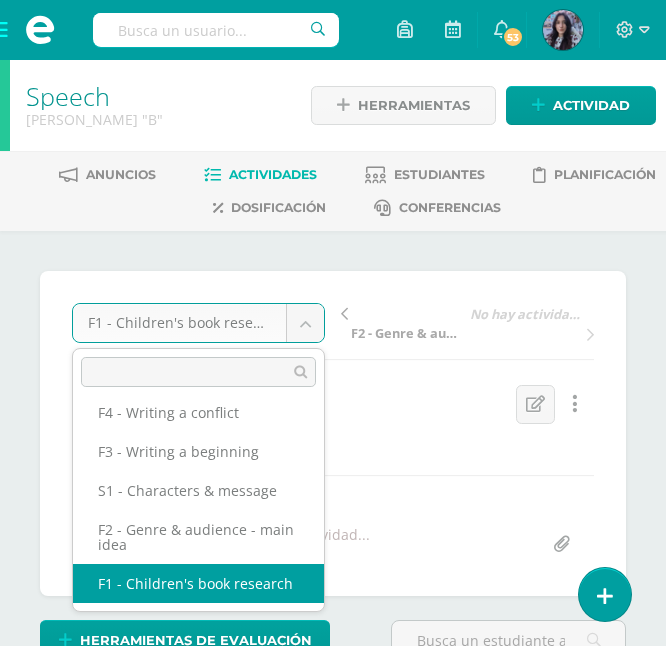 click on "Estudiantes Disciplina Asistencia Mis cursos Archivos Soporte
Centro de ayuda
Últimas actualizaciones
10+ Cerrar panel
Reading Workshop
Primero
Secundaria
"A"
Actividades Estudiantes Planificación Dosificación
Writing Workshop
Primero
Secundaria
"A"
Actividades Estudiantes Planificación Dosificación
Reading Workshop
Primero
Secundaria
"B"
Actividades Estudiantes Planificación Dosificación
Writing Workshop
Actividades Estudiantes Planificación Actividades" at bounding box center (333, 2934) 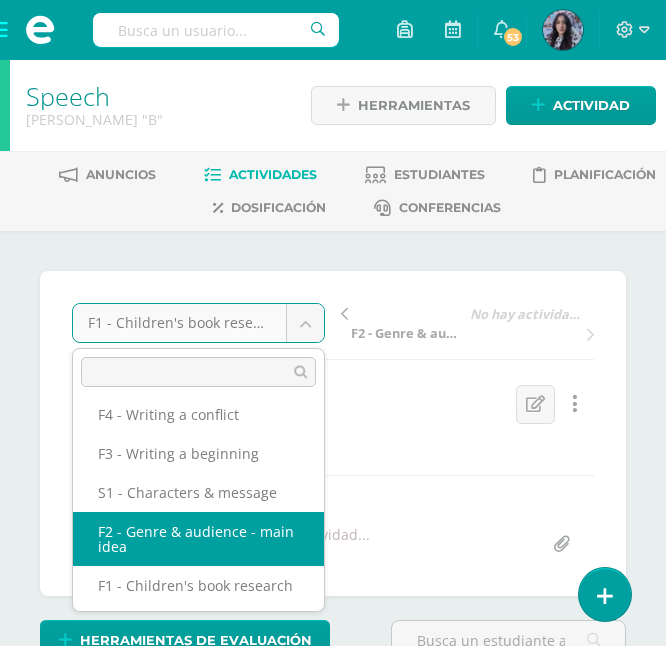 select on "/dashboard/teacher/grade-activity/44546/" 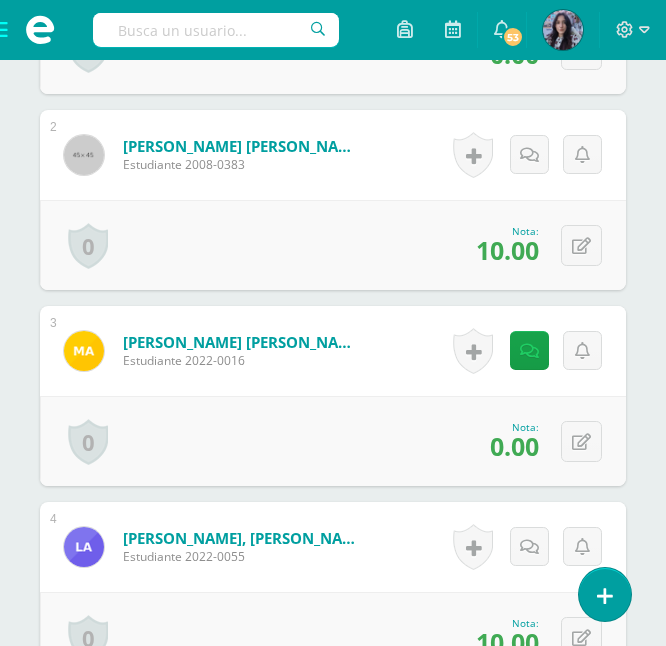 scroll, scrollTop: 842, scrollLeft: 0, axis: vertical 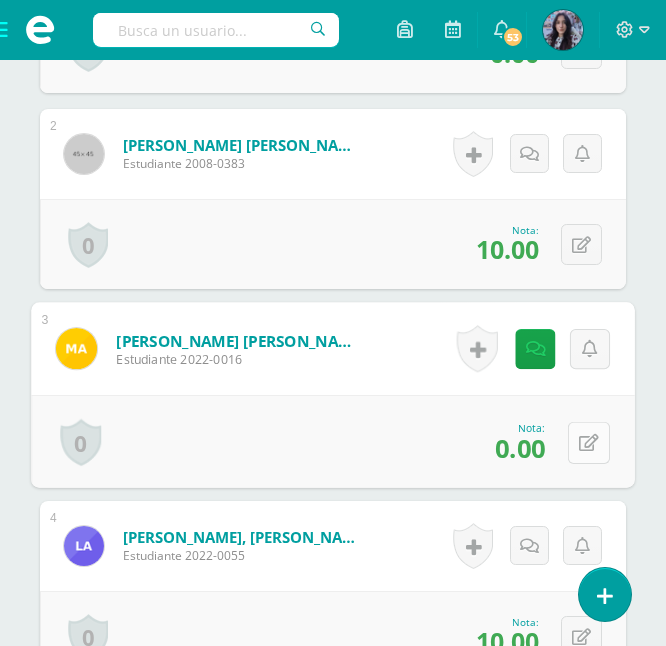 click at bounding box center (589, 442) 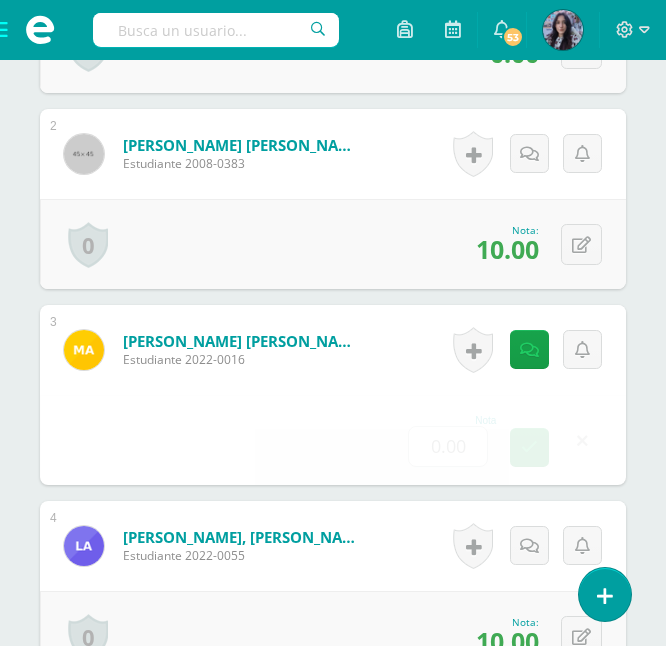 type on "1" 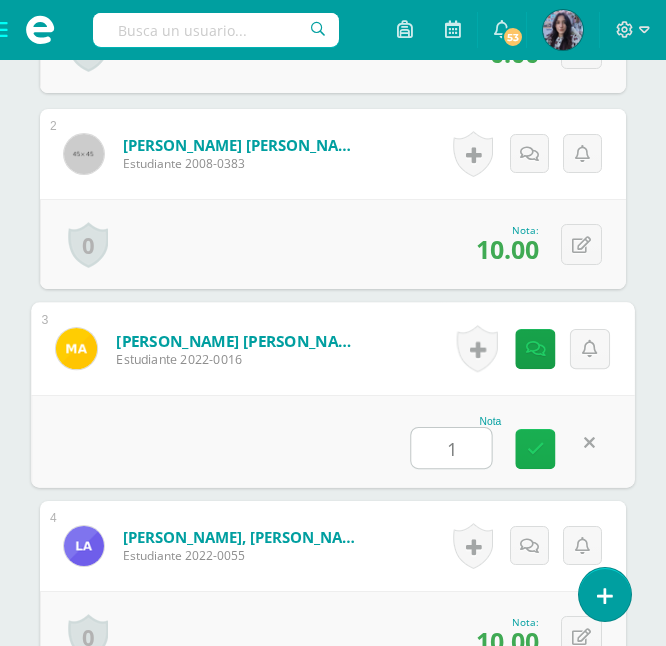click at bounding box center [536, 448] 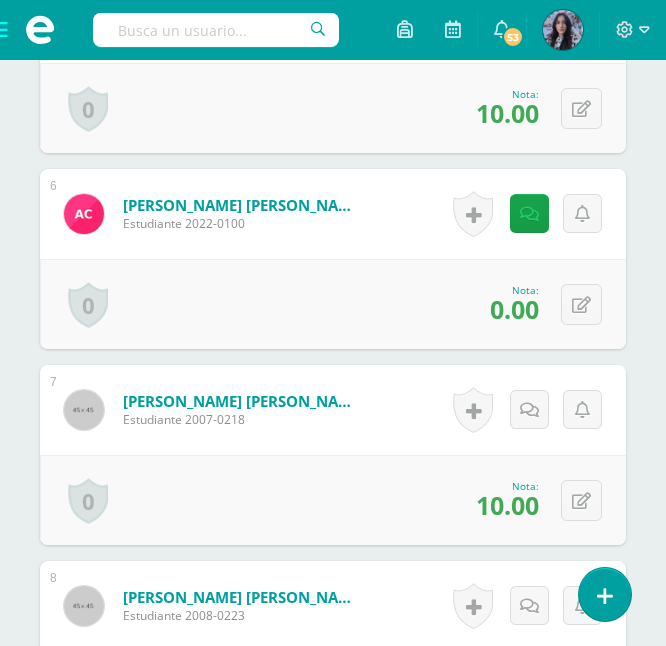 scroll, scrollTop: 1573, scrollLeft: 0, axis: vertical 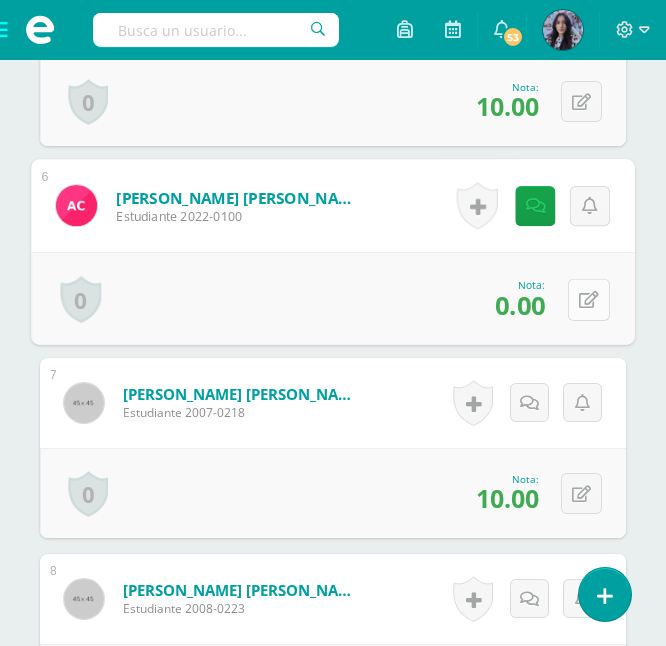 click at bounding box center (589, 299) 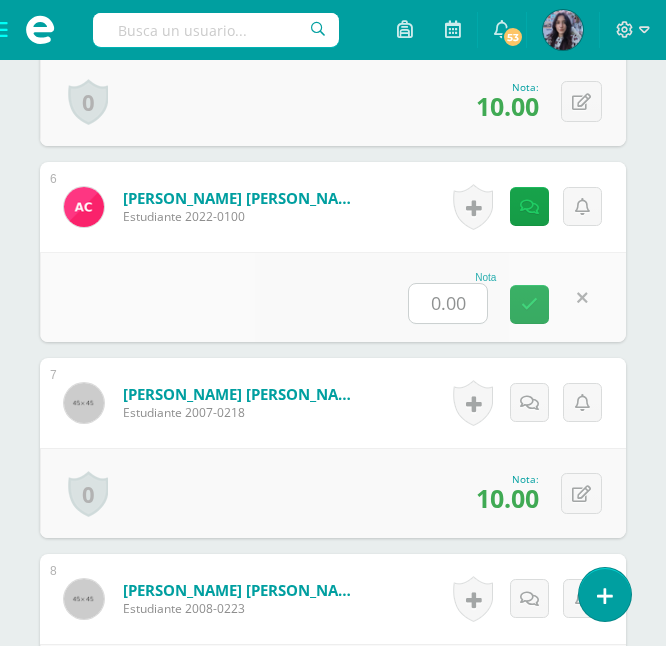 type on "1" 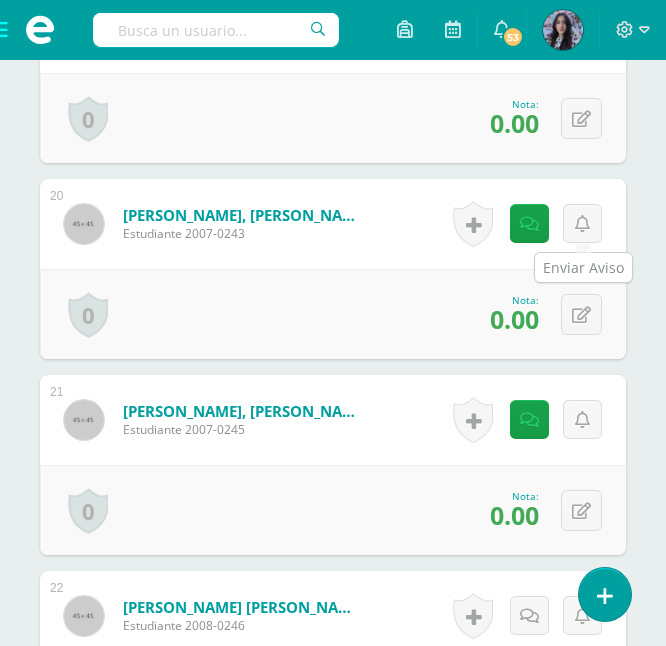 scroll, scrollTop: 4367, scrollLeft: 0, axis: vertical 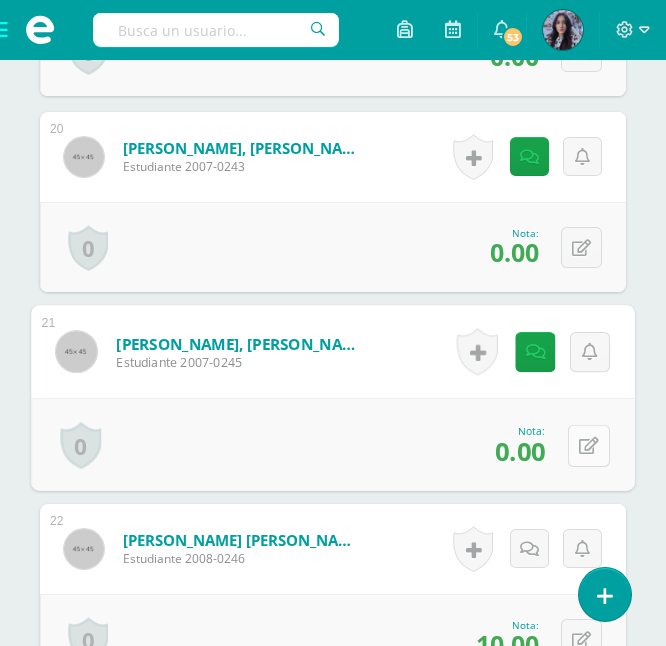 click at bounding box center [589, 445] 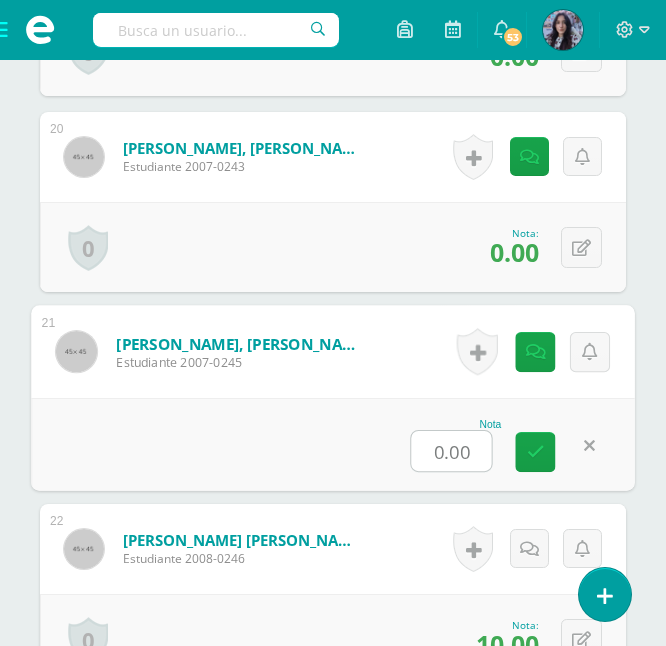 type on "1" 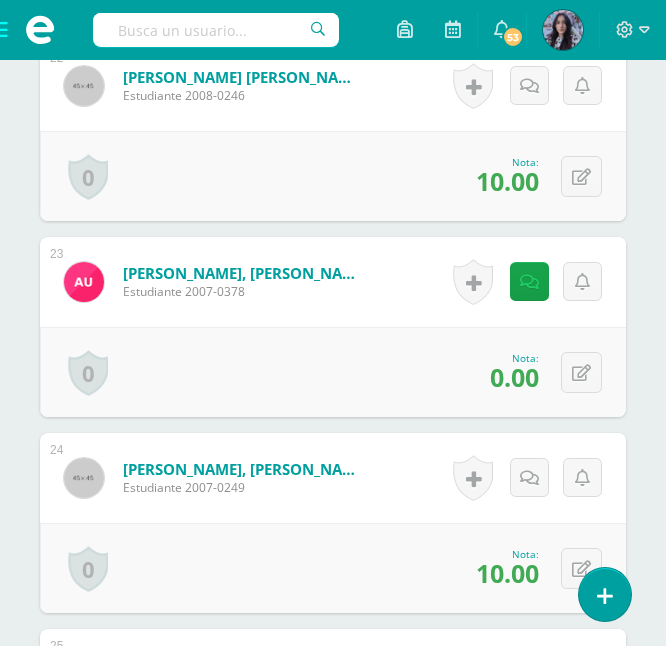 scroll, scrollTop: 5222, scrollLeft: 0, axis: vertical 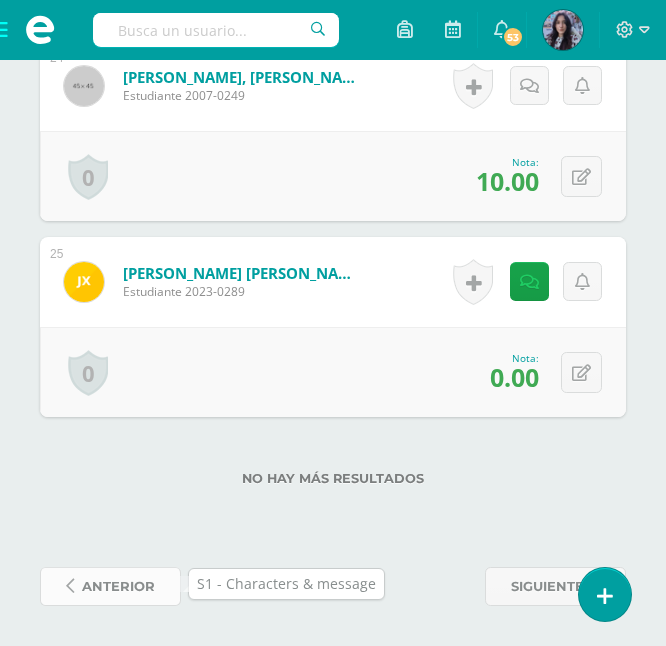 click on "anterior" at bounding box center (118, 586) 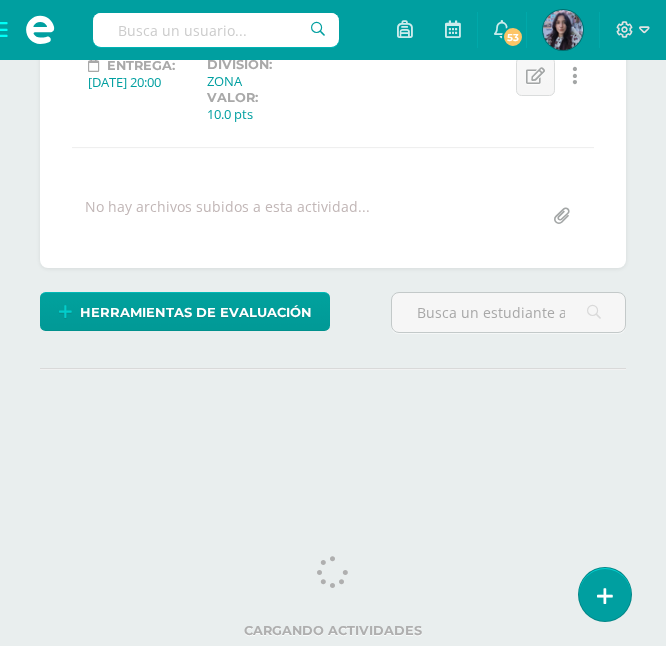 scroll, scrollTop: 0, scrollLeft: 0, axis: both 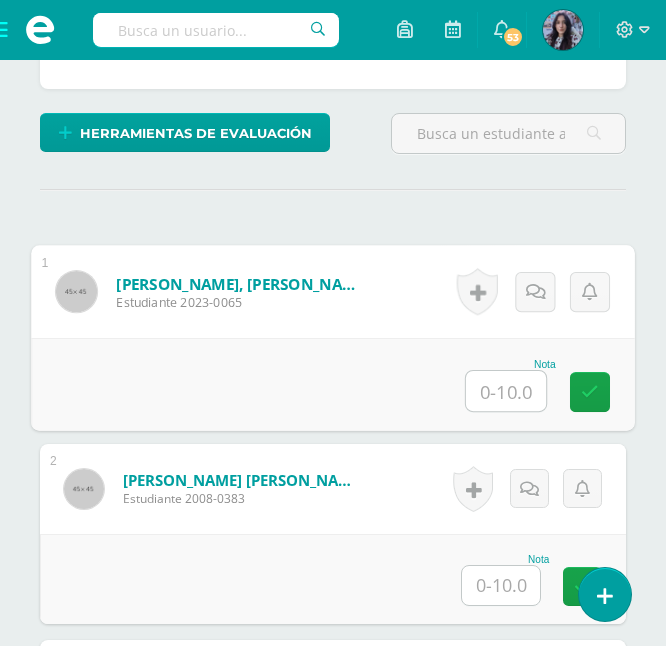 click at bounding box center [506, 391] 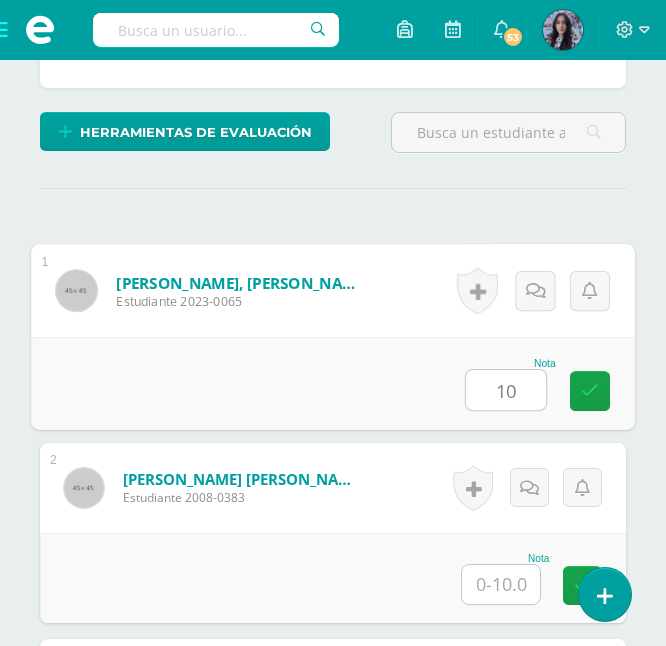 type on "10" 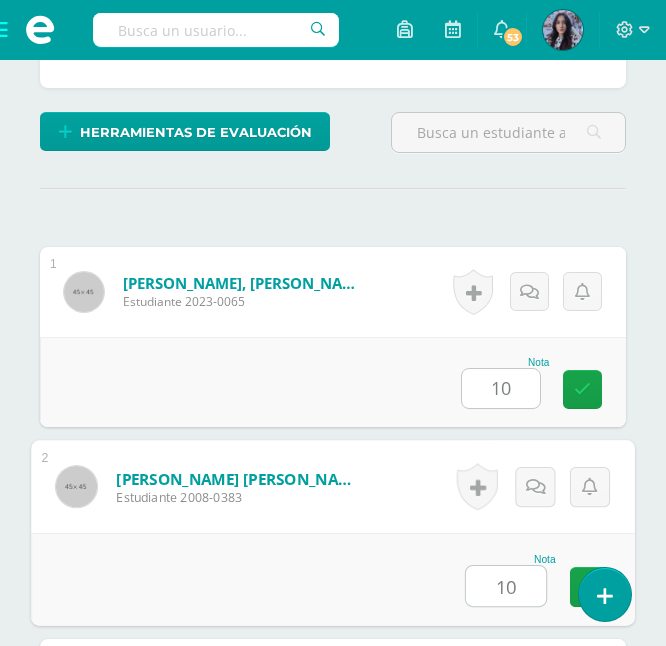 type on "10" 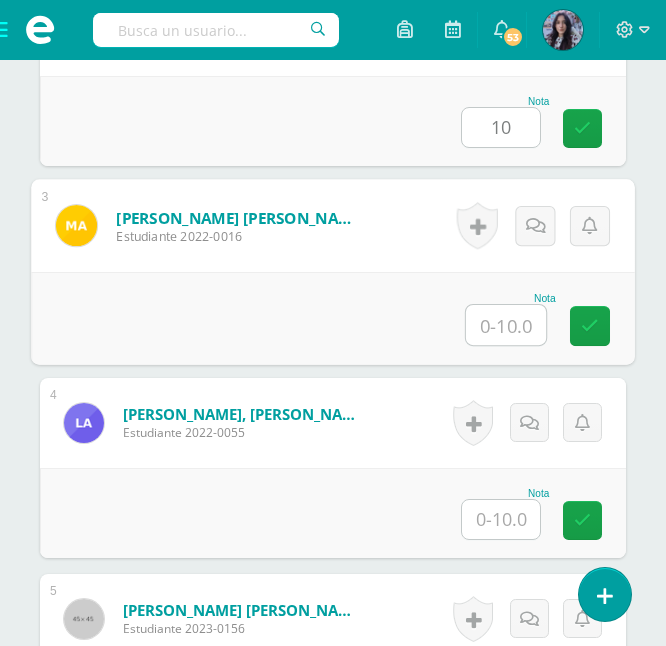scroll, scrollTop: 966, scrollLeft: 0, axis: vertical 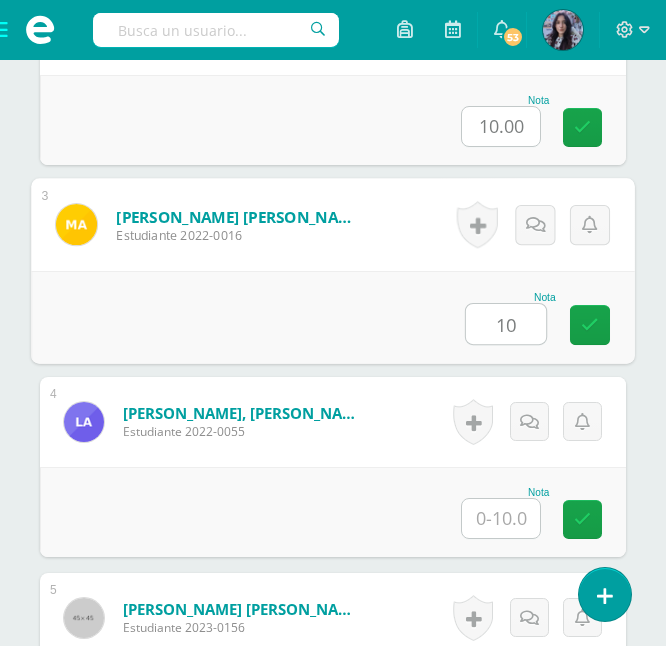 type on "10" 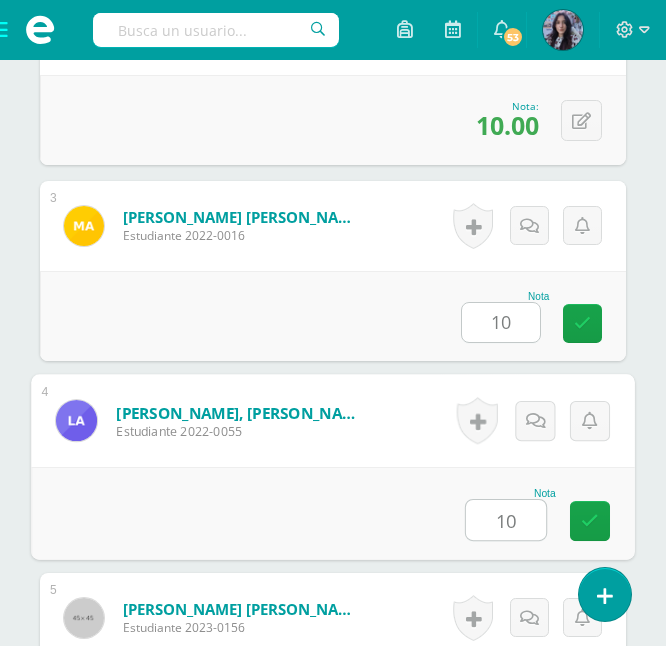 type on "10" 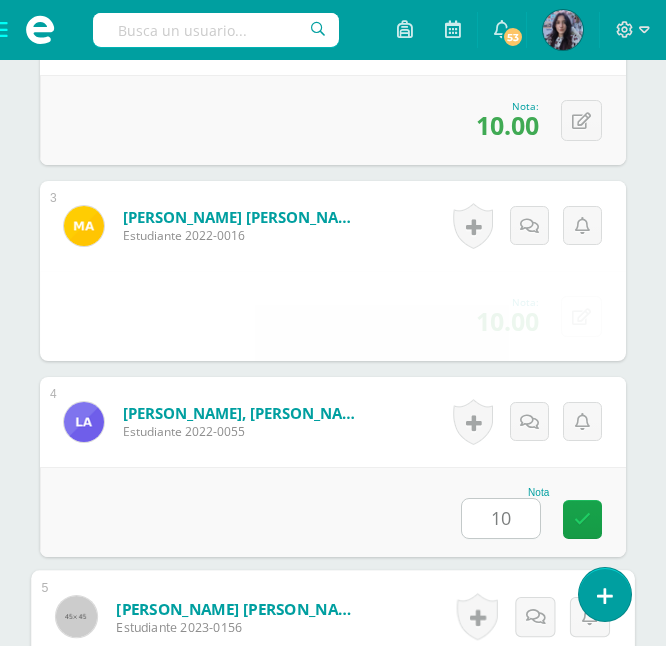 scroll, scrollTop: 1357, scrollLeft: 0, axis: vertical 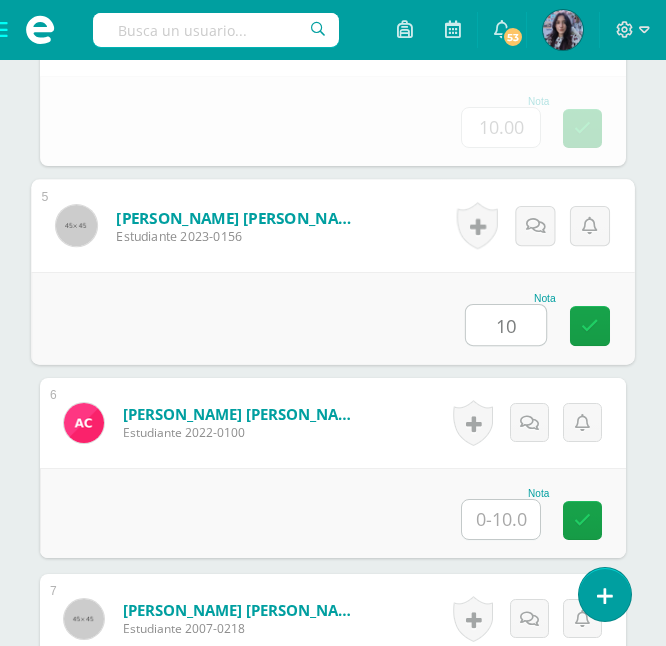 type on "10" 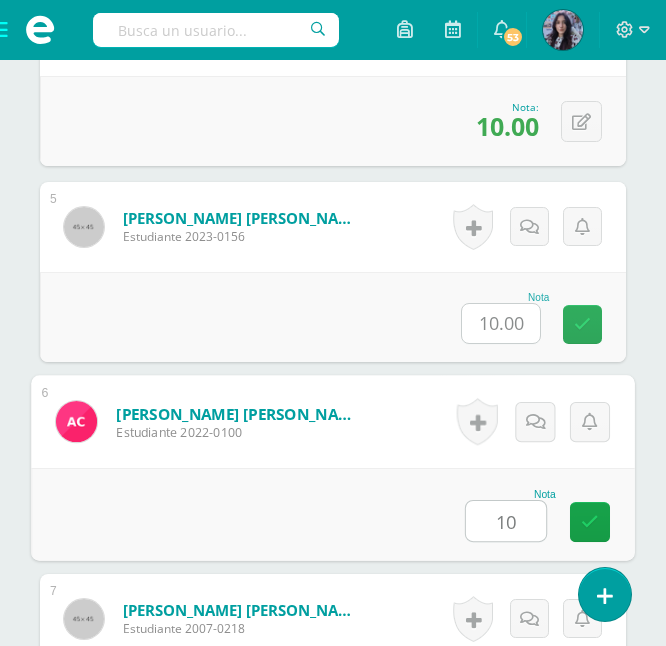 type on "10" 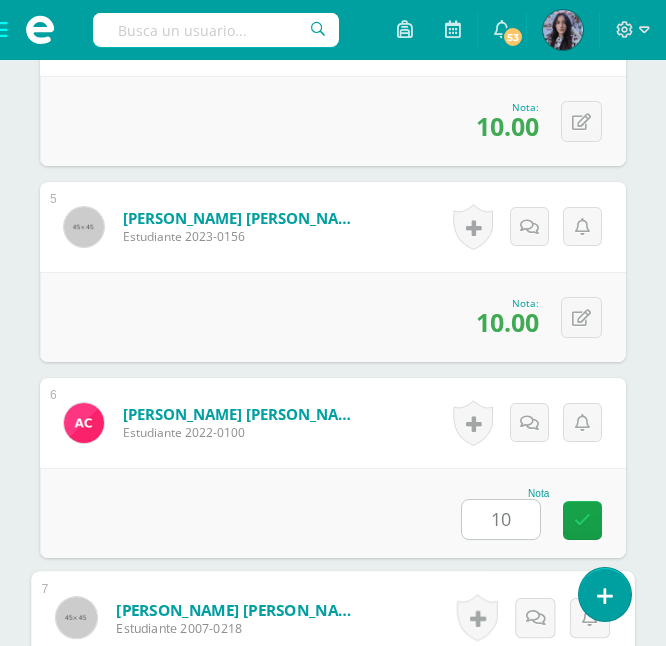 scroll, scrollTop: 1749, scrollLeft: 0, axis: vertical 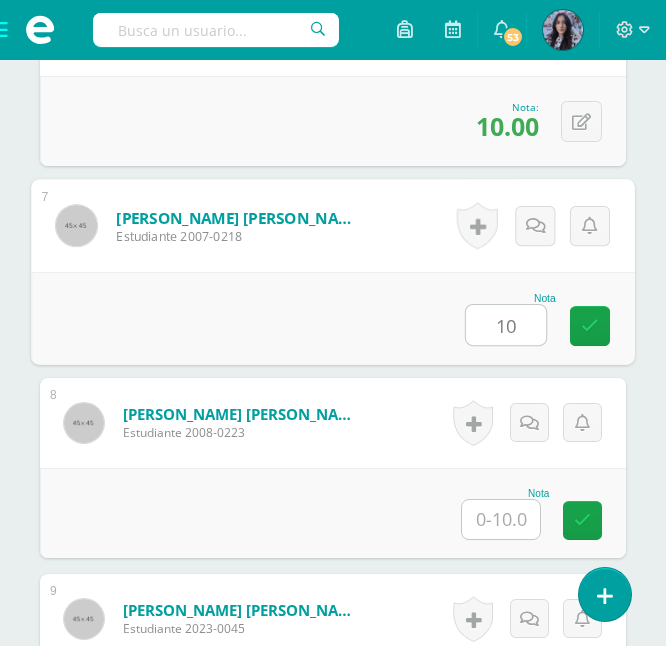 type on "10" 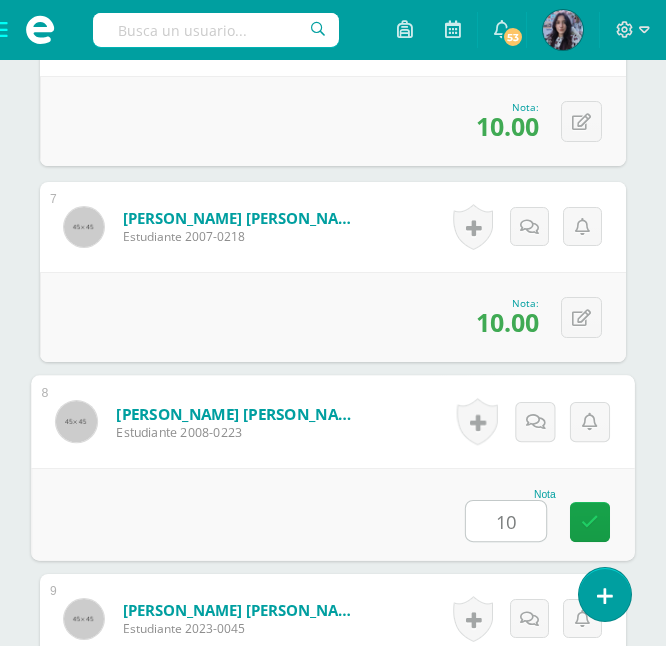 type on "10" 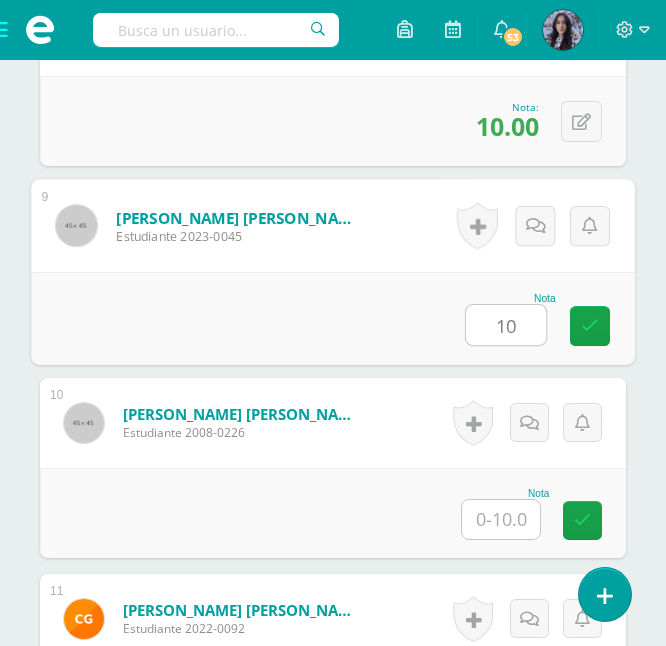 type on "10" 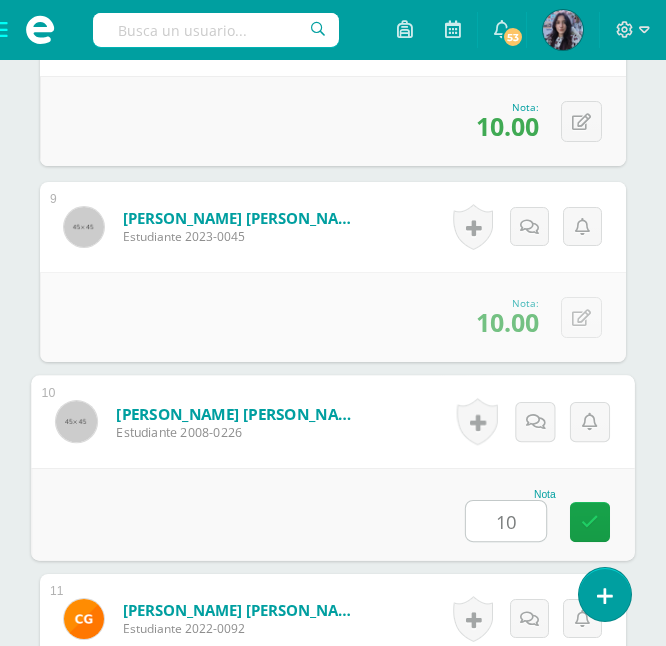 type on "10" 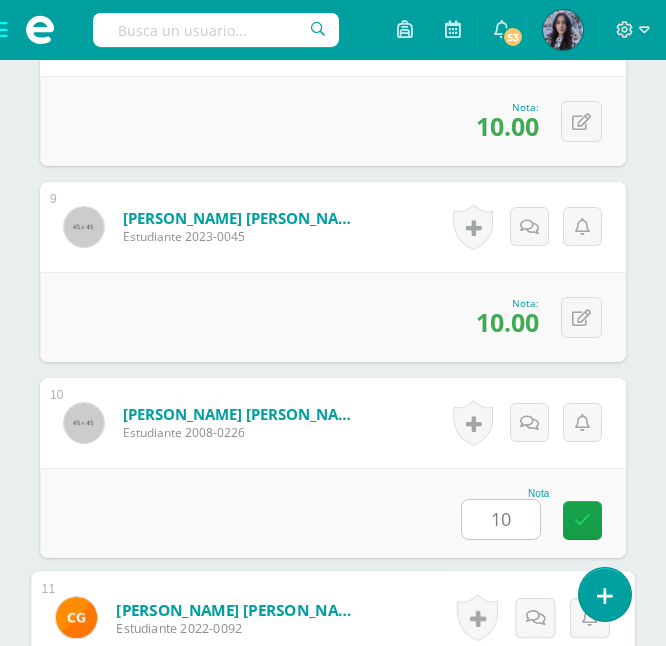 scroll, scrollTop: 2533, scrollLeft: 0, axis: vertical 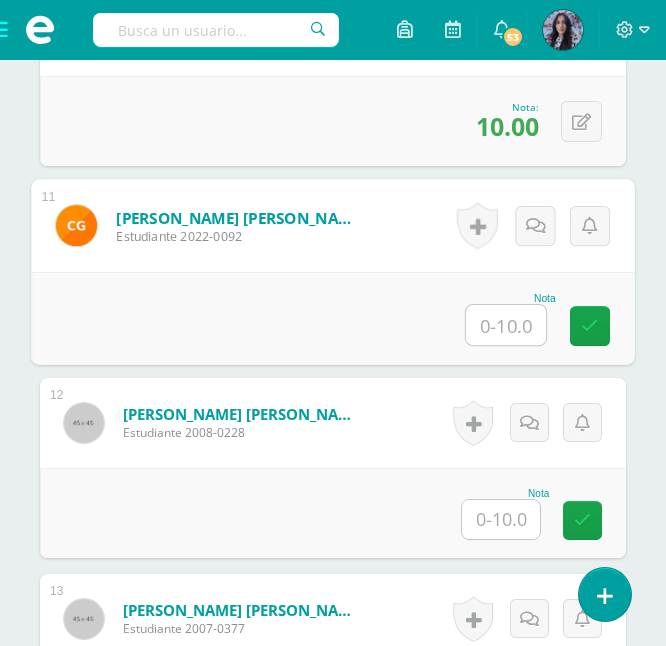 type on "0" 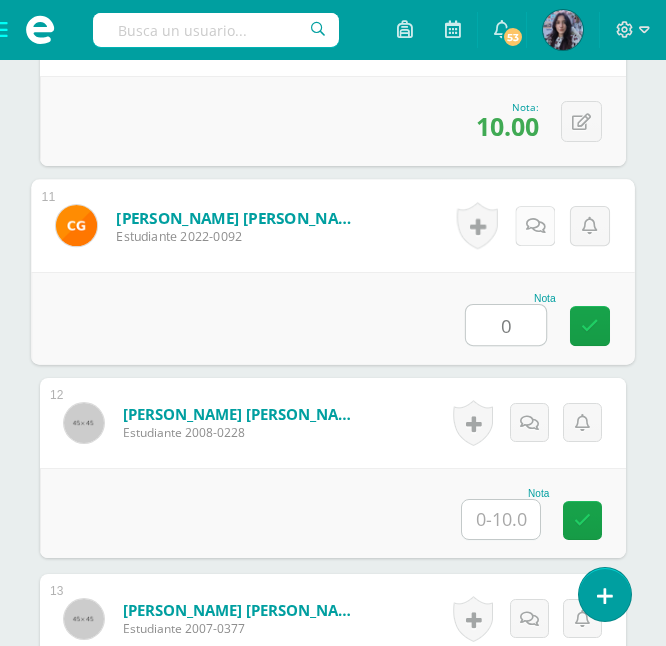 type on "0" 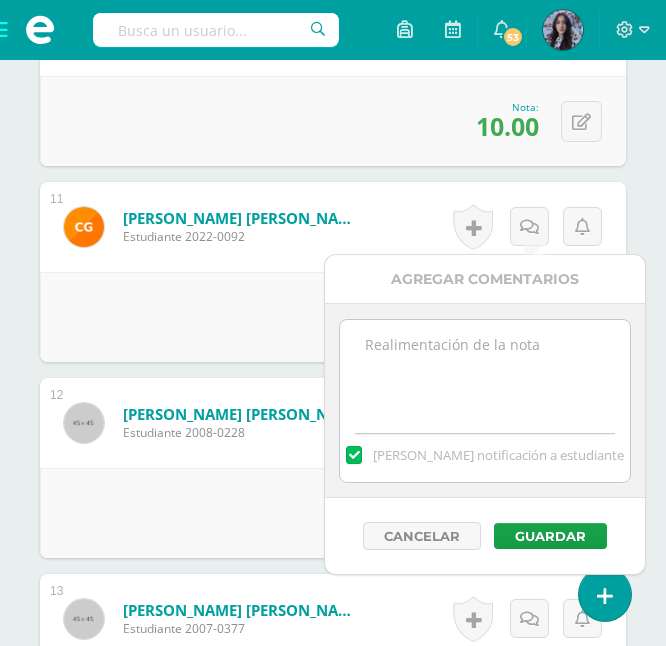 click at bounding box center (484, 370) 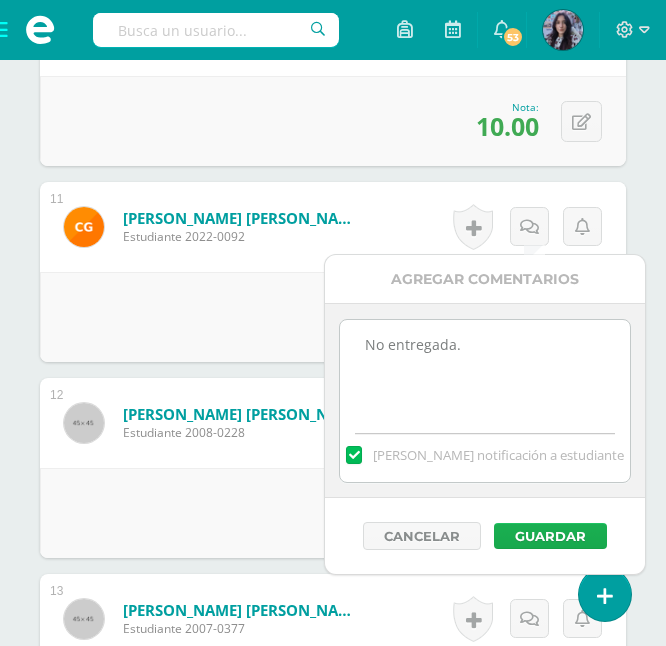 type on "No entregada." 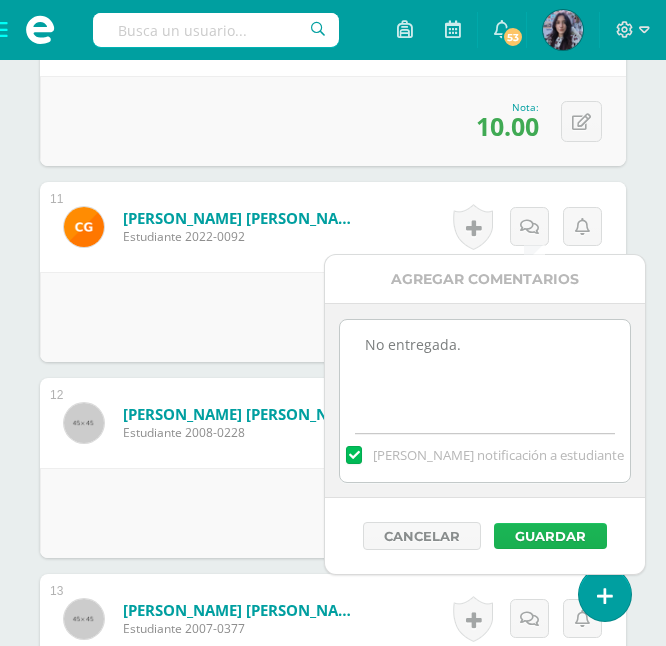 click on "Guardar" at bounding box center [550, 536] 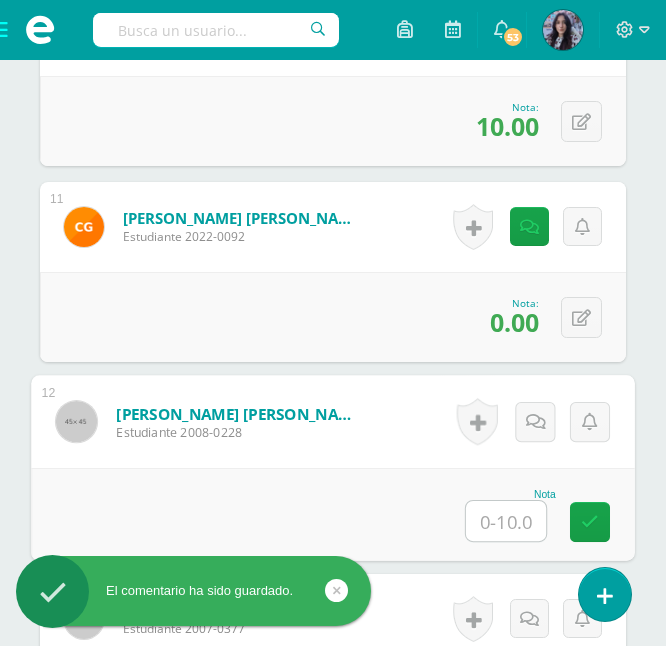 click at bounding box center (506, 521) 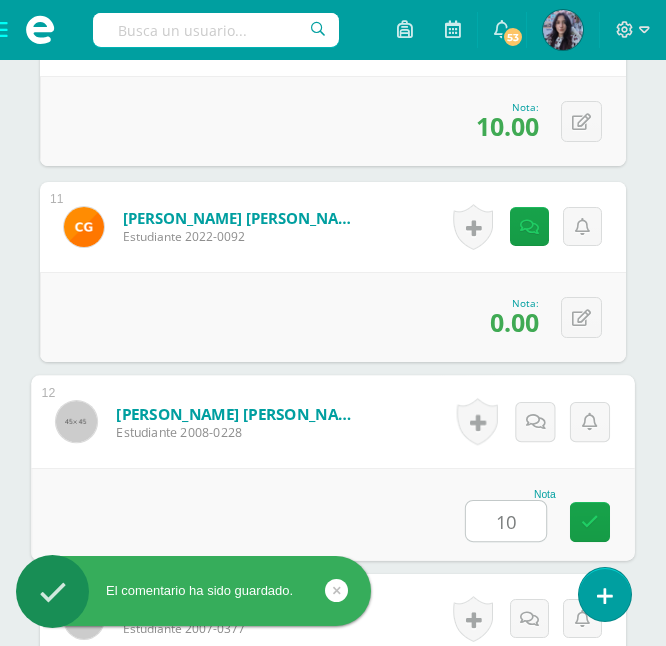 type on "10" 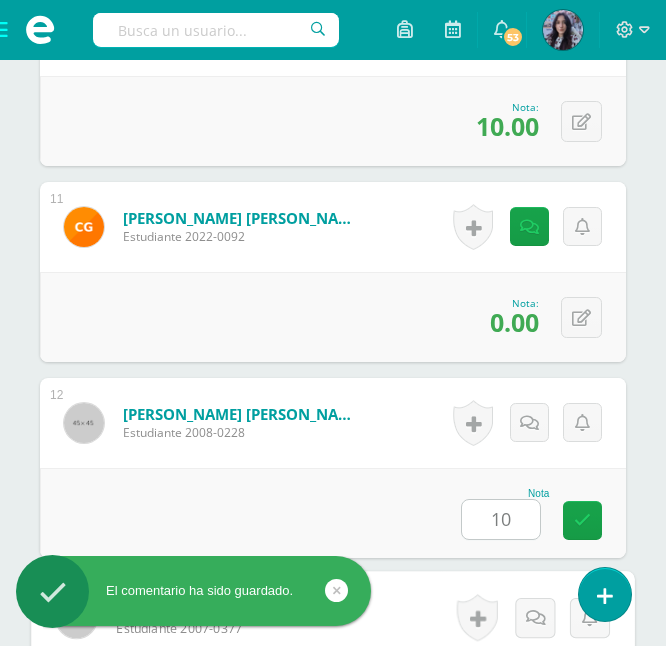 scroll, scrollTop: 2925, scrollLeft: 0, axis: vertical 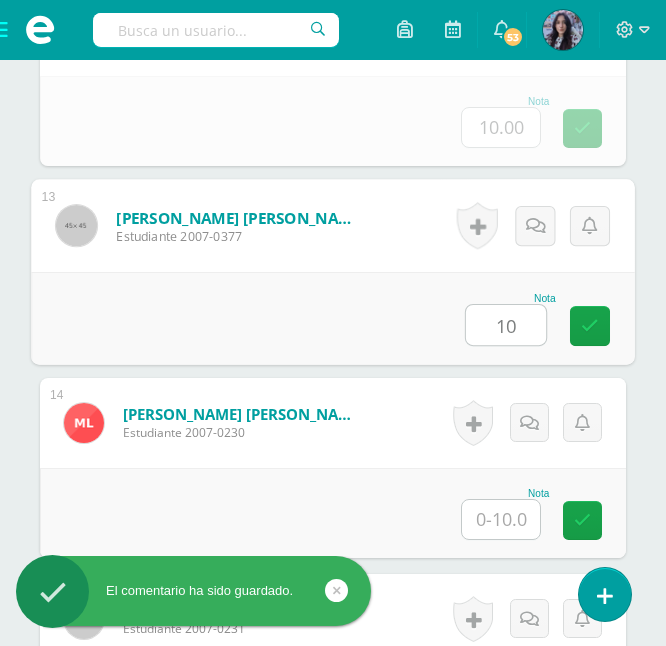 type on "10" 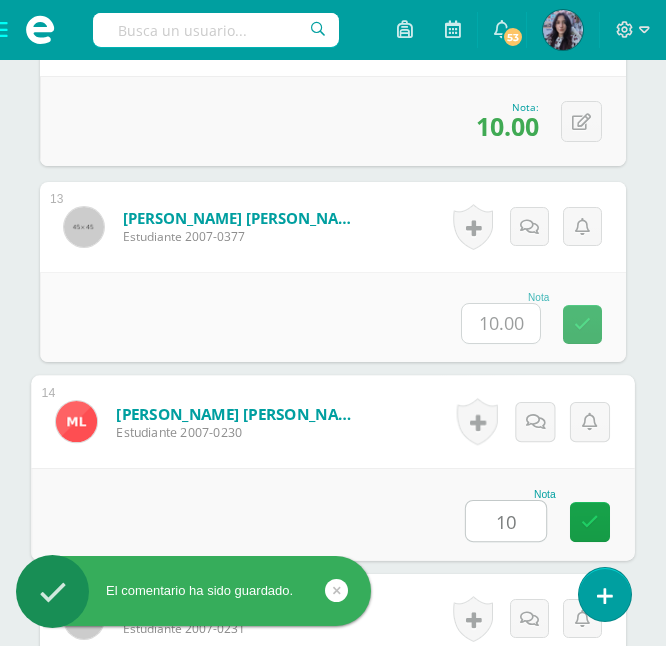 type on "10" 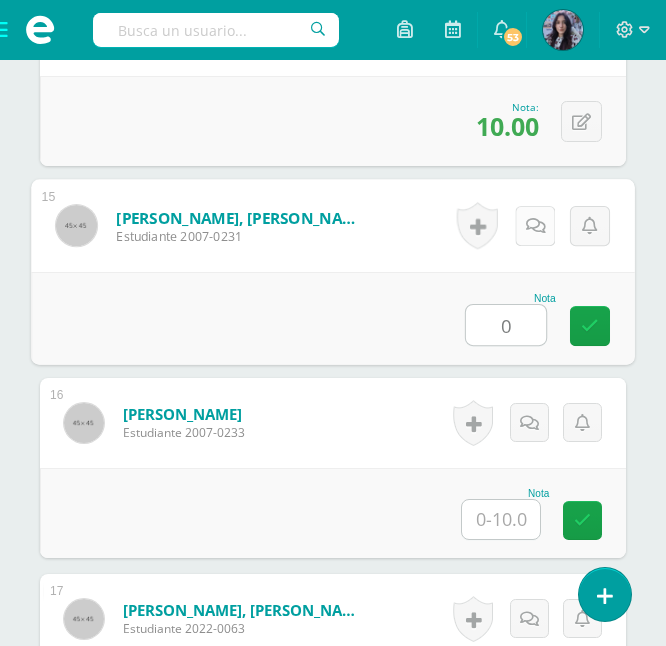 type on "0" 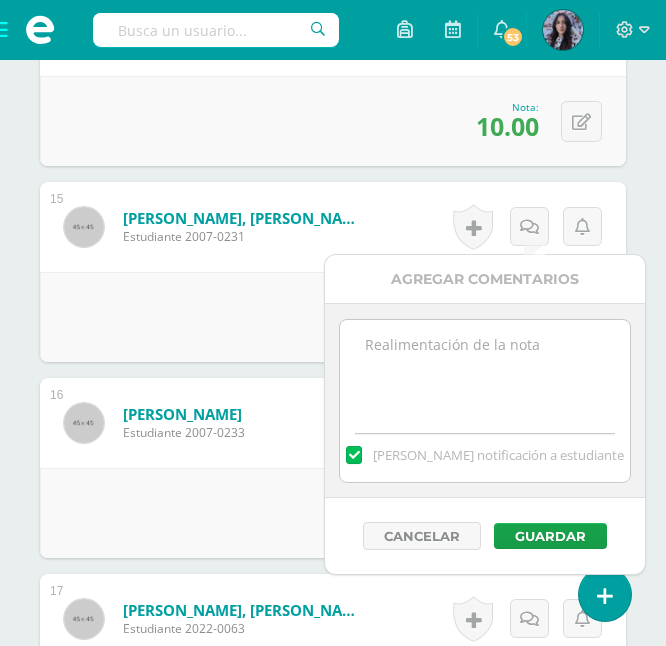 click at bounding box center (484, 370) 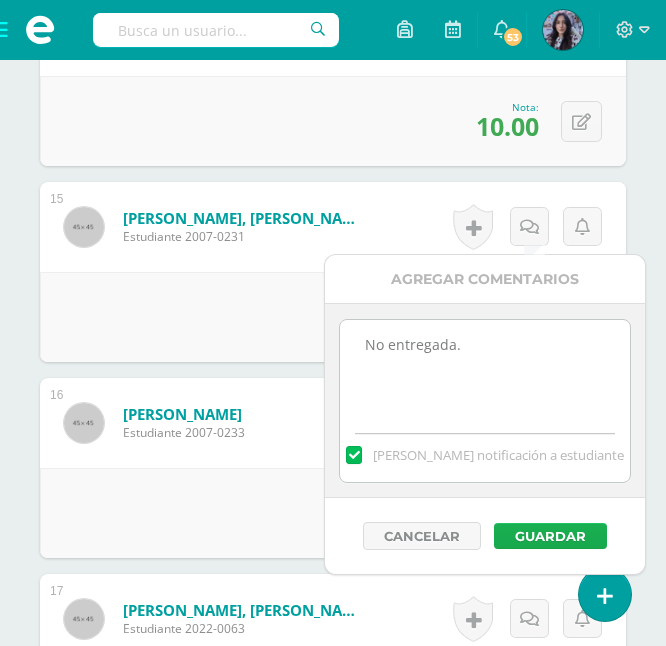 type on "No entregada." 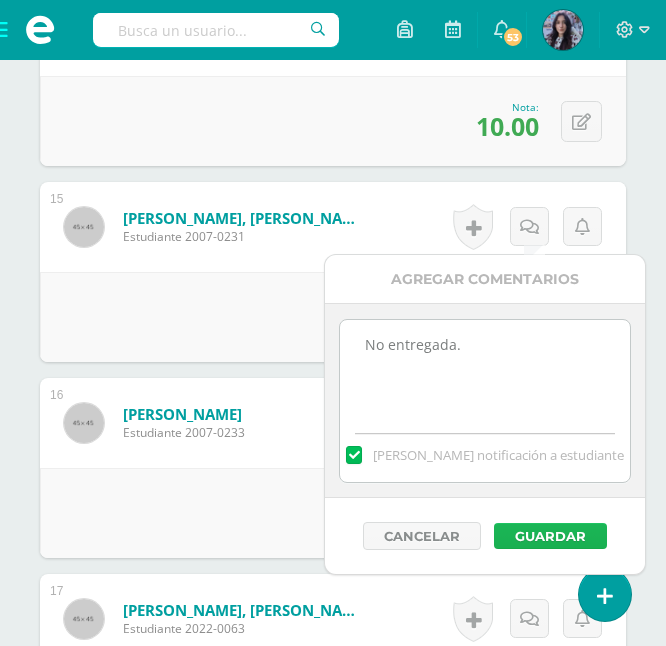click on "Guardar" at bounding box center [550, 536] 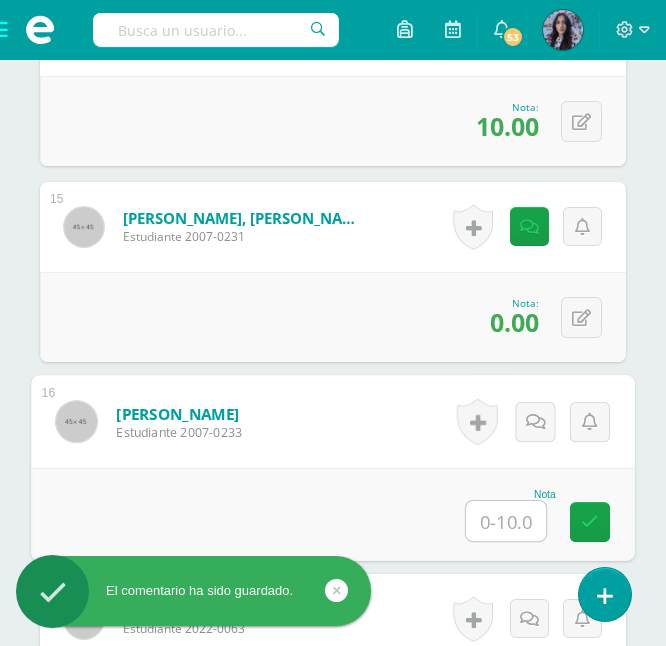 click at bounding box center (506, 521) 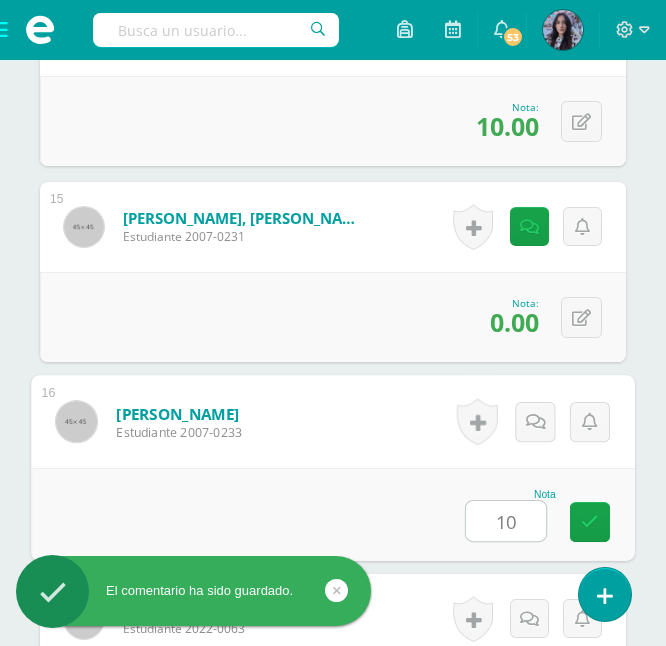 type on "10" 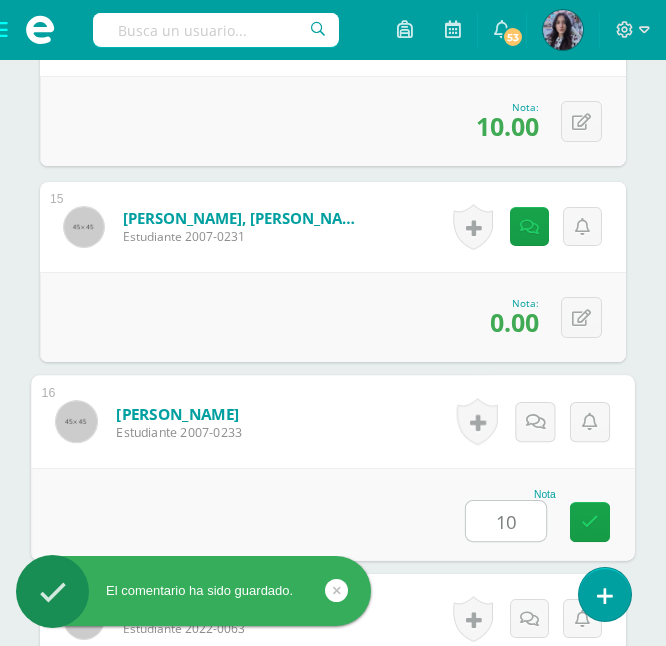 scroll, scrollTop: 3709, scrollLeft: 0, axis: vertical 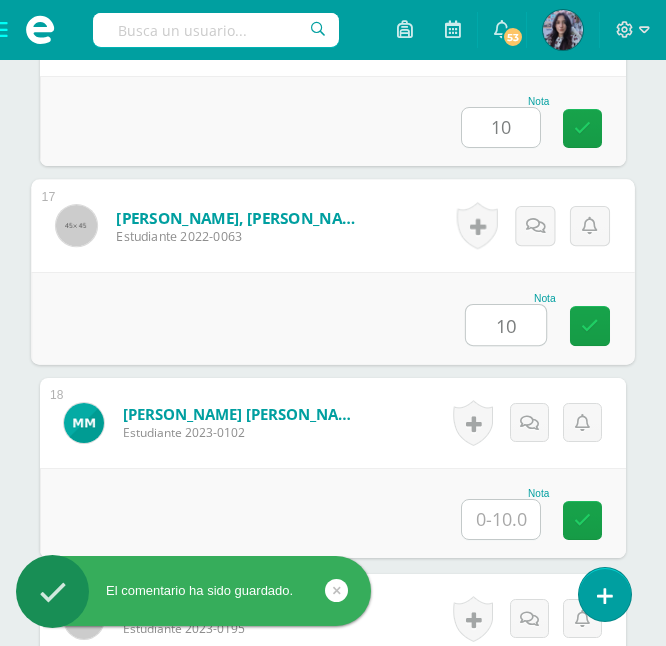 type on "10" 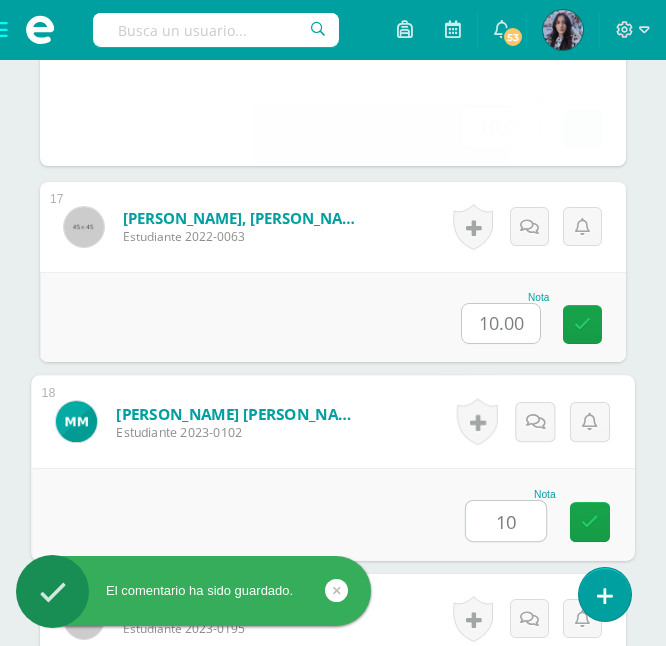 type on "10" 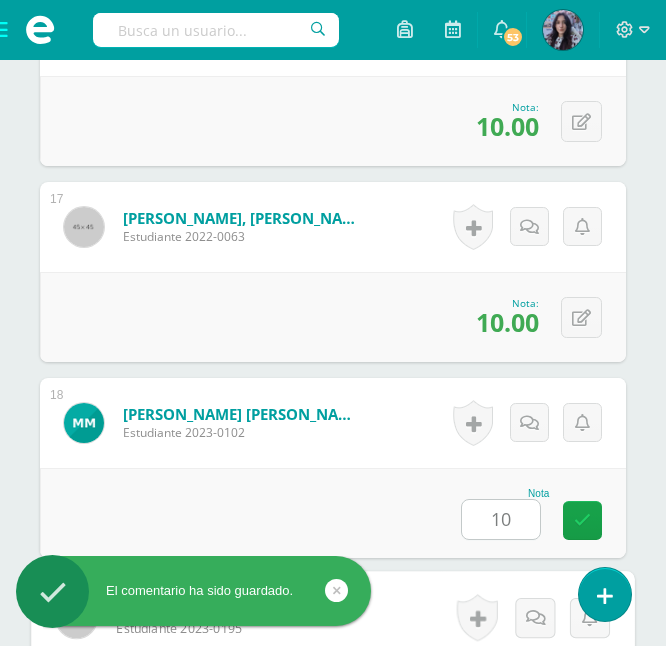 scroll, scrollTop: 4101, scrollLeft: 0, axis: vertical 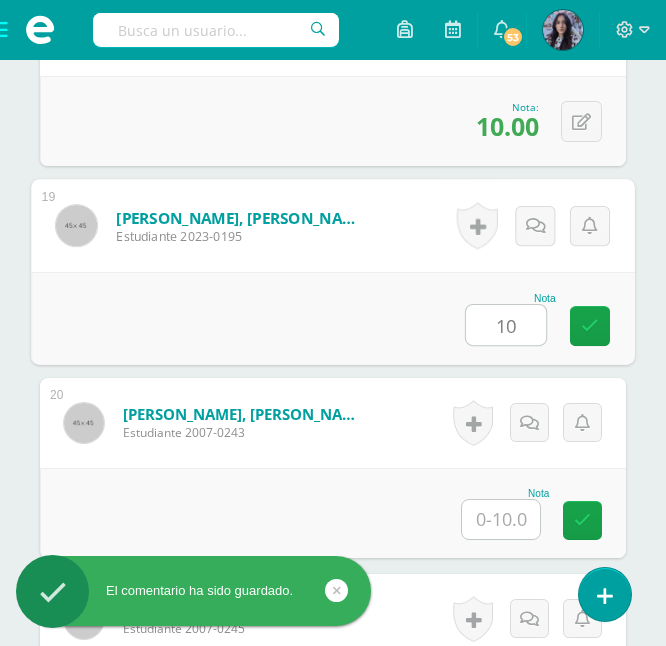type on "10" 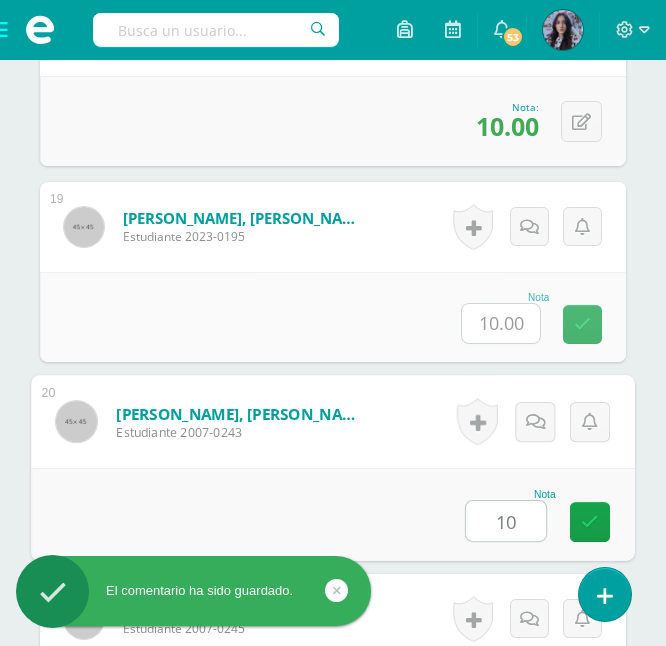 type on "10" 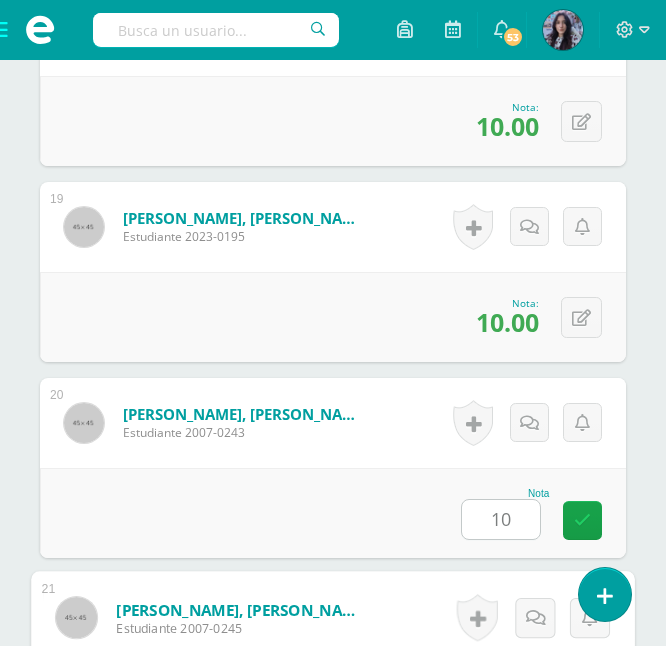 scroll, scrollTop: 4493, scrollLeft: 0, axis: vertical 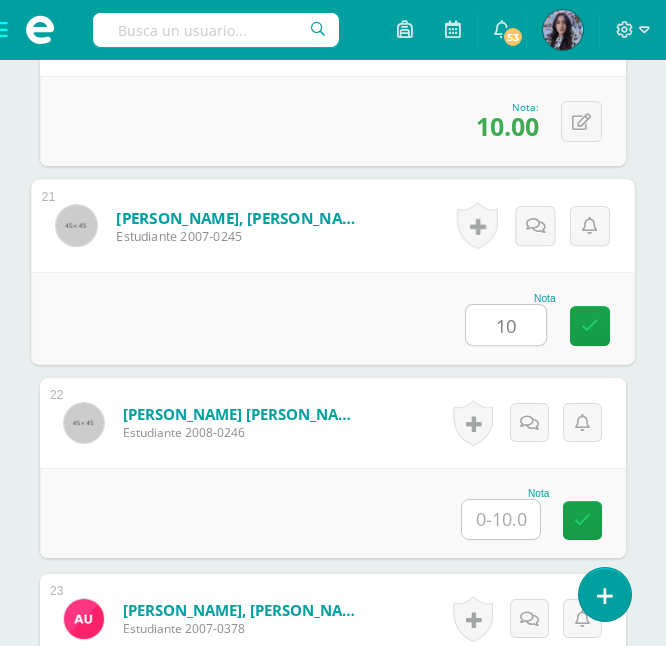 type on "10" 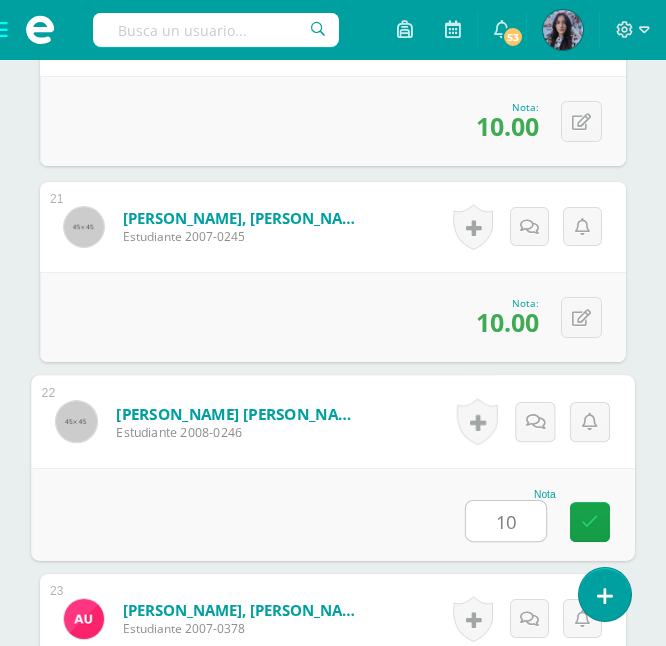type on "10" 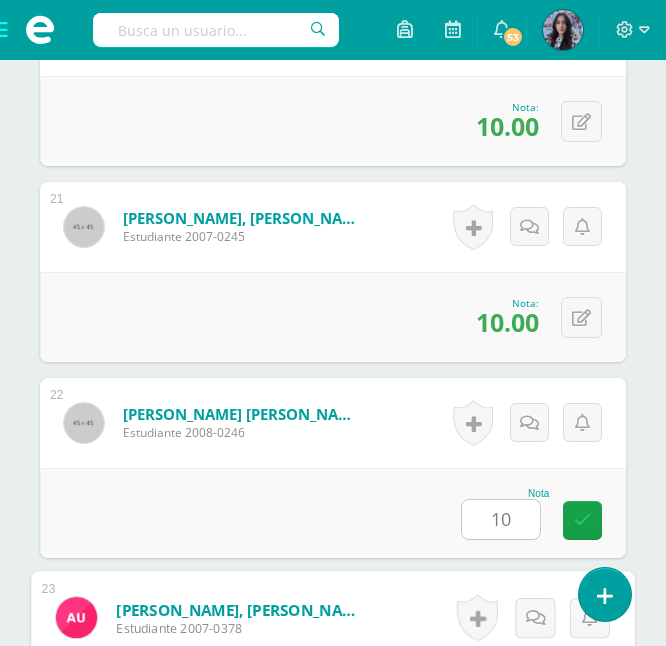 scroll, scrollTop: 4885, scrollLeft: 0, axis: vertical 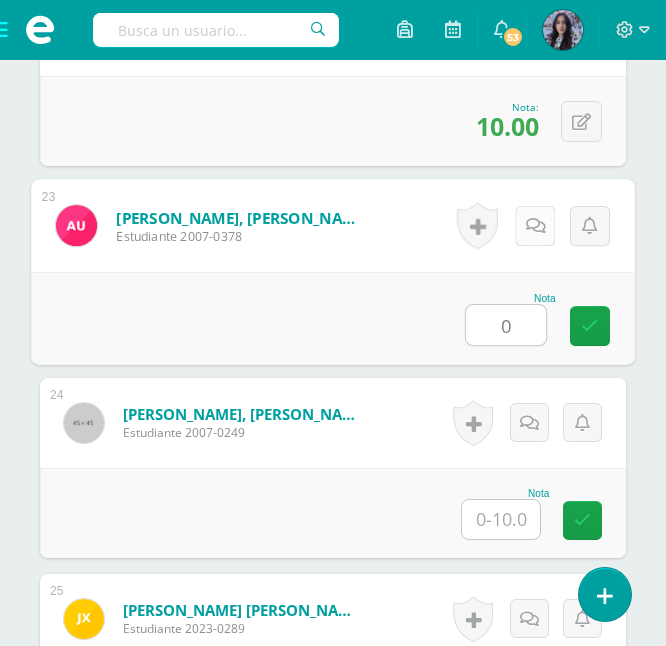 type on "0" 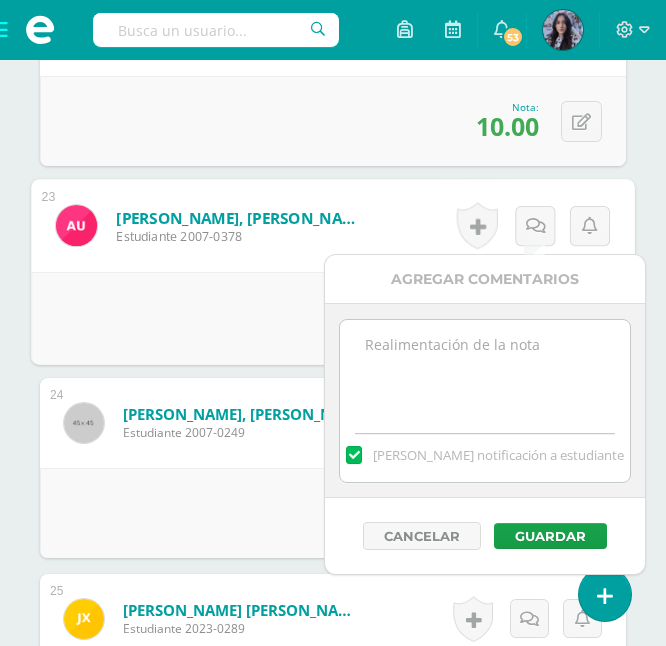 click at bounding box center [484, 370] 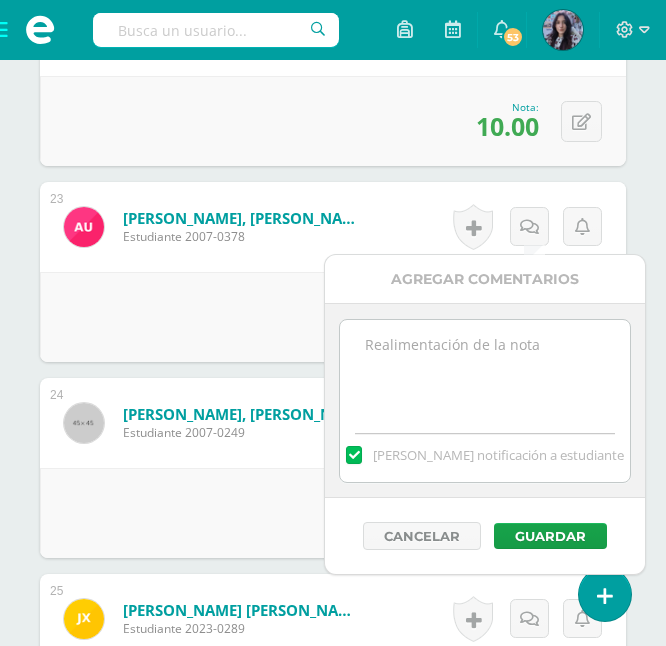 paste on "No entregada." 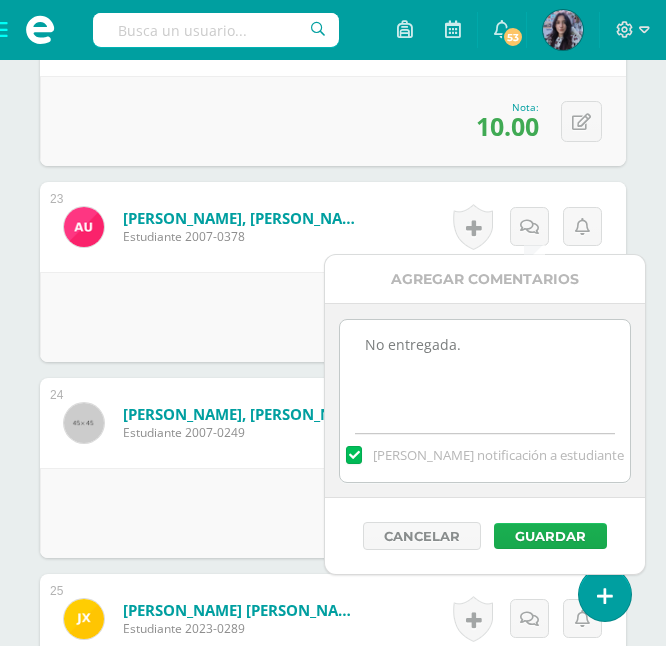 type on "No entregada." 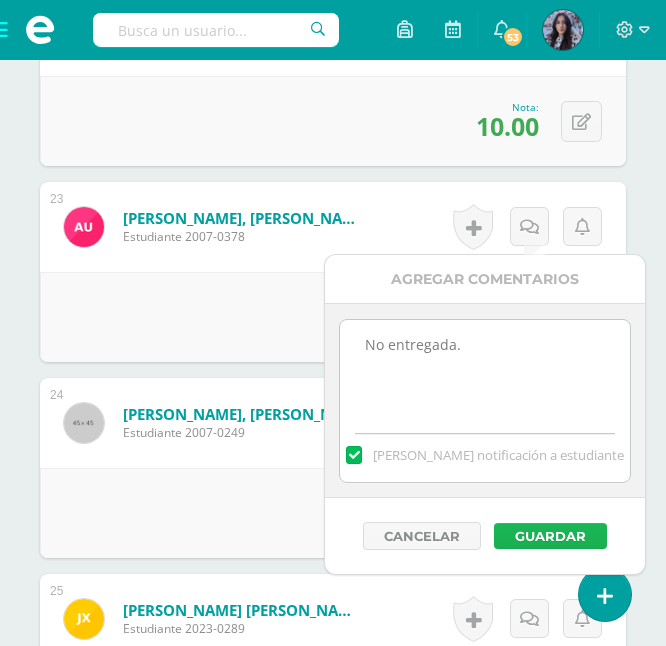 click on "Guardar" at bounding box center [550, 536] 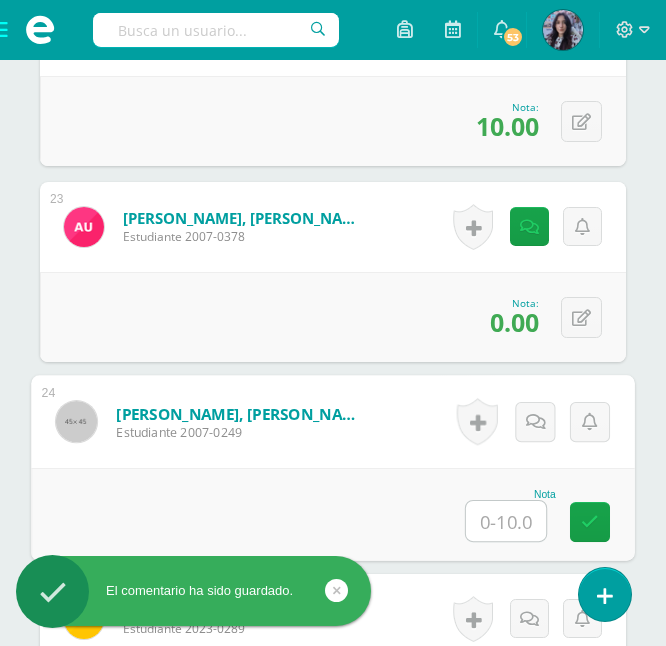 click at bounding box center (506, 521) 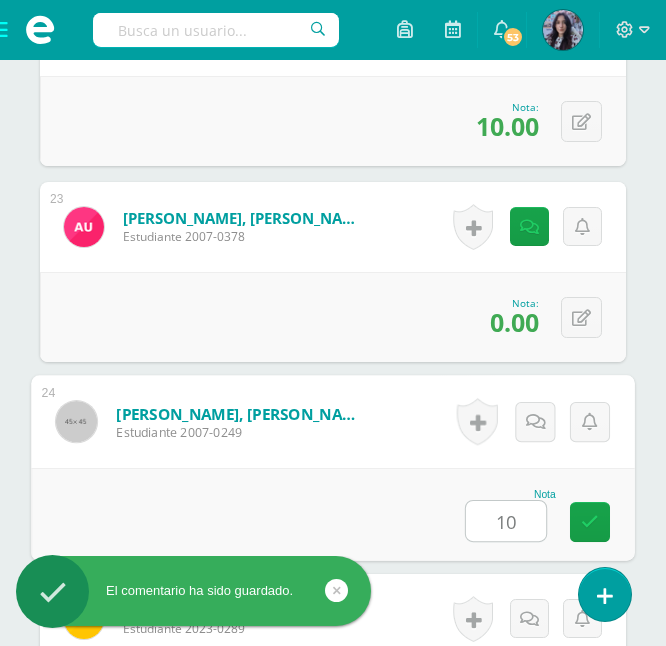type on "10" 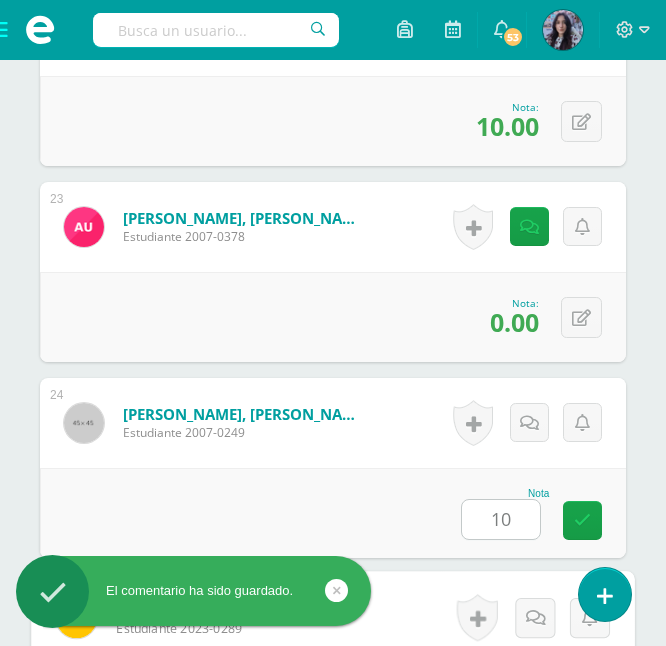 scroll, scrollTop: 5222, scrollLeft: 0, axis: vertical 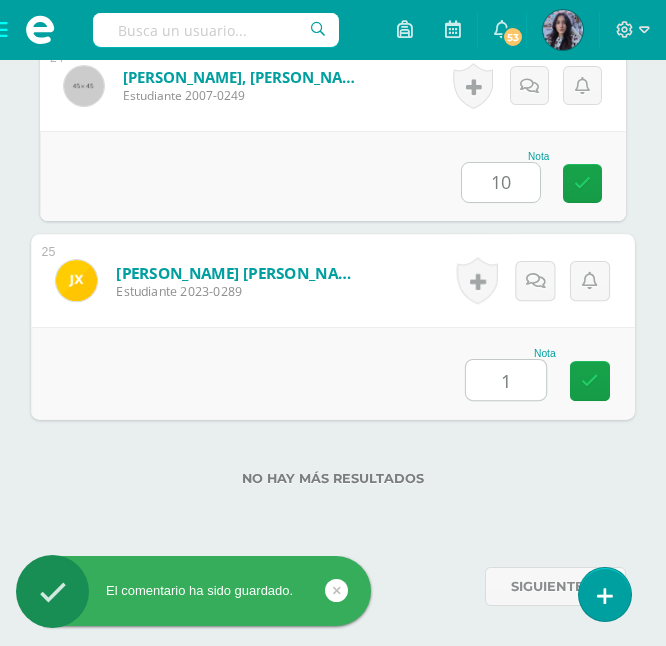 type on "10" 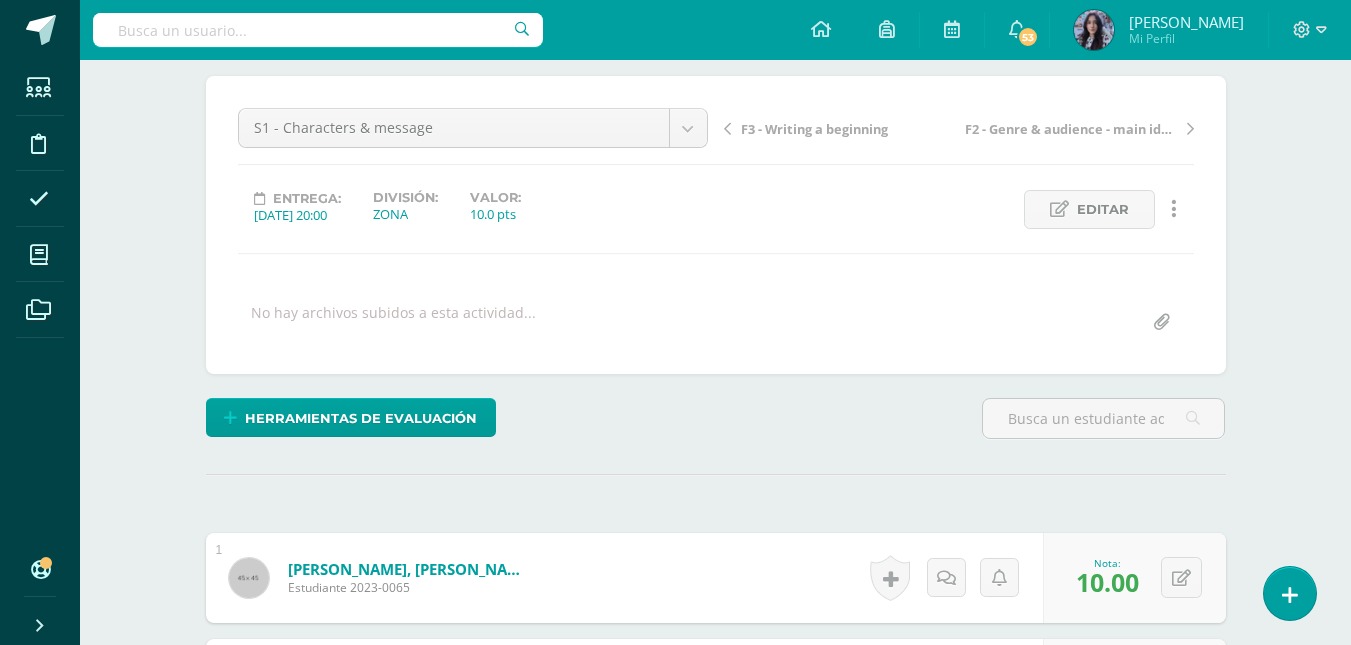 scroll, scrollTop: 0, scrollLeft: 0, axis: both 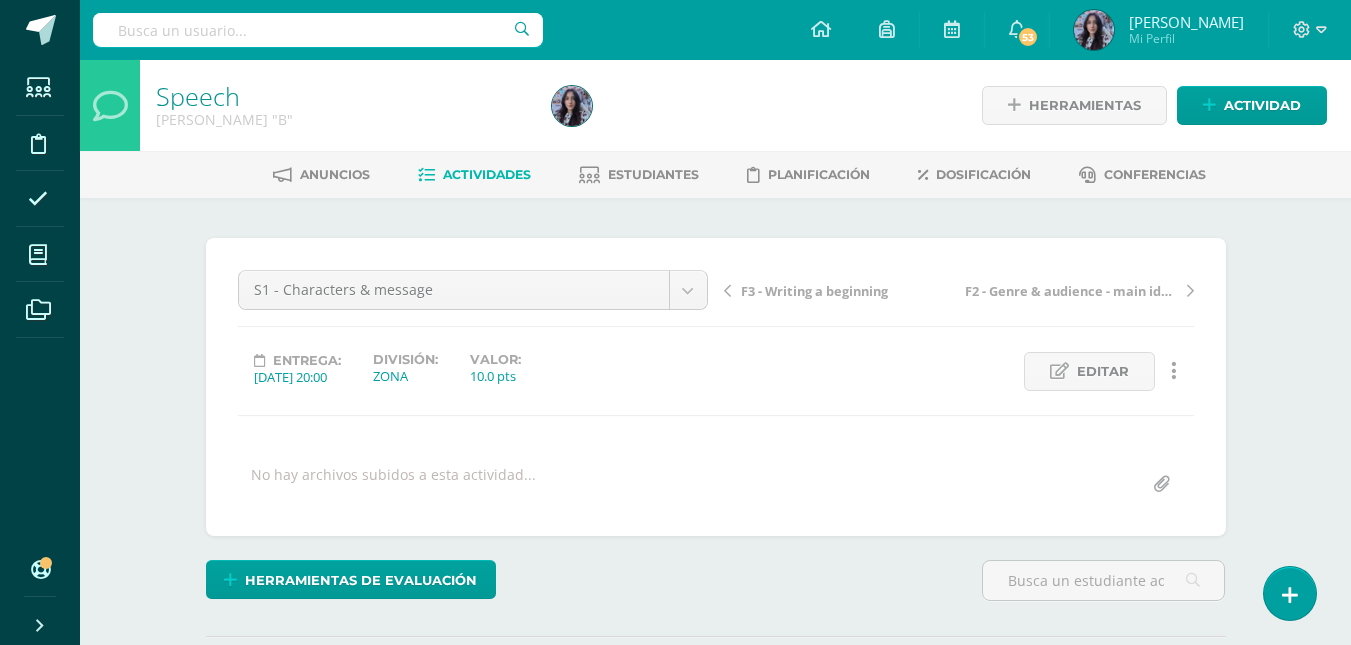 click on "Speech" at bounding box center (198, 96) 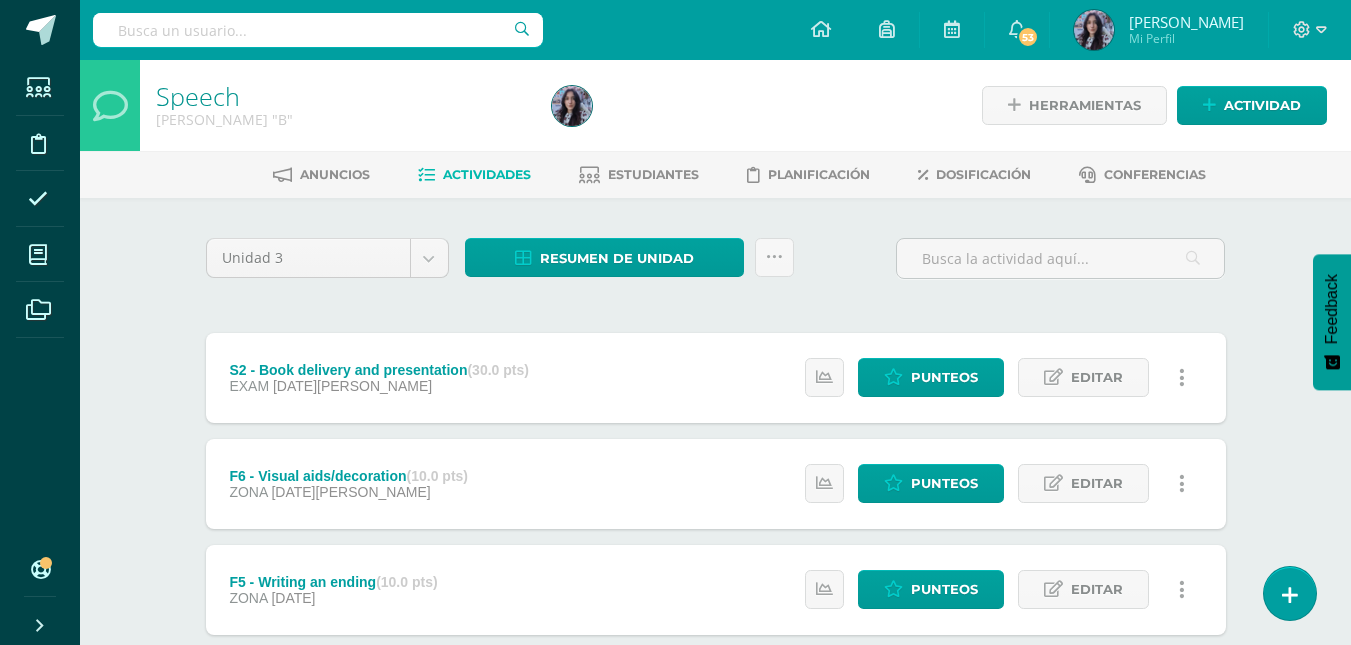scroll, scrollTop: 0, scrollLeft: 0, axis: both 